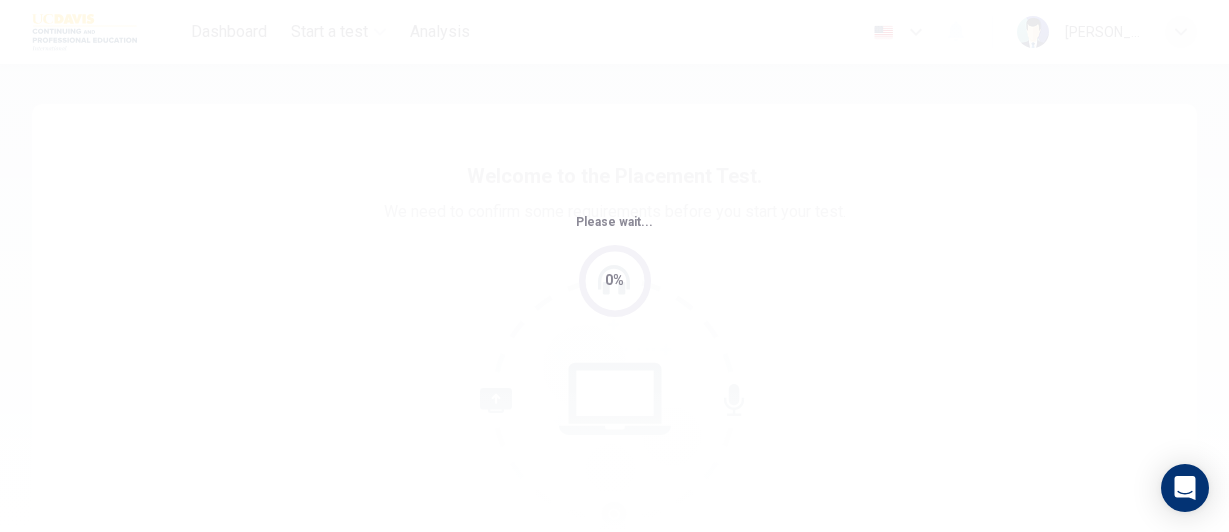 scroll, scrollTop: 0, scrollLeft: 0, axis: both 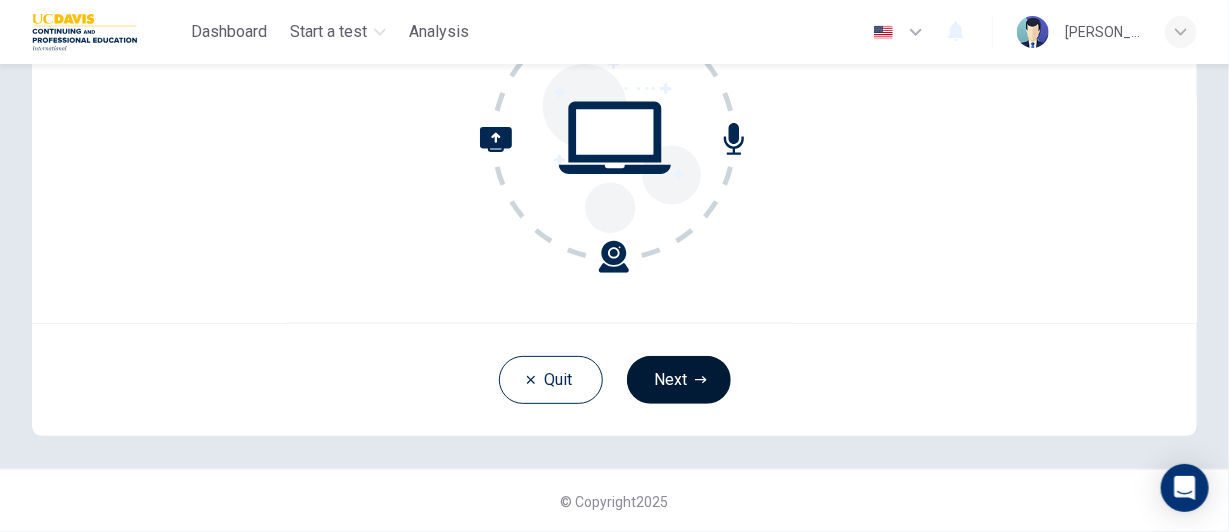 click on "Next" at bounding box center (679, 380) 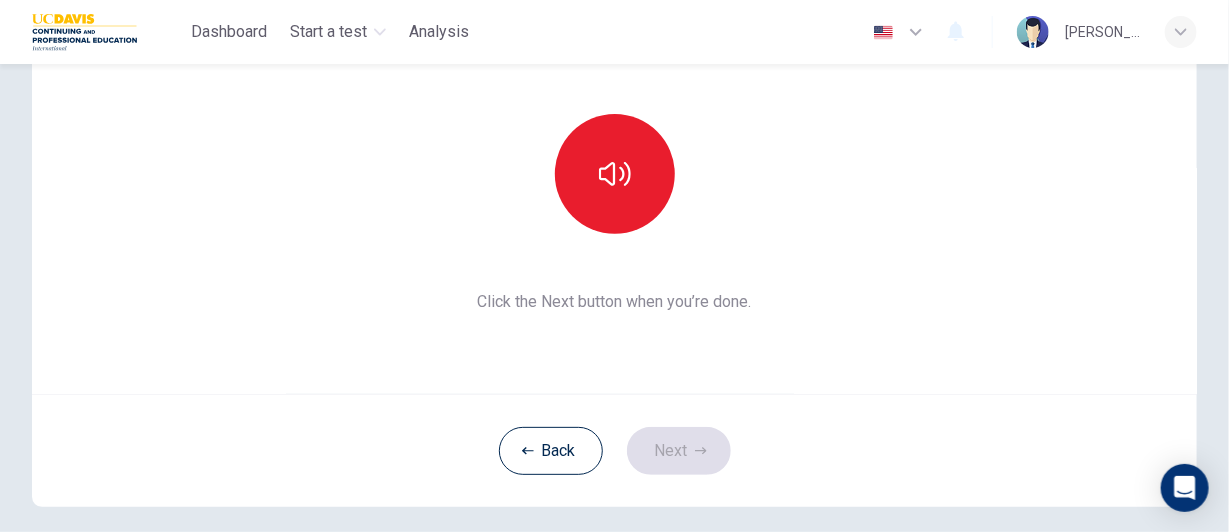 scroll, scrollTop: 161, scrollLeft: 0, axis: vertical 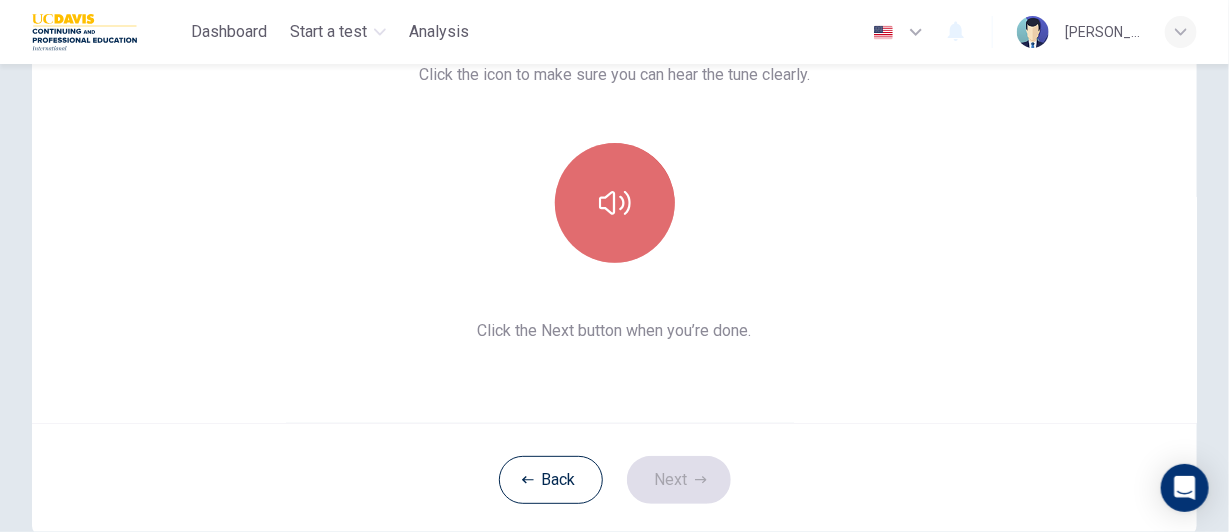 click 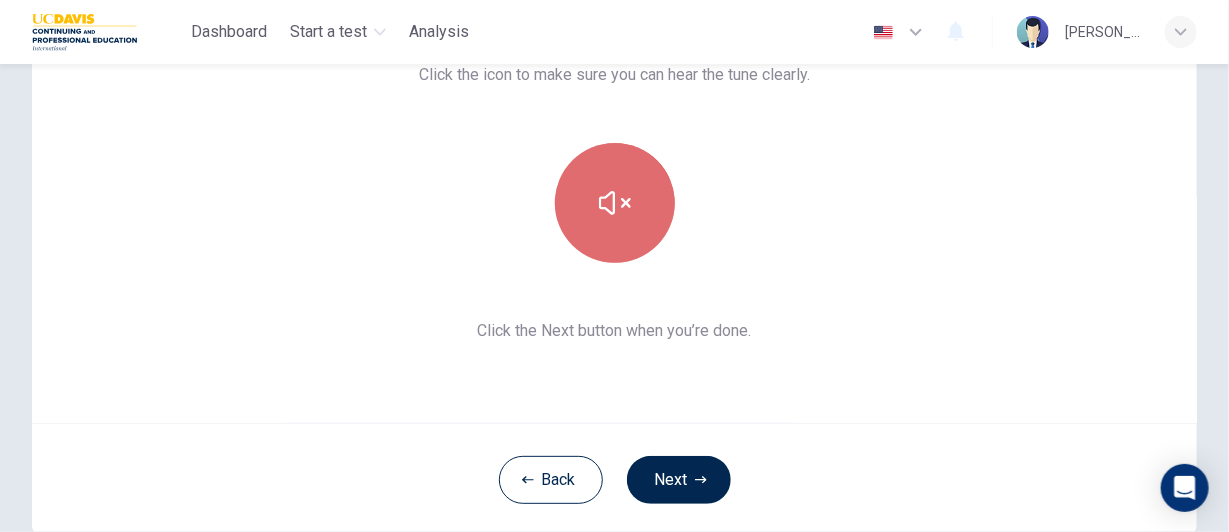 click at bounding box center [615, 203] 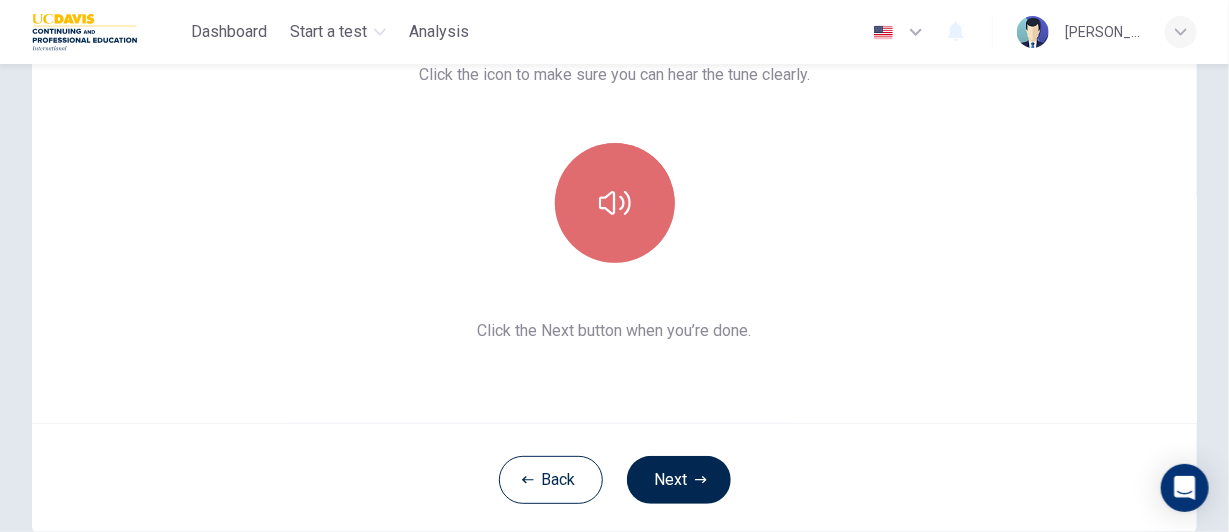 click at bounding box center [615, 203] 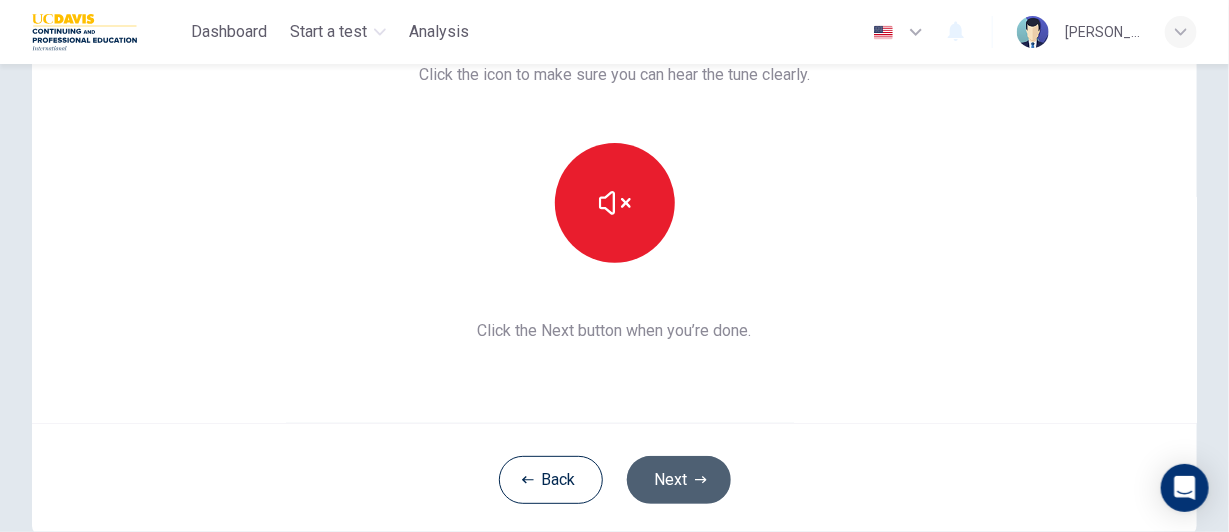 click on "Next" at bounding box center [679, 480] 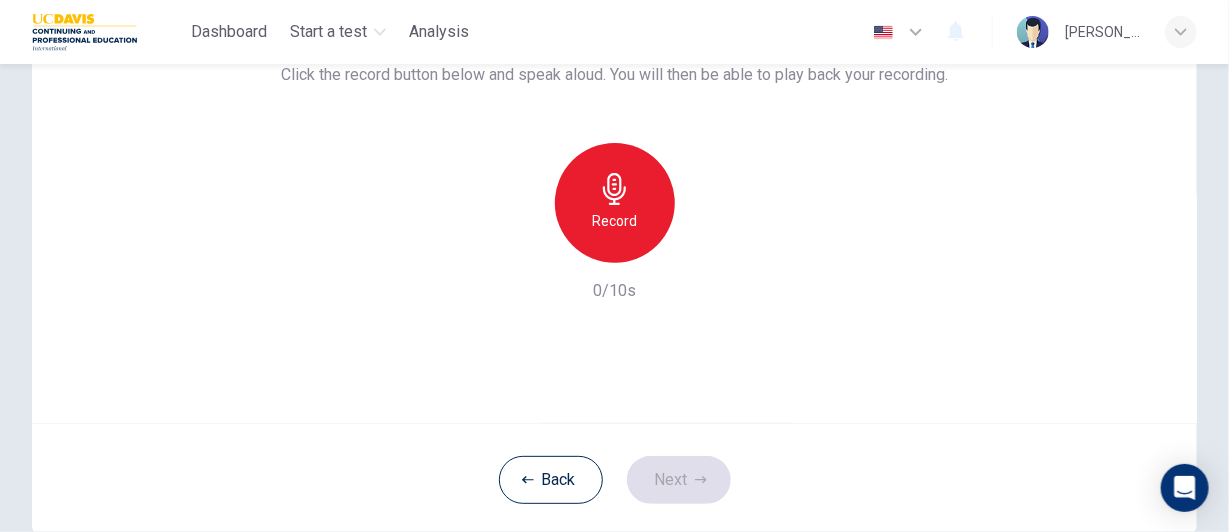 click on "Record" at bounding box center (615, 203) 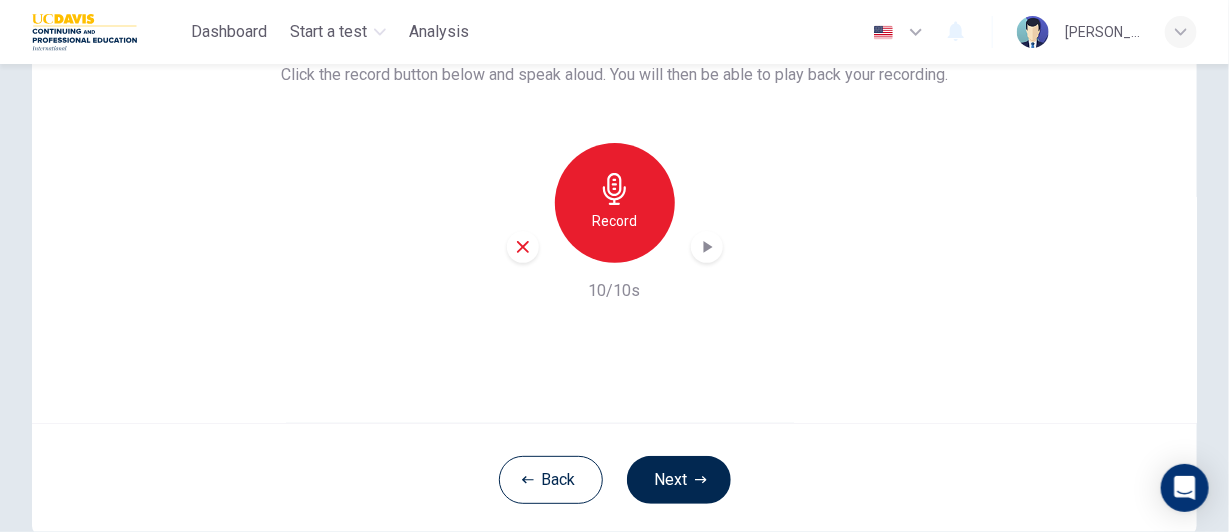 click 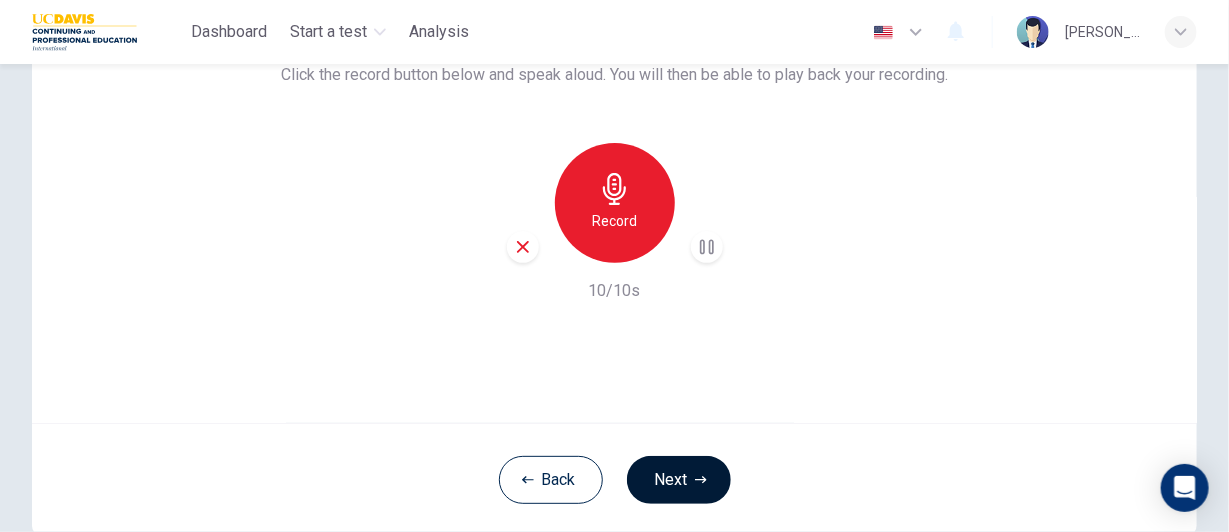 click on "Next" at bounding box center [679, 480] 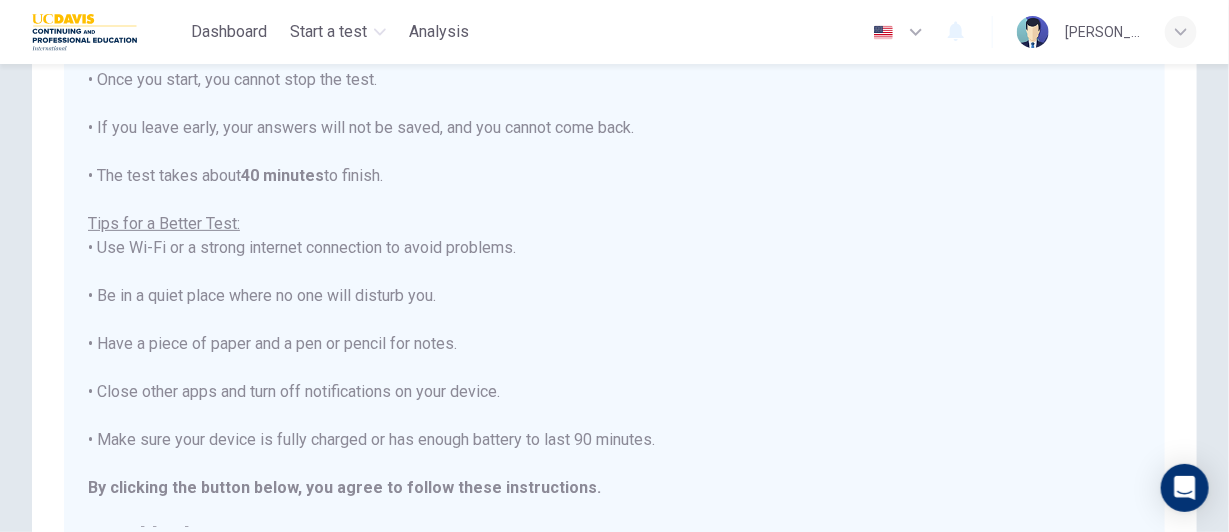 scroll, scrollTop: 261, scrollLeft: 0, axis: vertical 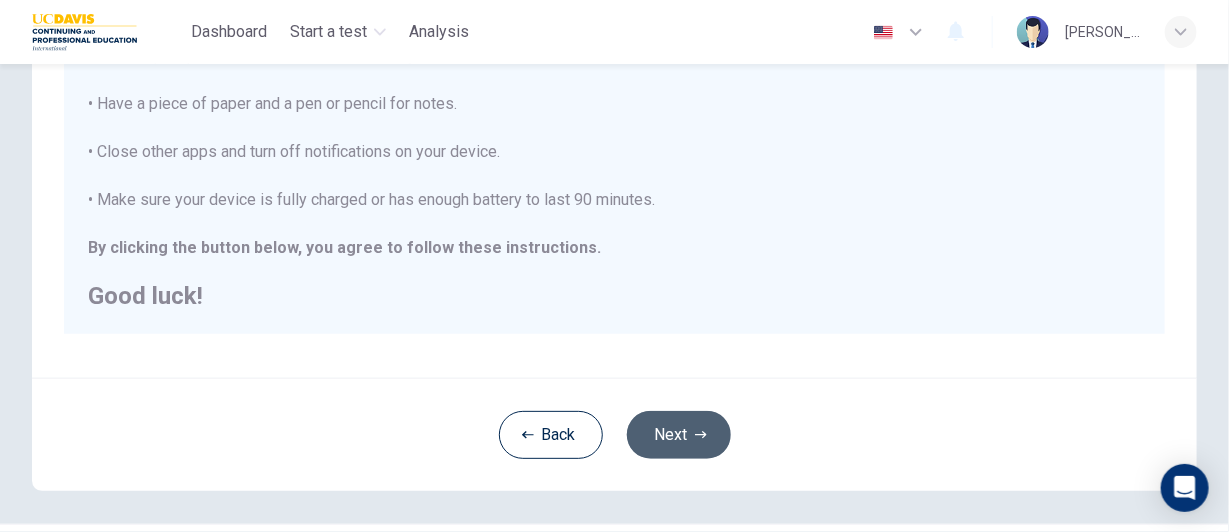click on "Next" at bounding box center [679, 435] 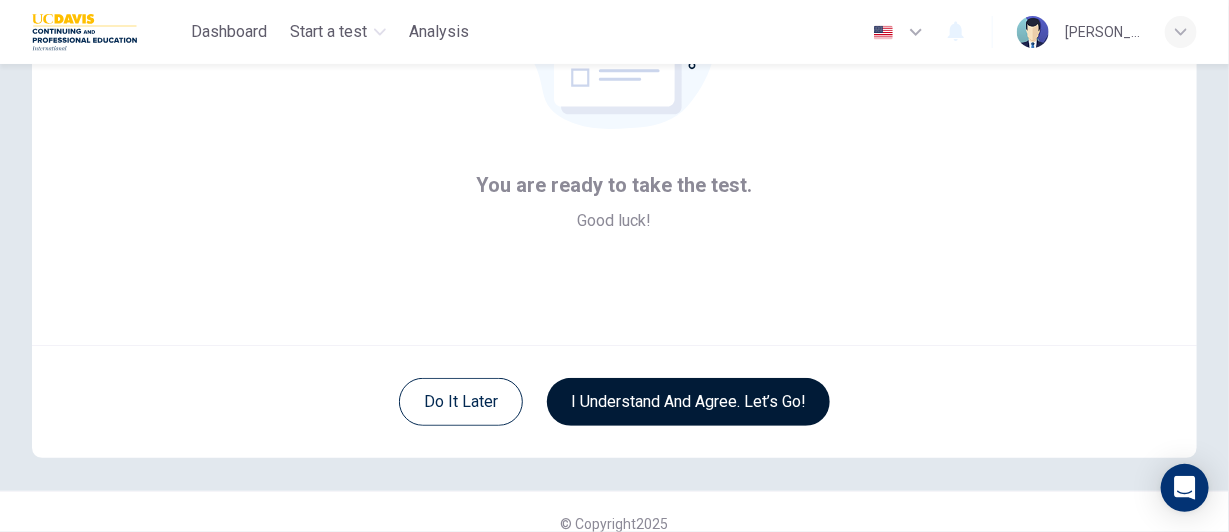 scroll, scrollTop: 261, scrollLeft: 0, axis: vertical 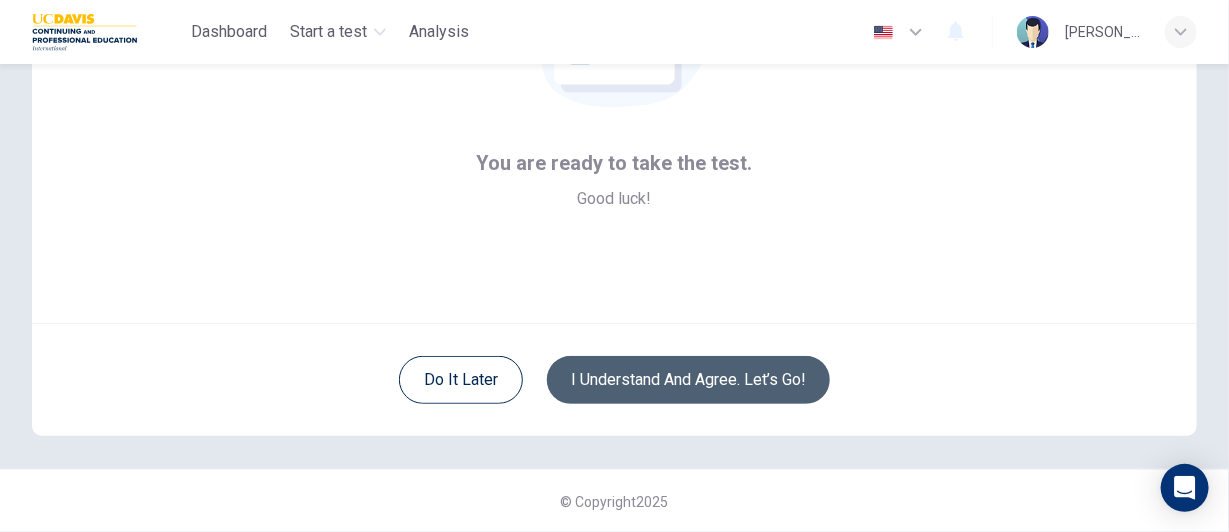 click on "I understand and agree. Let’s go!" at bounding box center (688, 380) 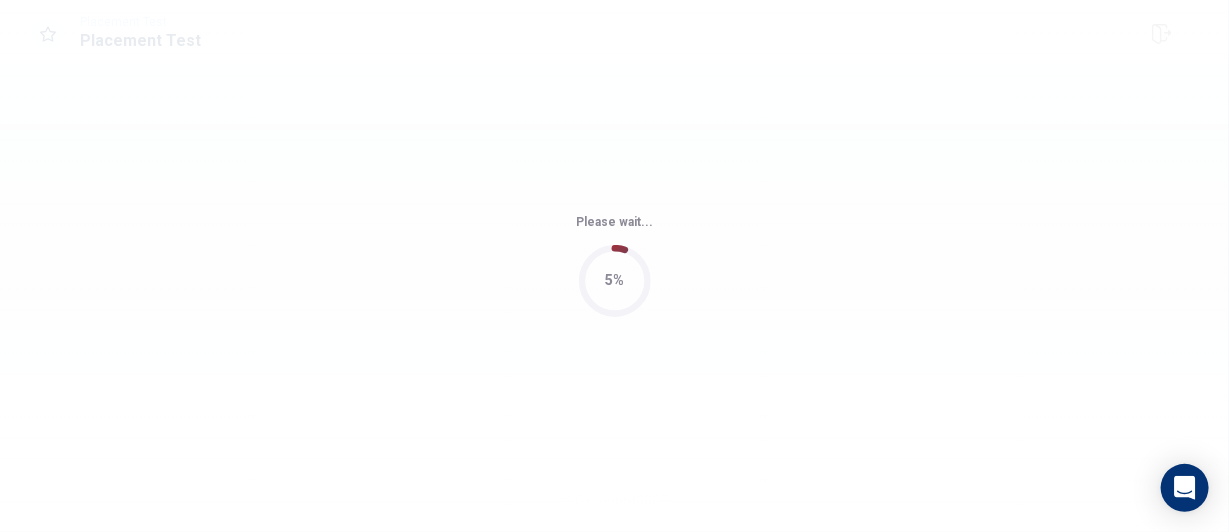 scroll, scrollTop: 0, scrollLeft: 0, axis: both 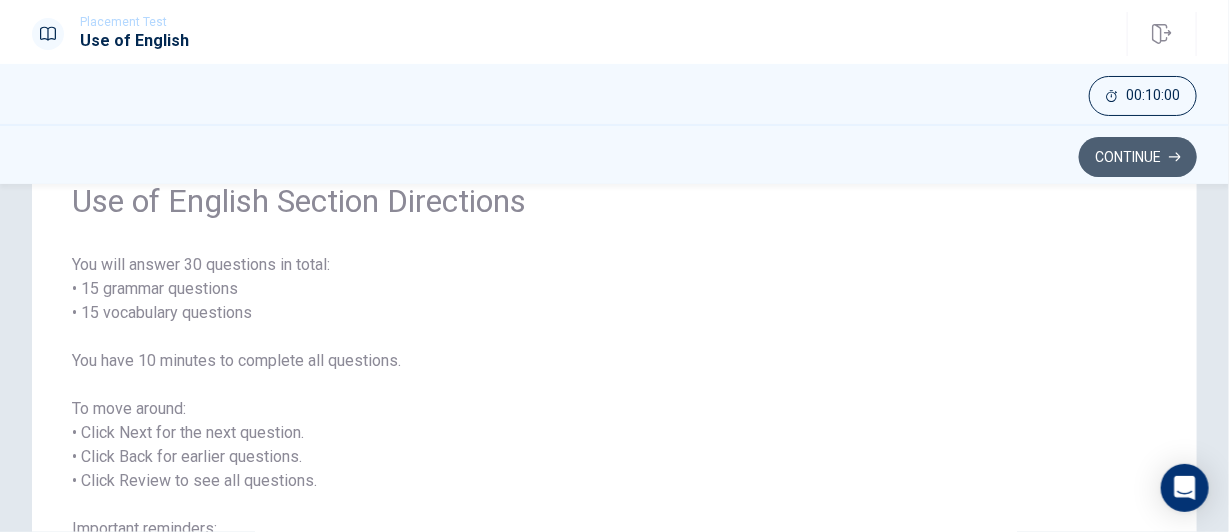 click on "Continue" at bounding box center (1138, 157) 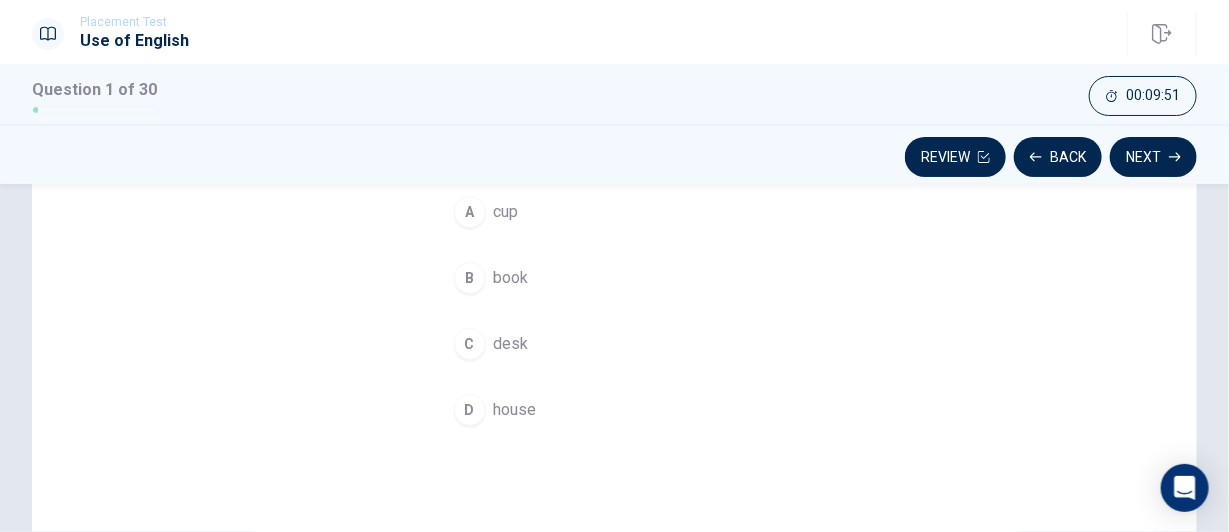 scroll, scrollTop: 200, scrollLeft: 0, axis: vertical 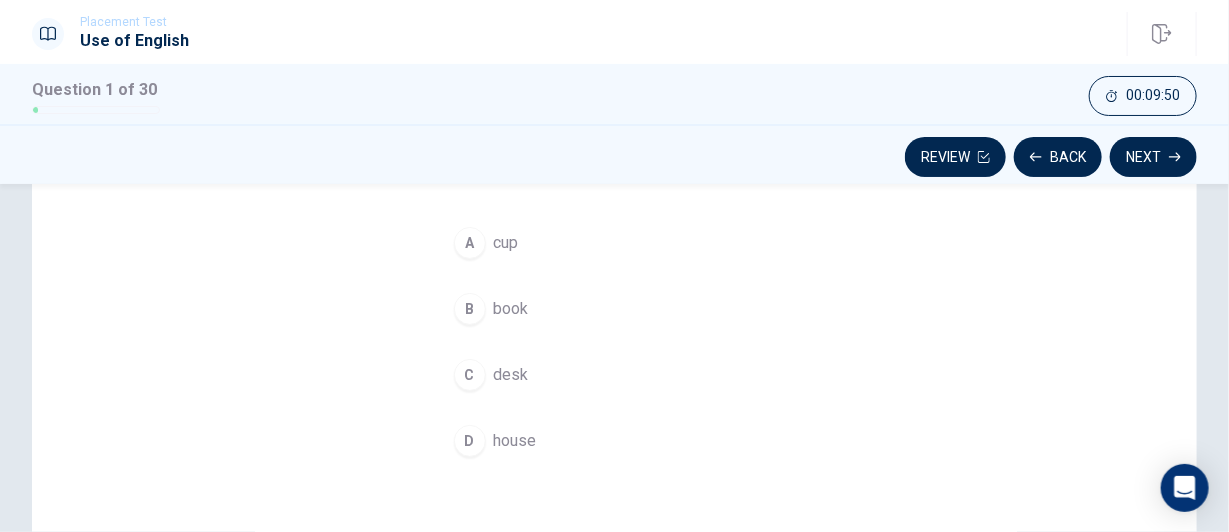 click on "D" at bounding box center (470, 441) 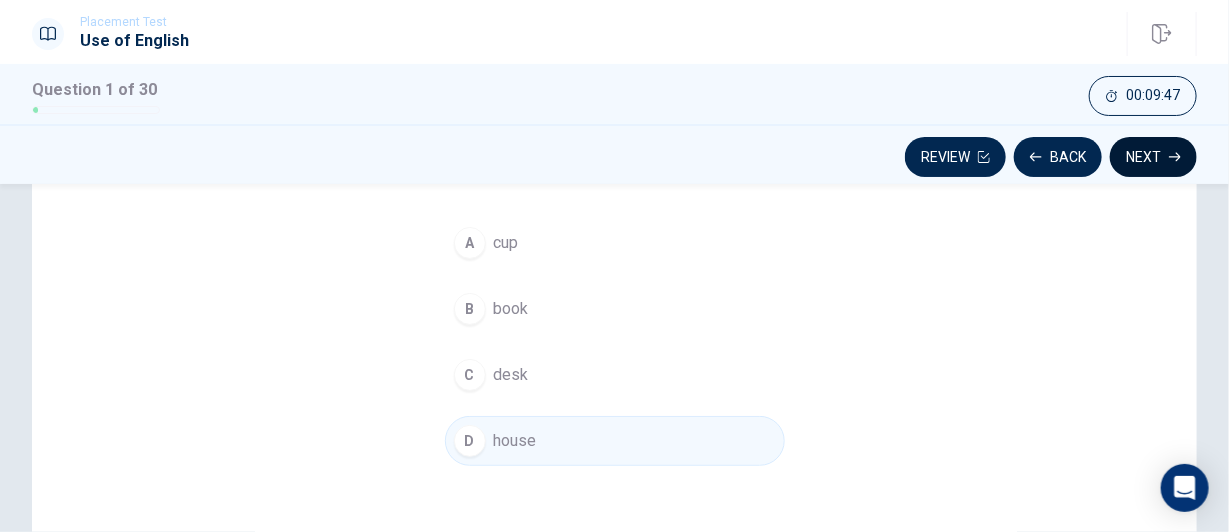 click on "Next" at bounding box center (1153, 157) 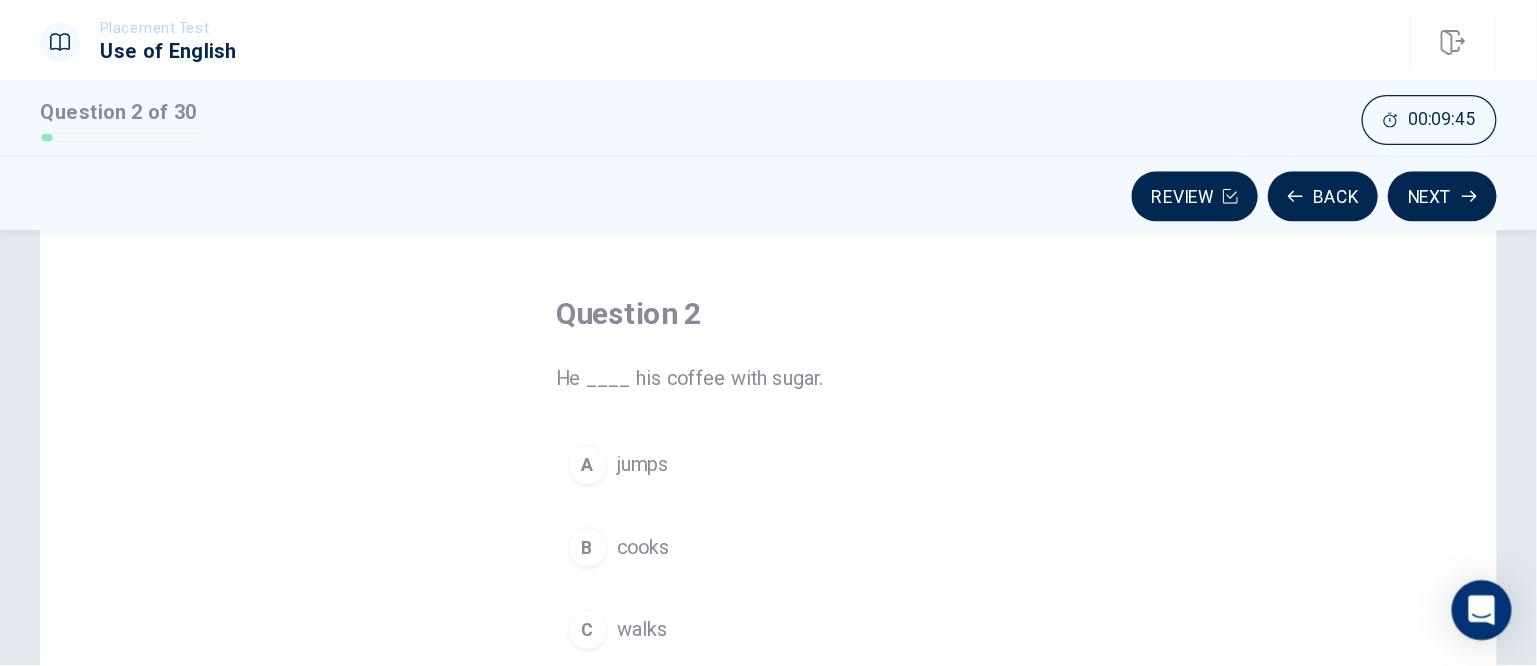 scroll, scrollTop: 0, scrollLeft: 0, axis: both 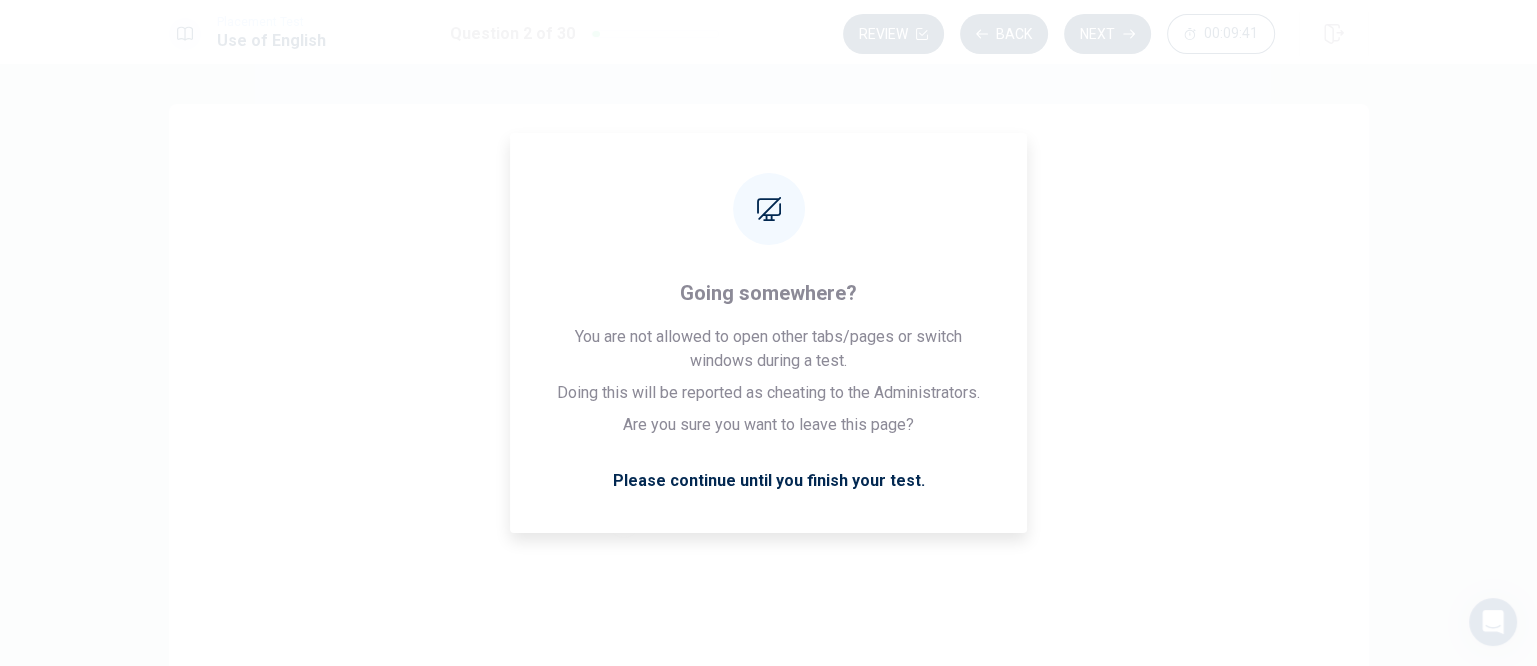 drag, startPoint x: 1077, startPoint y: 17, endPoint x: 1040, endPoint y: 487, distance: 471.45413 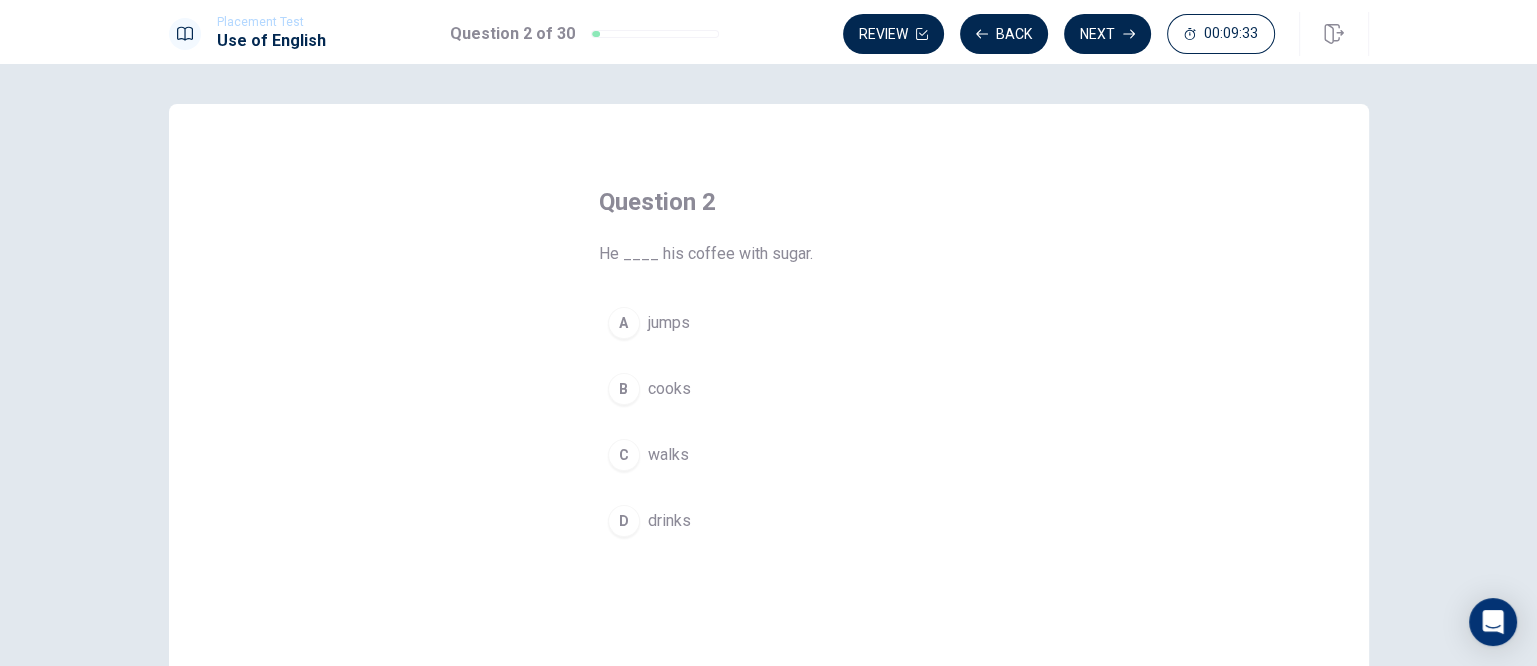 click on "D" at bounding box center [624, 521] 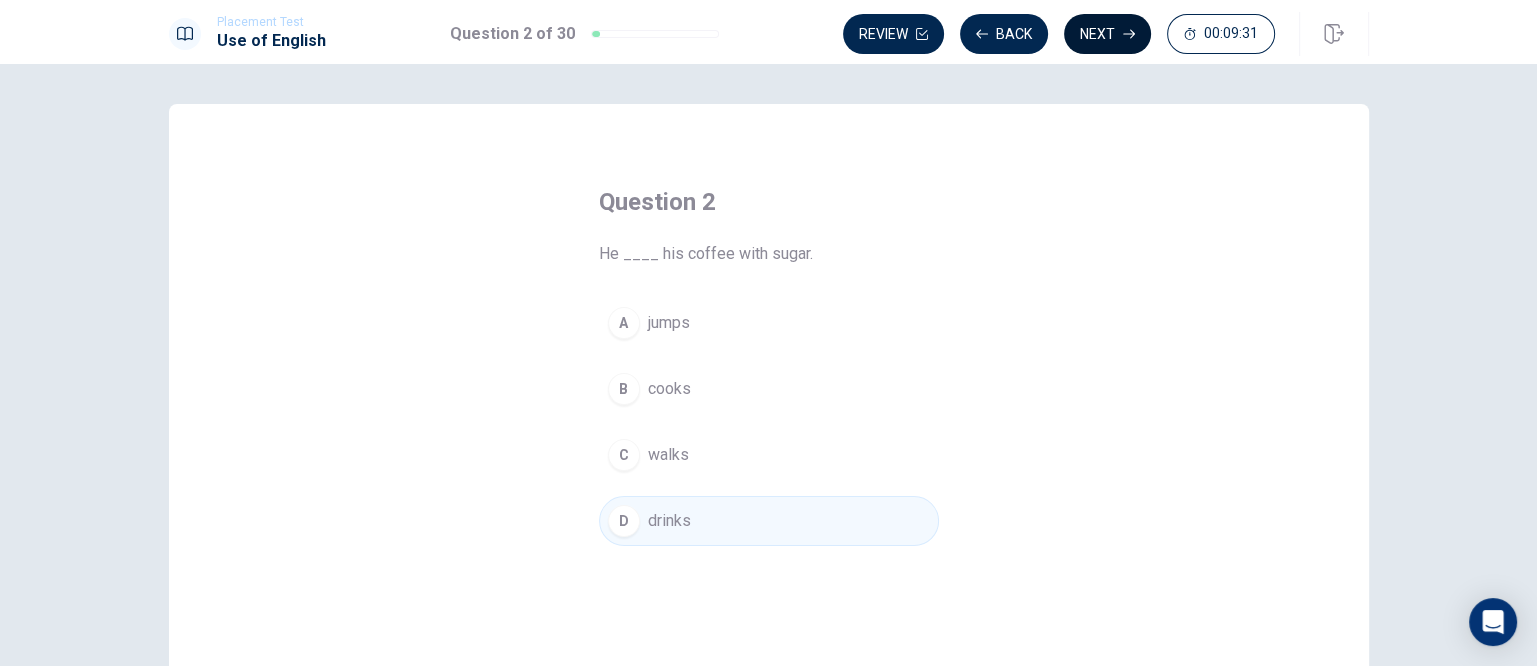 click on "Next" at bounding box center (1107, 34) 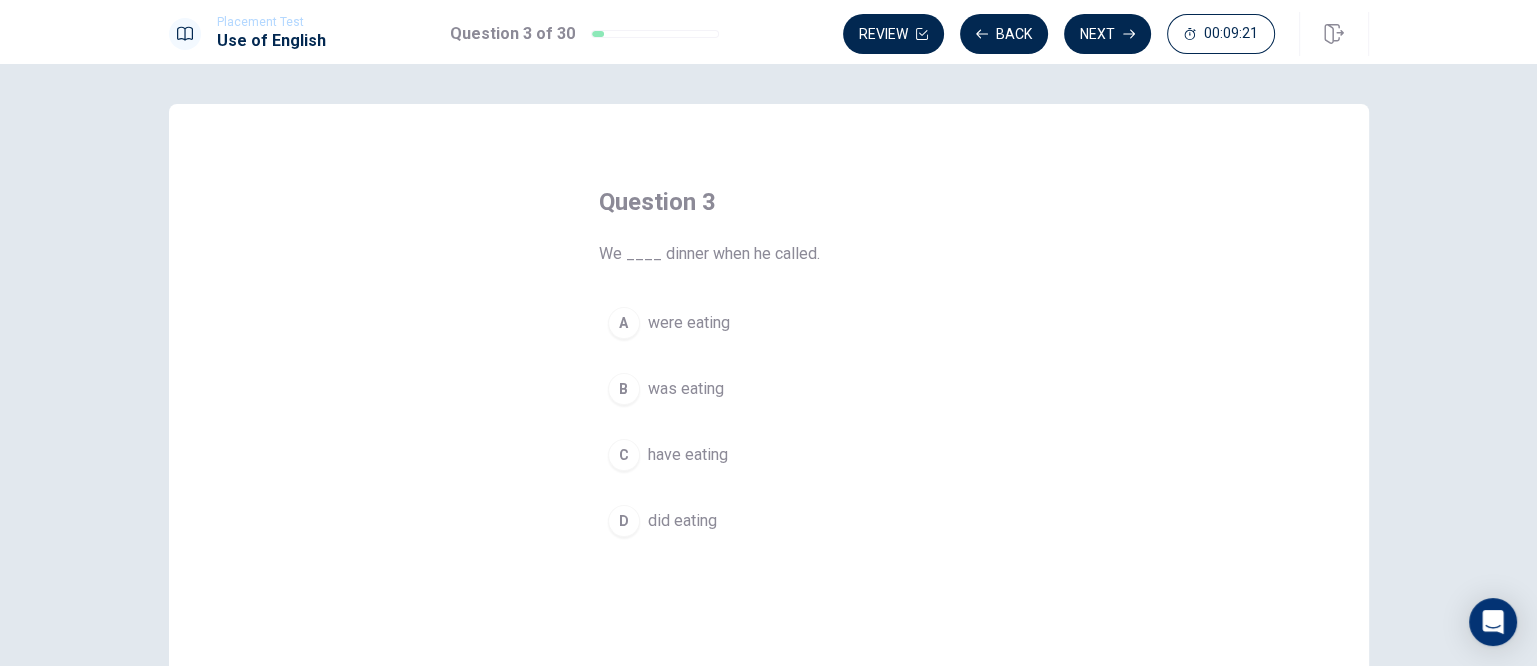 click on "B was eating" at bounding box center (769, 389) 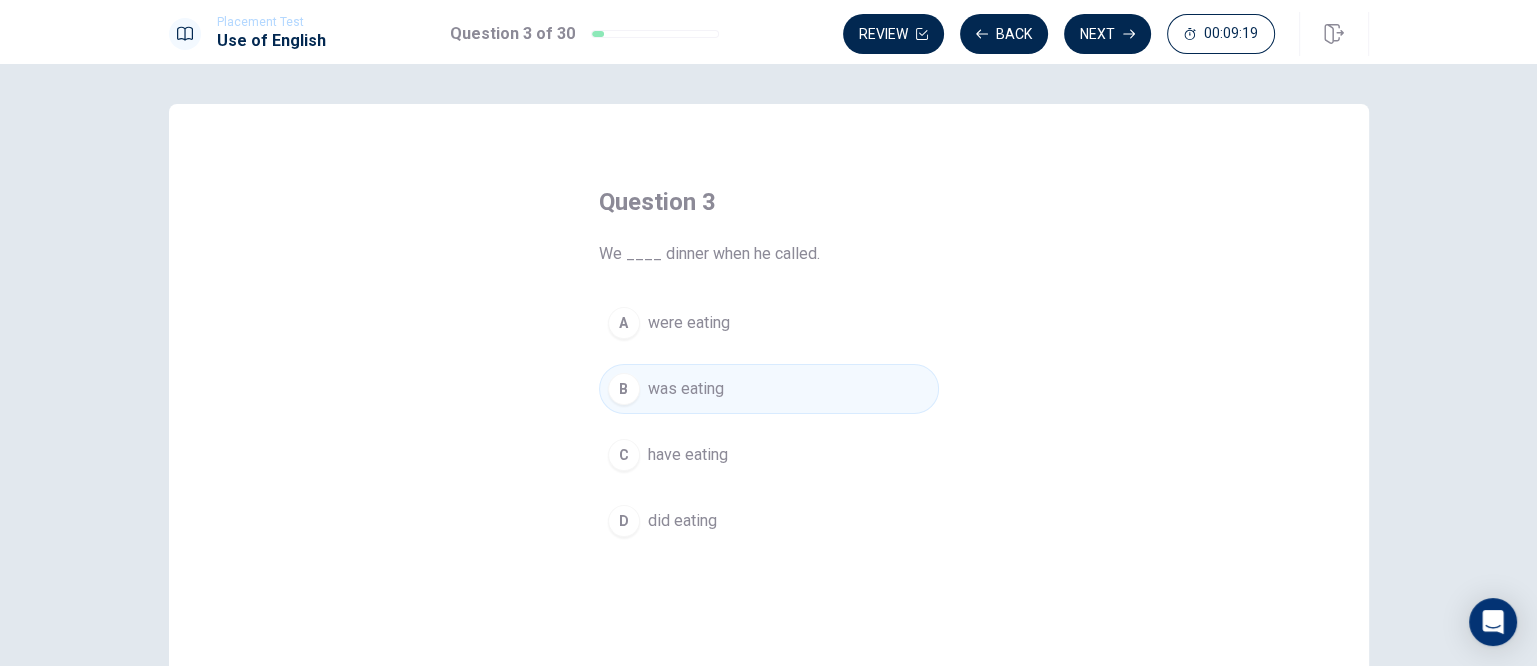 click on "were eating" at bounding box center [689, 323] 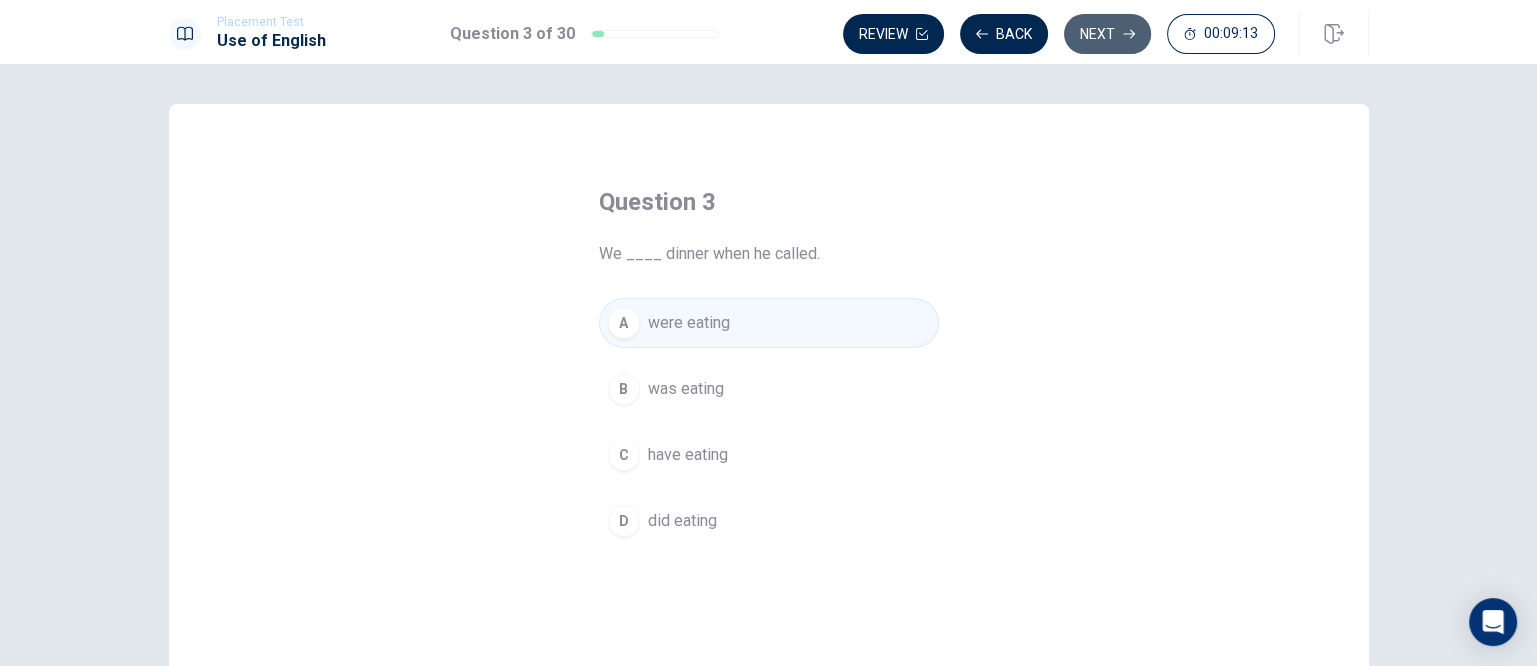 click on "Next" at bounding box center [1107, 34] 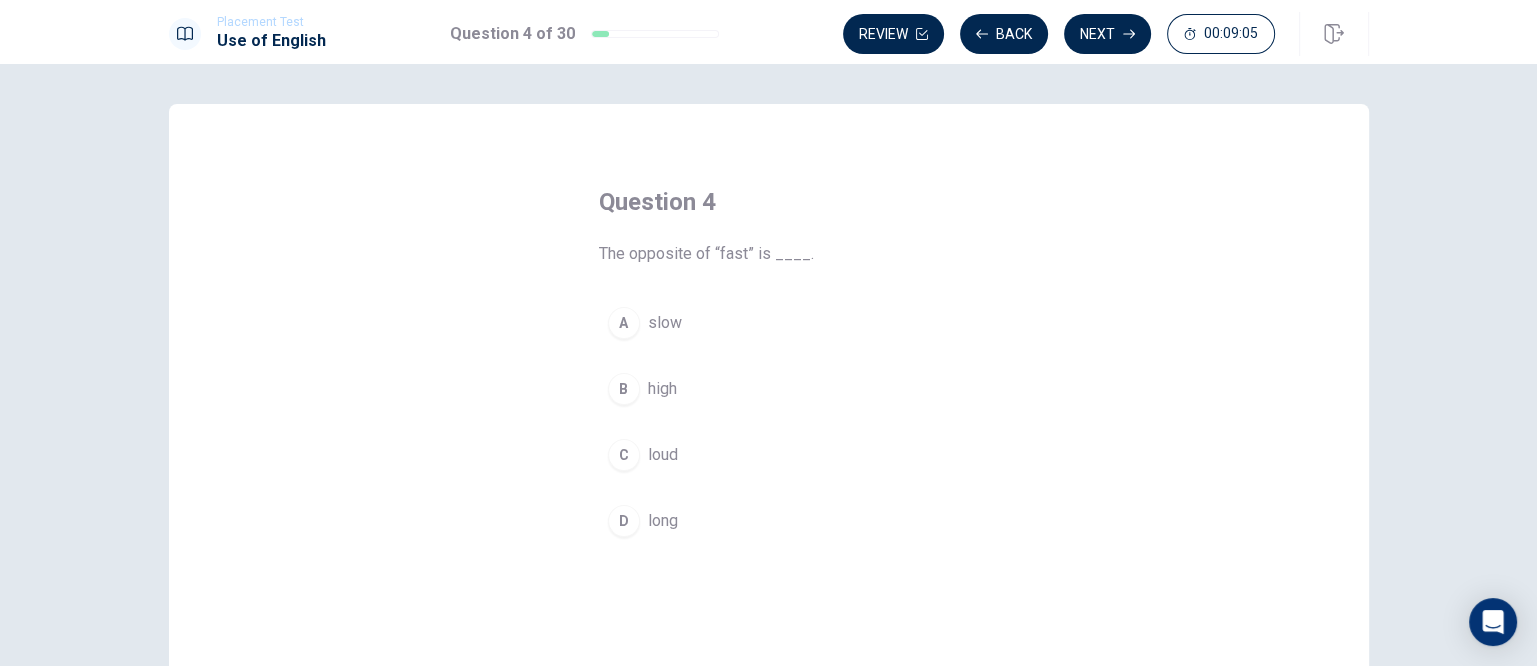 click on "The opposite of “fast” is ____." at bounding box center [769, 254] 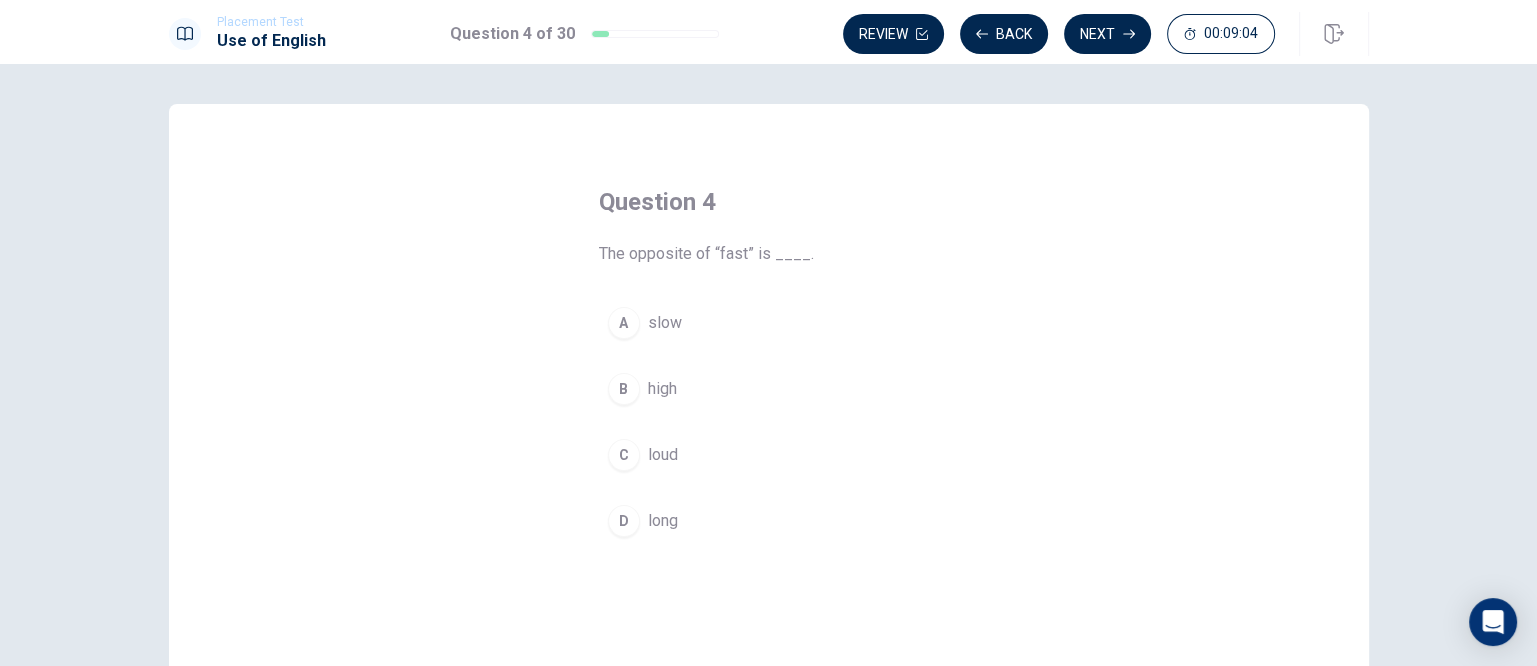 drag, startPoint x: 620, startPoint y: 259, endPoint x: 676, endPoint y: 251, distance: 56.568542 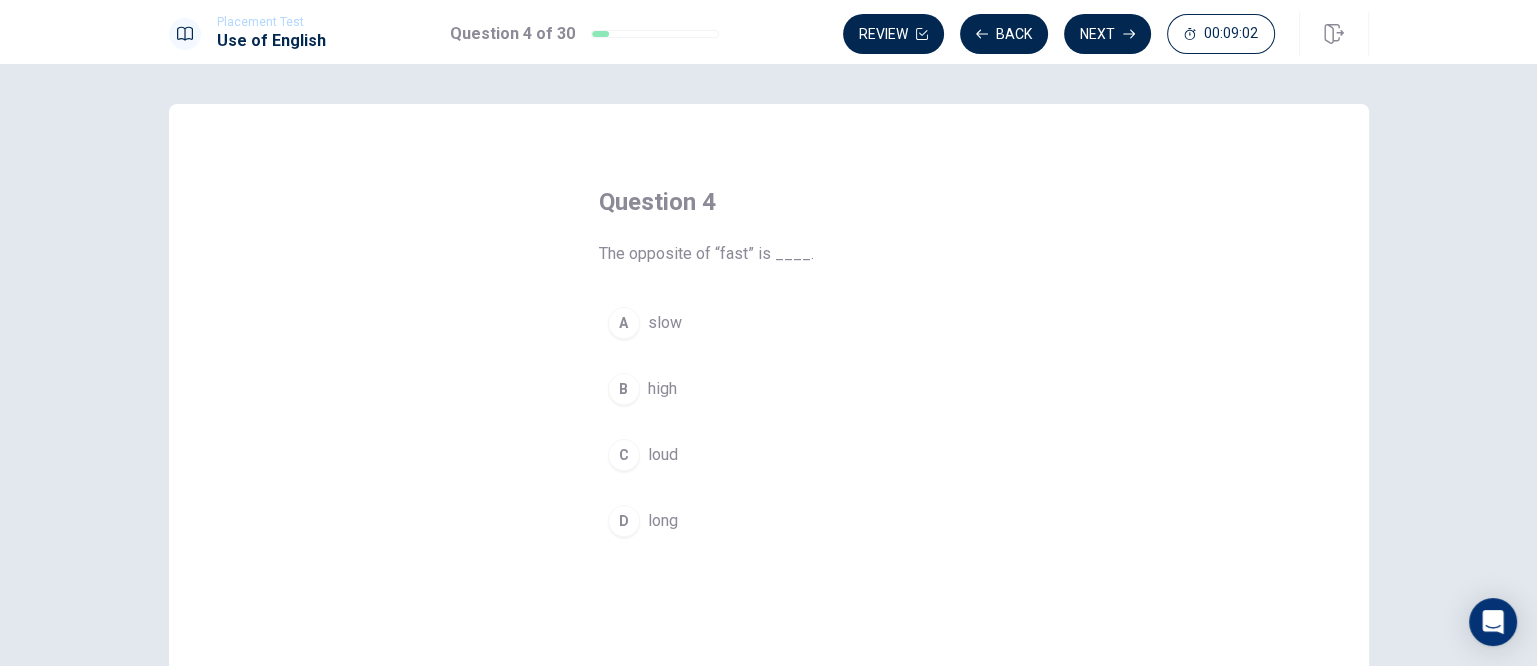 drag, startPoint x: 623, startPoint y: 259, endPoint x: 690, endPoint y: 264, distance: 67.18631 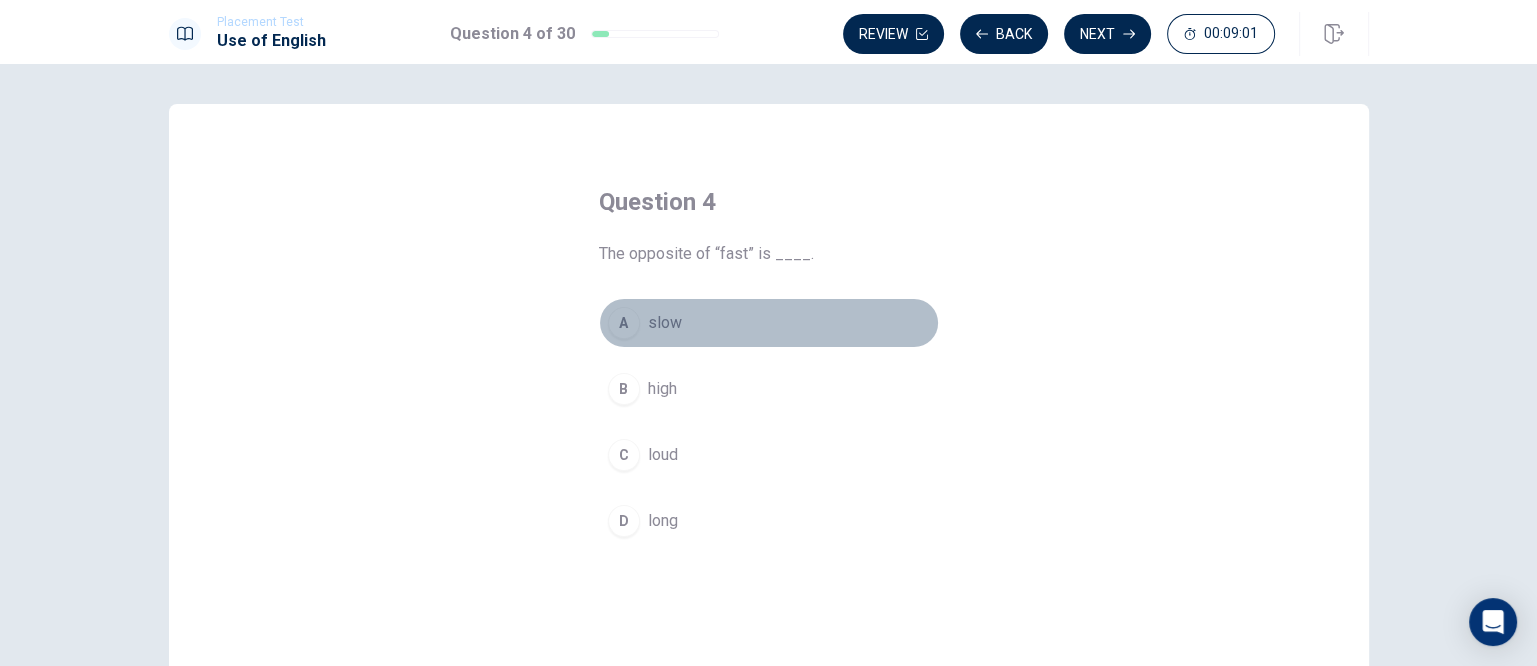 click on "A" at bounding box center [624, 323] 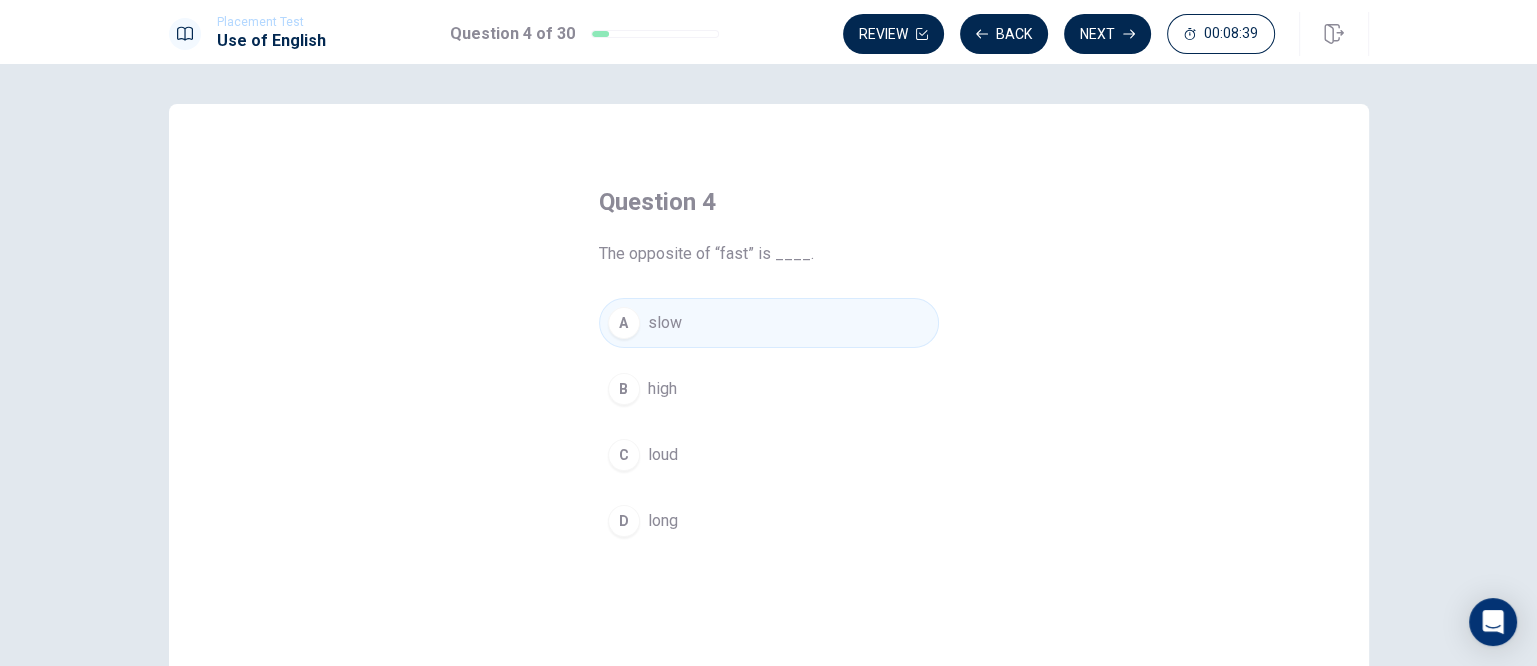 click on "Question 4 The opposite of “fast” is ____. A slow B high C loud D long" at bounding box center [769, 451] 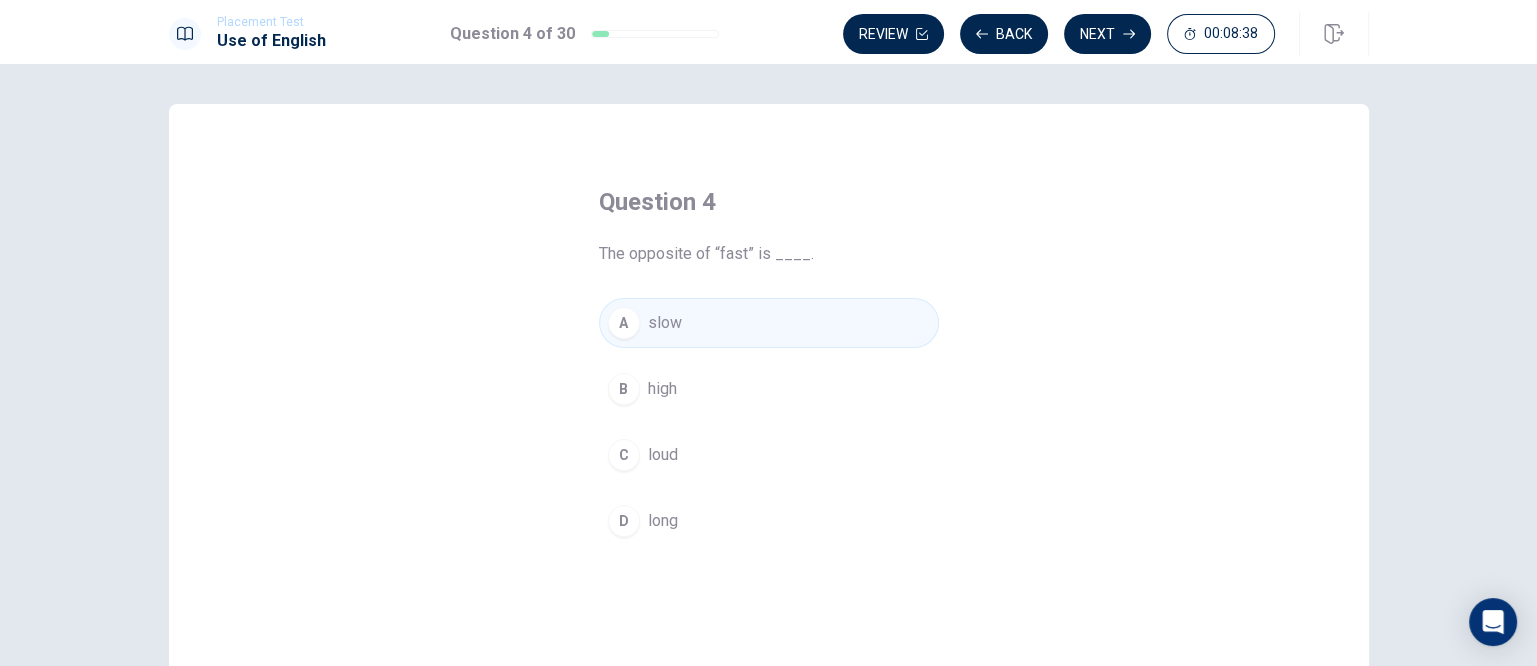 click on "A slow" at bounding box center [769, 323] 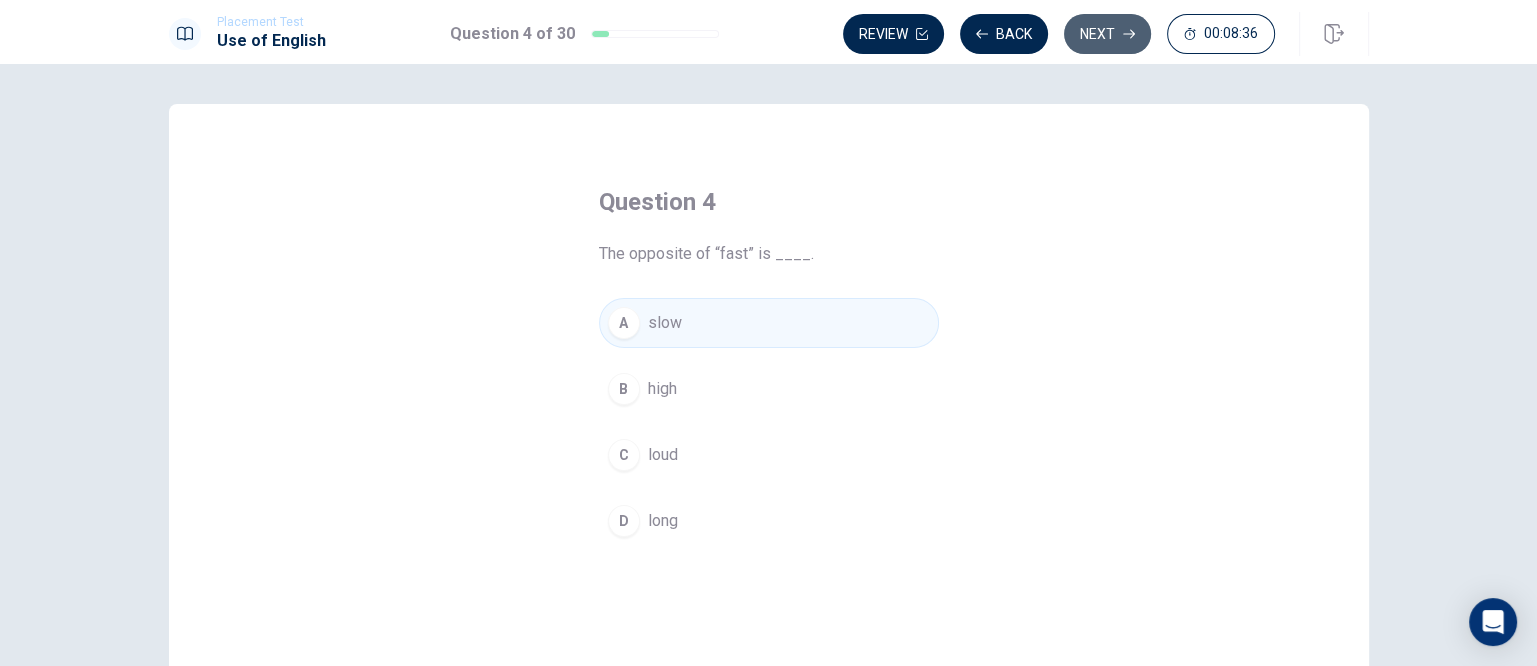 click on "Next" at bounding box center [1107, 34] 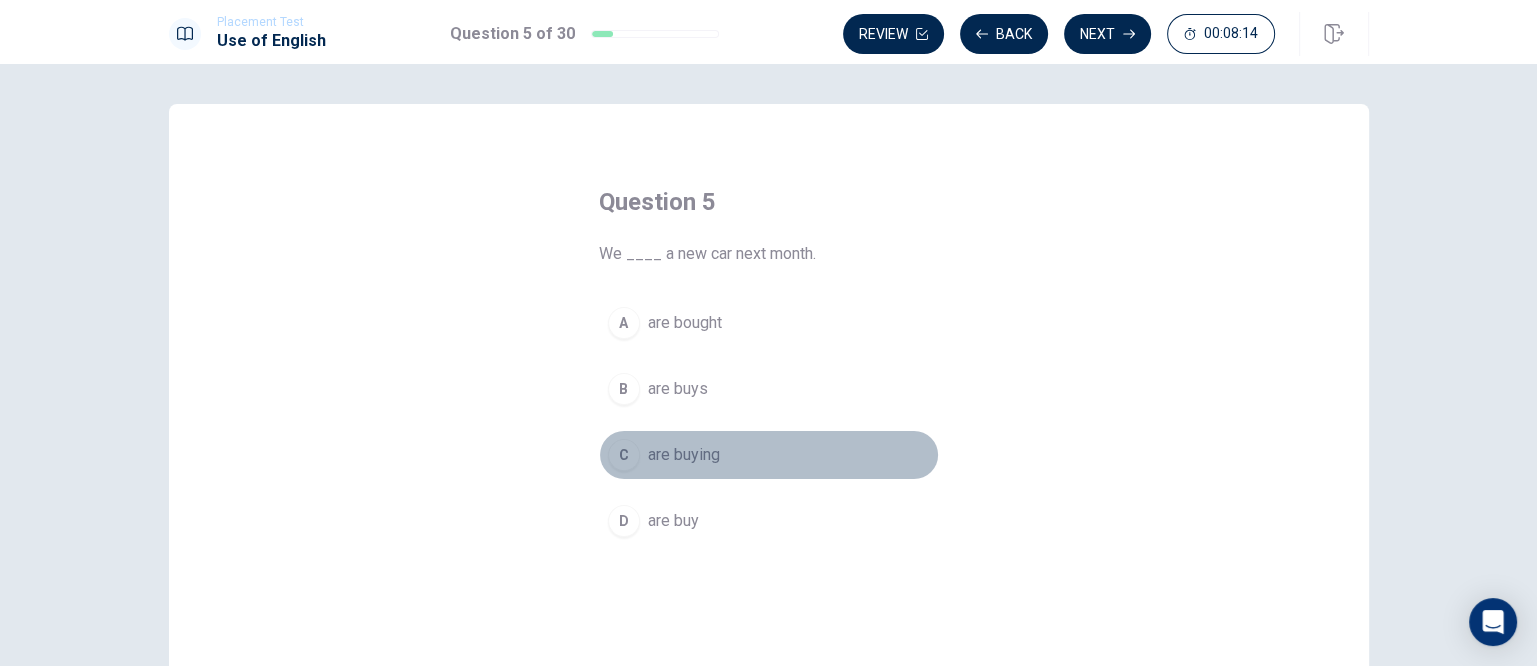 click on "C are buying" at bounding box center [769, 455] 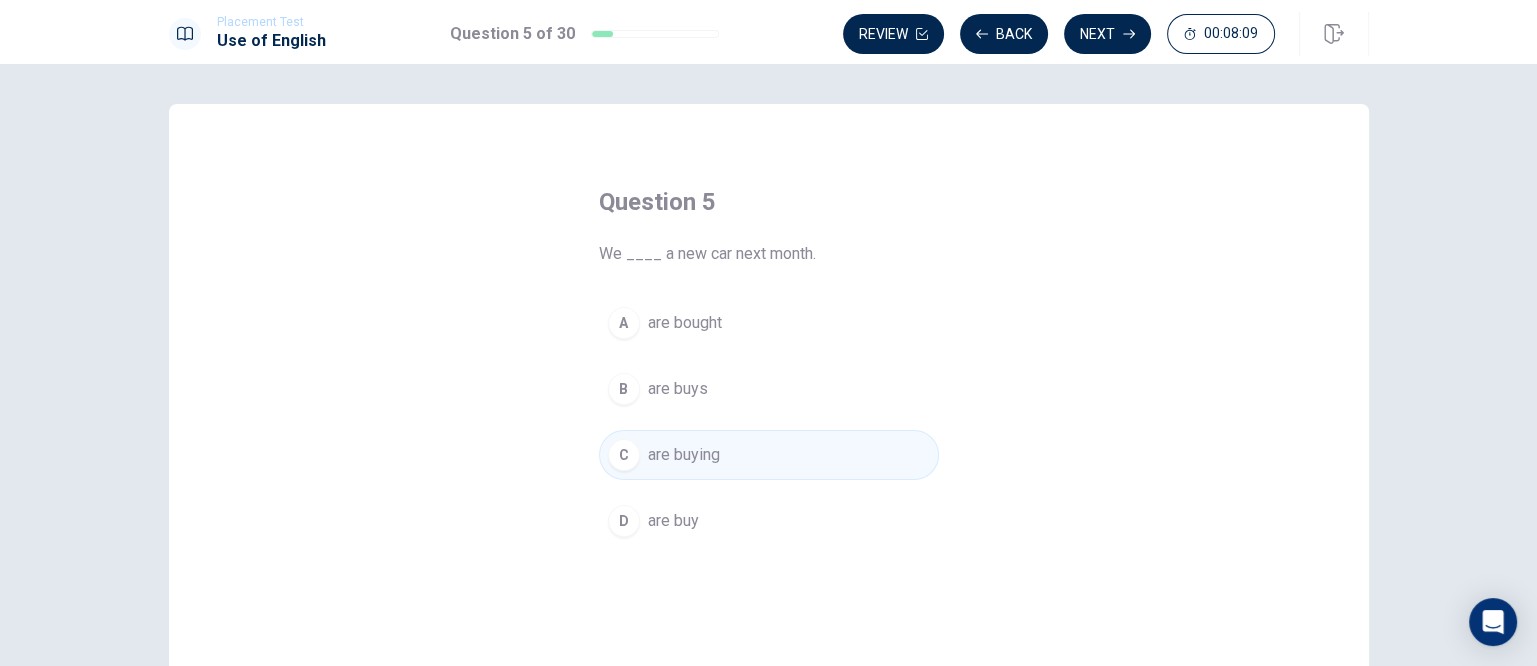 click on "Next" at bounding box center (1107, 34) 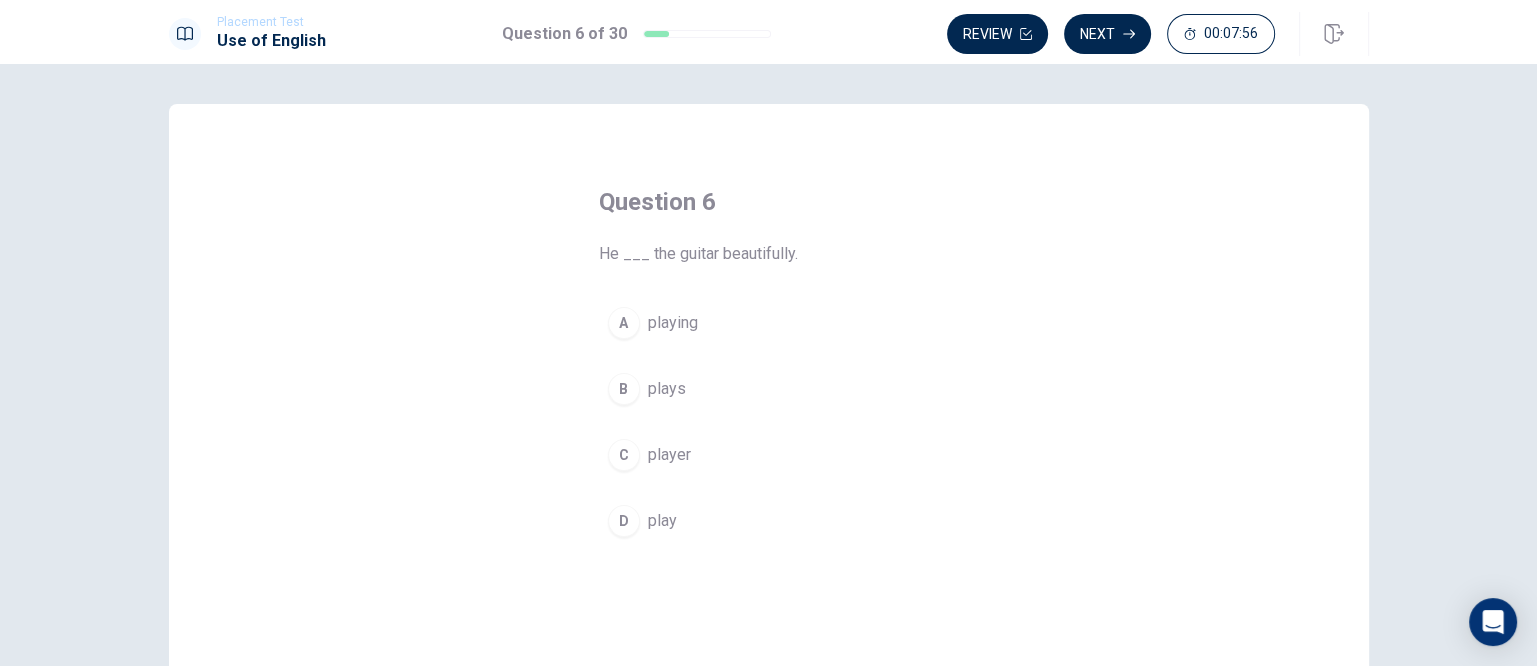 click on "plays" at bounding box center (667, 389) 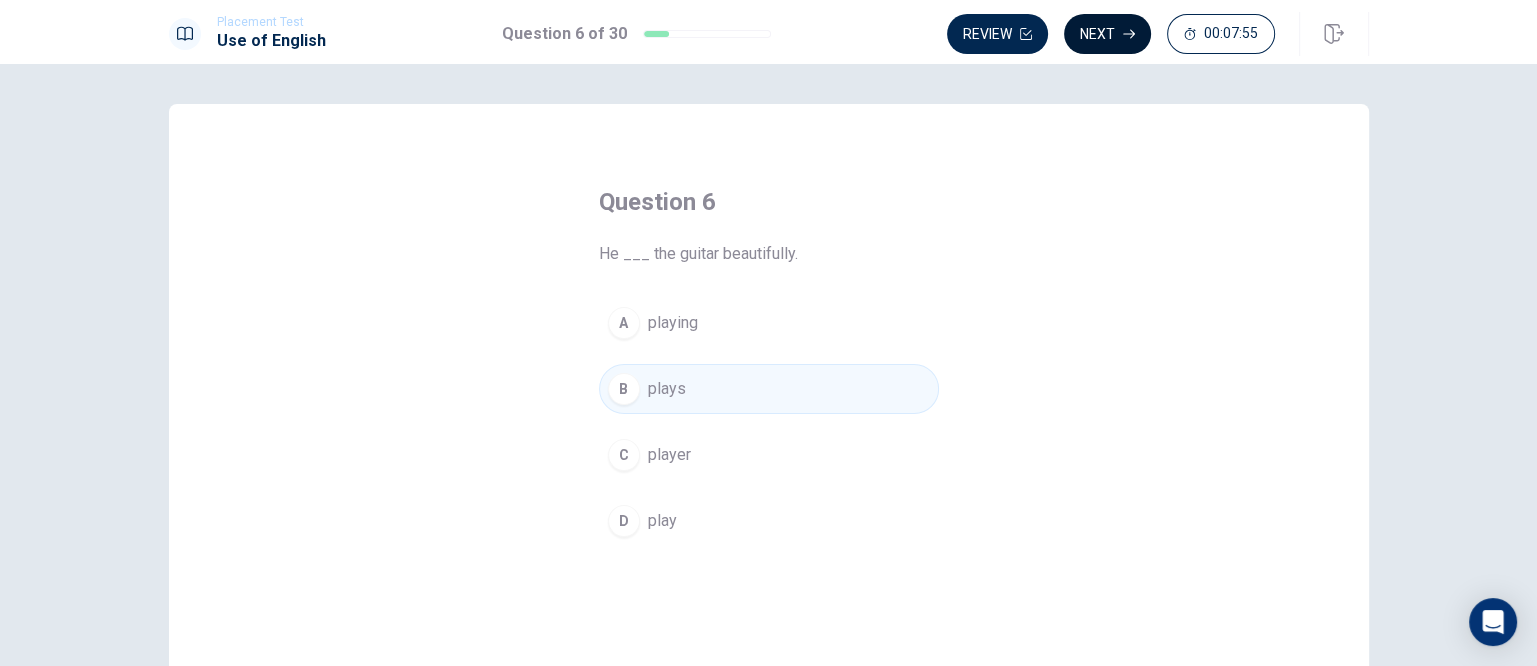 click on "Next" at bounding box center [1107, 34] 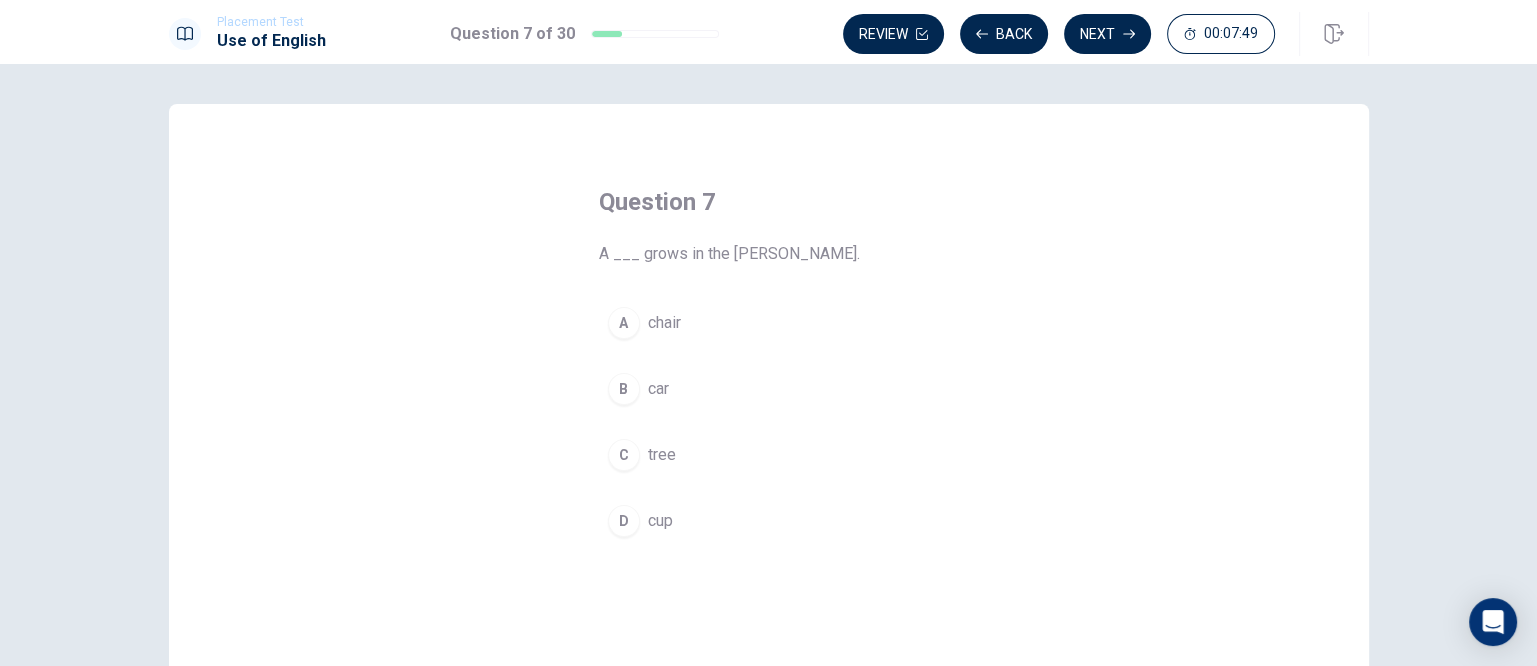 click on "C" at bounding box center (624, 455) 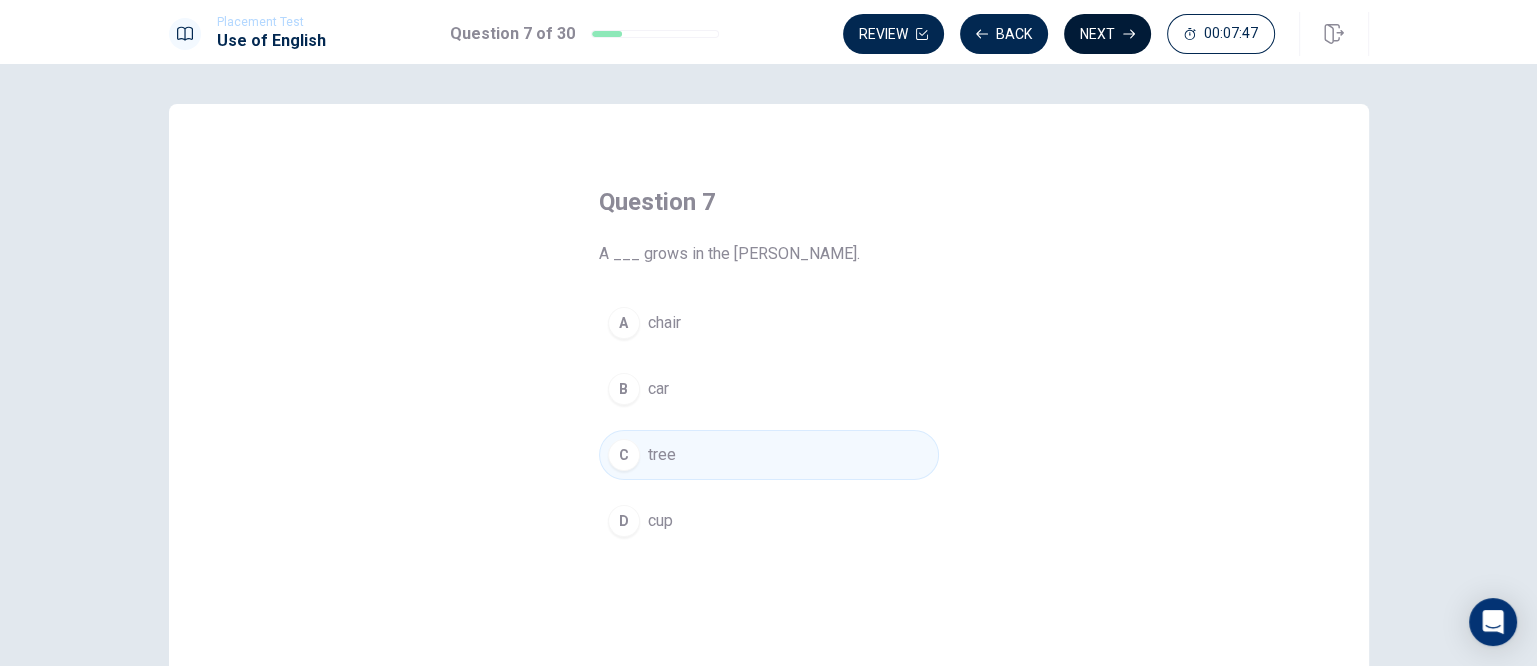 click on "Next" at bounding box center [1107, 34] 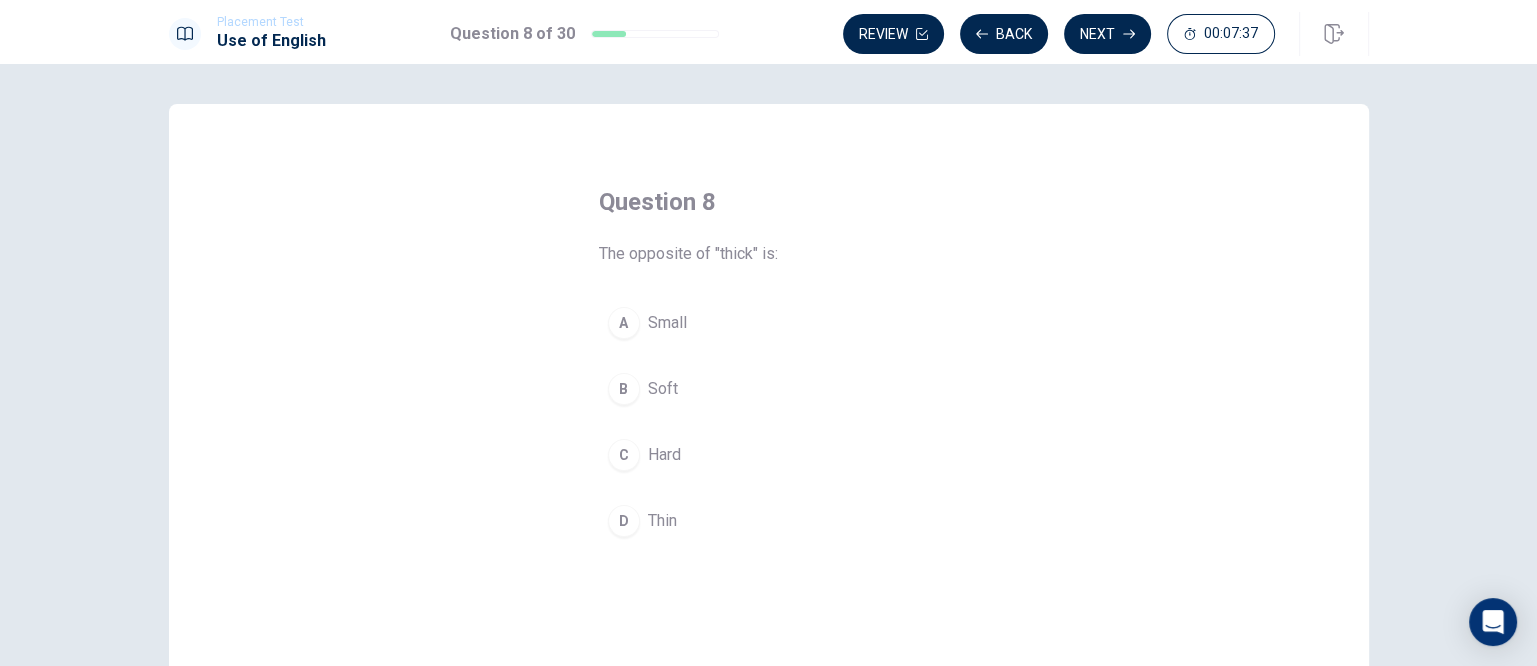 click on "Question 8 The opposite of "thick" is: A Small
B Soft
C Hard D Thin" at bounding box center (769, 451) 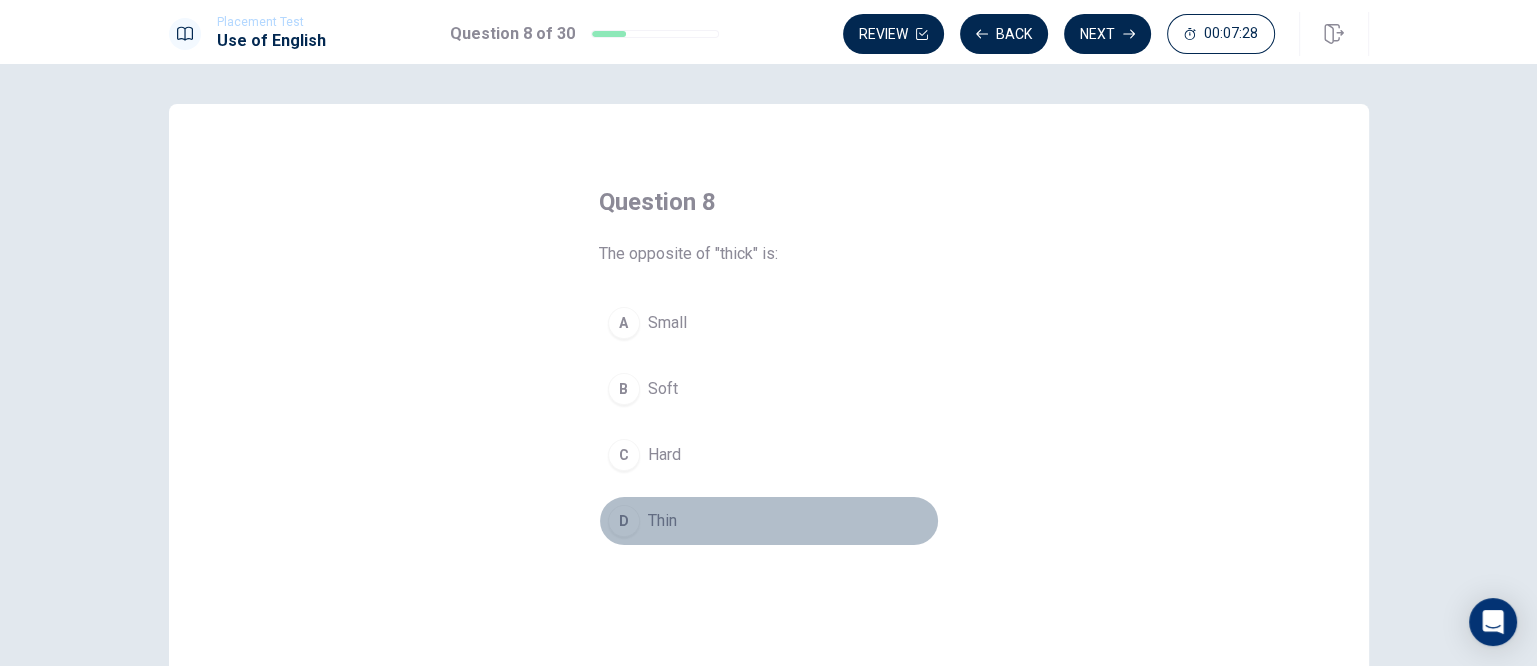 click on "D" at bounding box center (624, 521) 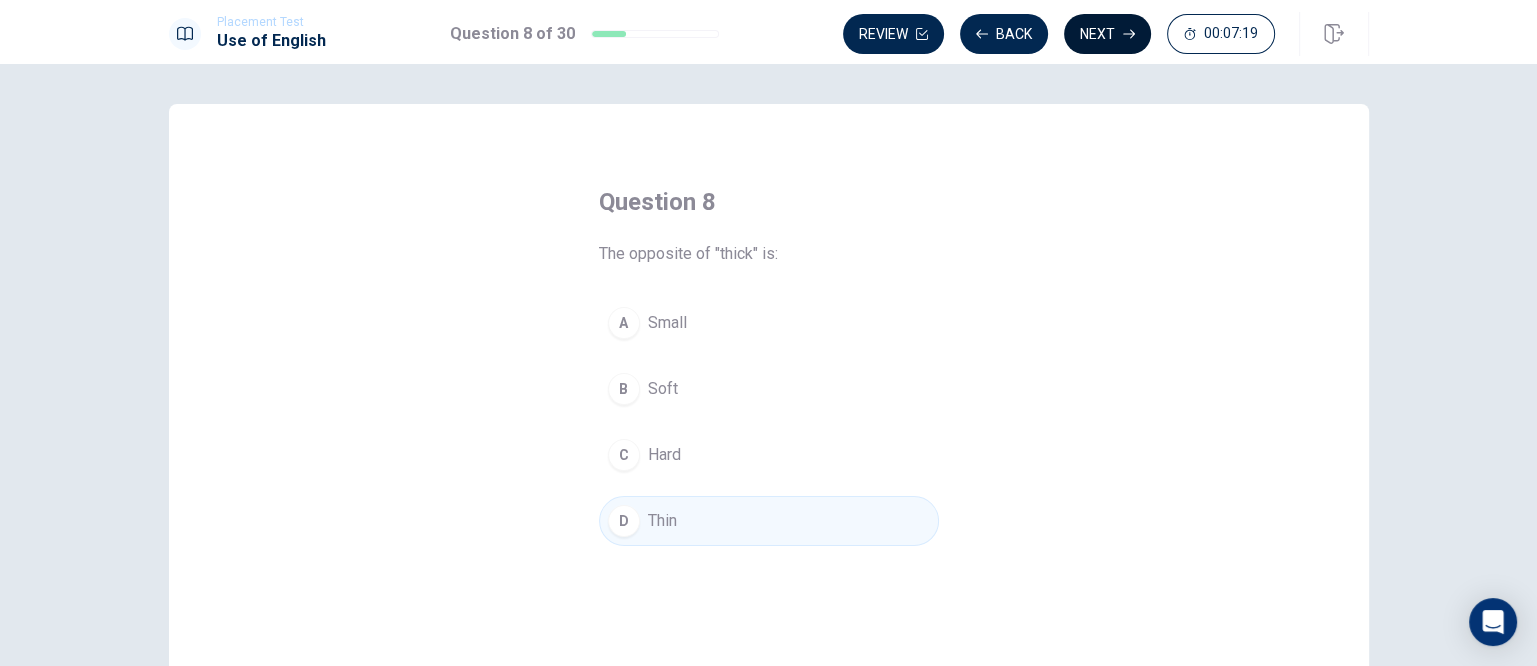 click on "Next" at bounding box center [1107, 34] 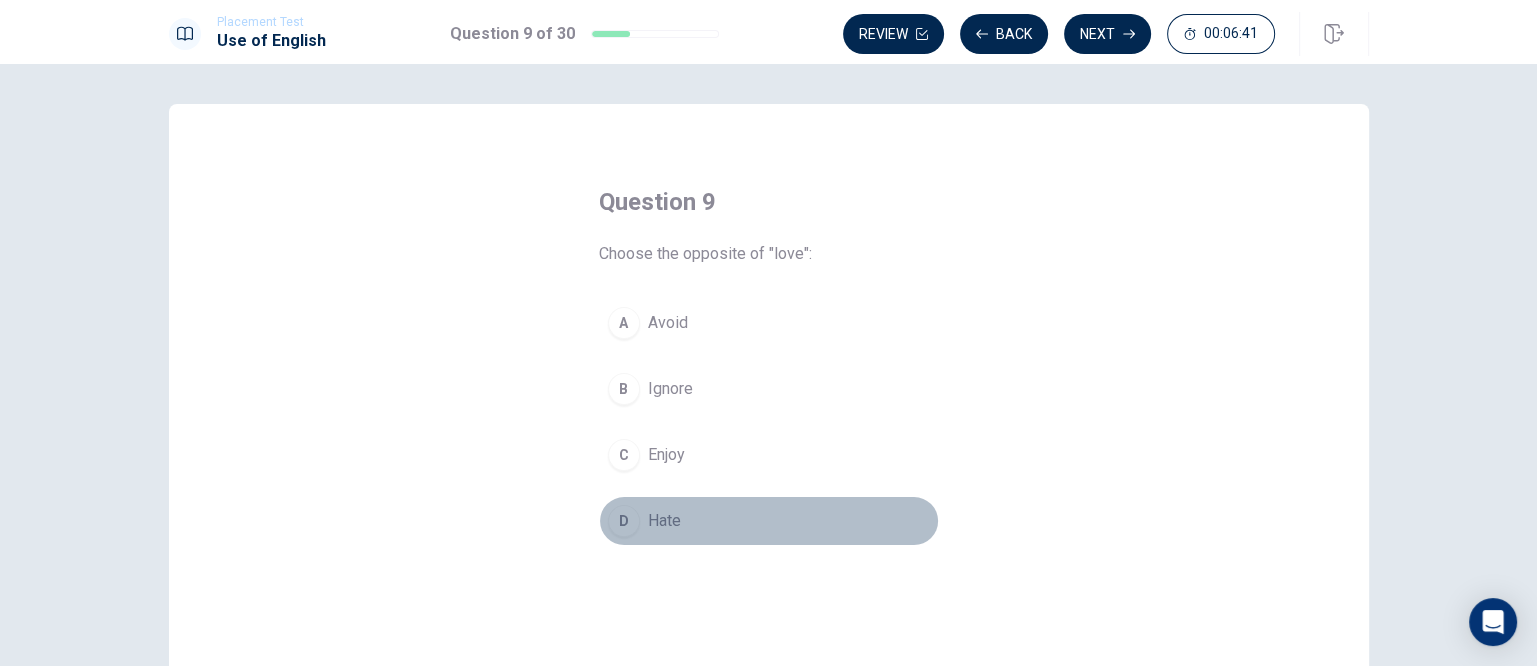 click on "D Hate" at bounding box center [769, 521] 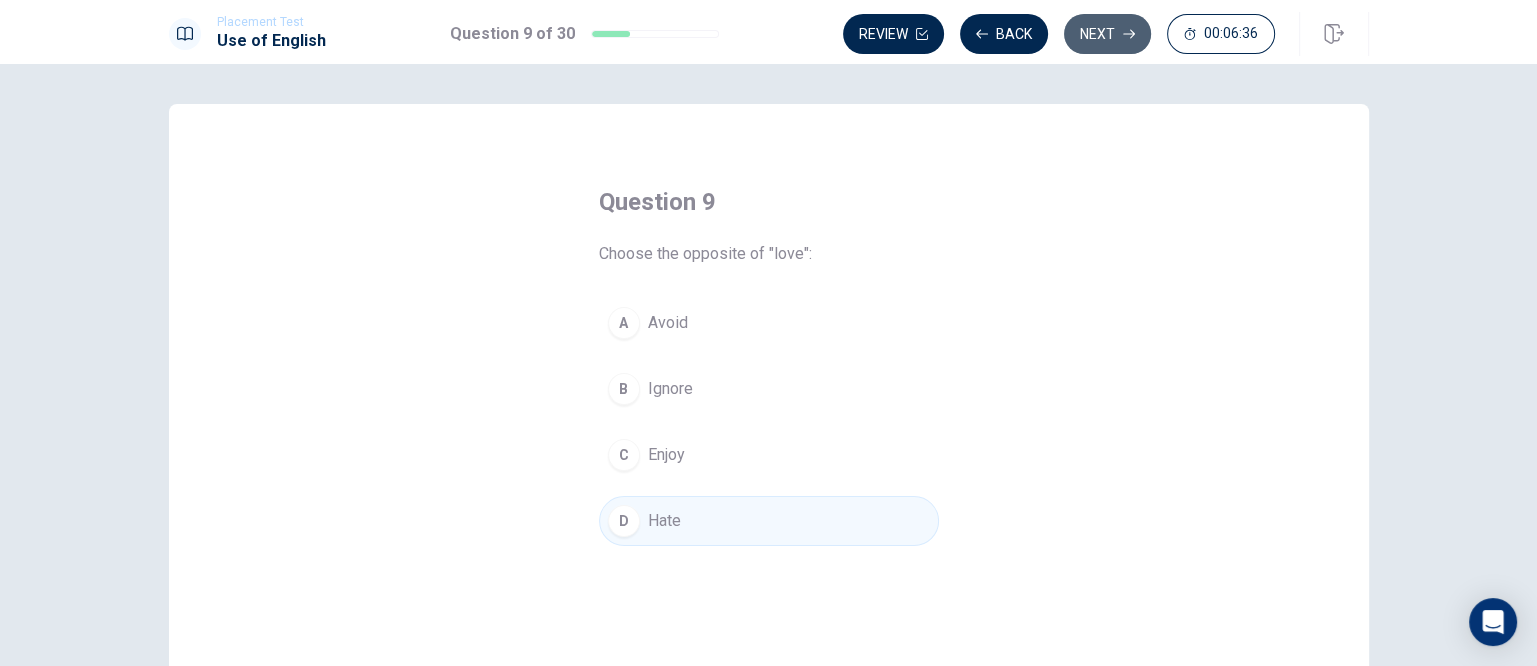 click on "Next" at bounding box center (1107, 34) 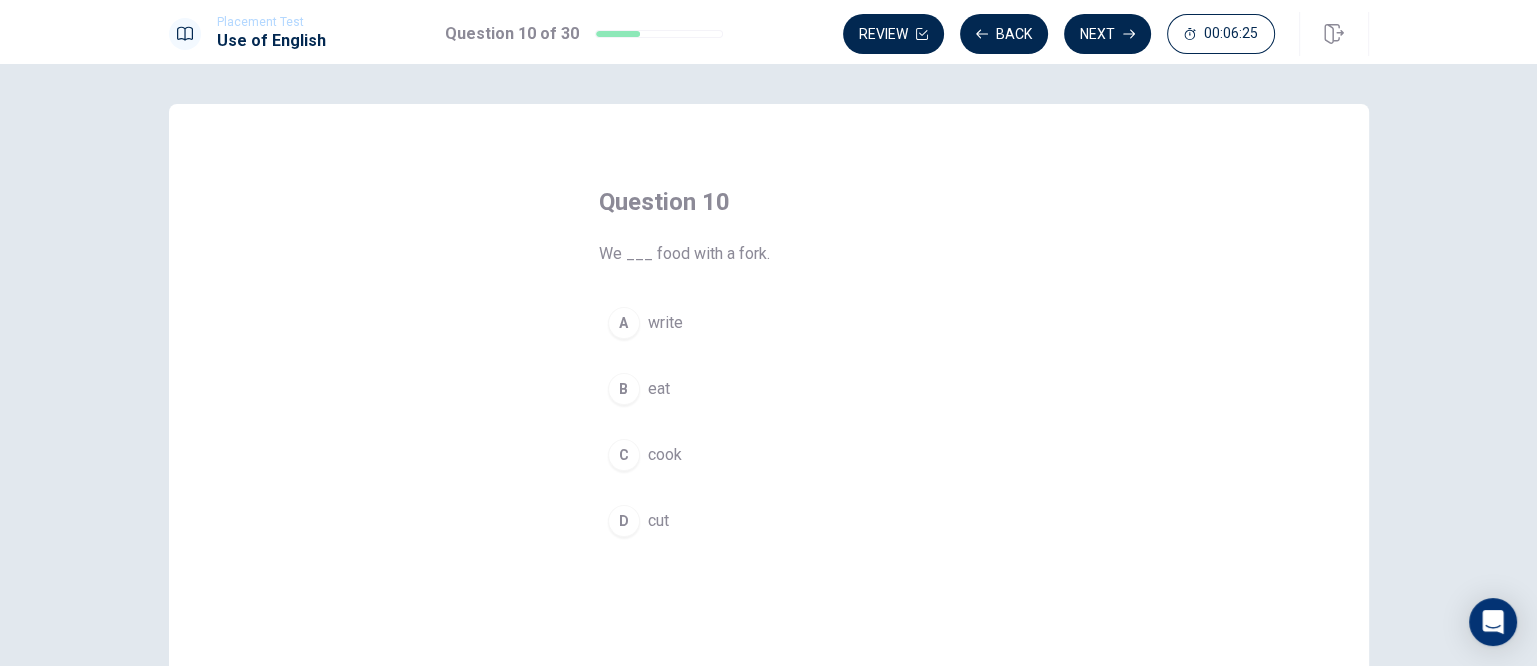 click on "B" at bounding box center (624, 389) 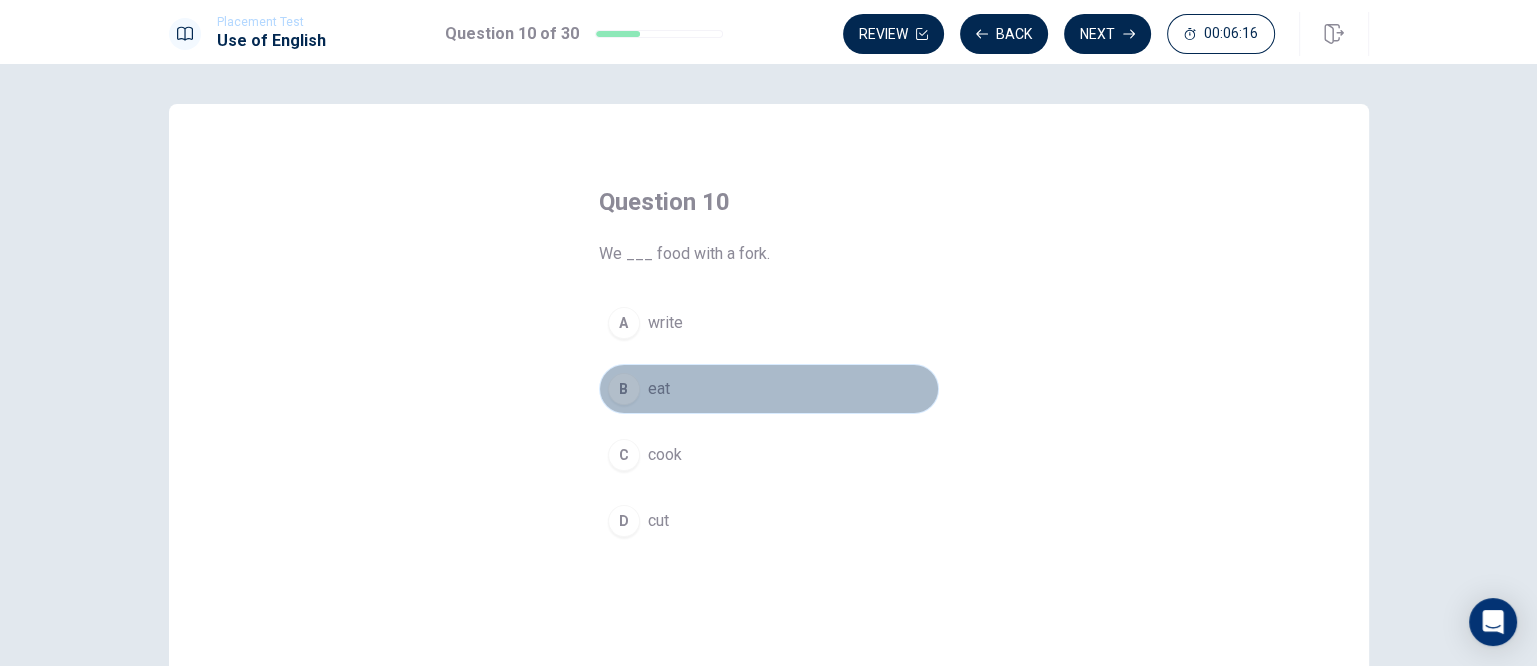 click on "B" at bounding box center [624, 389] 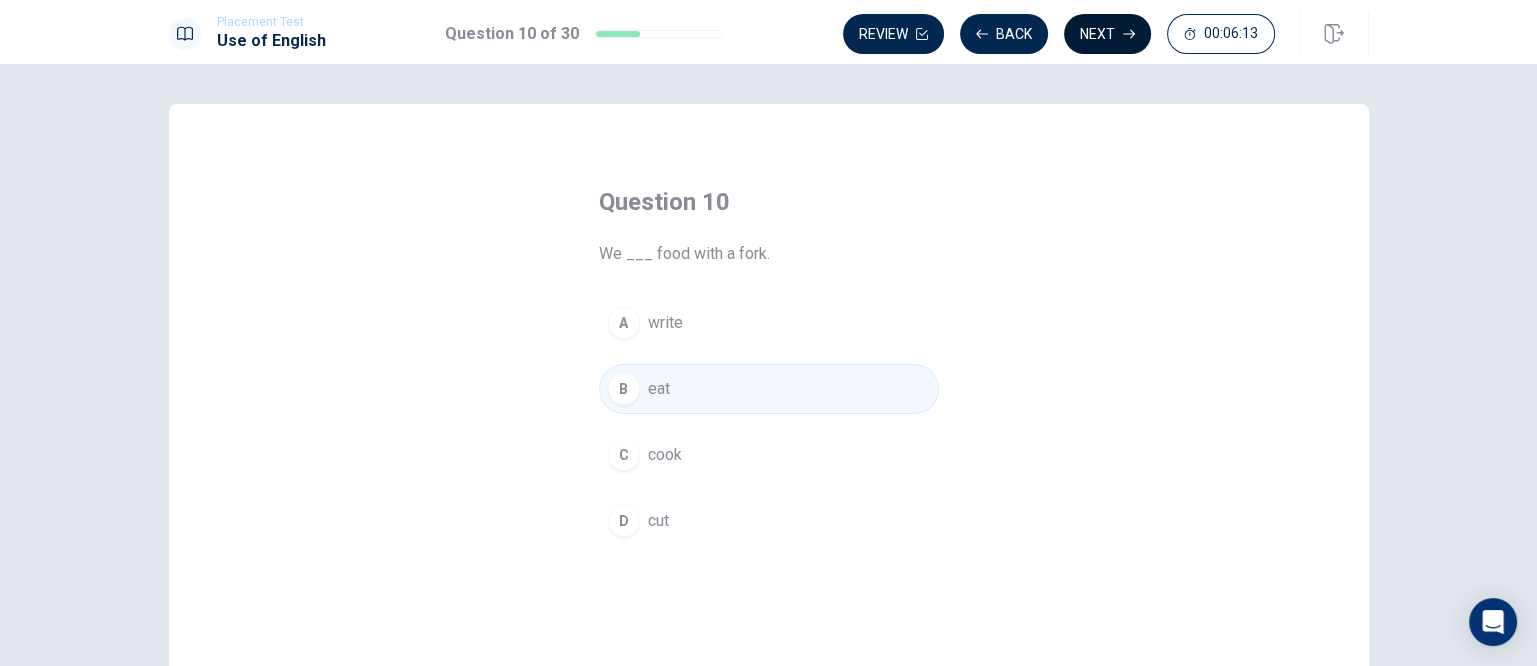 click on "Next" at bounding box center [1107, 34] 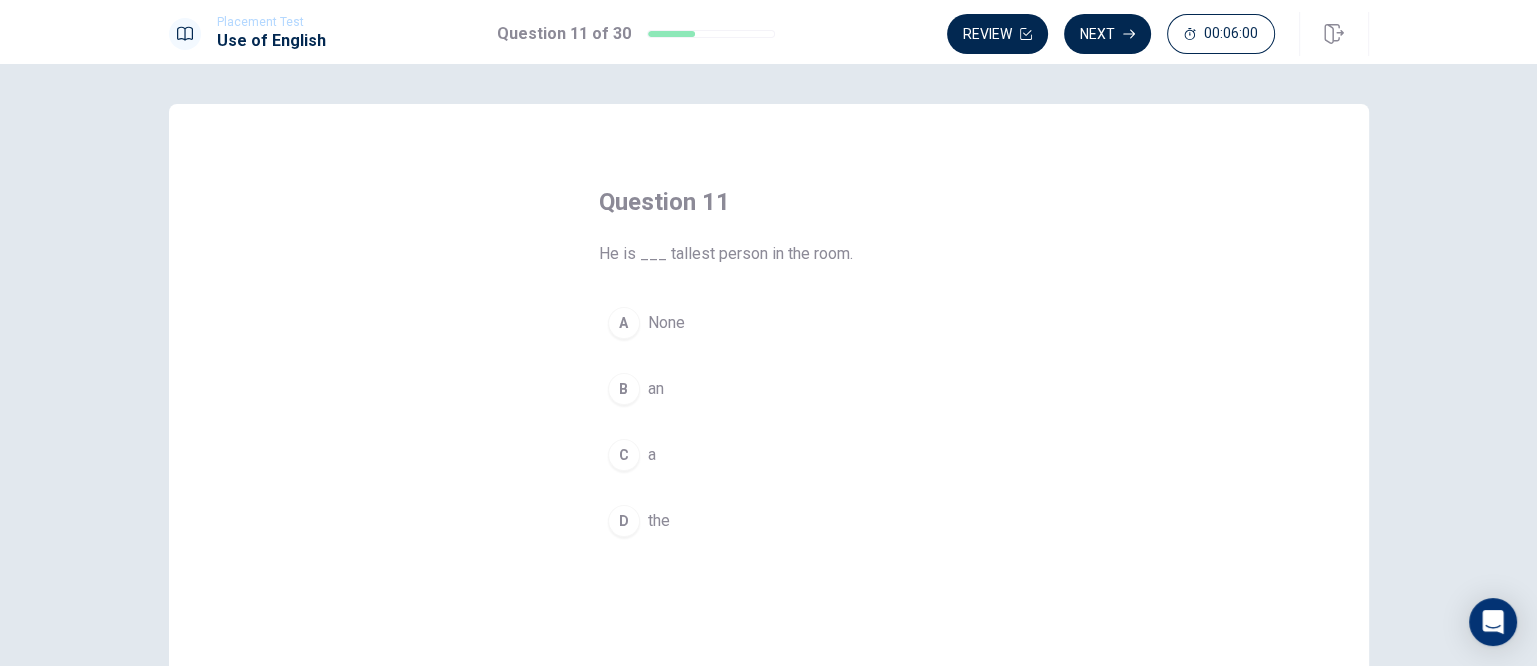 click on "D" at bounding box center [624, 521] 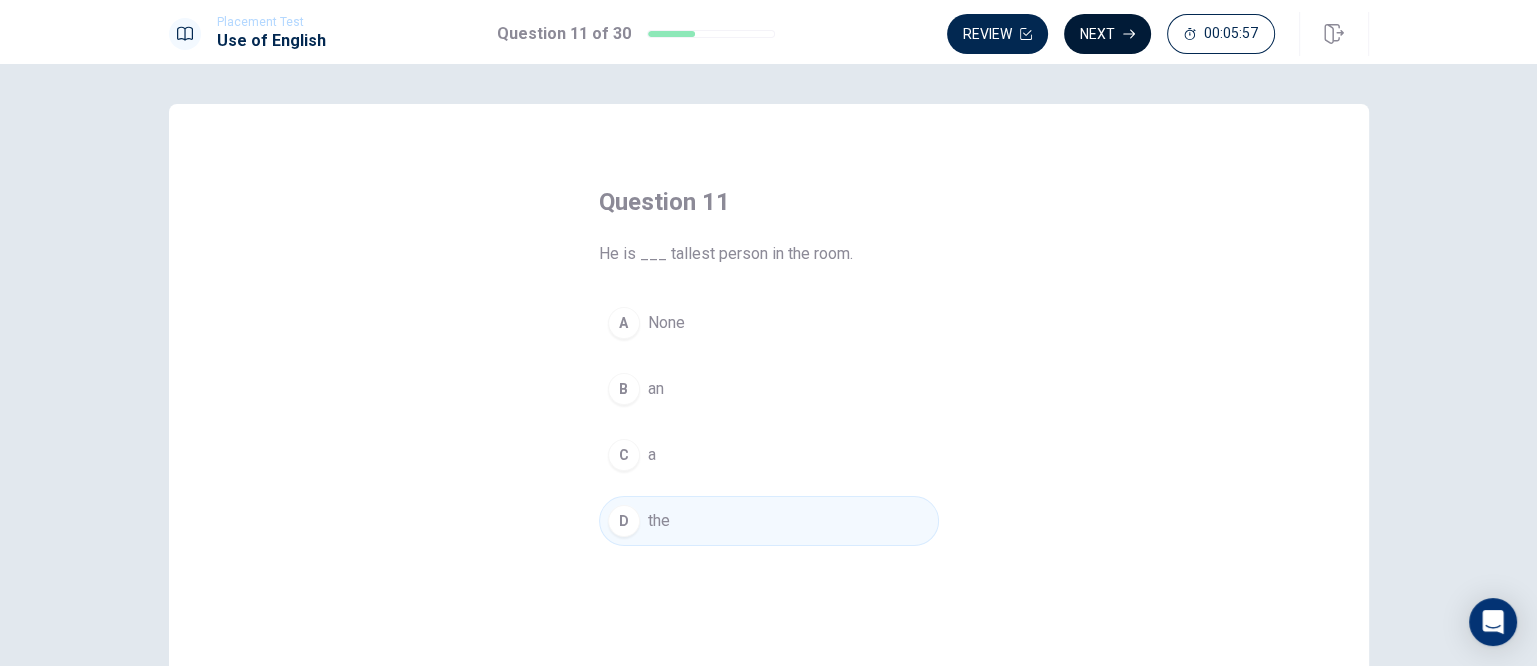 click on "Next" at bounding box center (1107, 34) 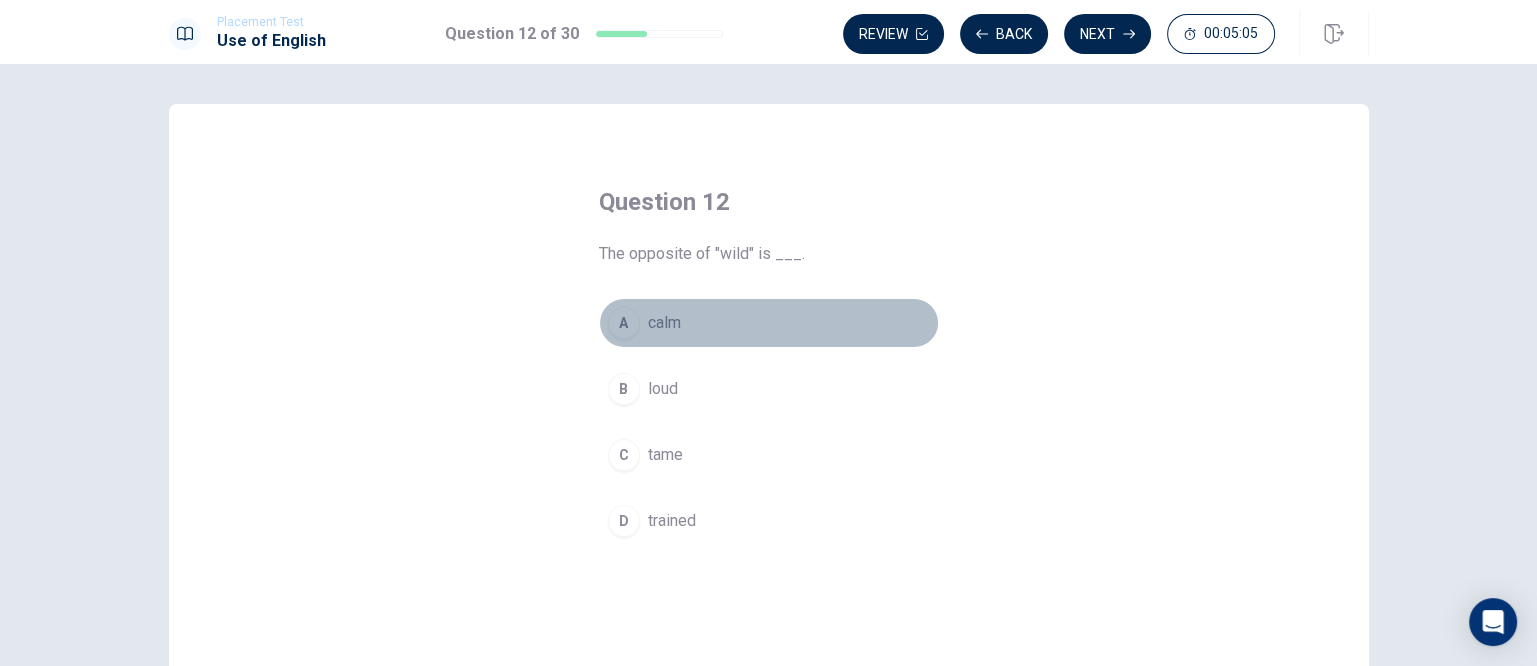 click on "calm" at bounding box center (664, 323) 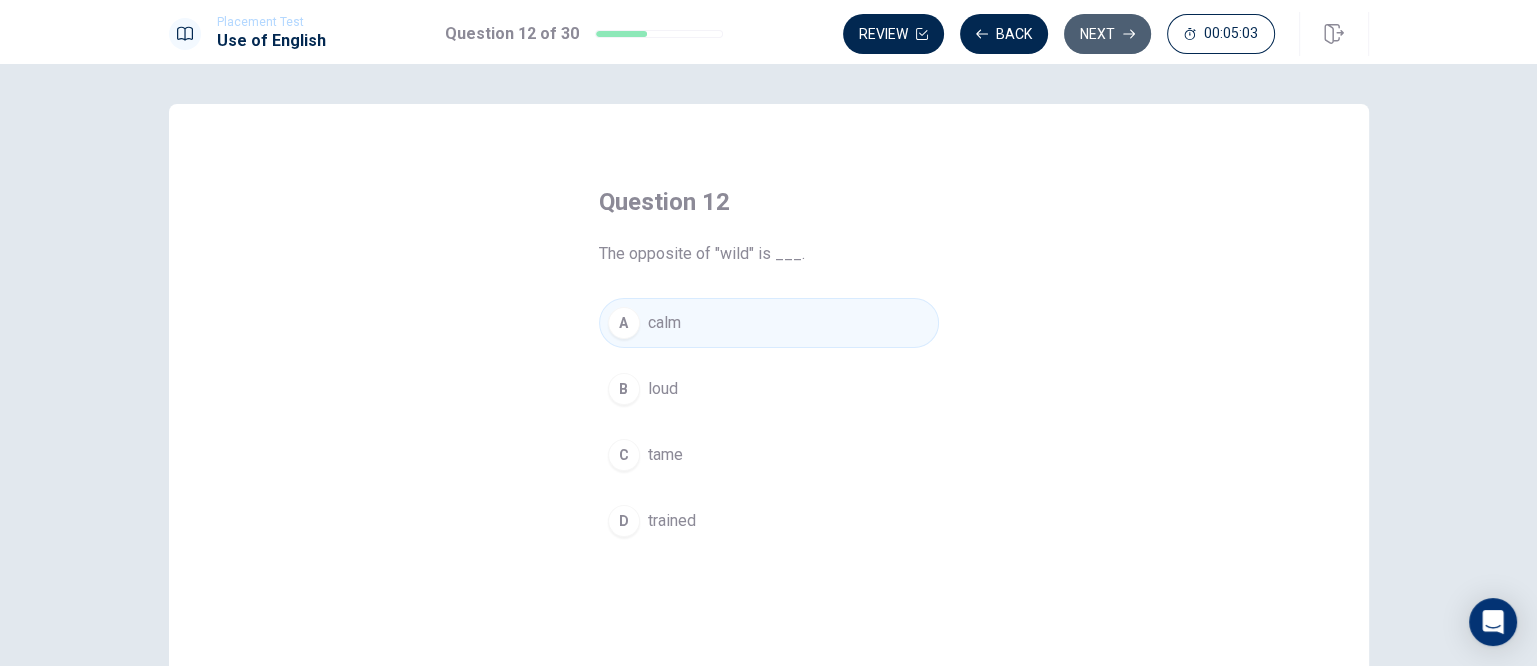click on "Next" at bounding box center (1107, 34) 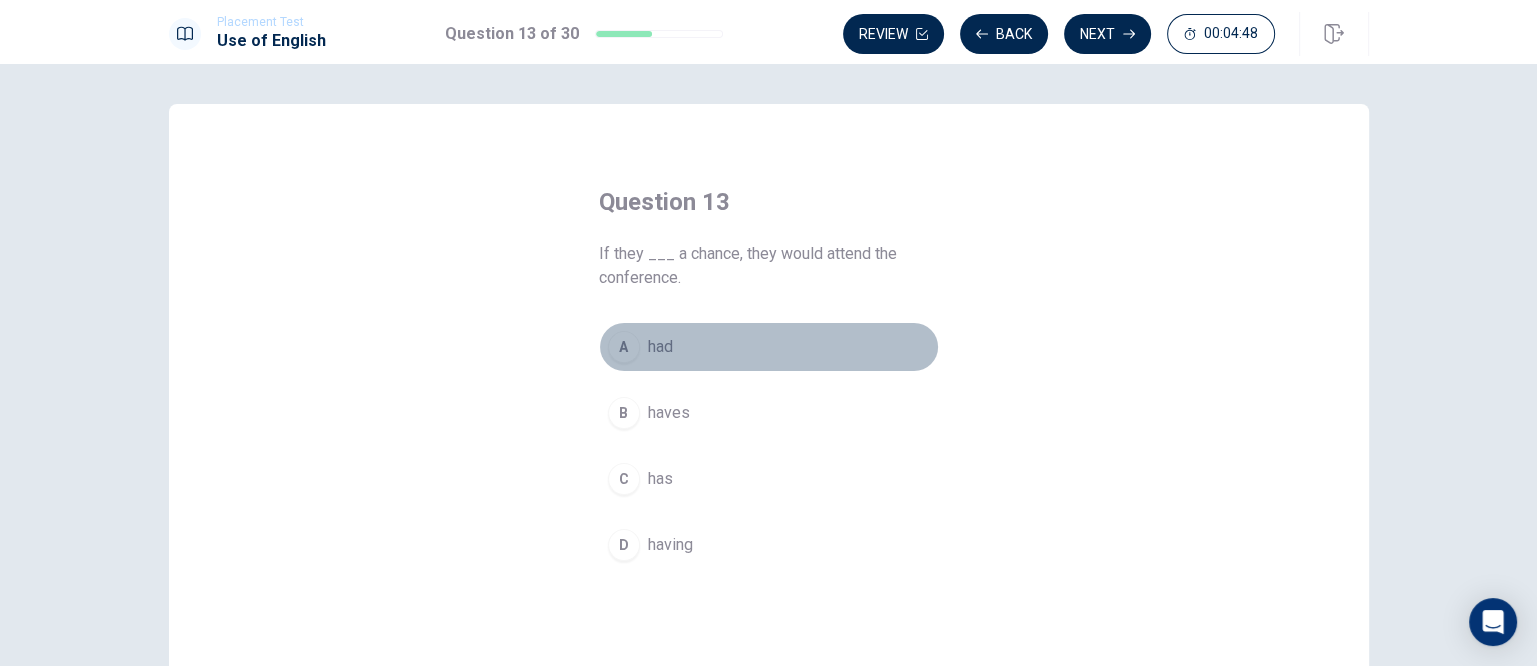 click on "A" at bounding box center [624, 347] 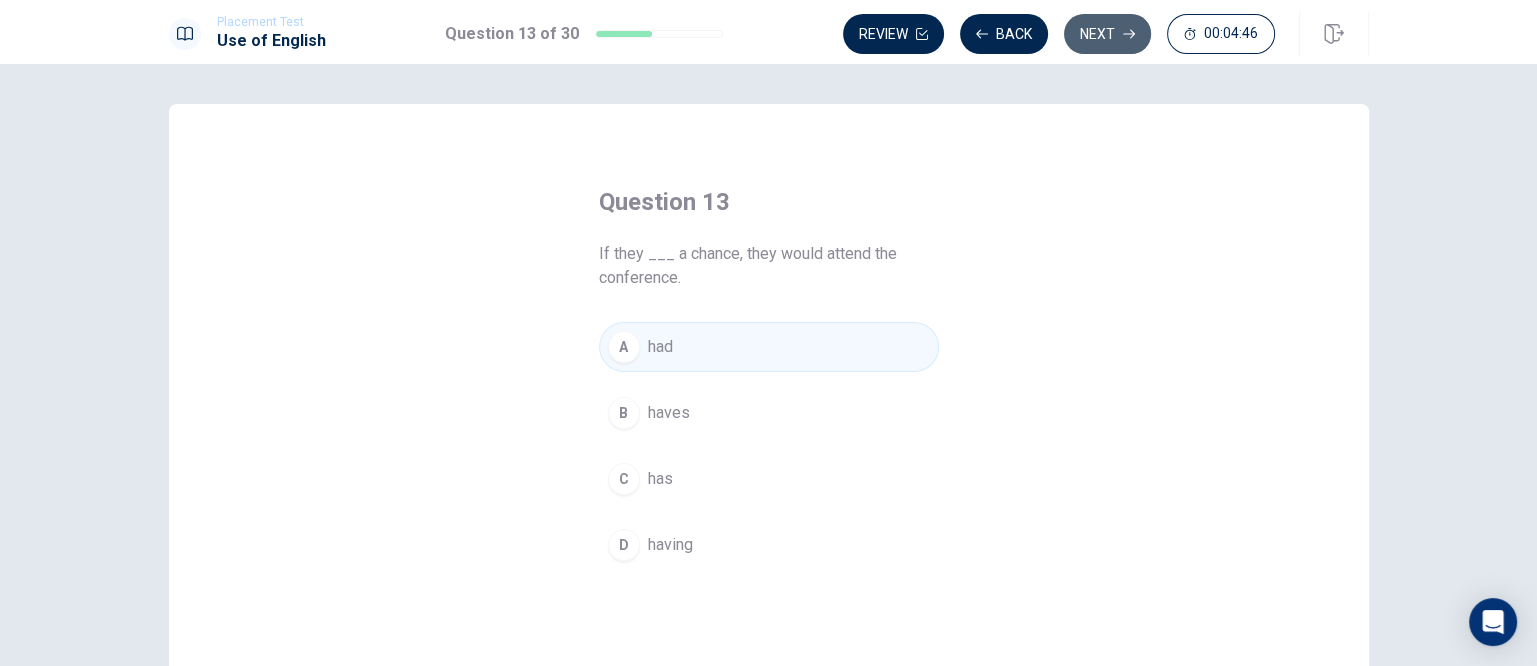 click on "Next" at bounding box center (1107, 34) 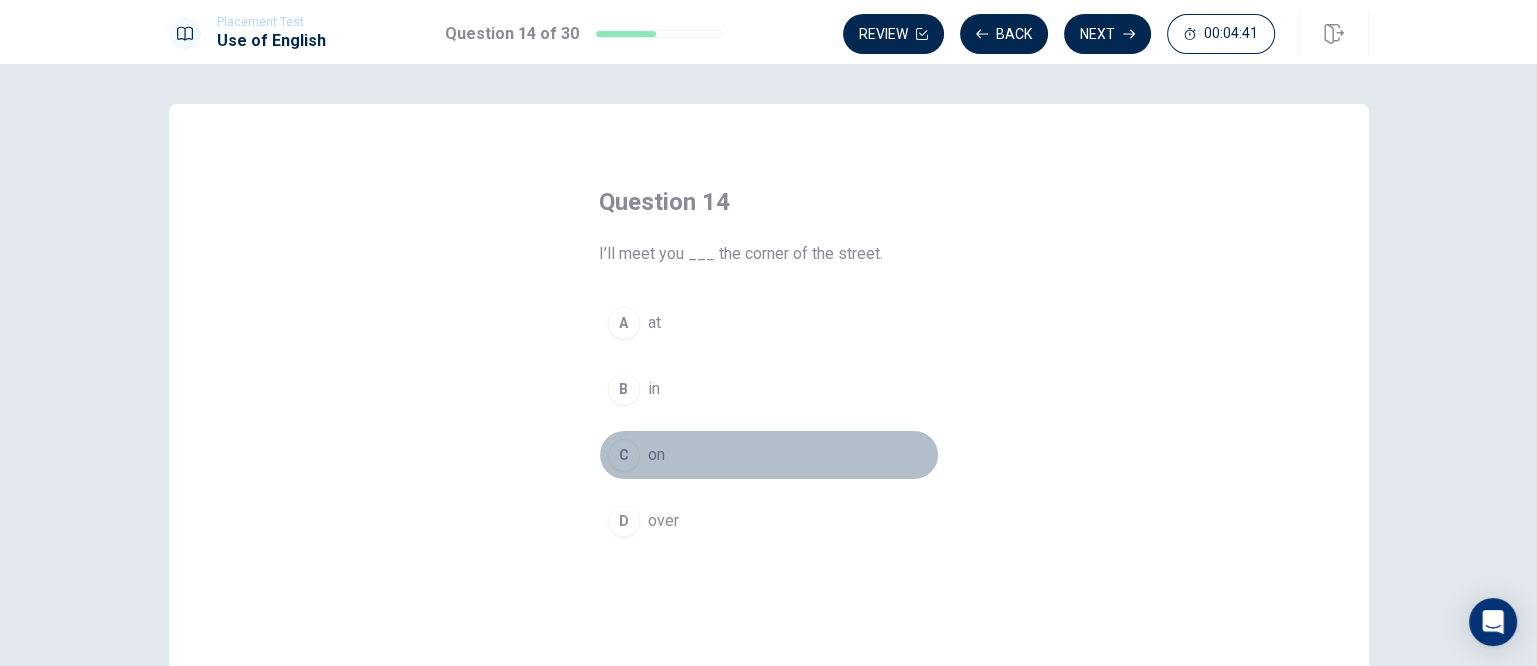 click on "C" at bounding box center (624, 455) 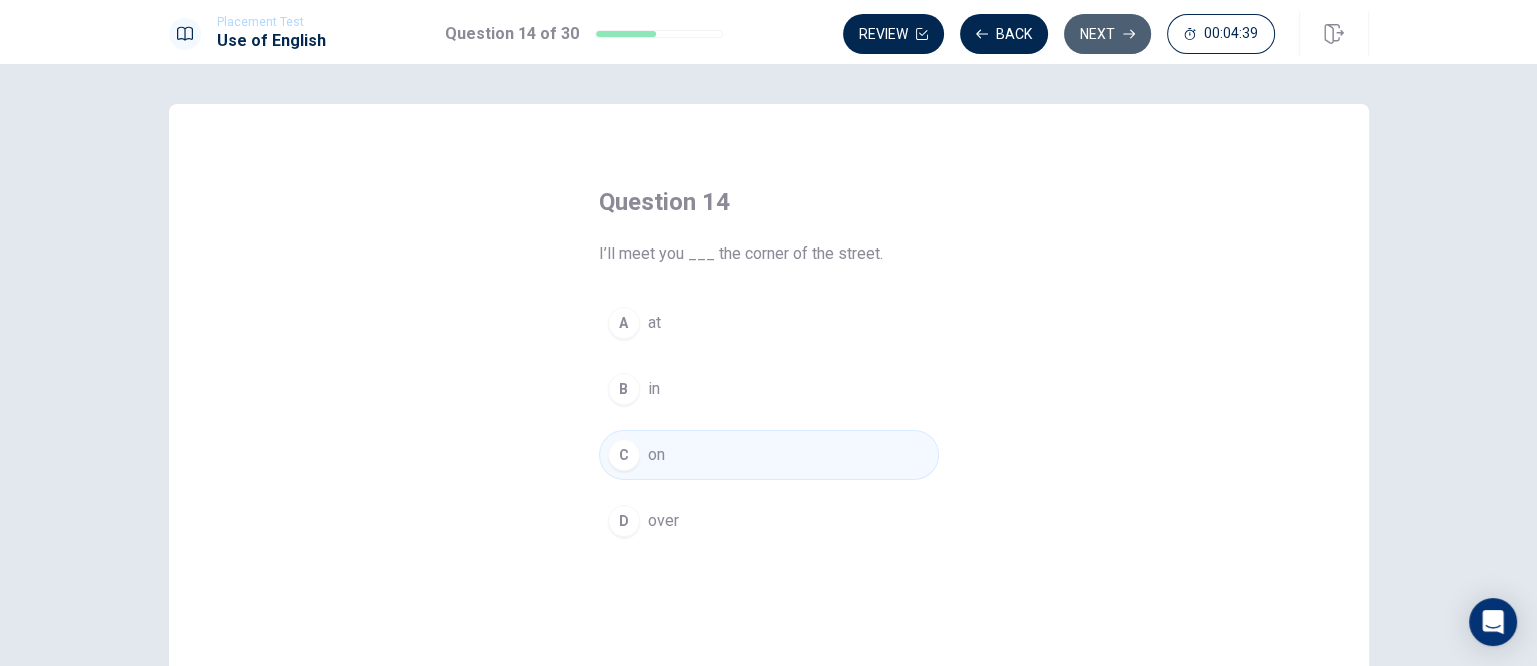 click on "Next" at bounding box center (1107, 34) 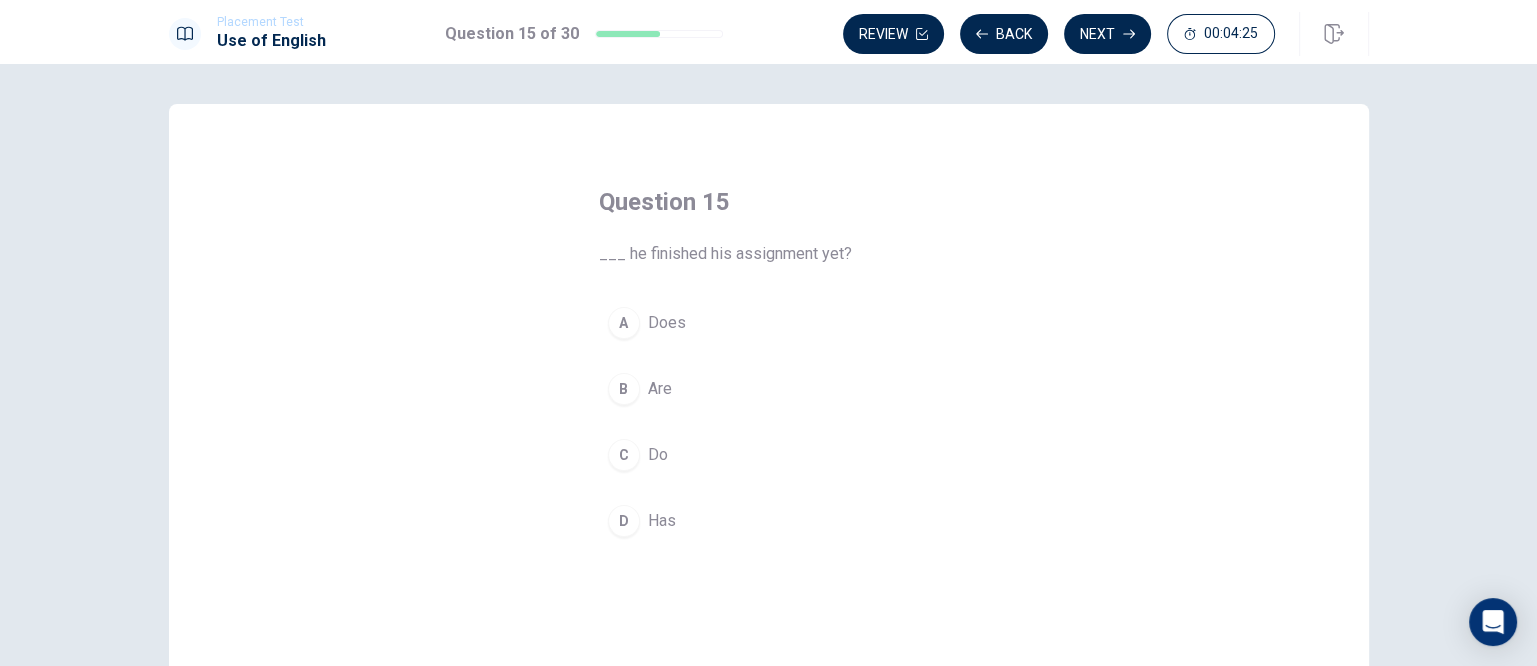 click on "D" at bounding box center [624, 521] 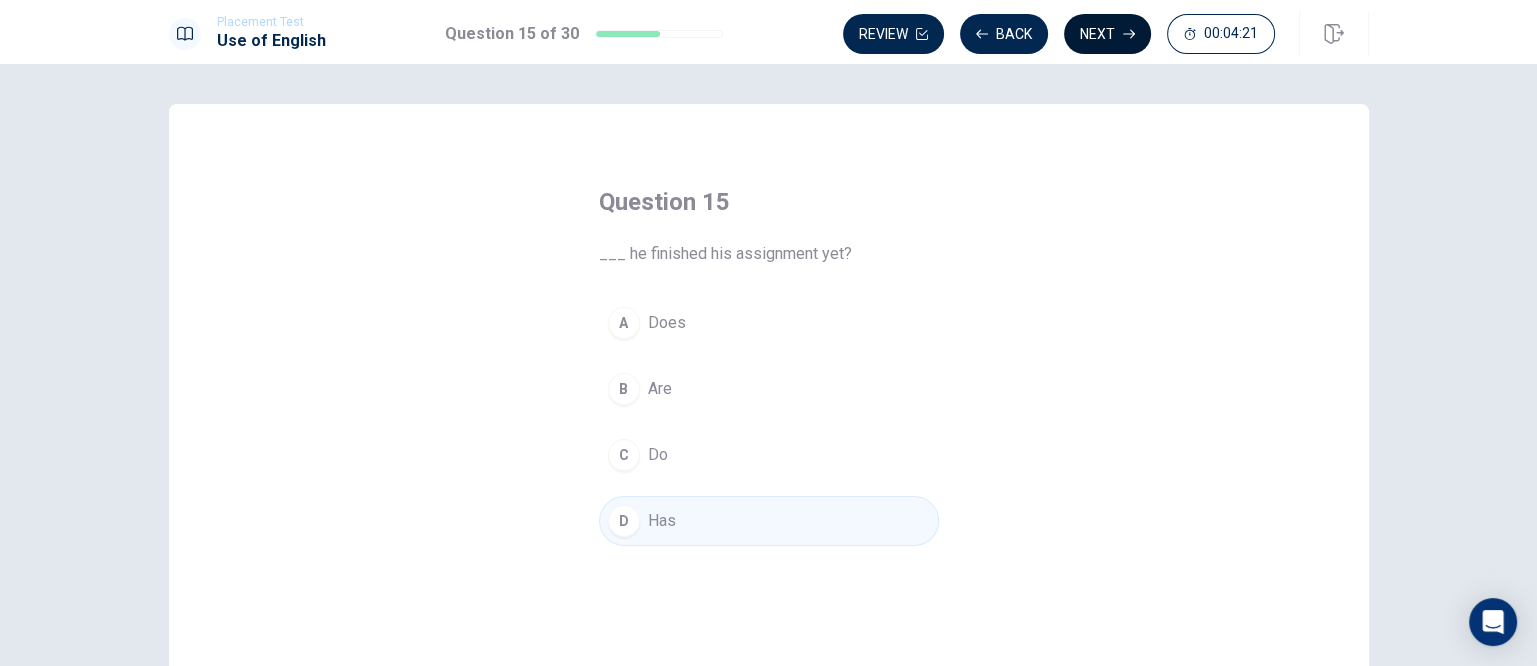 click on "Next" at bounding box center (1107, 34) 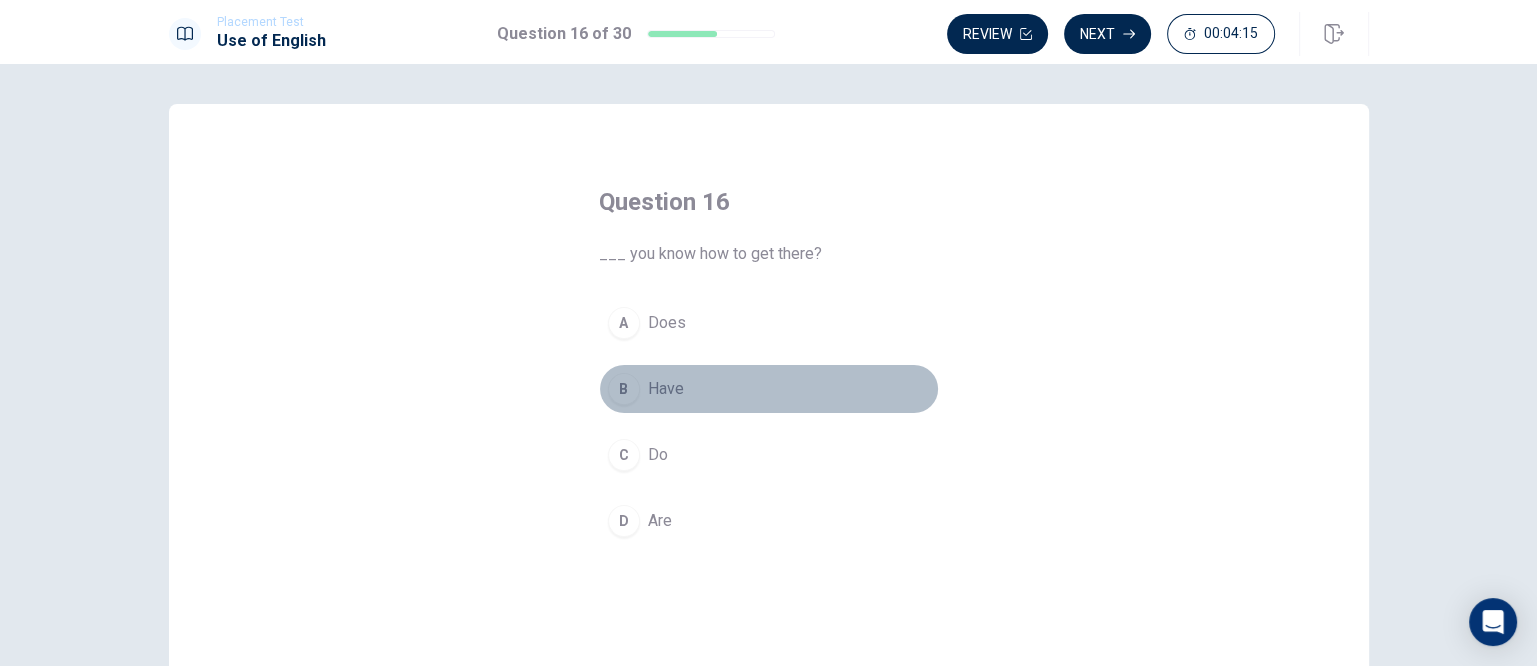 click on "B" at bounding box center (624, 389) 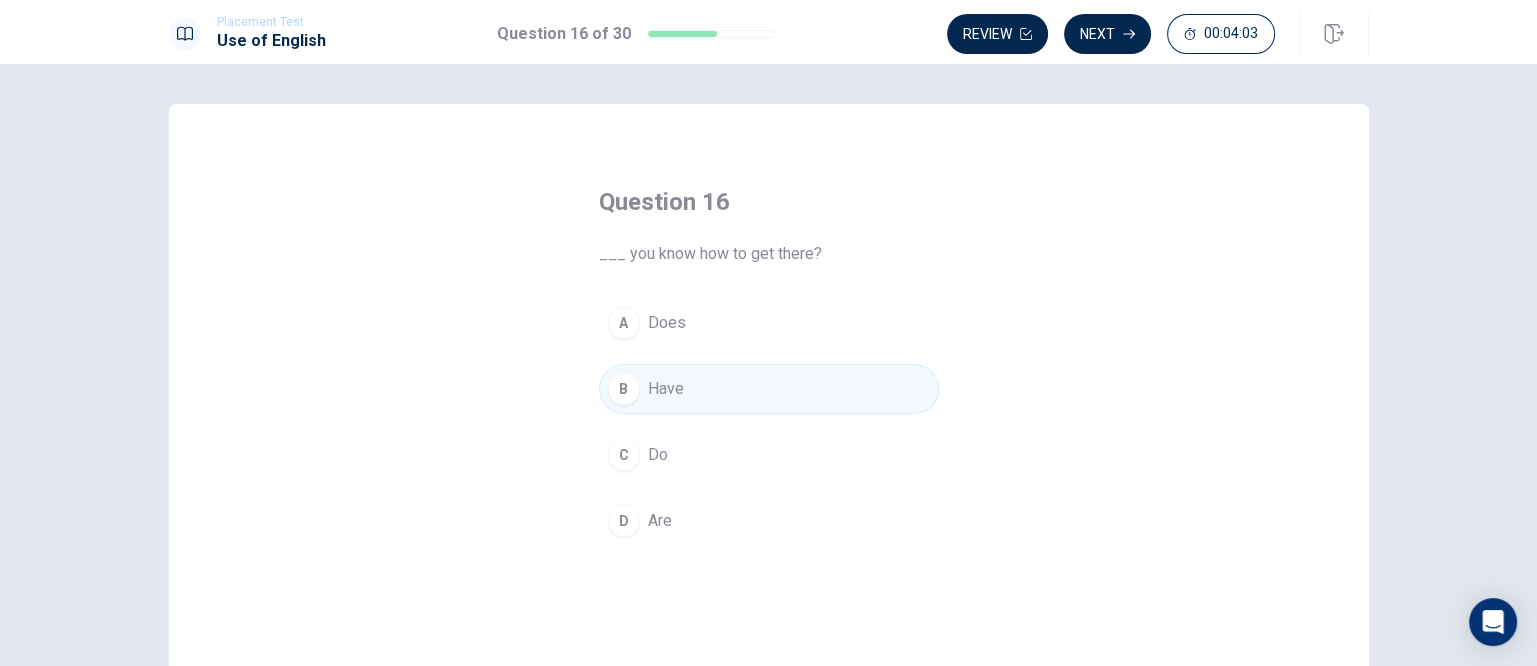 click on "C Do" at bounding box center [769, 455] 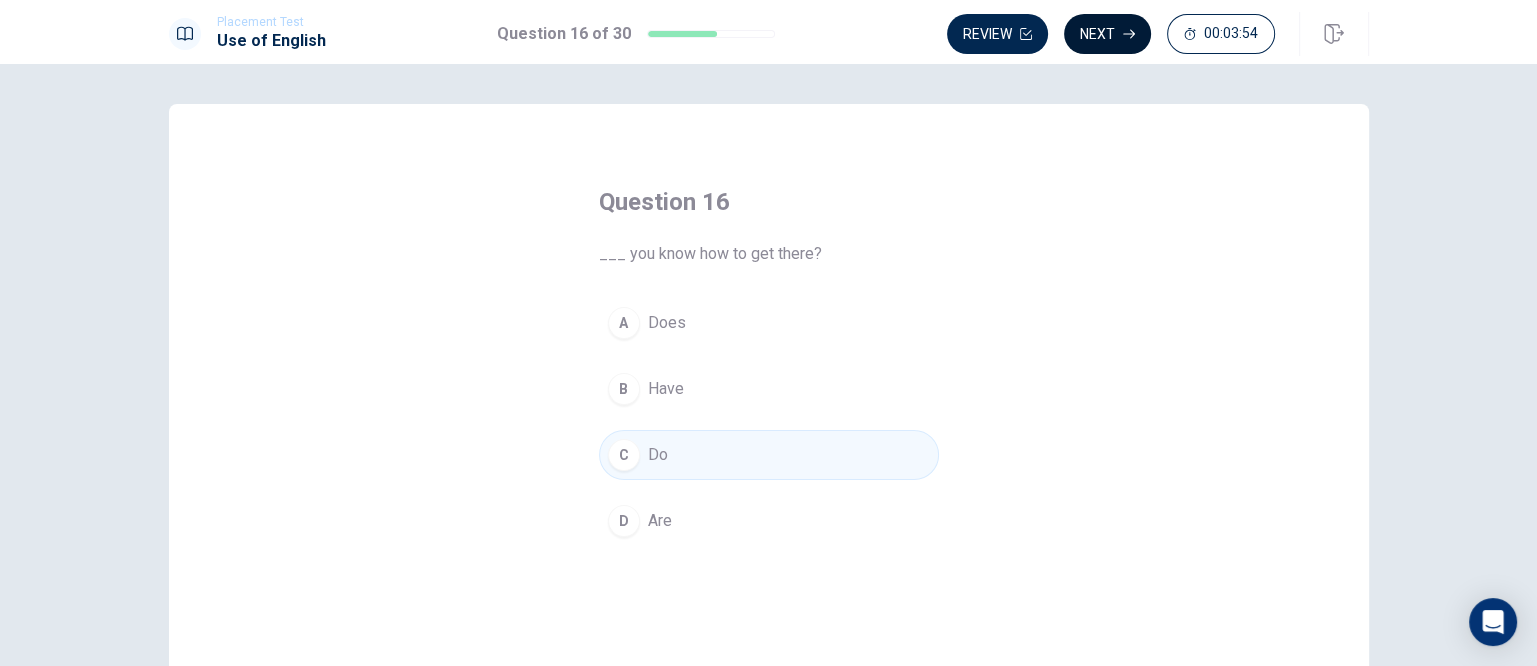 click on "Next" at bounding box center (1107, 34) 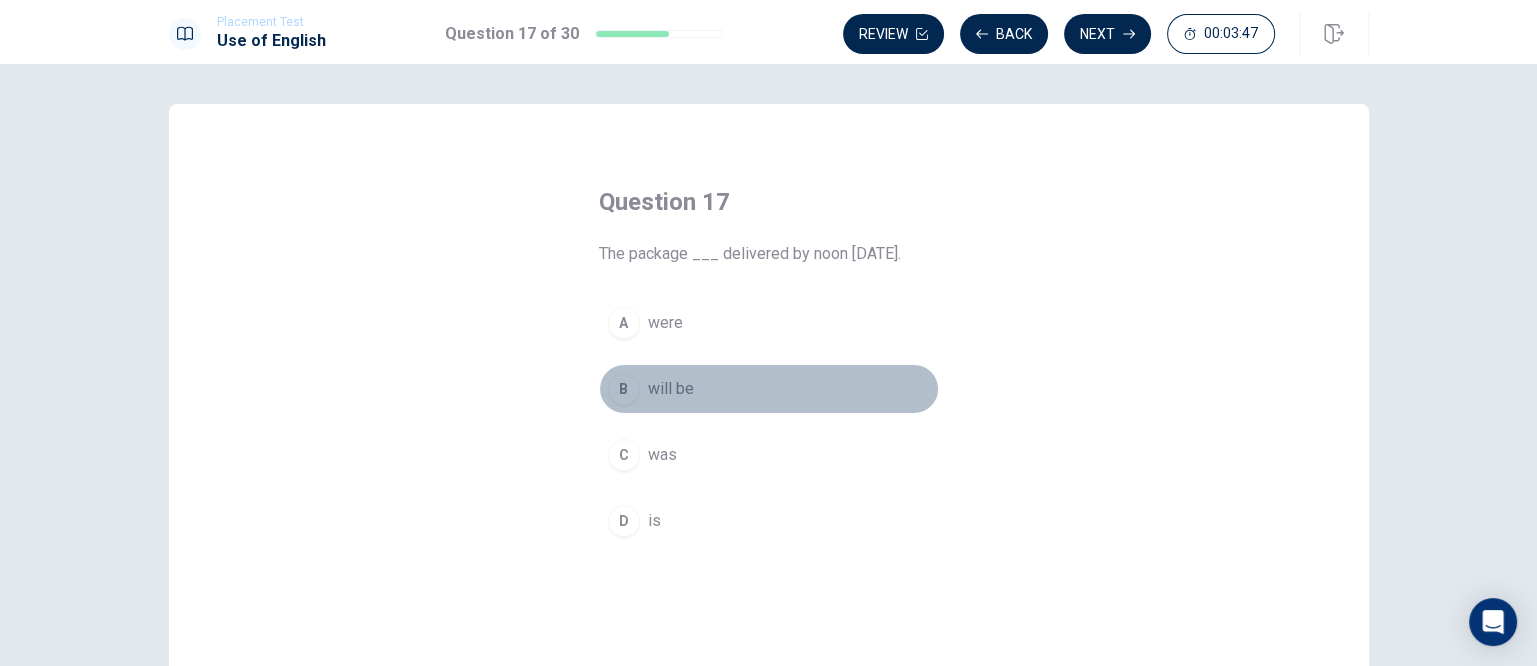 click on "B will be" at bounding box center (769, 389) 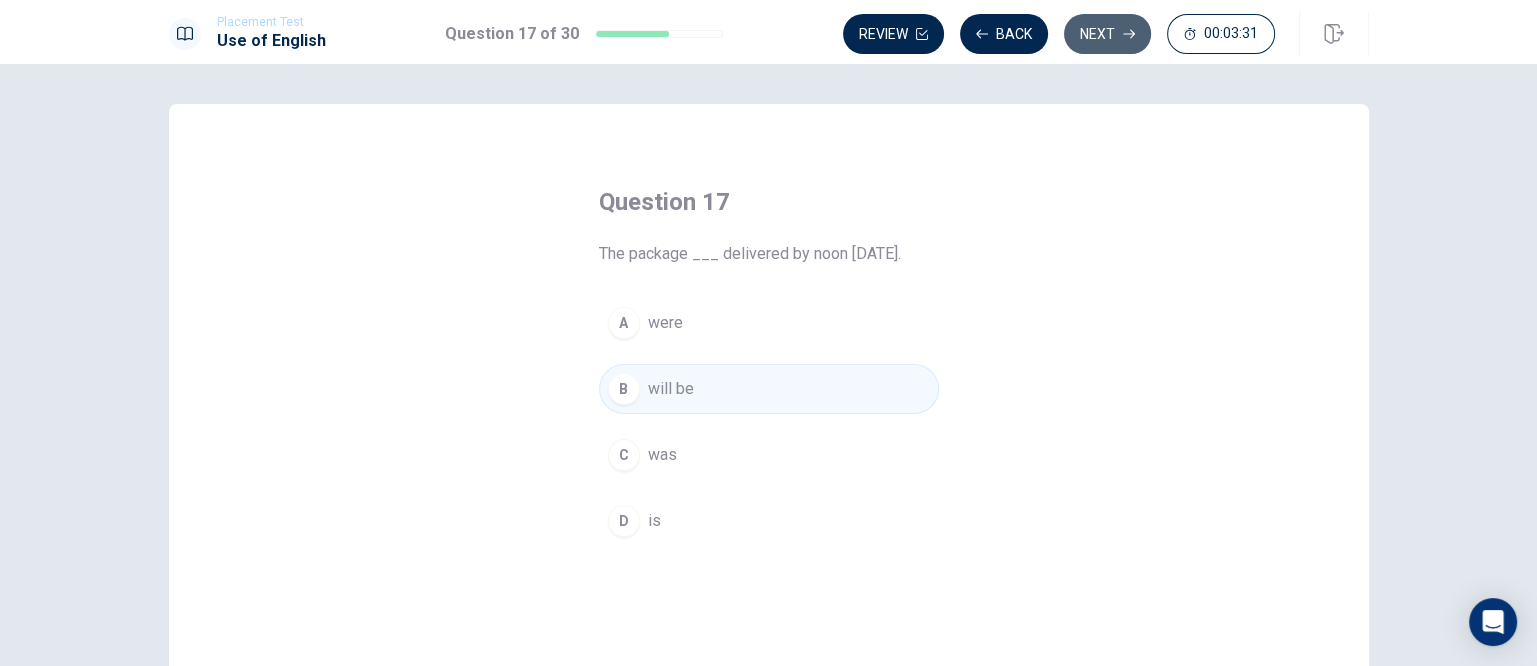 click on "Next" at bounding box center [1107, 34] 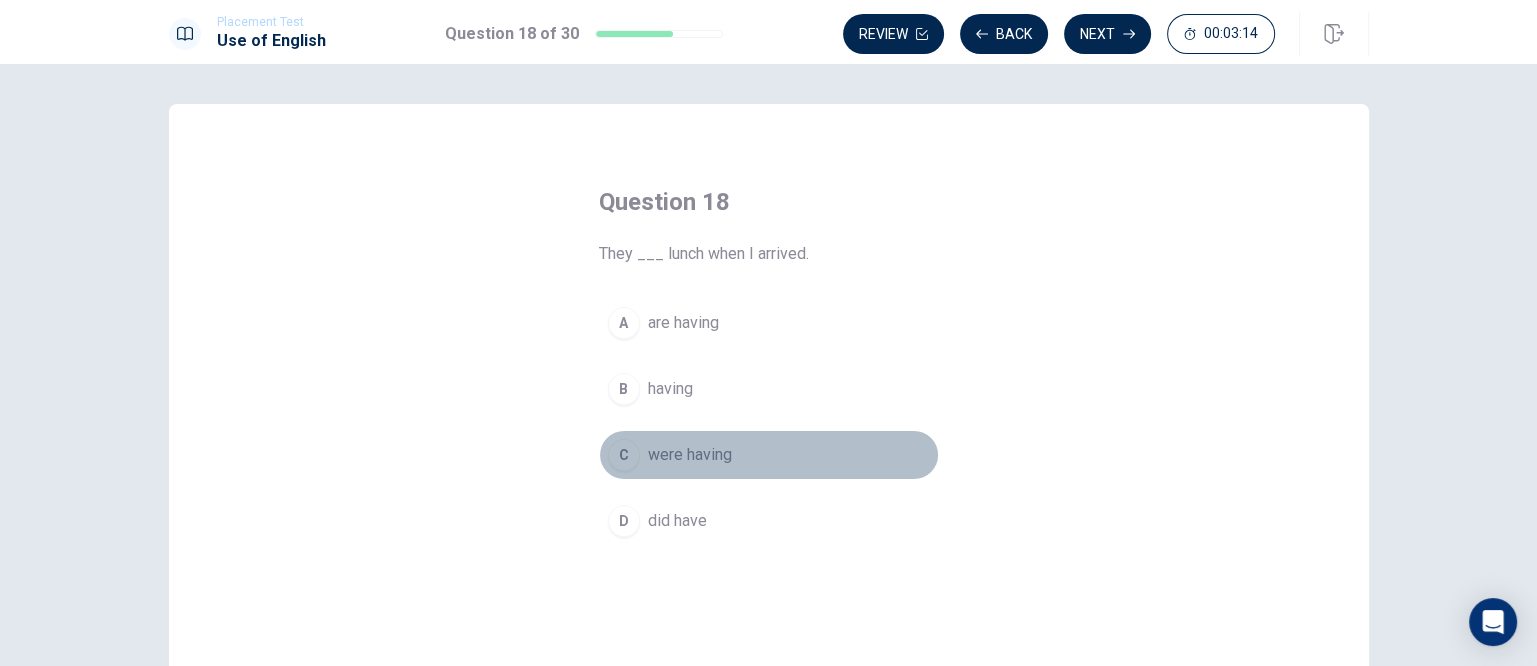 click on "were having" at bounding box center (690, 455) 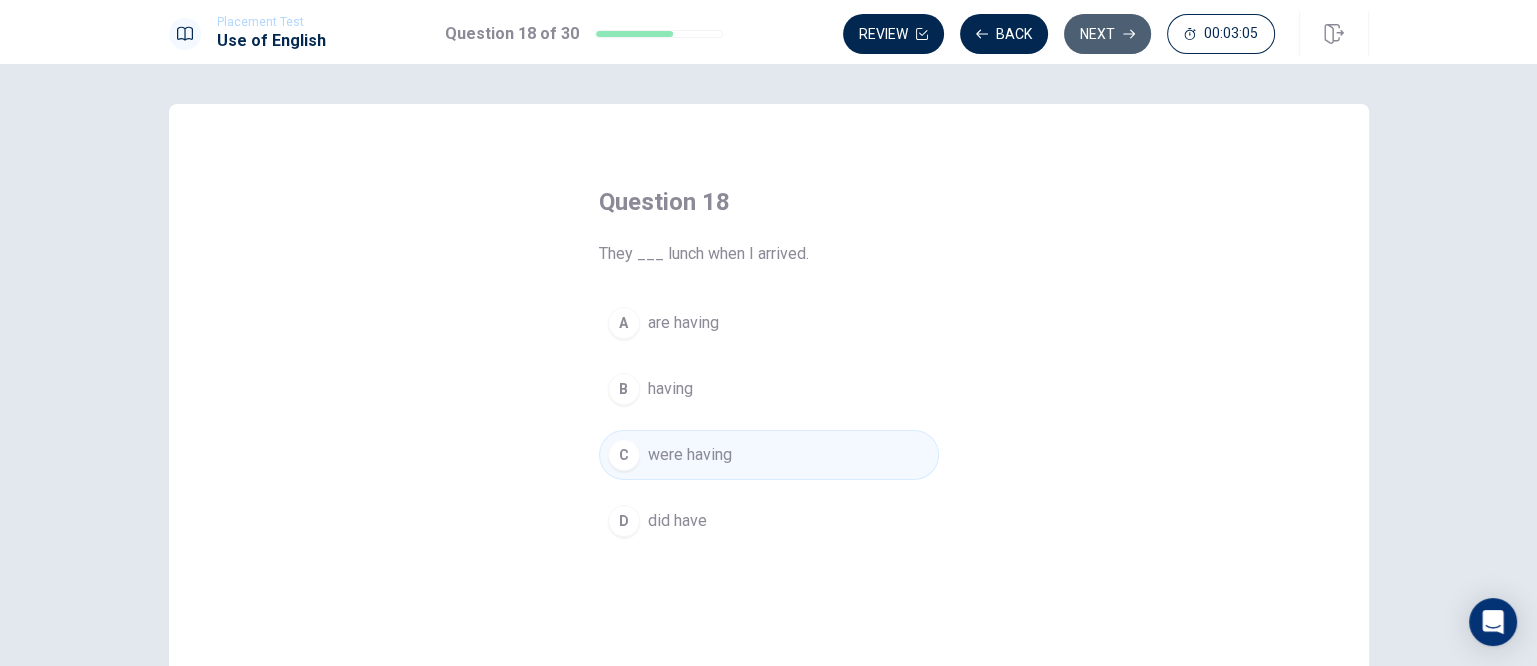 click on "Next" at bounding box center (1107, 34) 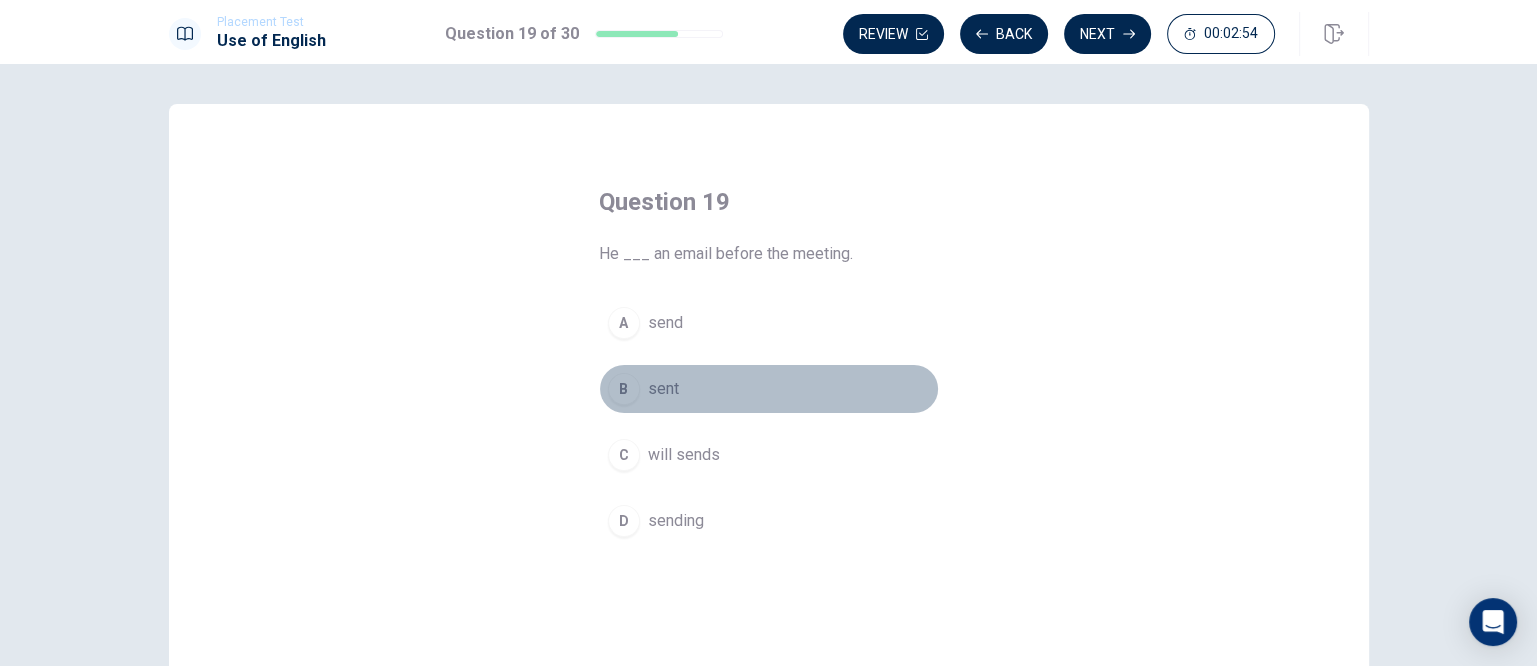 click on "sent" at bounding box center (663, 389) 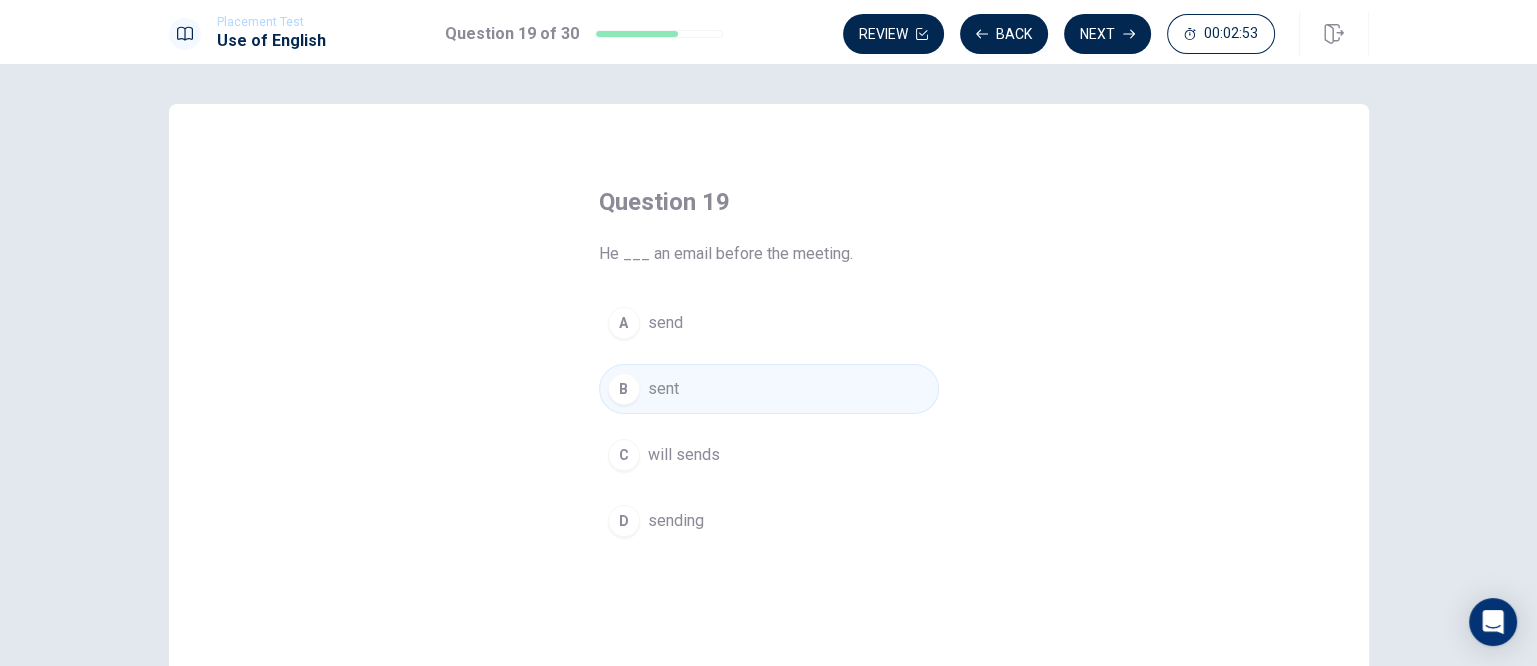 click on "send" at bounding box center [665, 323] 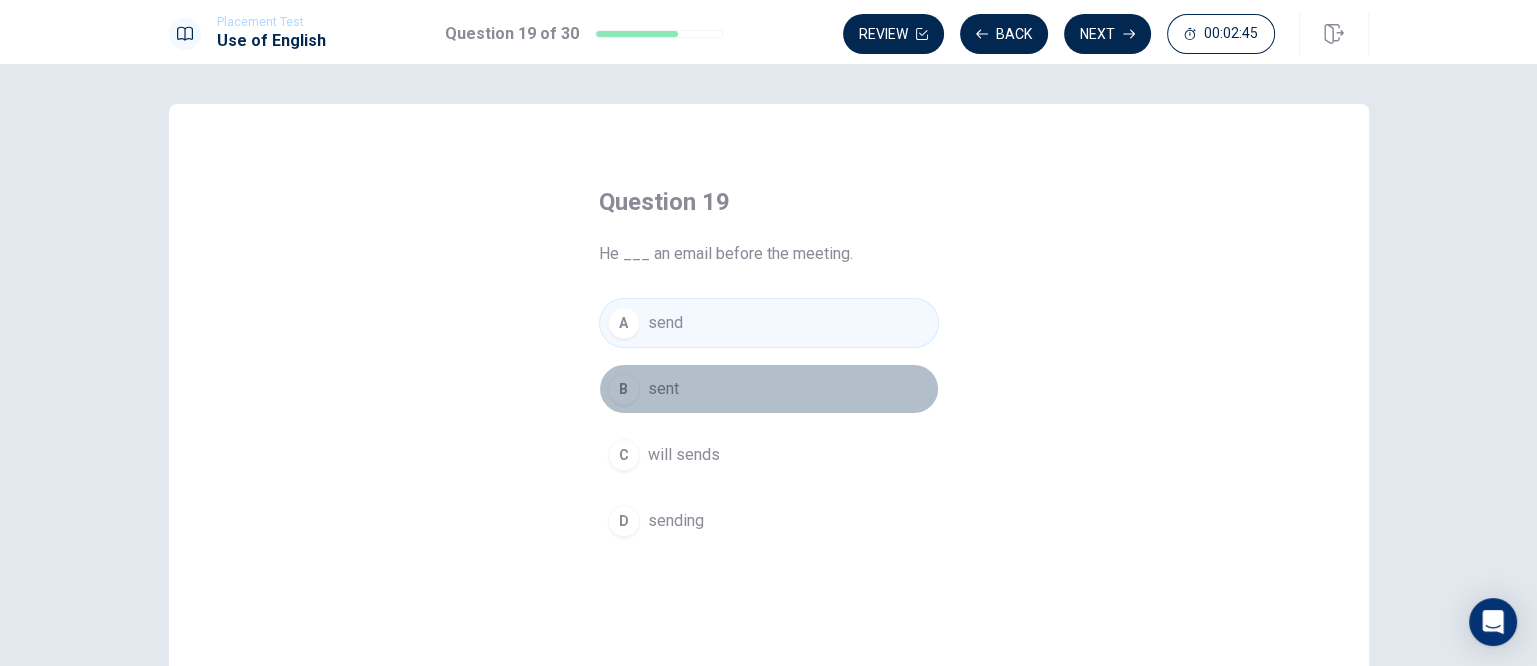 click on "sent" at bounding box center [663, 389] 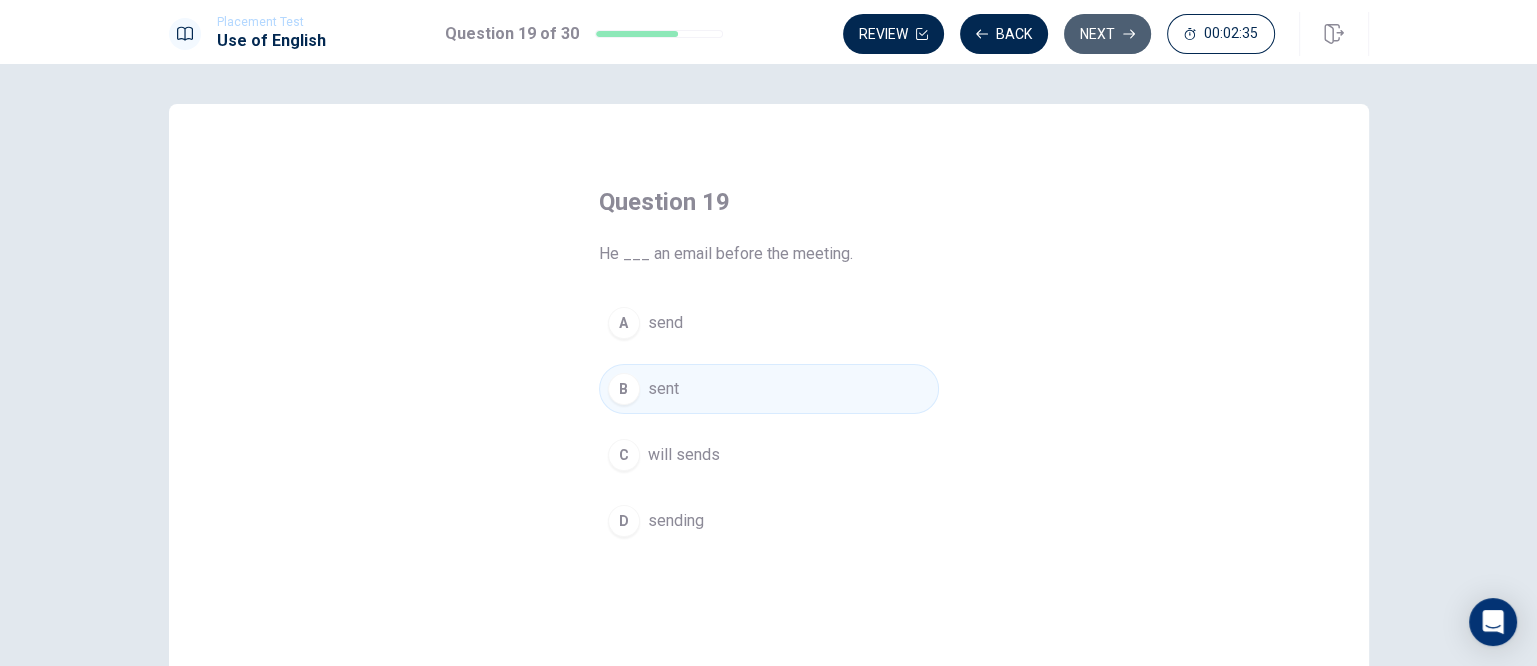 click on "Next" at bounding box center (1107, 34) 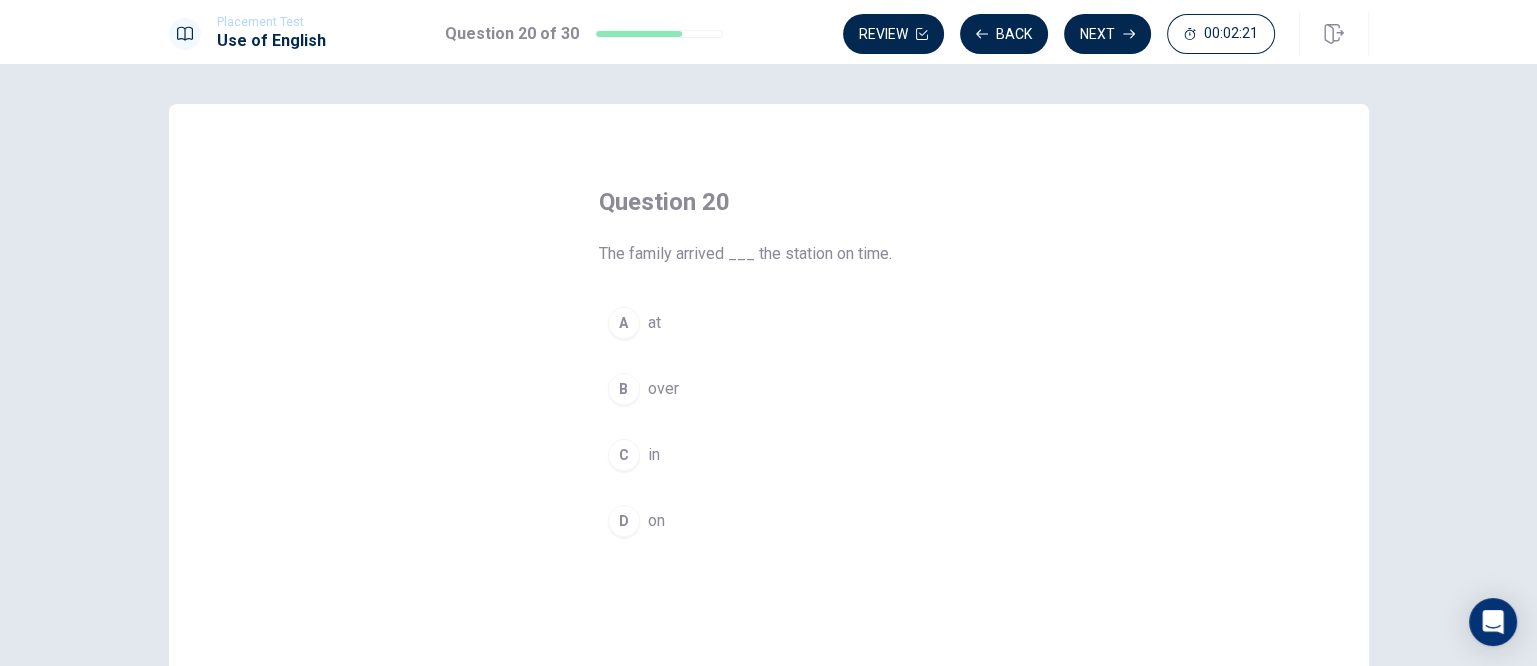 click on "in" at bounding box center [654, 455] 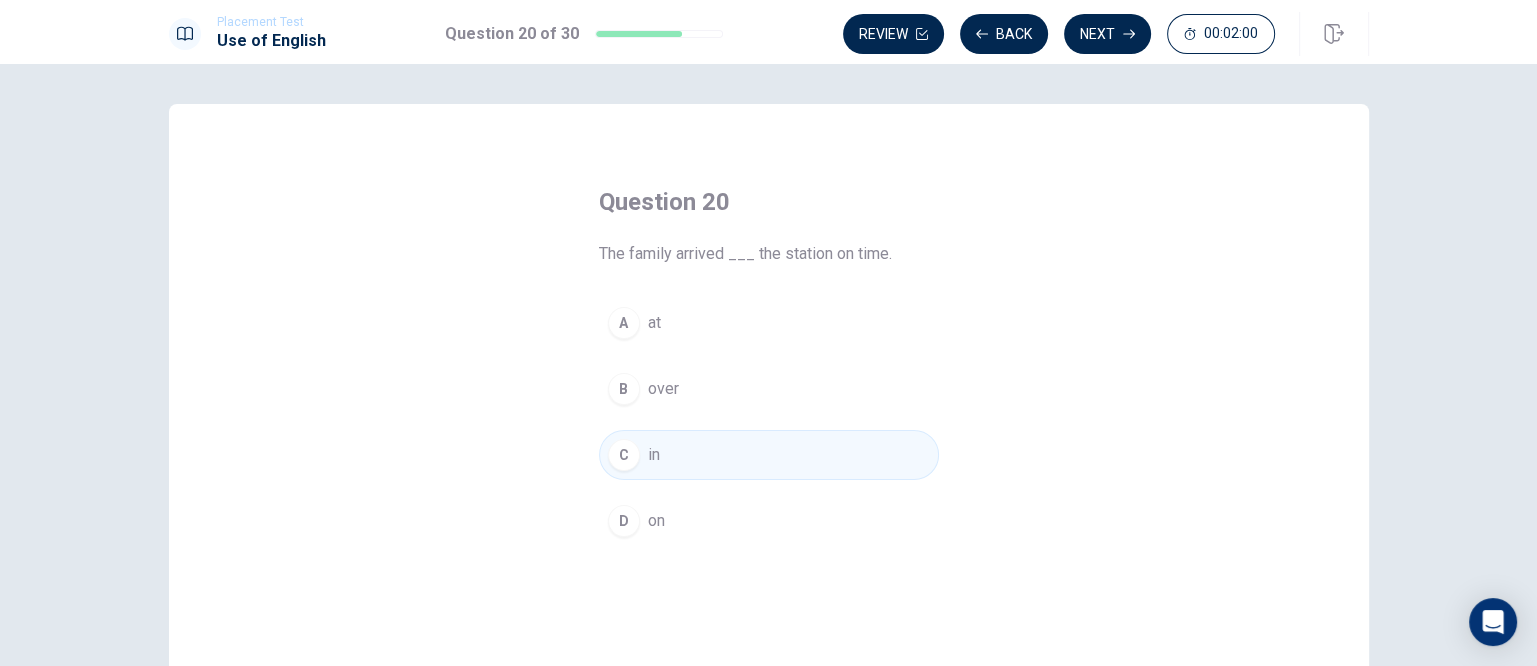 click on "A at" at bounding box center [769, 323] 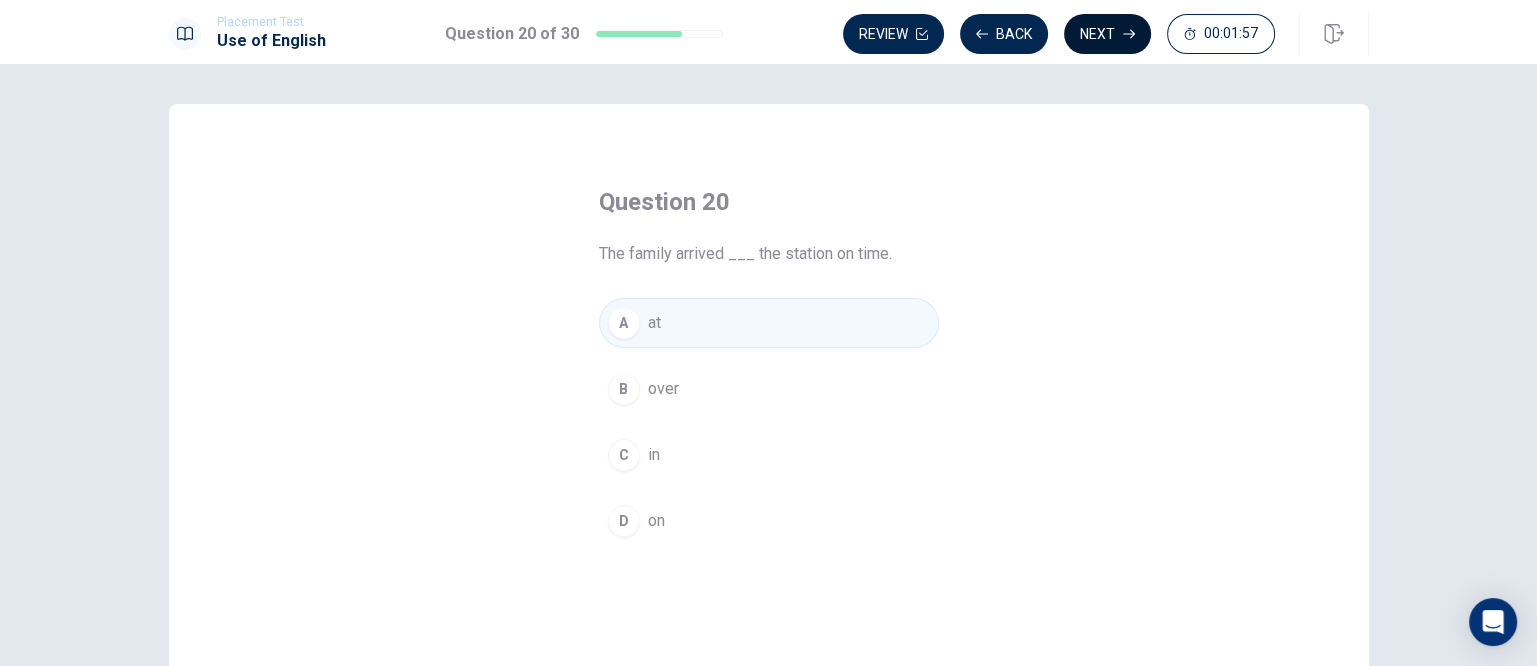 click on "Next" at bounding box center [1107, 34] 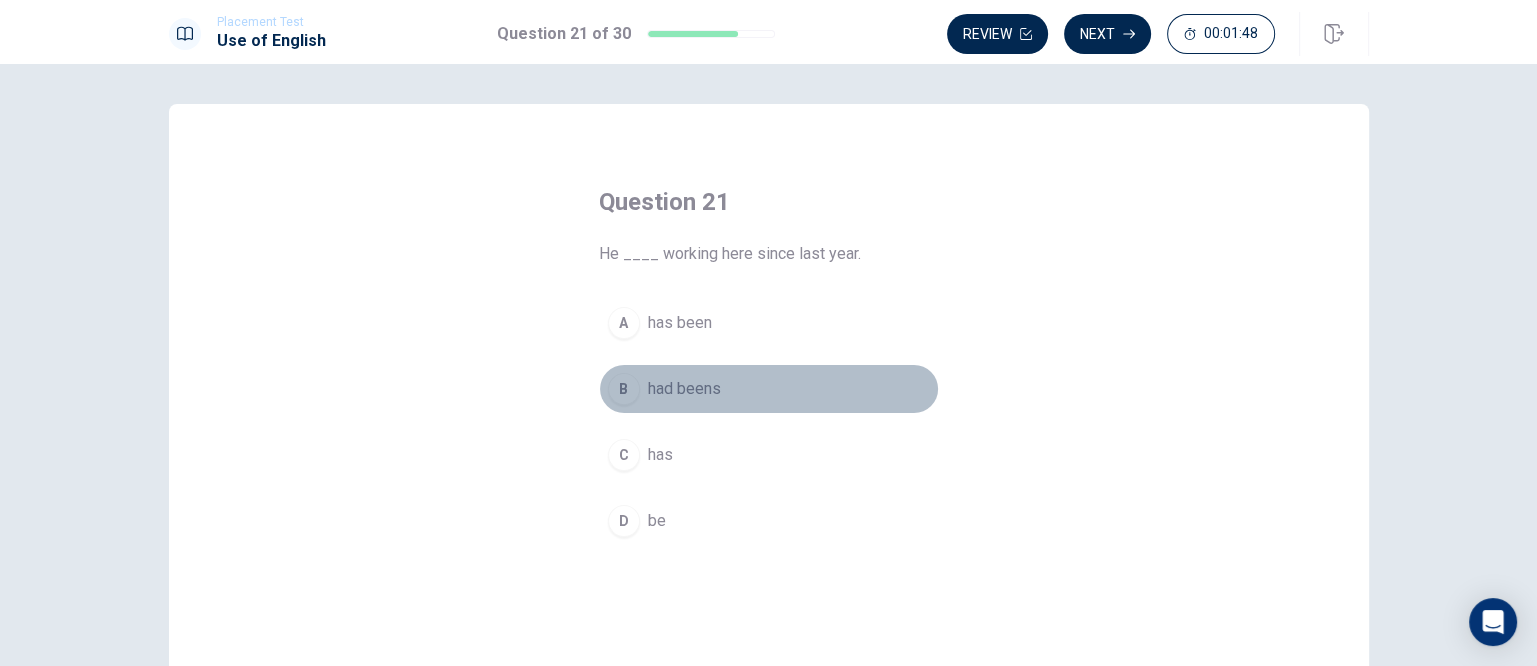 click on "B" at bounding box center (624, 389) 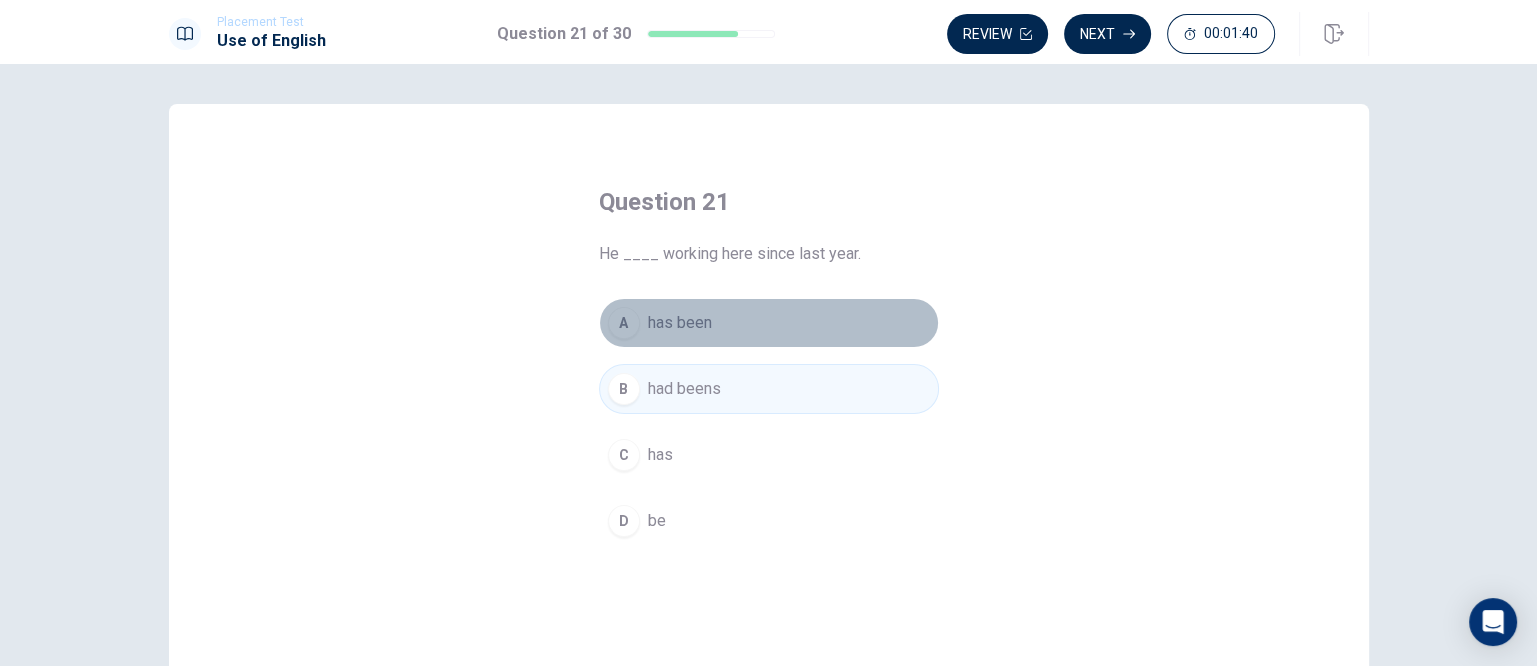 click on "has been" at bounding box center [680, 323] 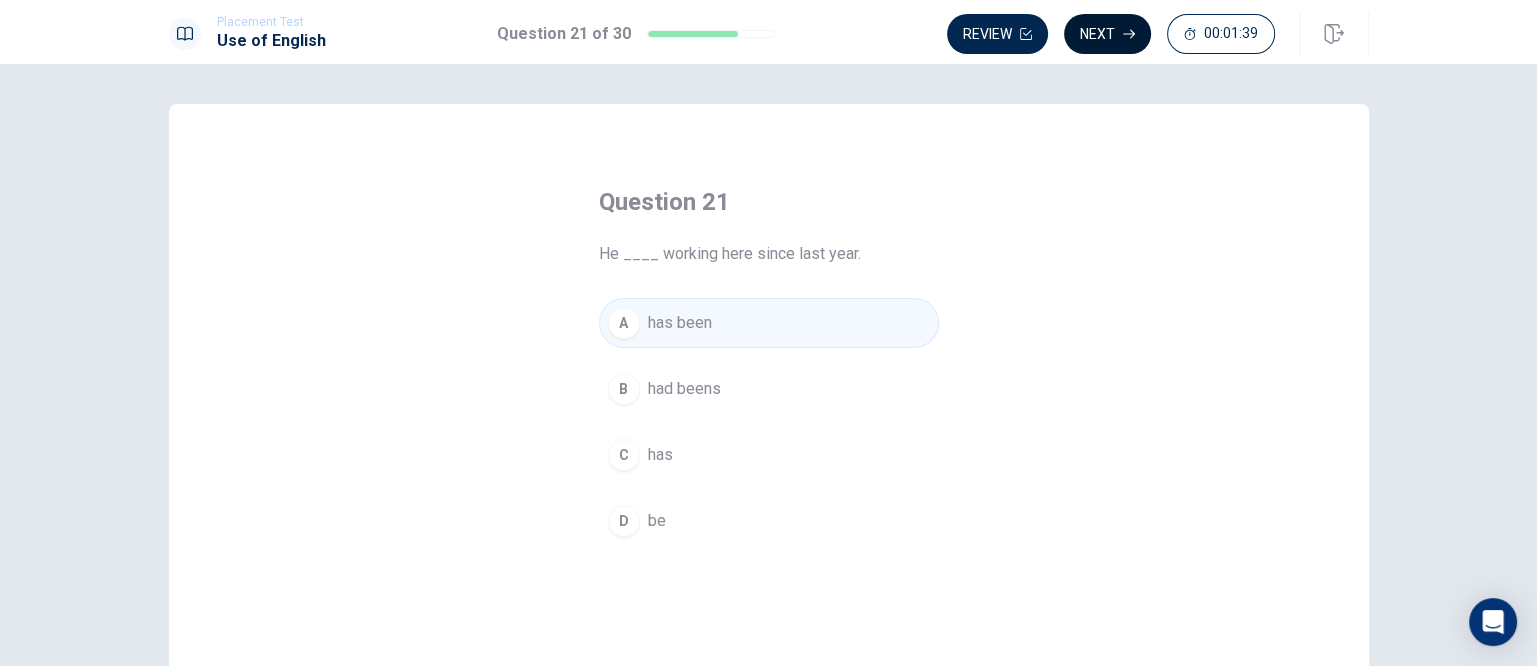 click on "Next" at bounding box center (1107, 34) 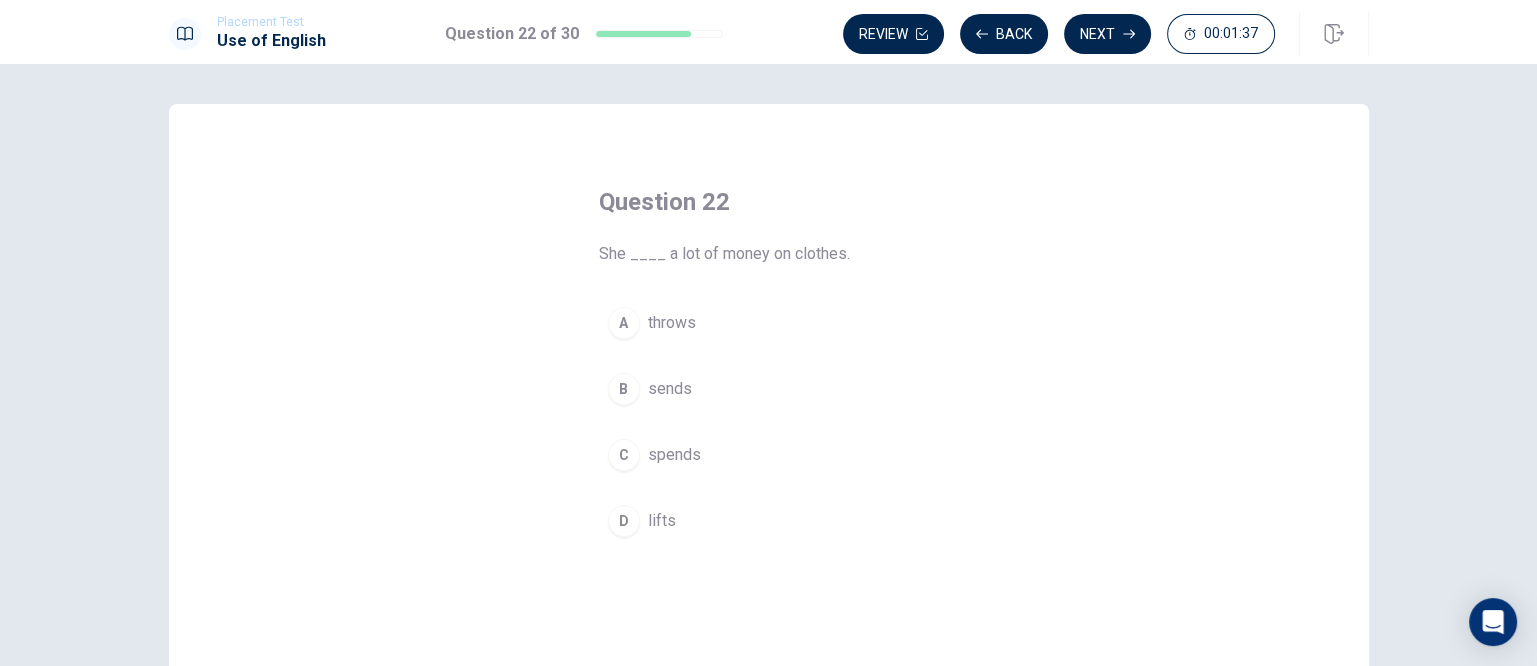 click on "B sends" at bounding box center (769, 389) 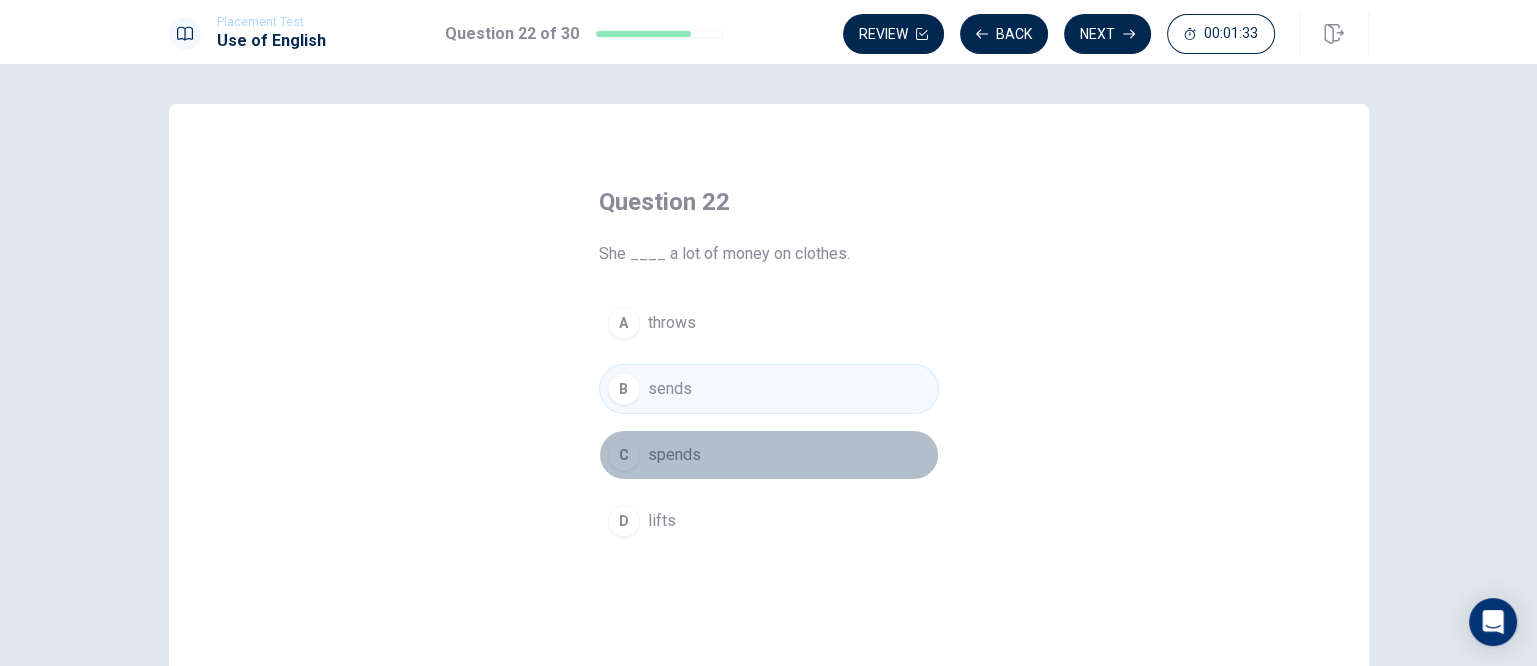 click on "spends" at bounding box center (674, 455) 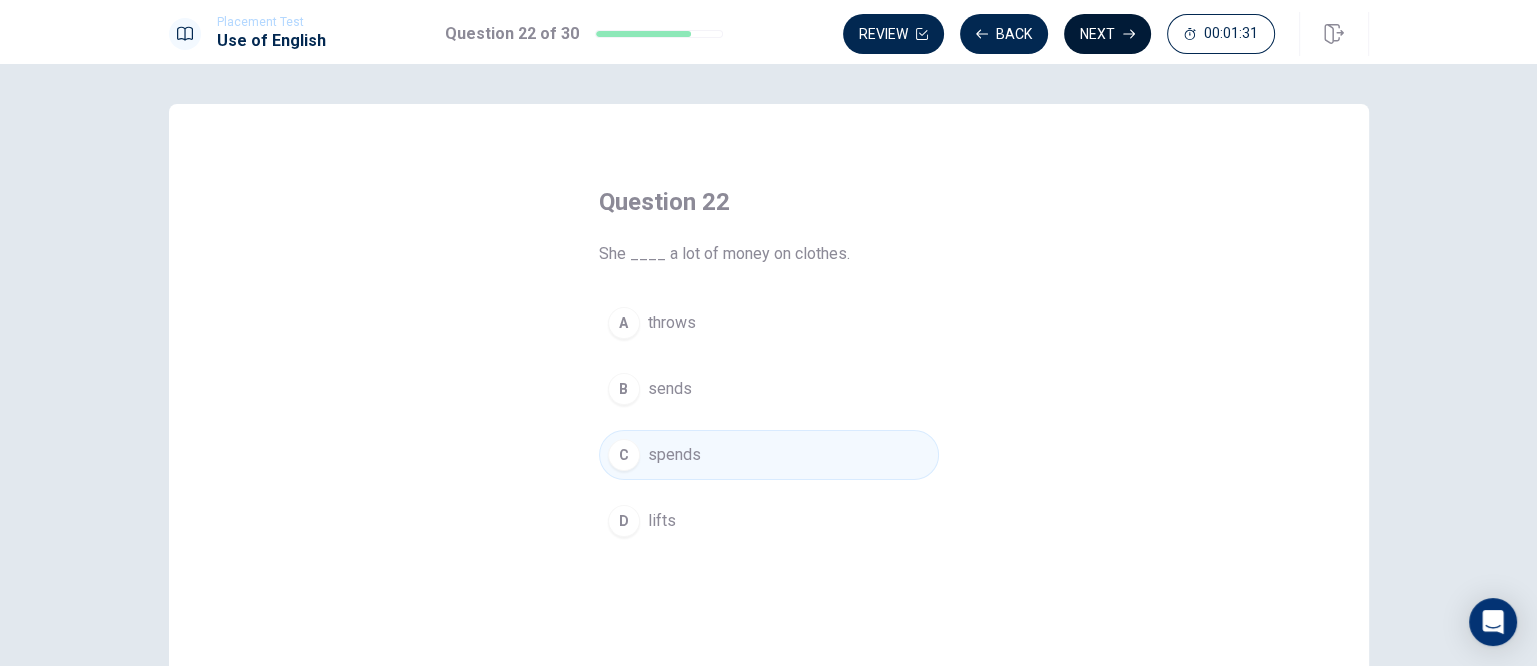 click on "Next" at bounding box center [1107, 34] 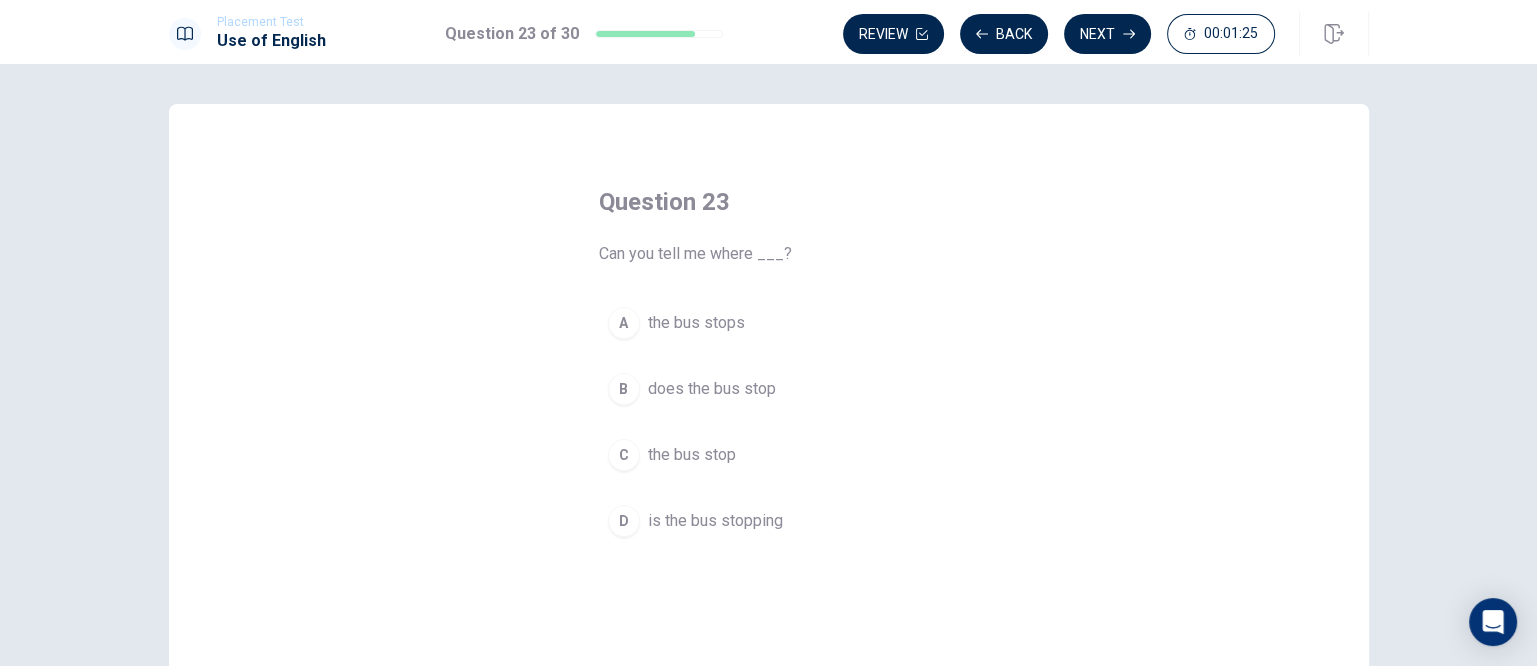 click on "the bus stop" at bounding box center [692, 455] 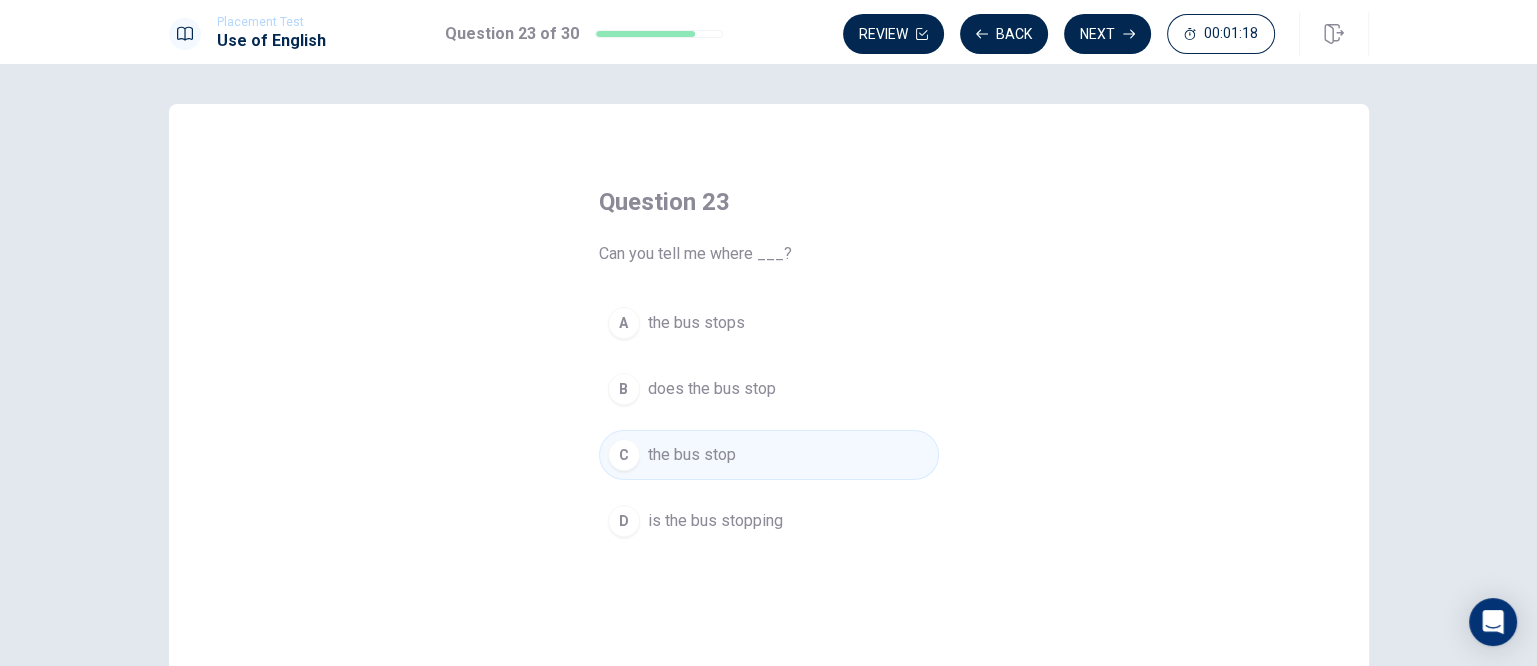 click on "is the bus stopping" at bounding box center (715, 521) 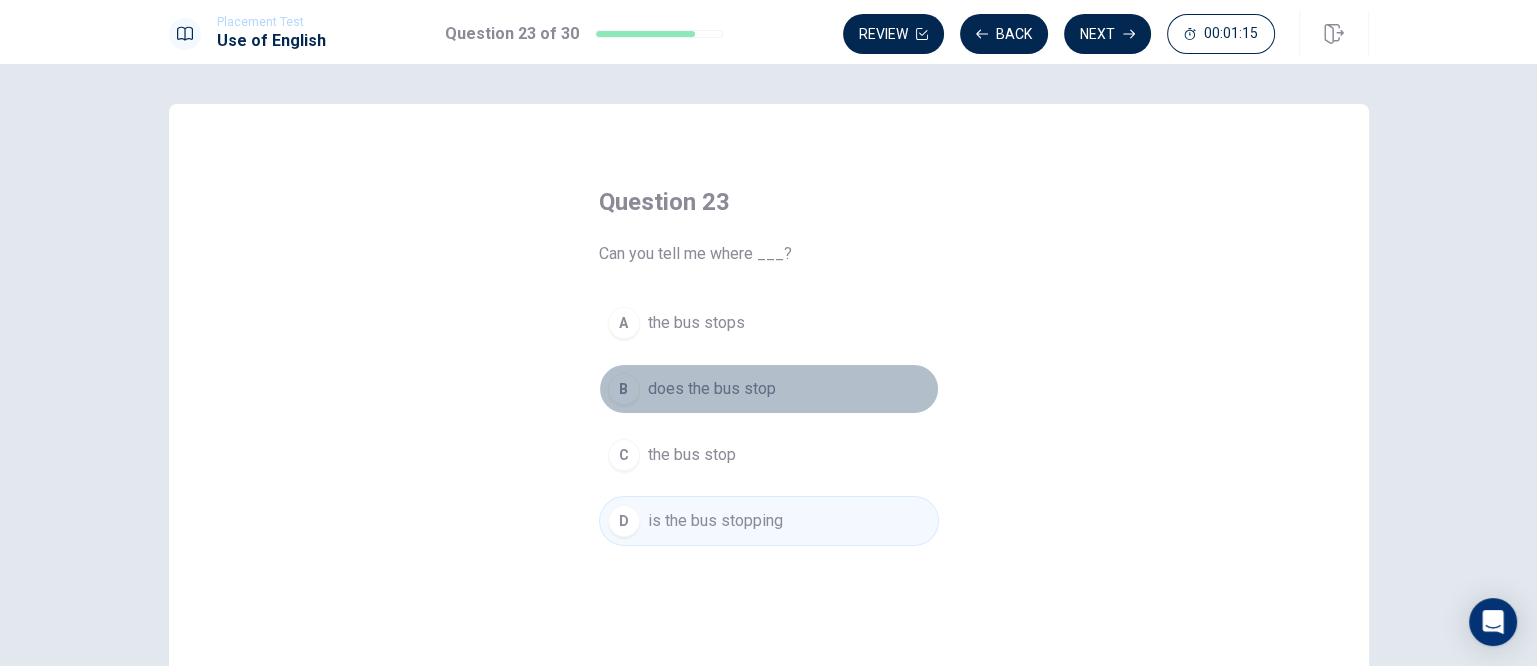 click on "B does the bus stop" at bounding box center [769, 389] 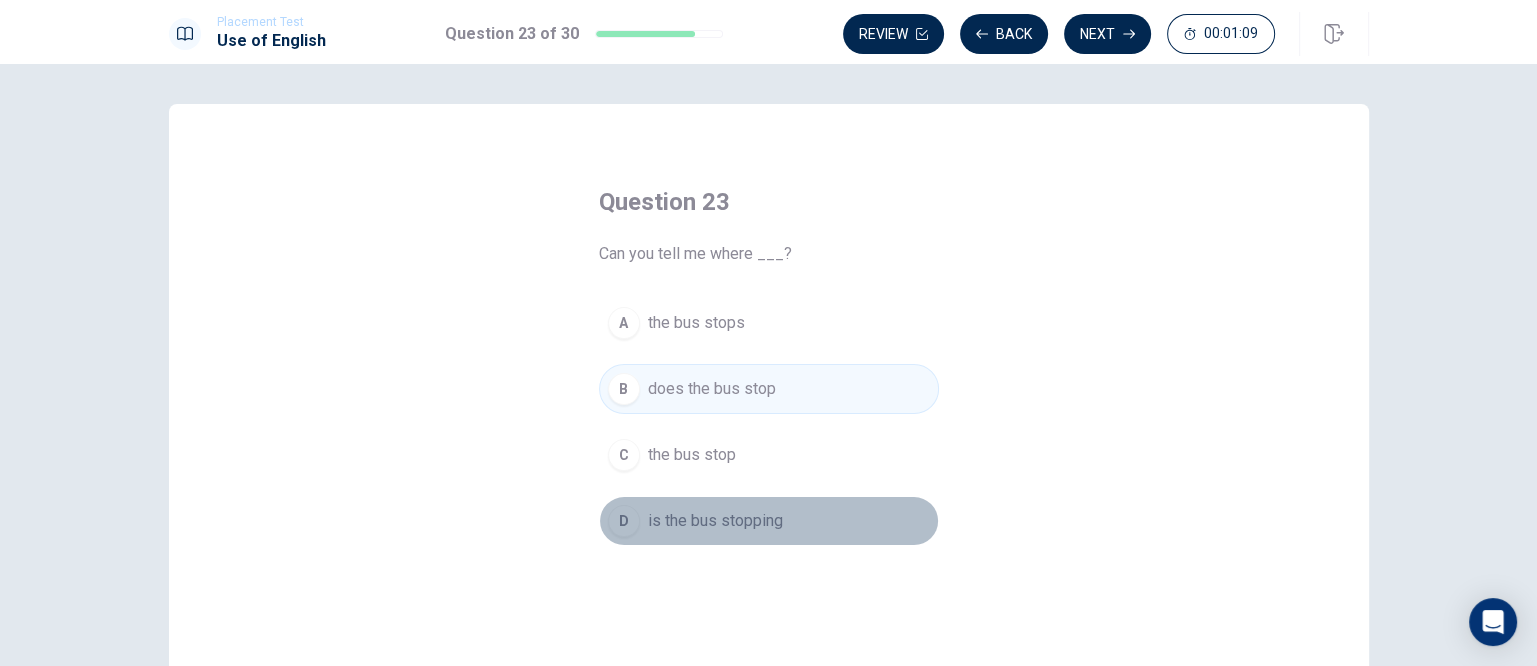 click on "is the bus stopping" at bounding box center (715, 521) 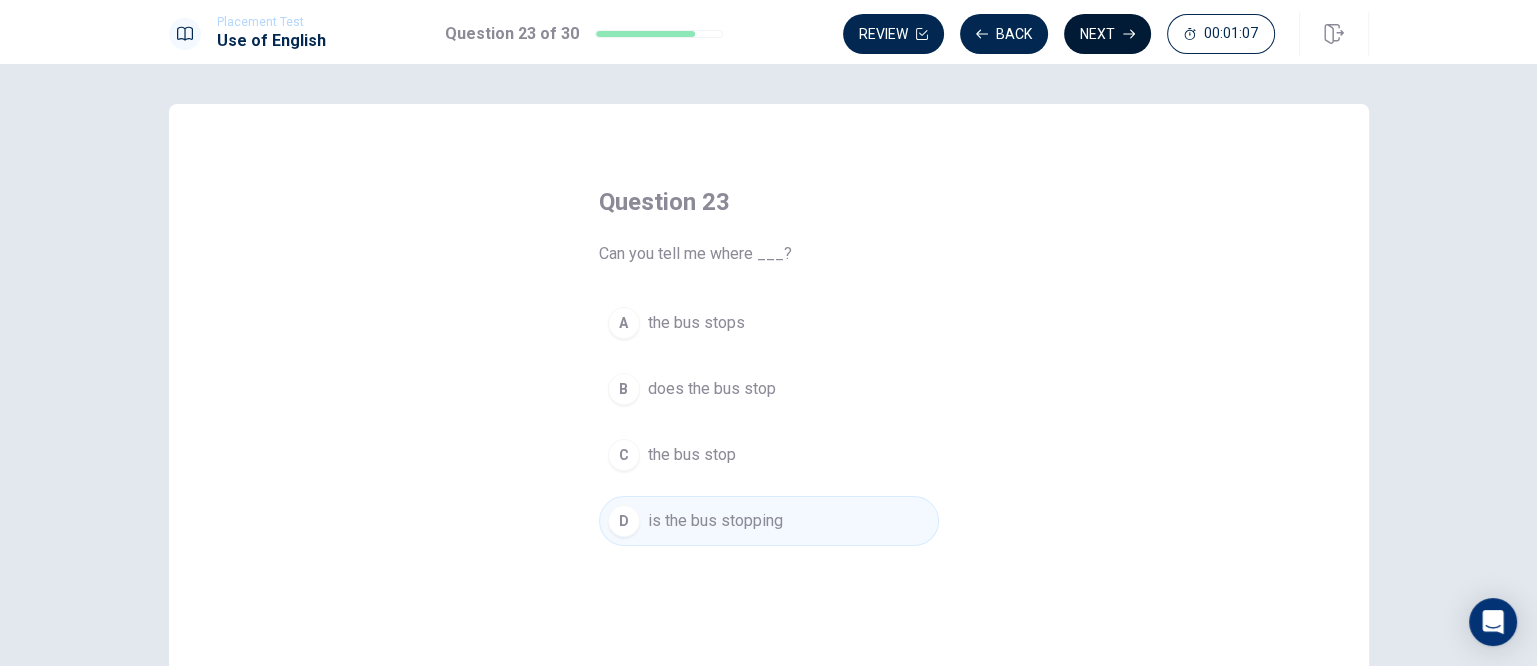 click on "Next" at bounding box center [1107, 34] 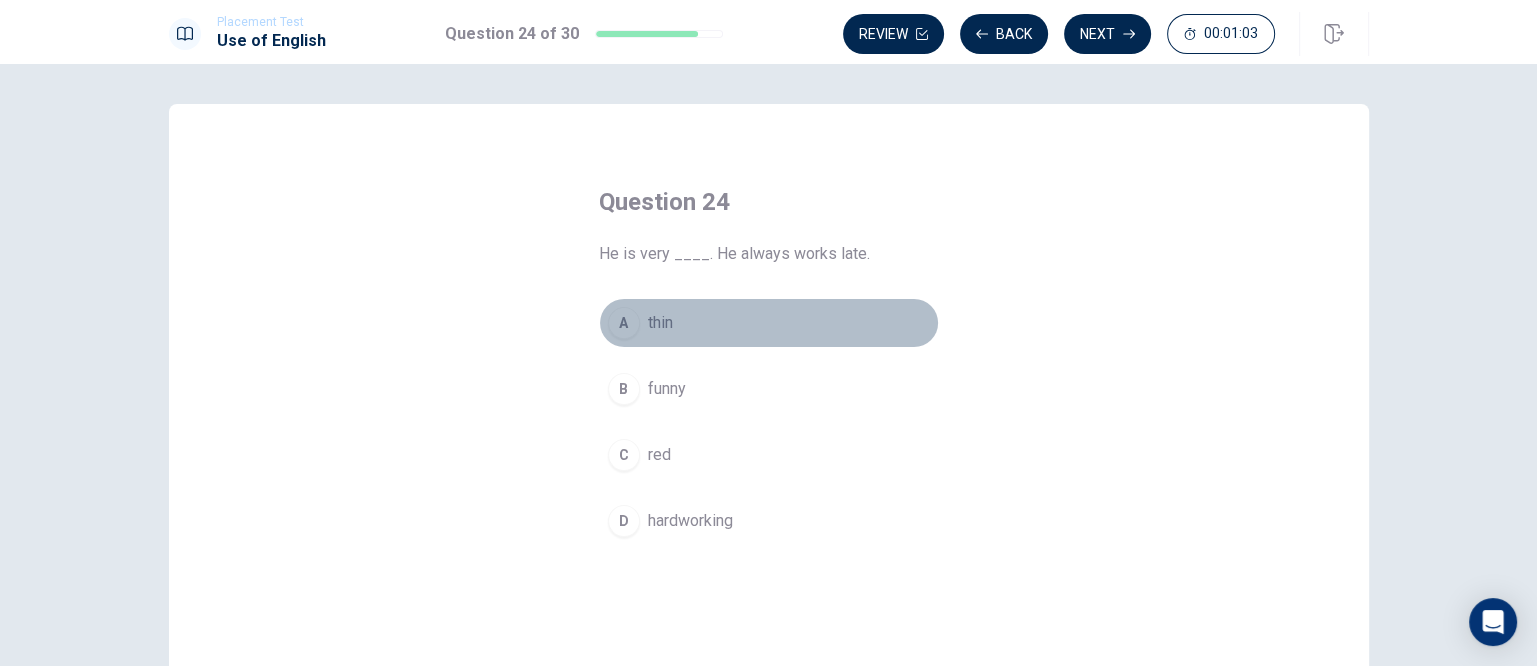 click on "thin" at bounding box center [660, 323] 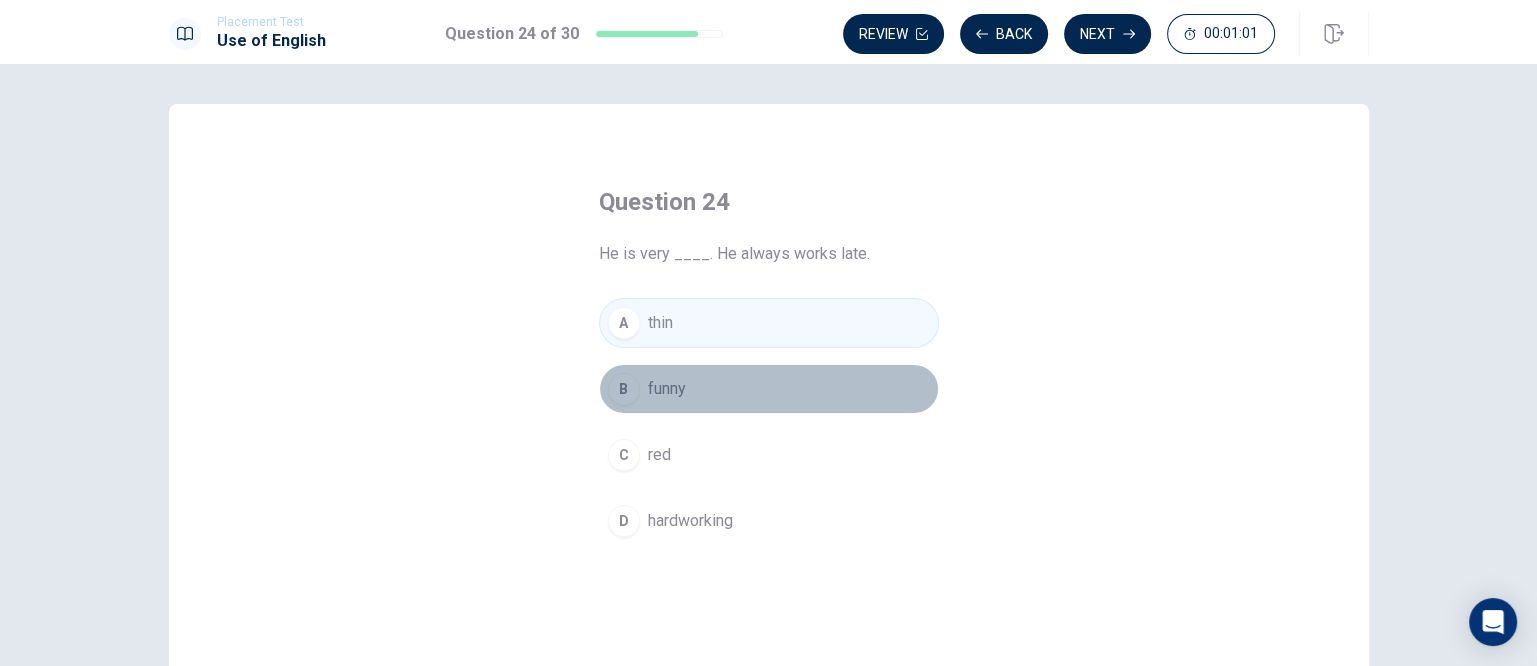 click on "funny" at bounding box center (667, 389) 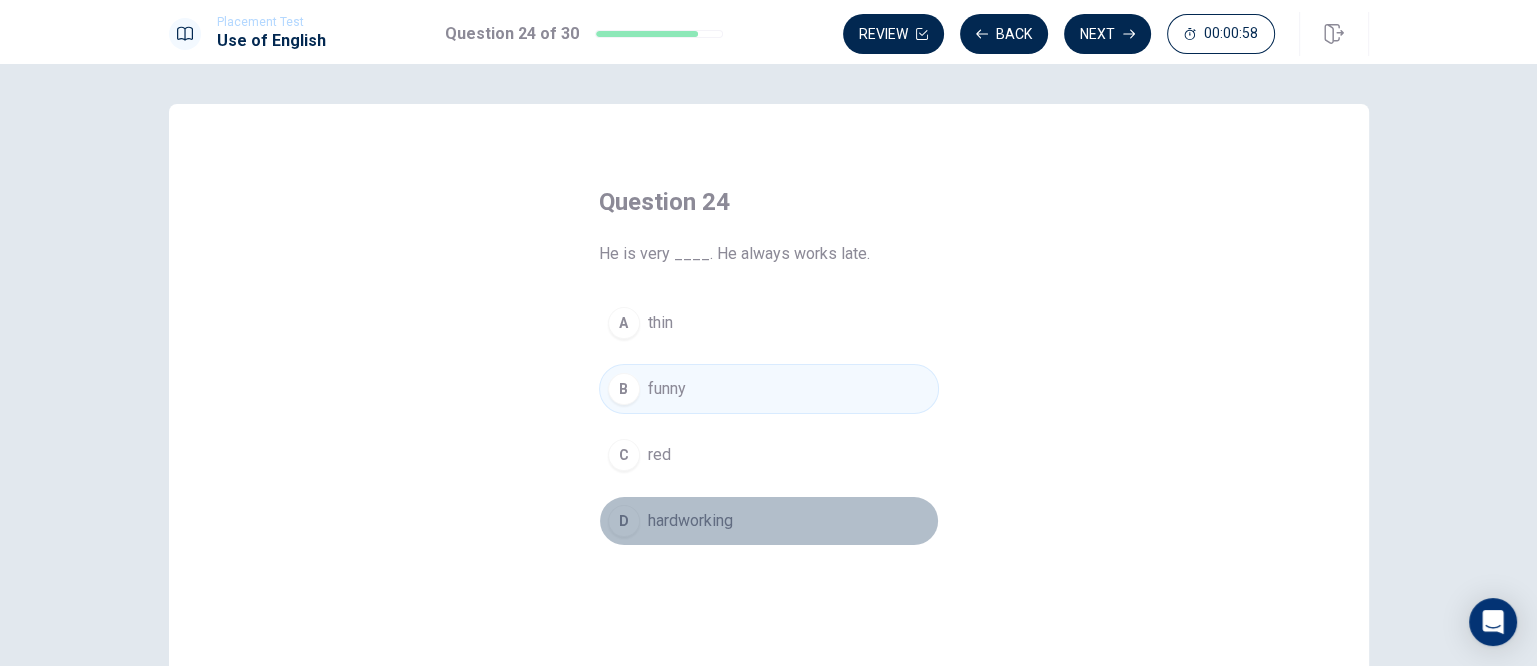click on "D hardworking" at bounding box center [769, 521] 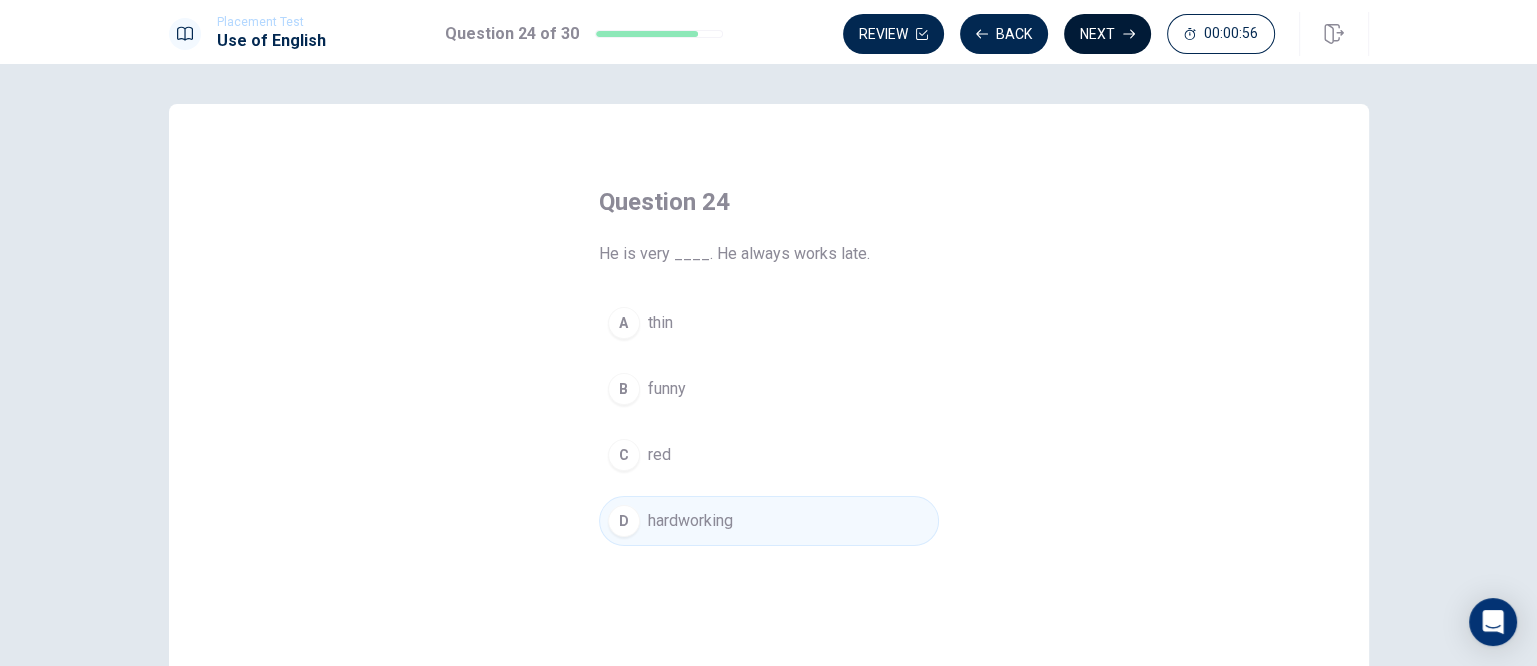 click on "Next" at bounding box center [1107, 34] 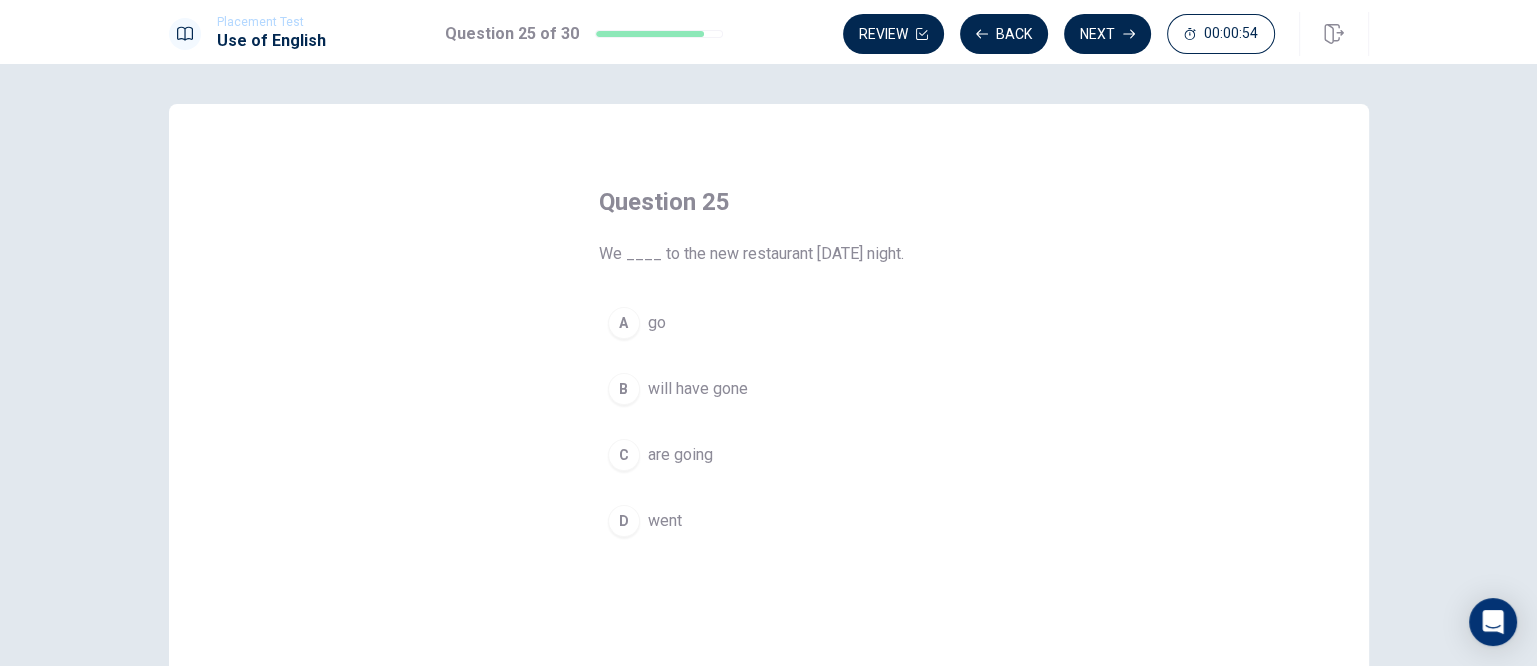 click on "B will have gone" at bounding box center (769, 389) 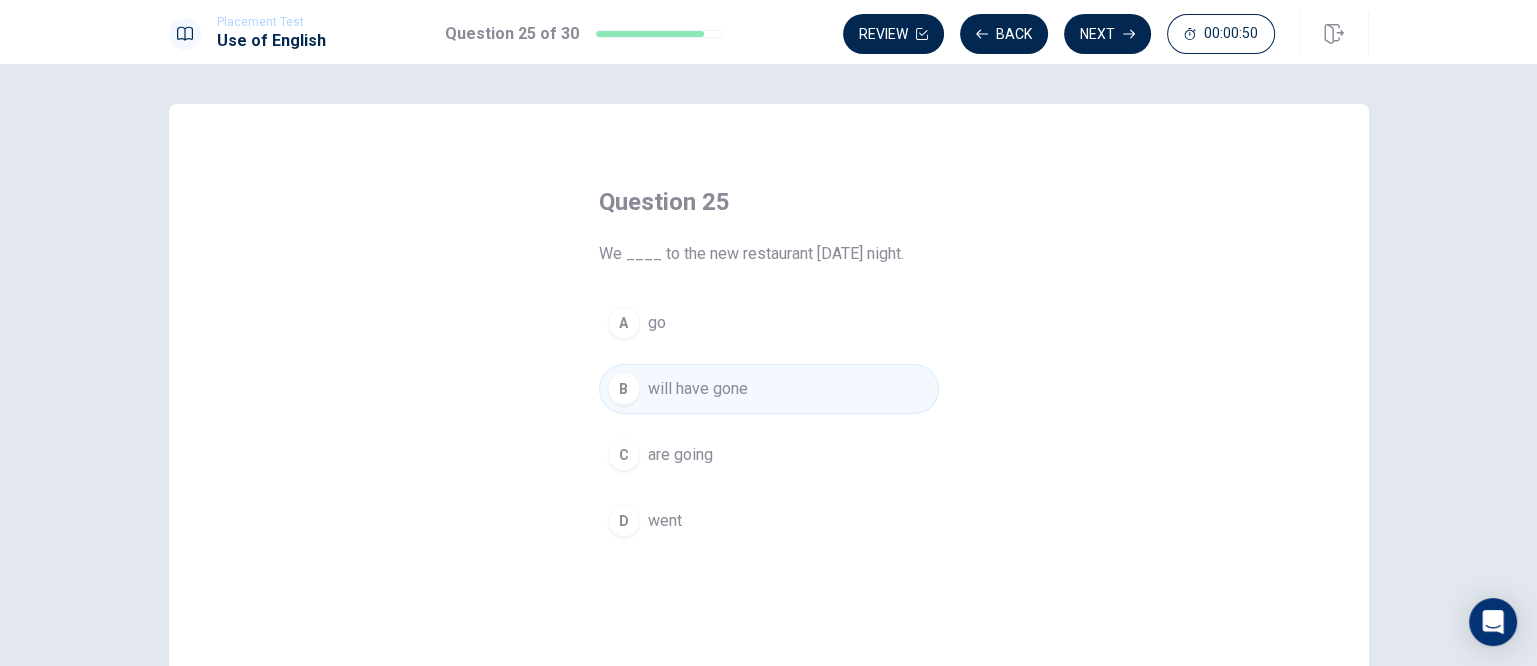 click on "C are going" at bounding box center [769, 455] 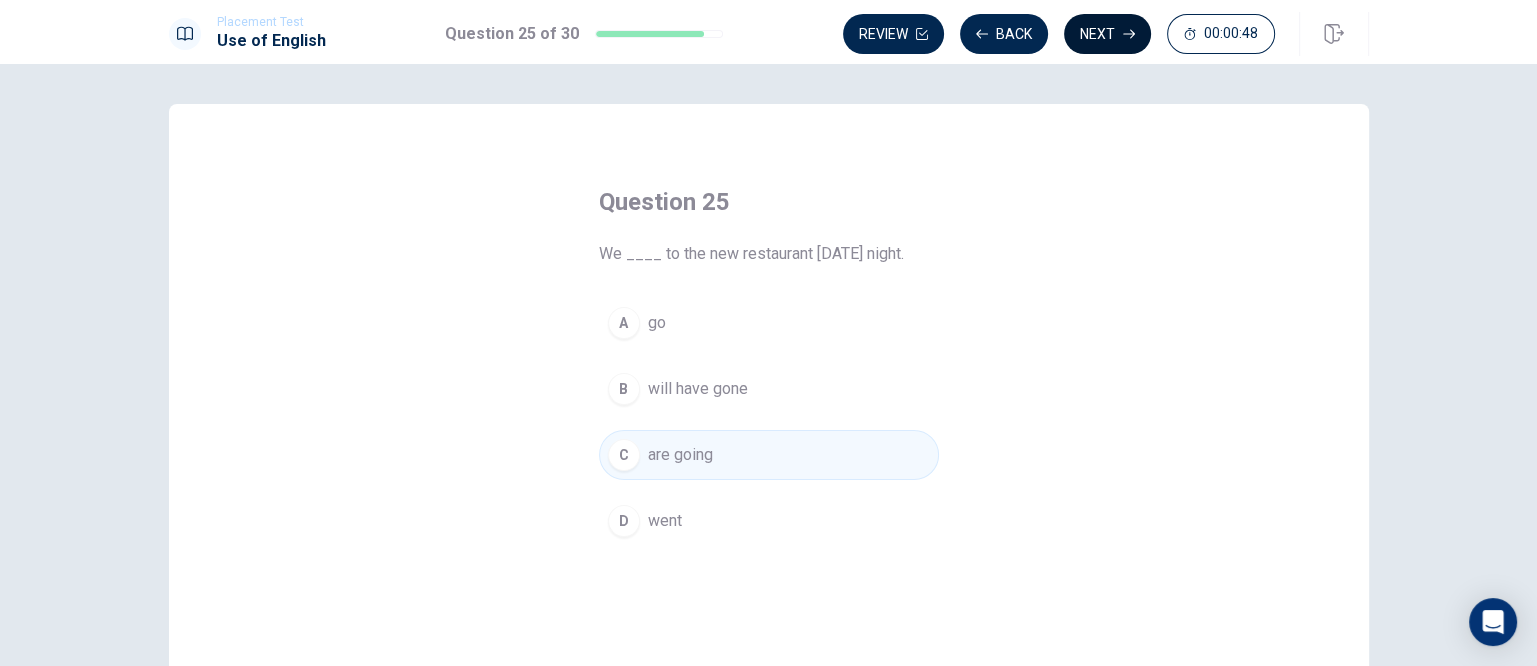 click on "Next" at bounding box center [1107, 34] 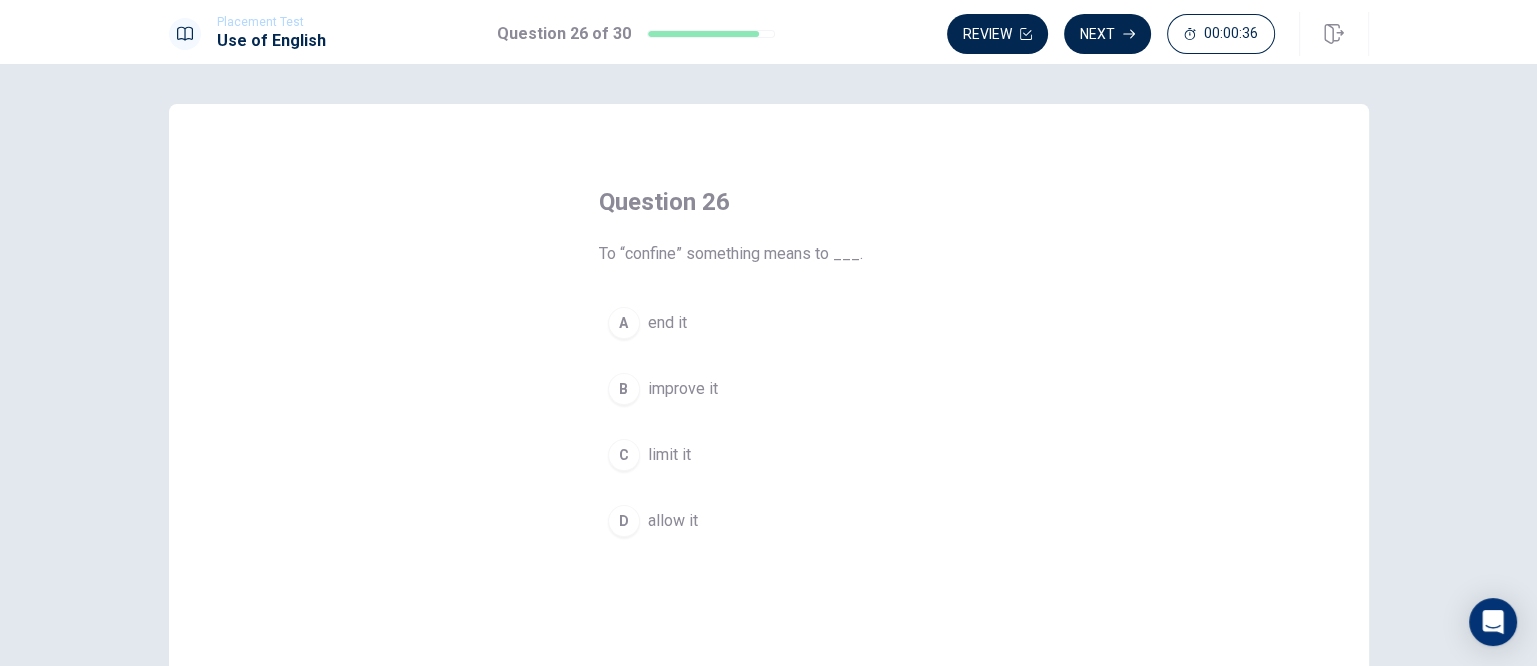 click on "improve it" at bounding box center (683, 389) 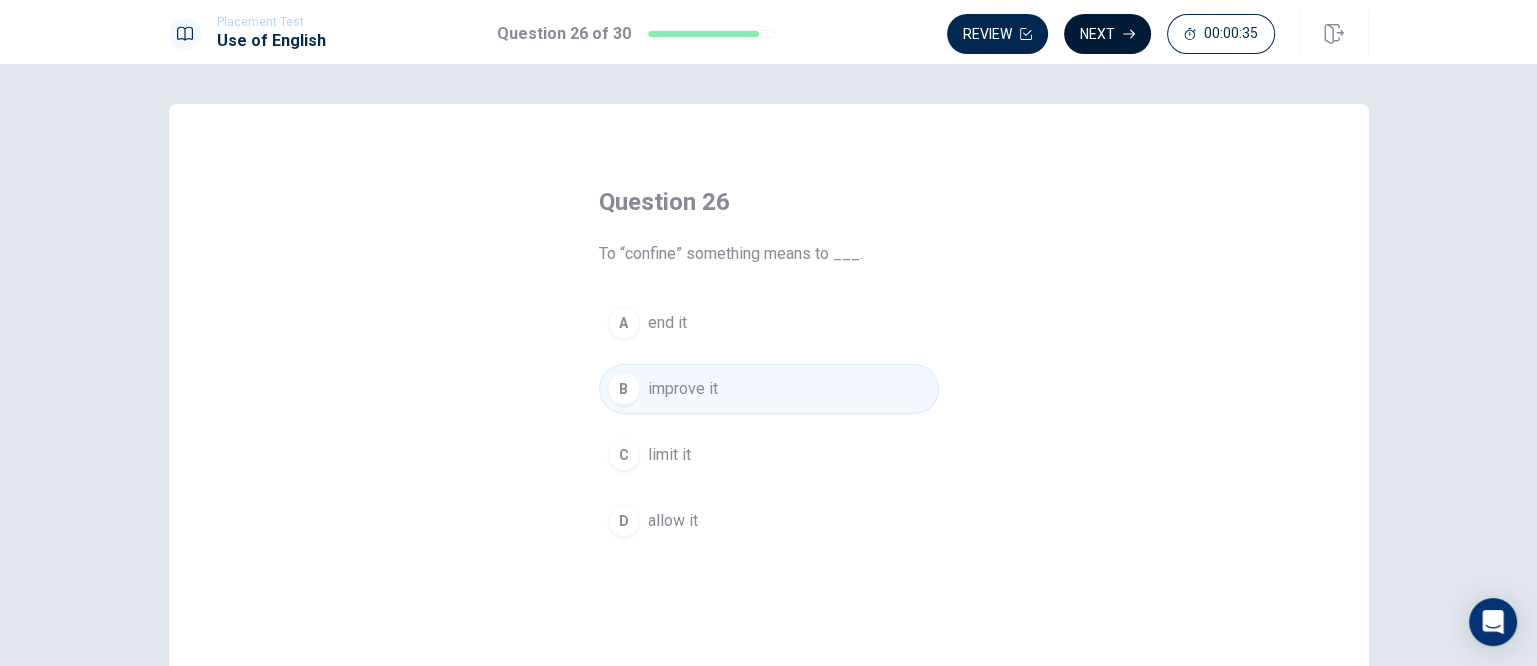 click on "Next" at bounding box center [1107, 34] 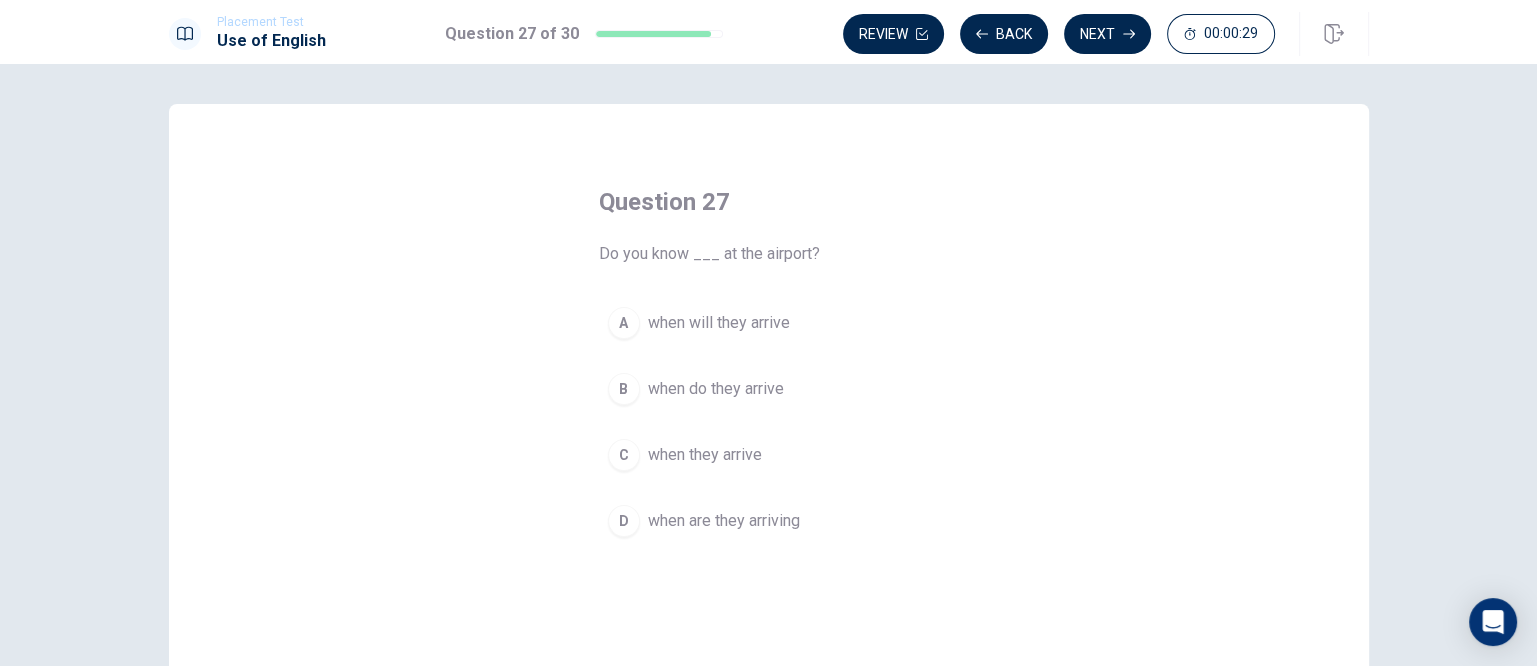 click on "when will they arrive" at bounding box center [719, 323] 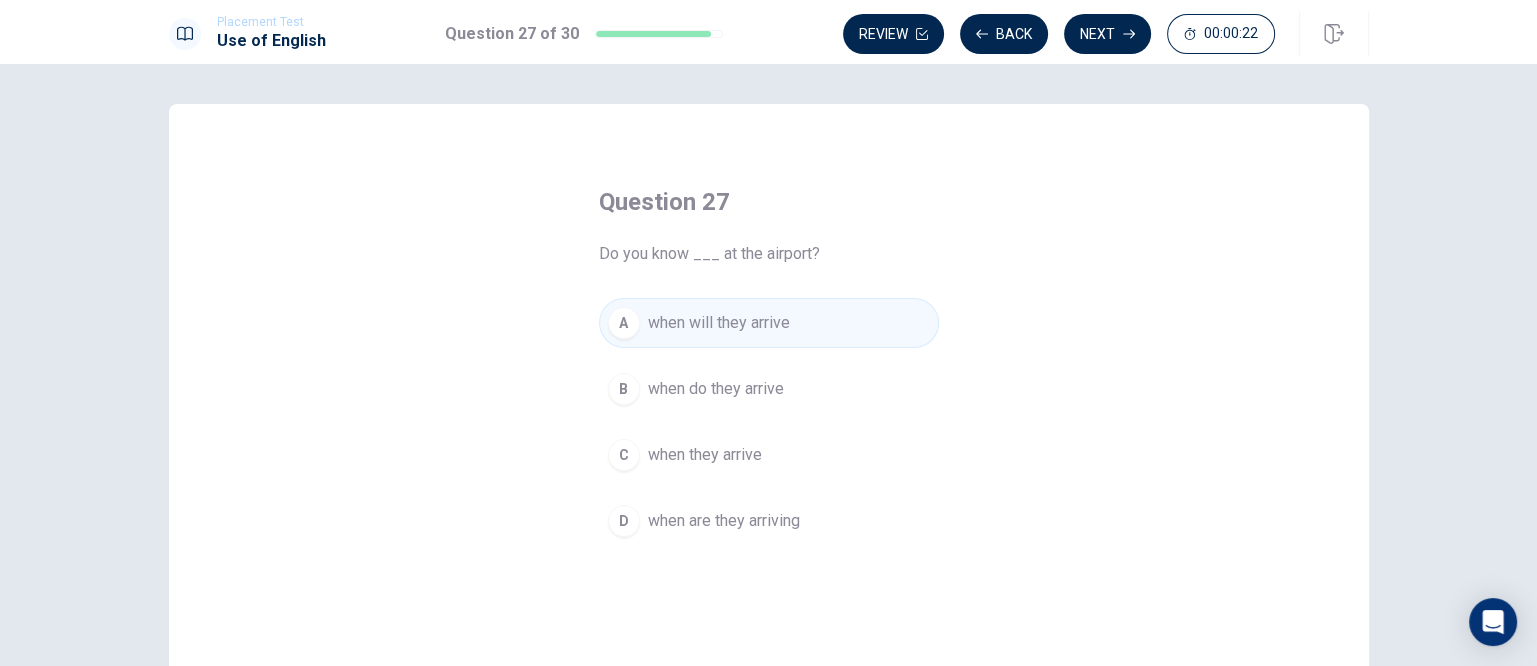 click on "when they arrive" at bounding box center [705, 455] 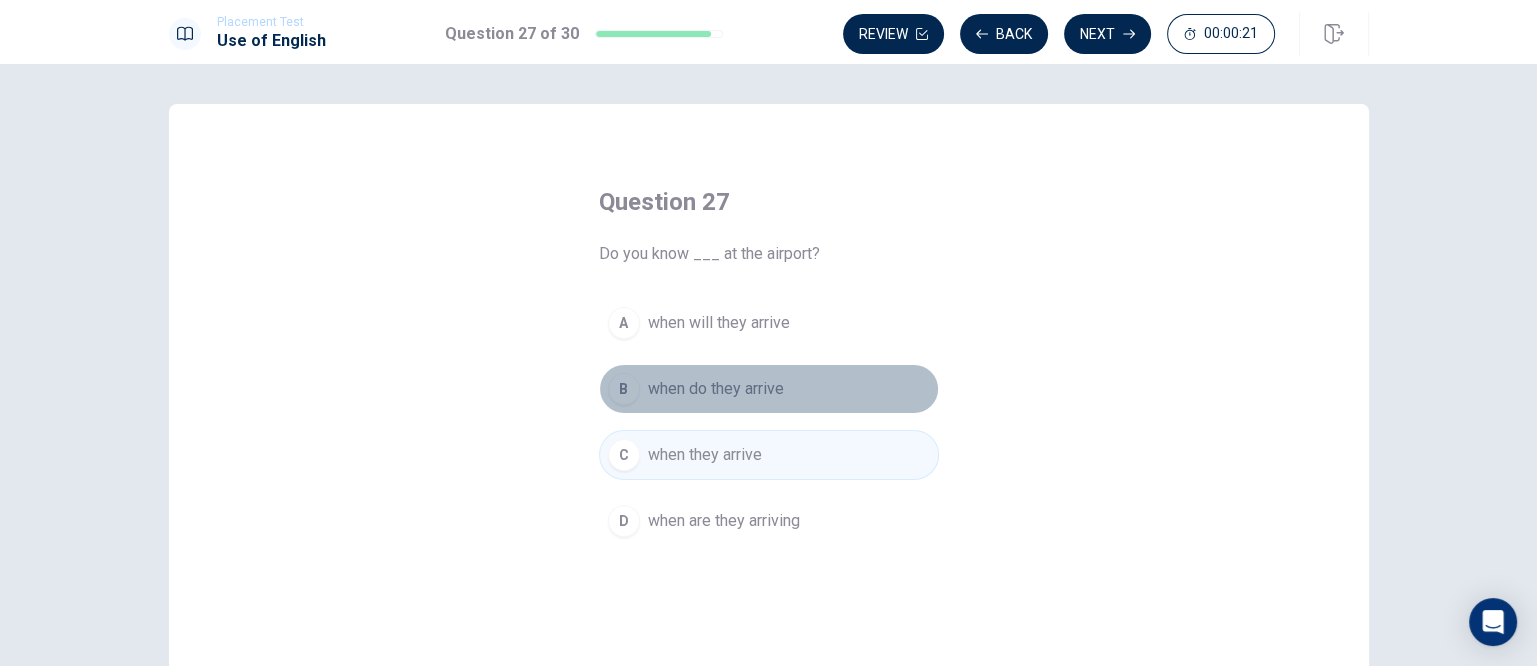 click on "when do they arrive" at bounding box center (716, 389) 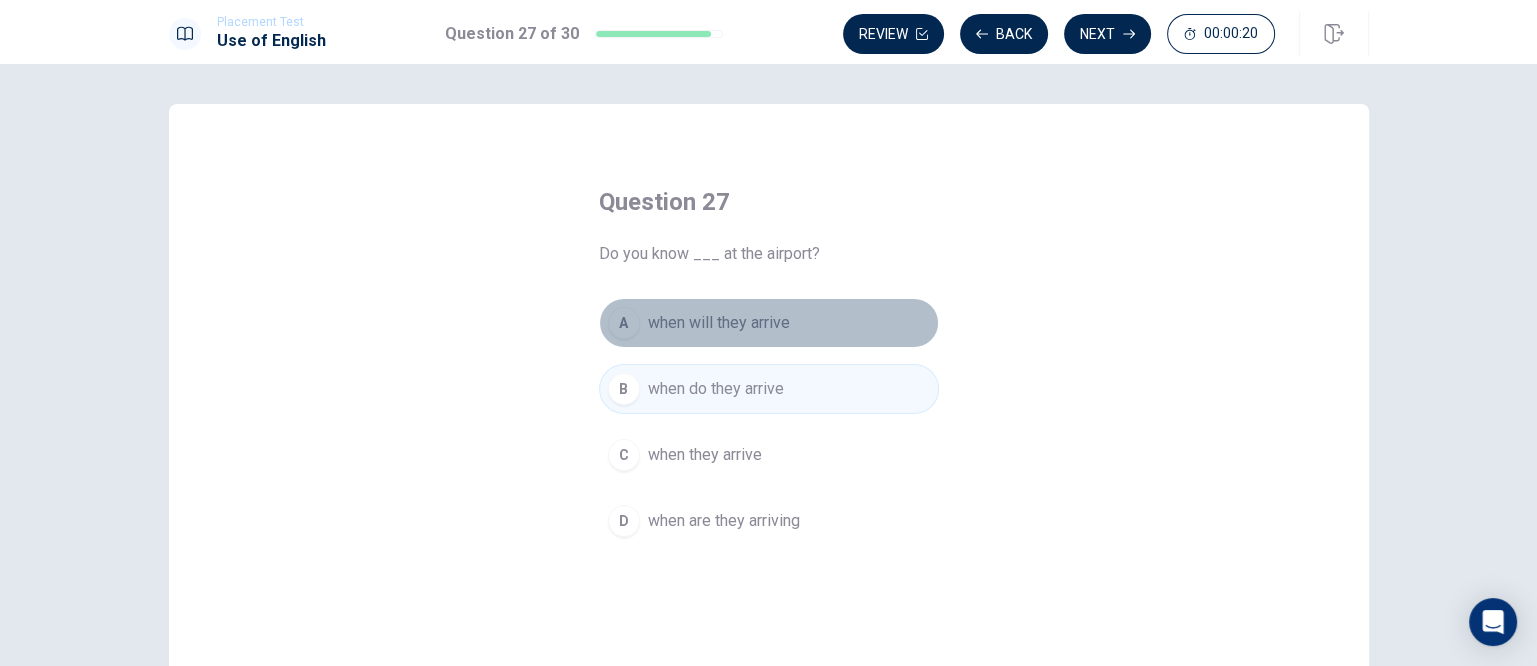 click on "when will they arrive" at bounding box center [719, 323] 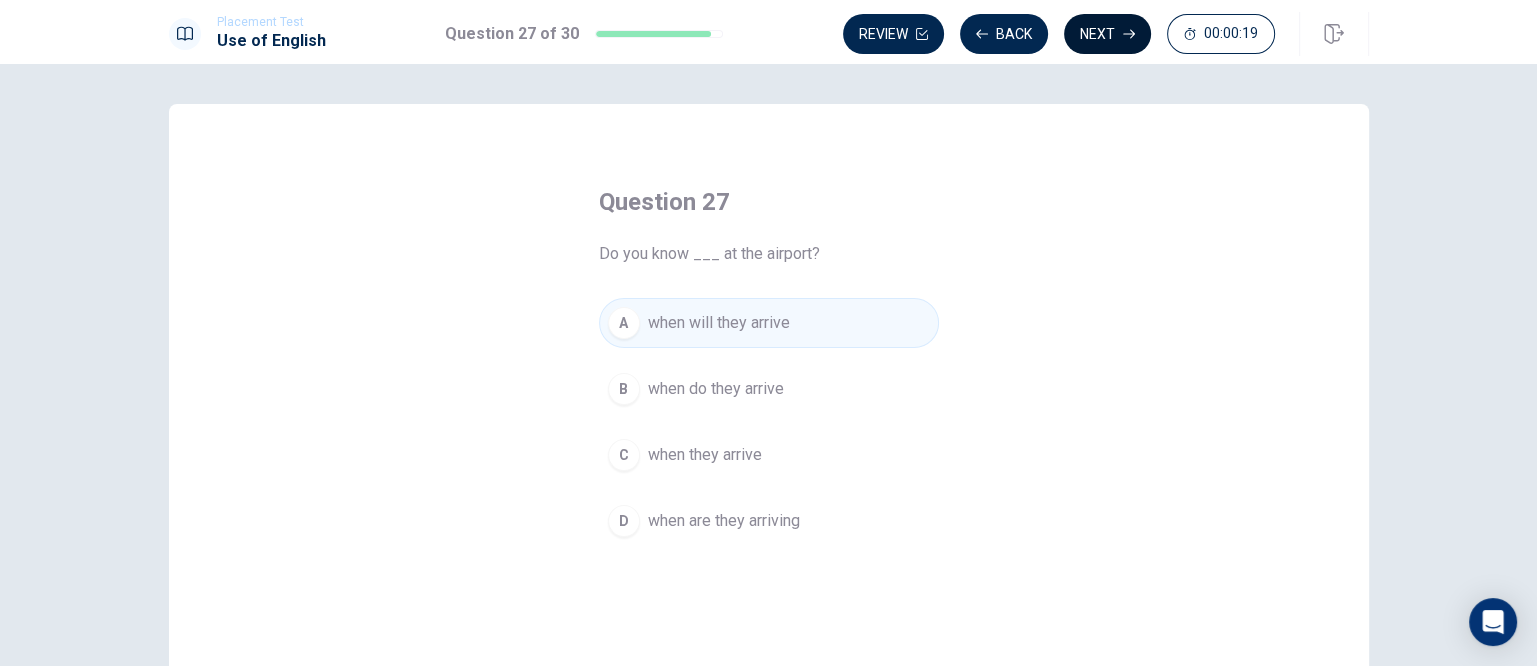 click on "Next" at bounding box center [1107, 34] 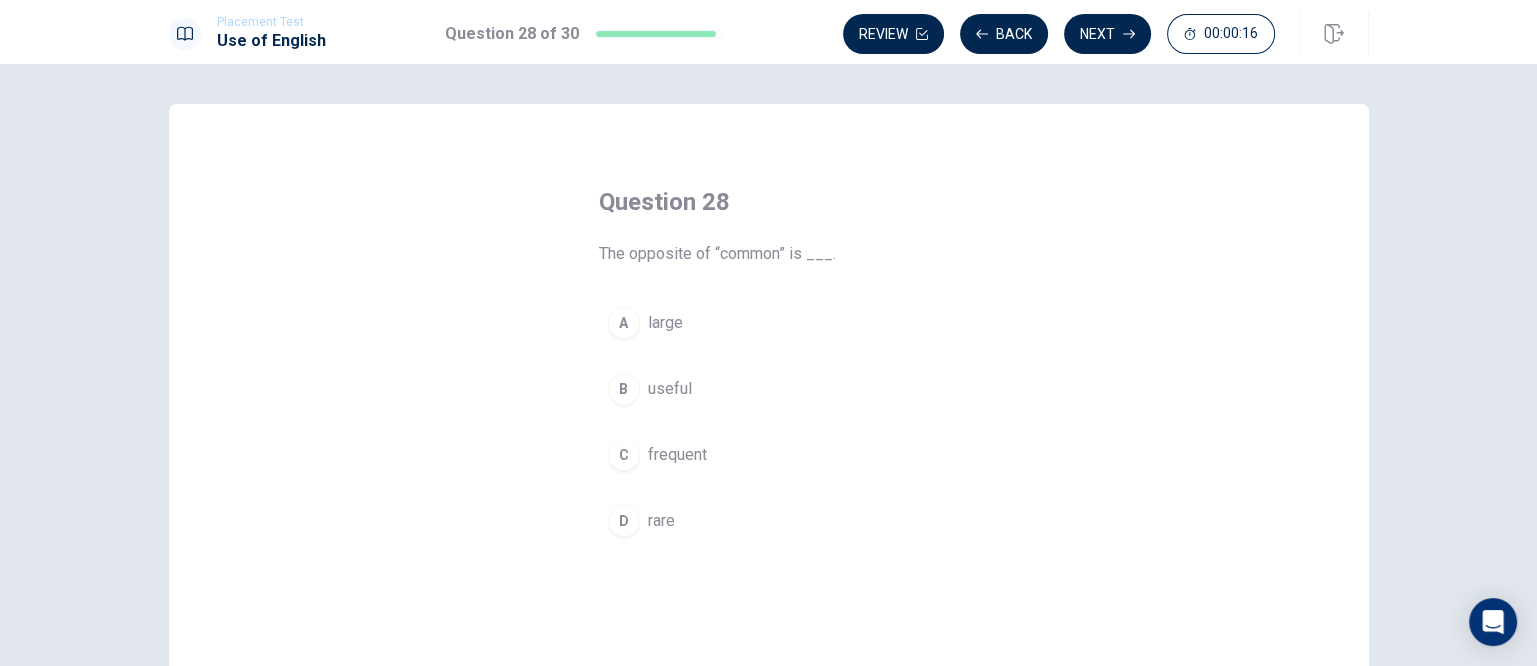 click on "useful" at bounding box center [670, 389] 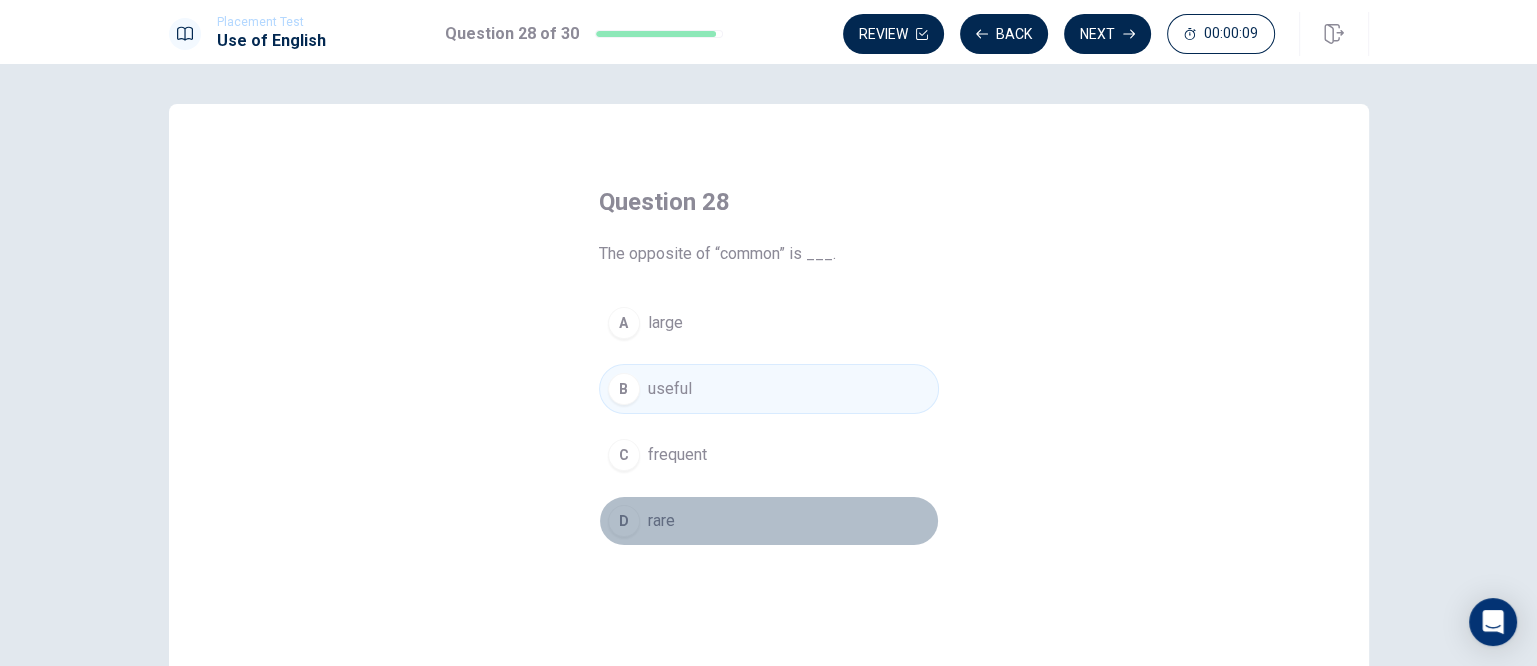 click on "D rare" at bounding box center [769, 521] 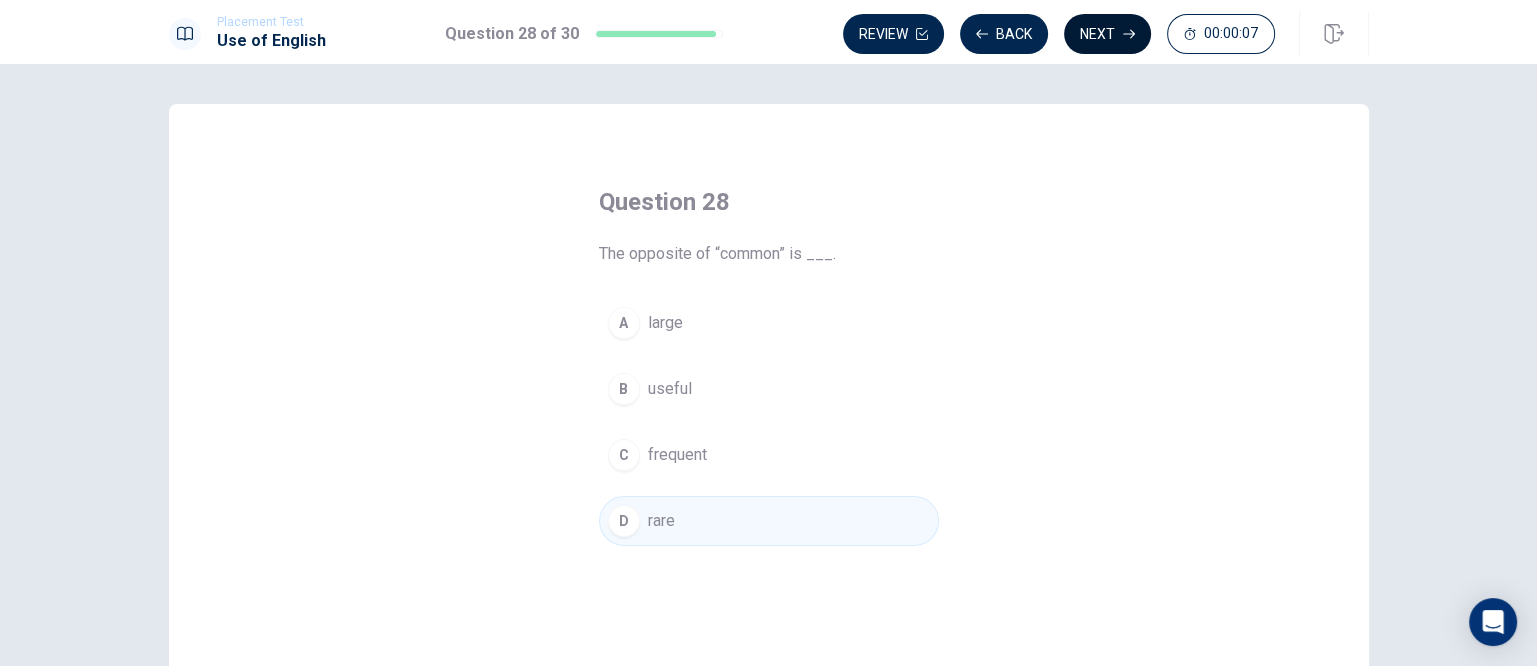click on "Next" at bounding box center (1107, 34) 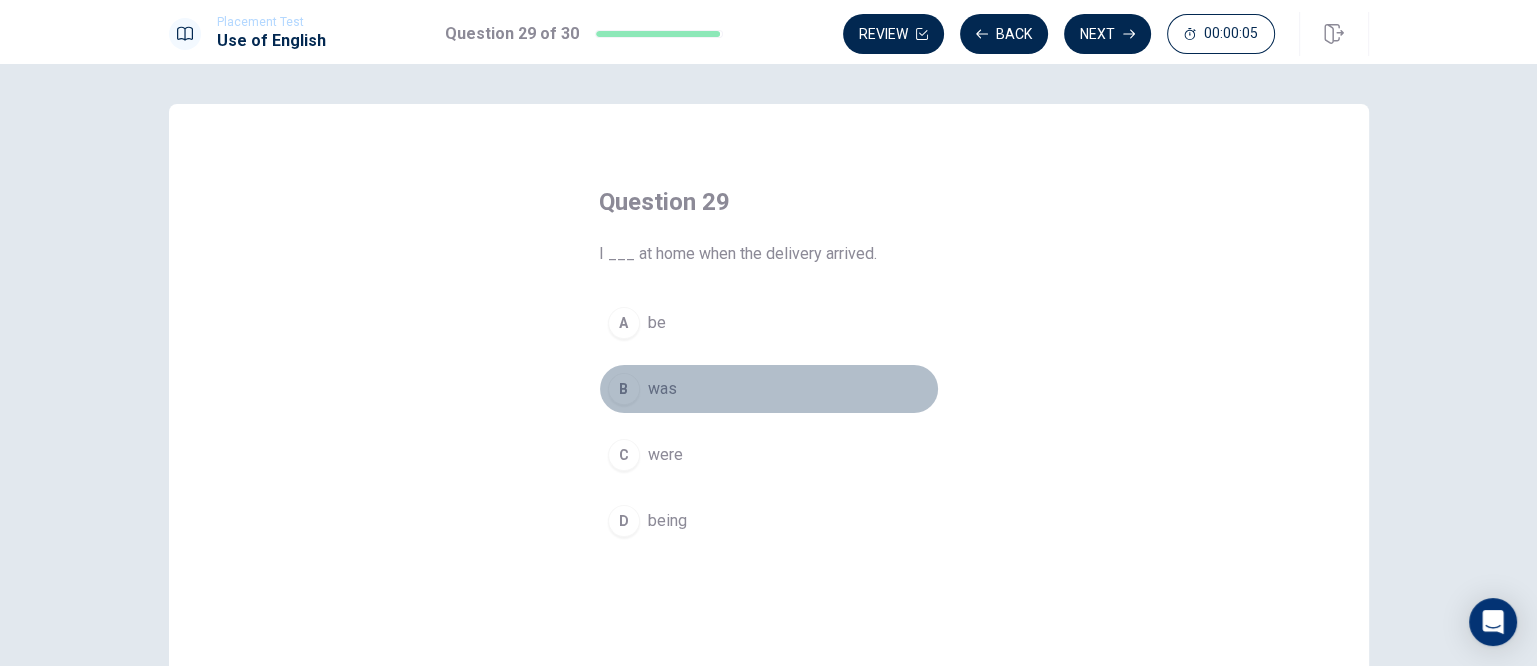 click on "B was" at bounding box center [769, 389] 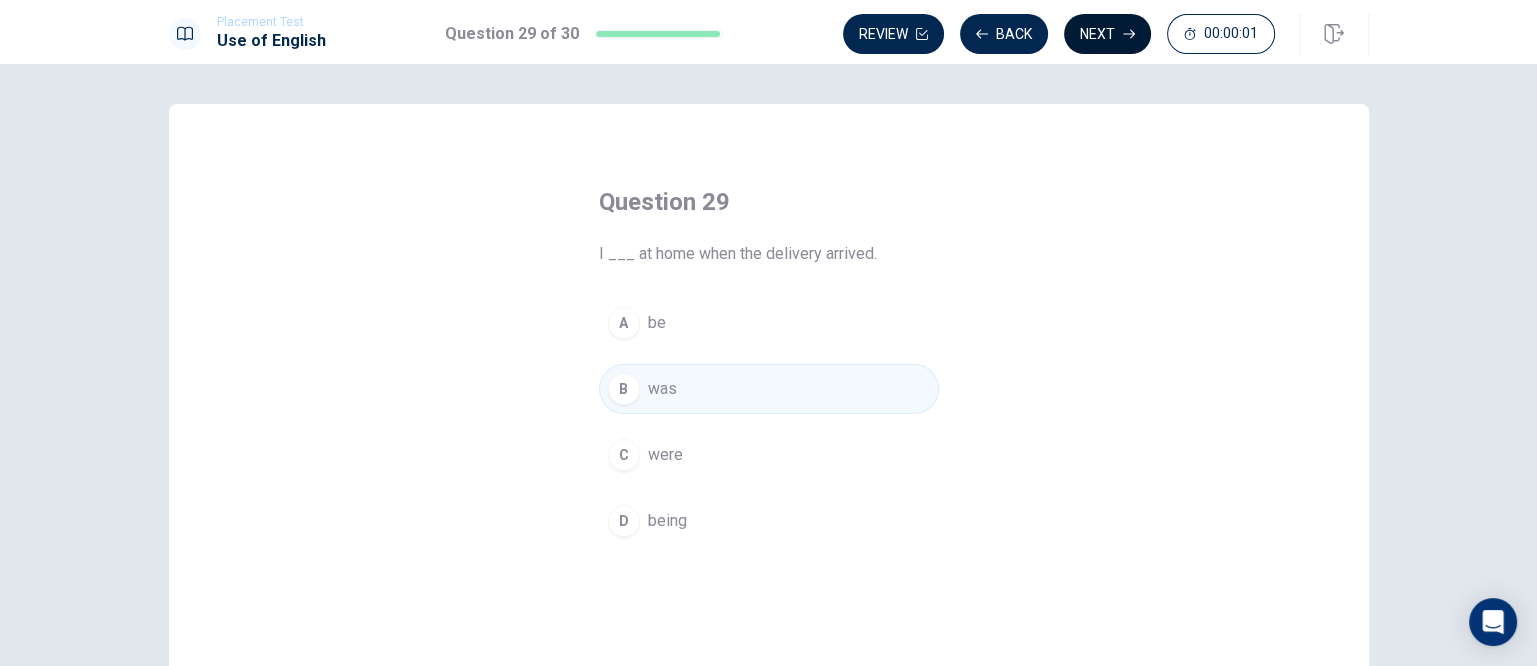 click on "Next" at bounding box center [1107, 34] 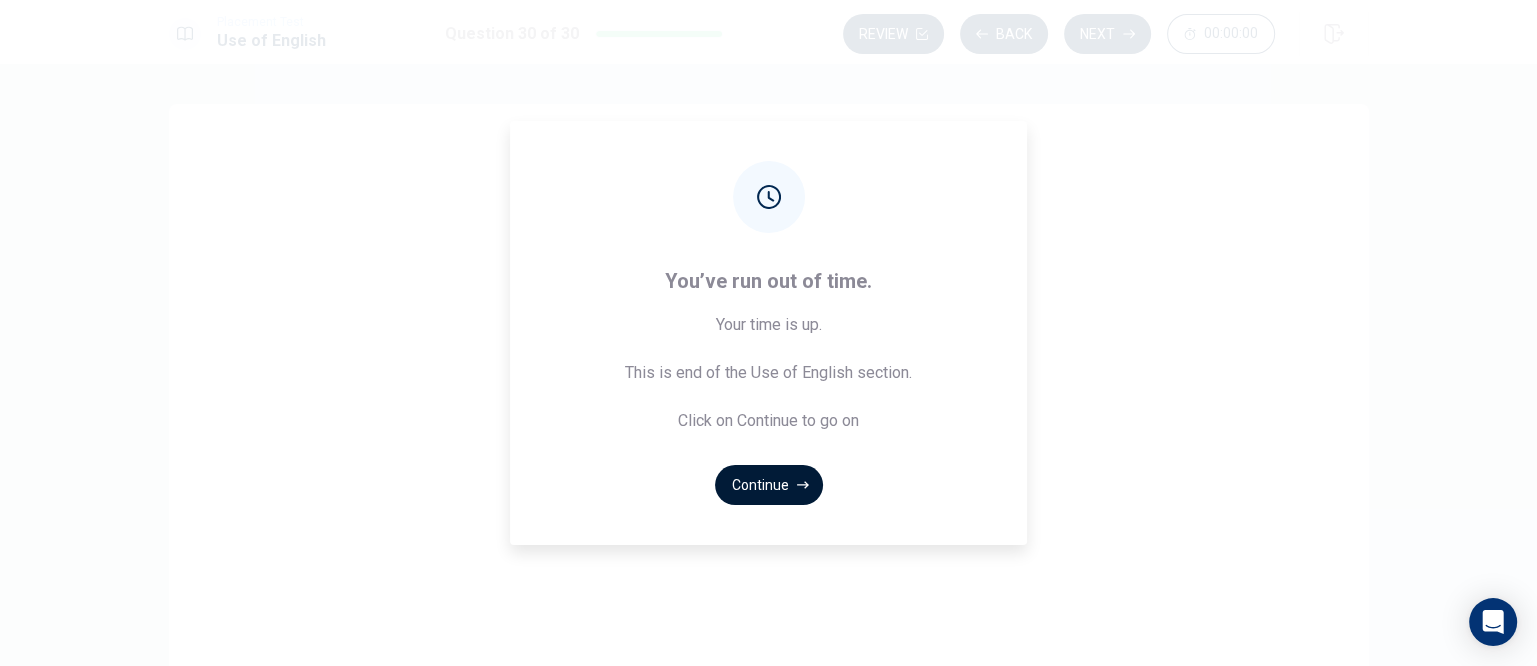 click on "Continue" at bounding box center (769, 485) 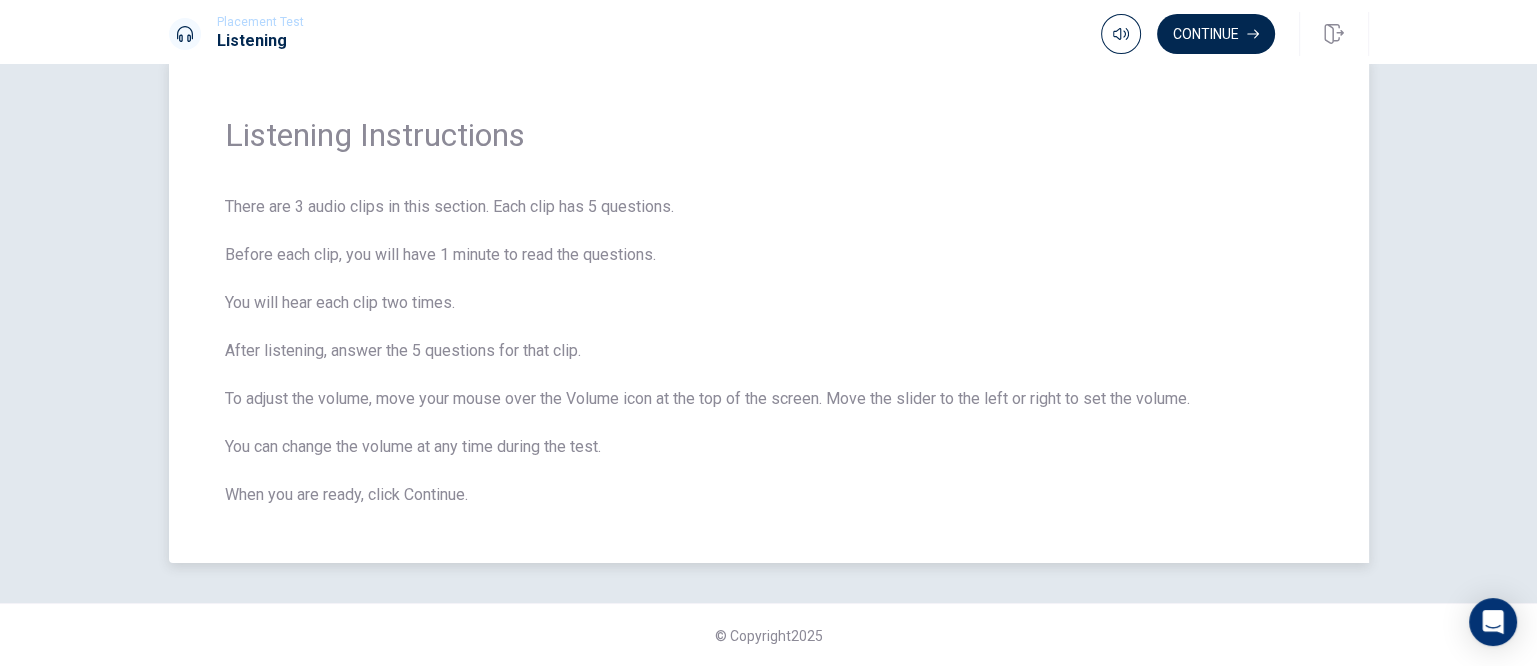 scroll, scrollTop: 46, scrollLeft: 0, axis: vertical 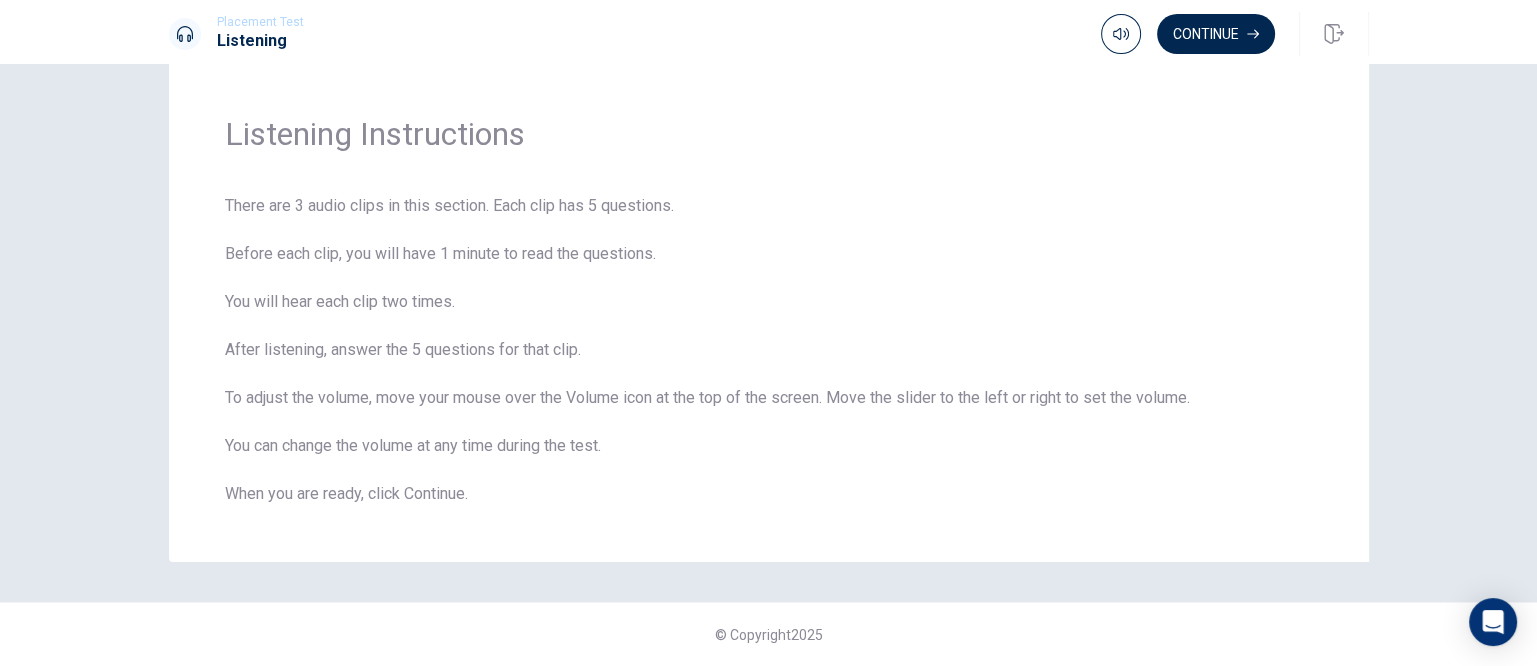 click on "Continue" at bounding box center [1216, 34] 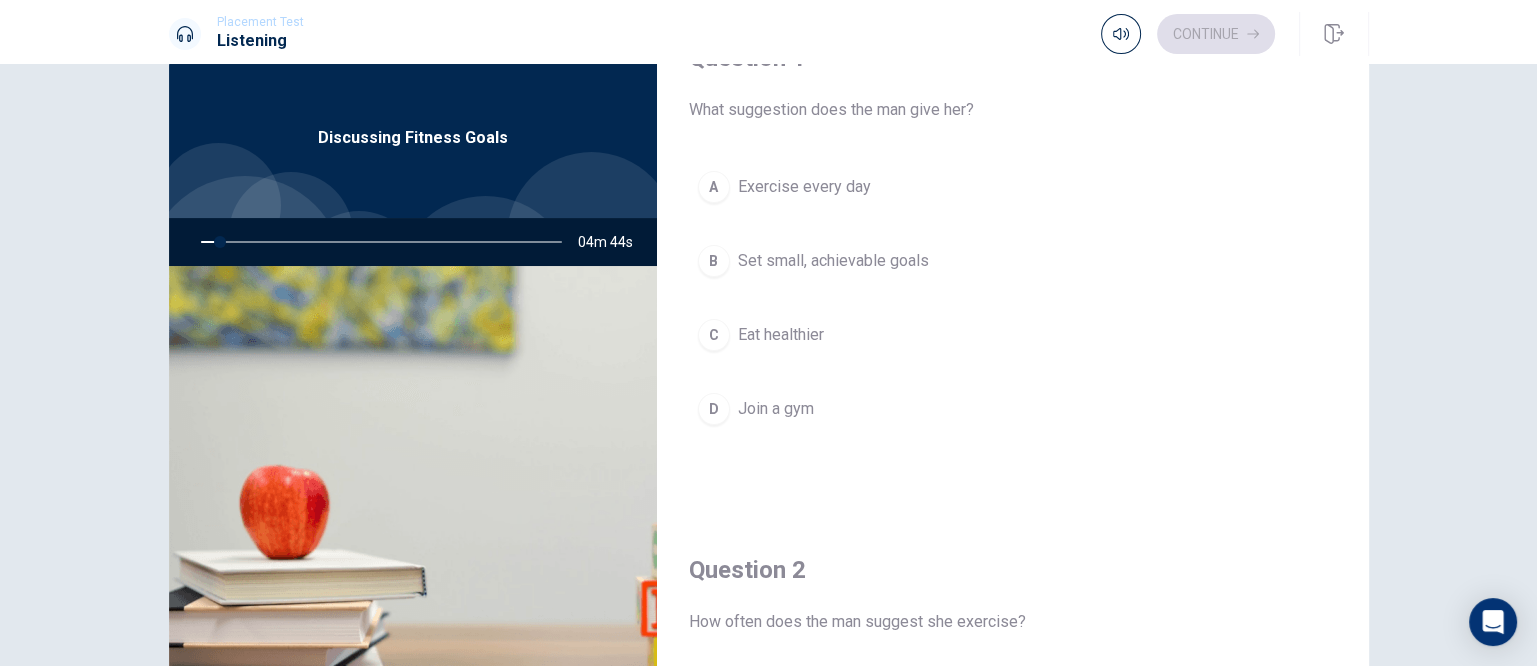 scroll, scrollTop: 0, scrollLeft: 0, axis: both 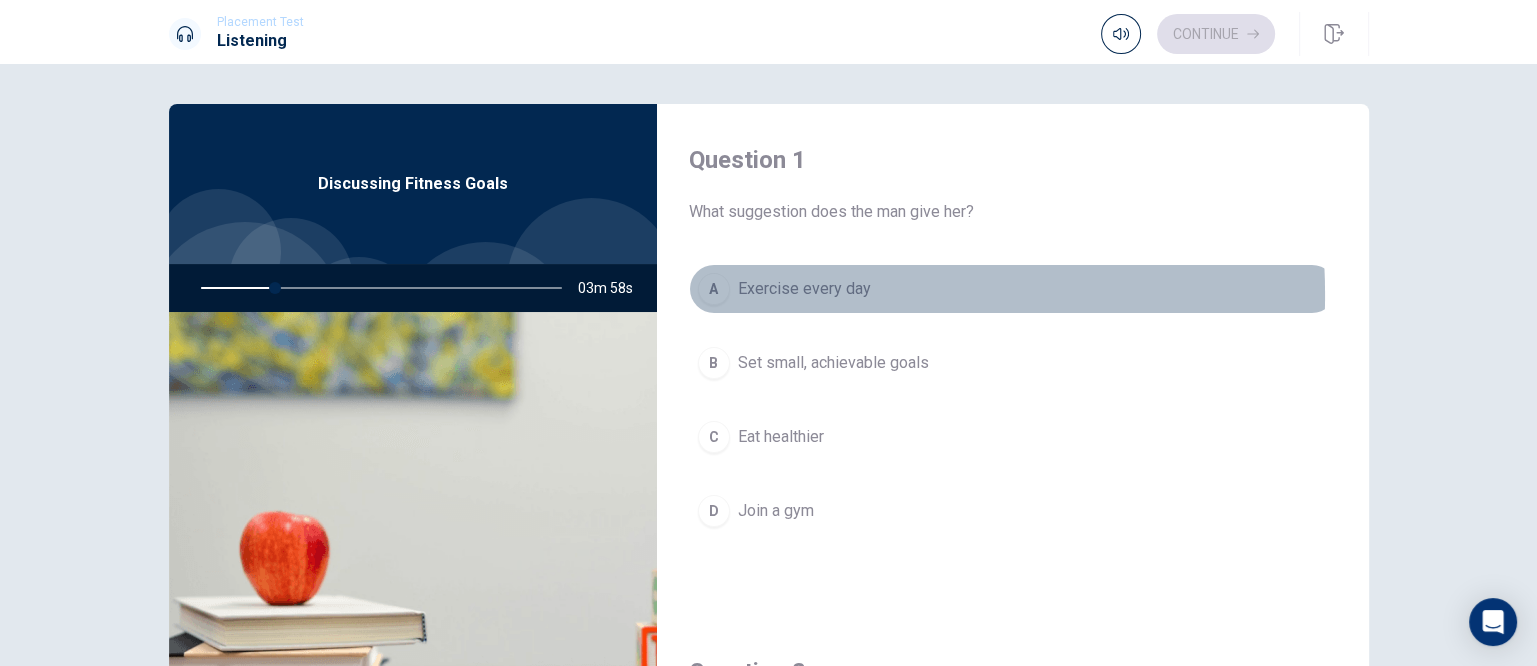 click on "Exercise every day" at bounding box center [804, 289] 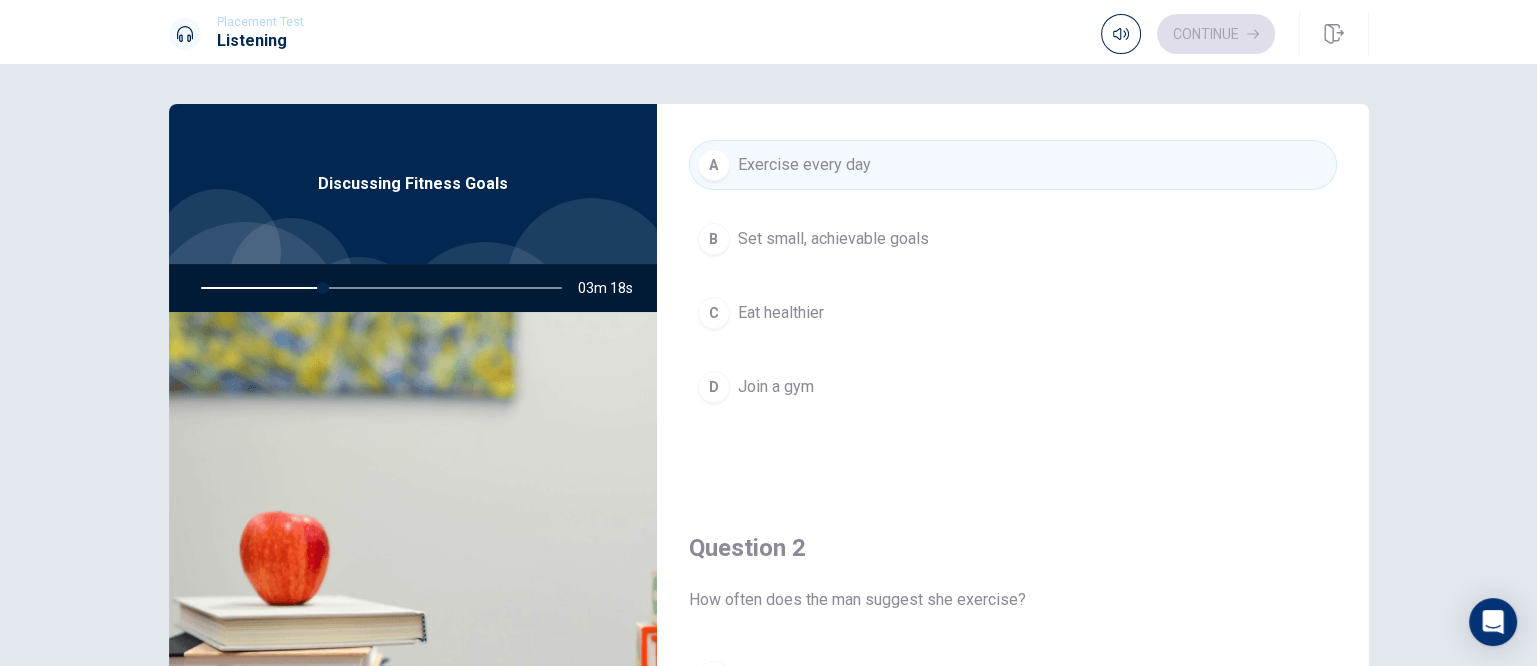 scroll, scrollTop: 0, scrollLeft: 0, axis: both 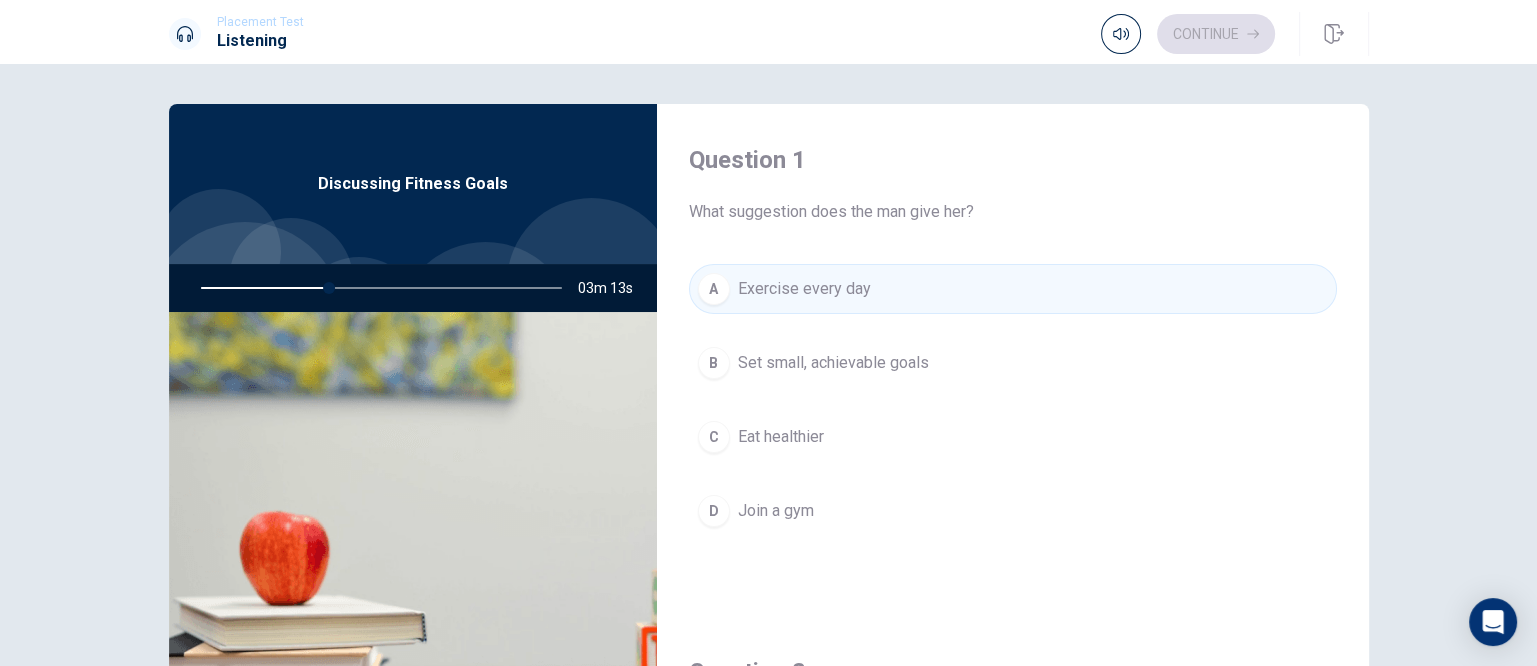 click on "Set small, achievable goals" at bounding box center [833, 363] 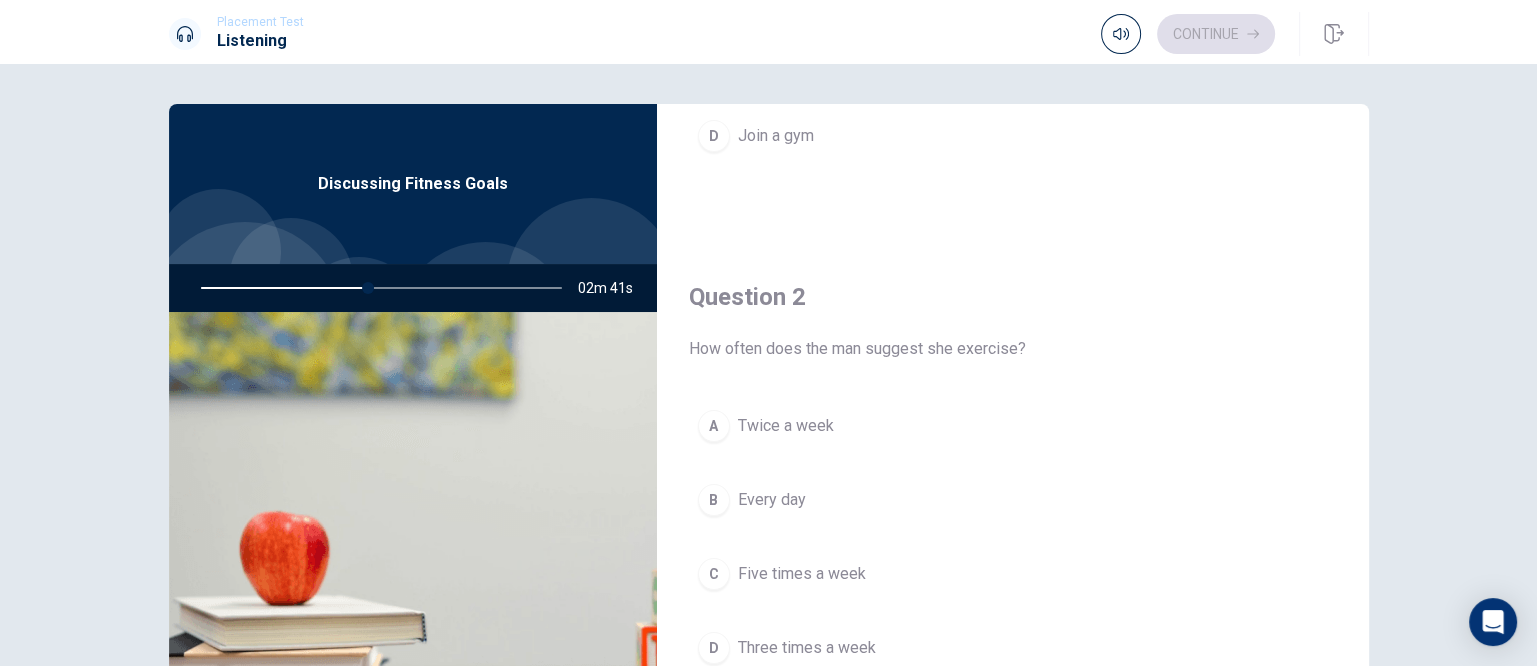 scroll, scrollTop: 500, scrollLeft: 0, axis: vertical 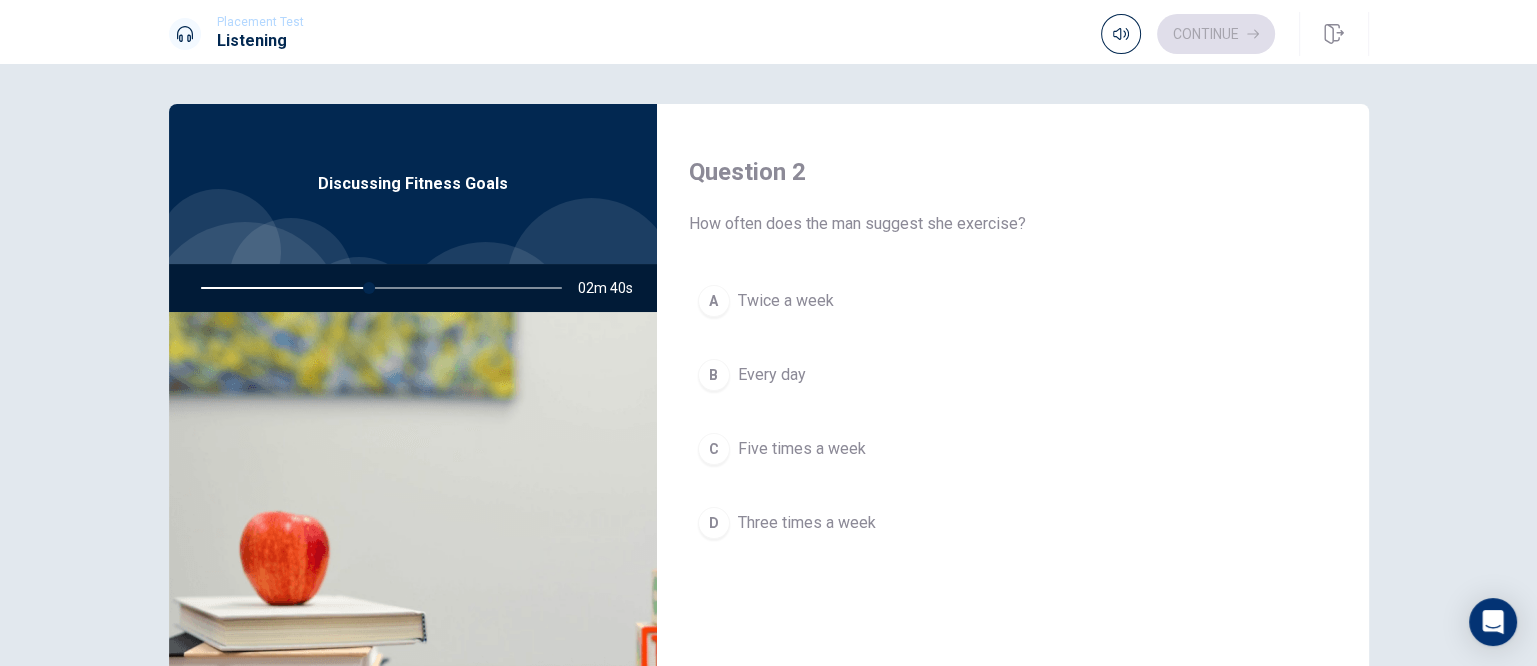 click on "Three times a week" at bounding box center [807, 523] 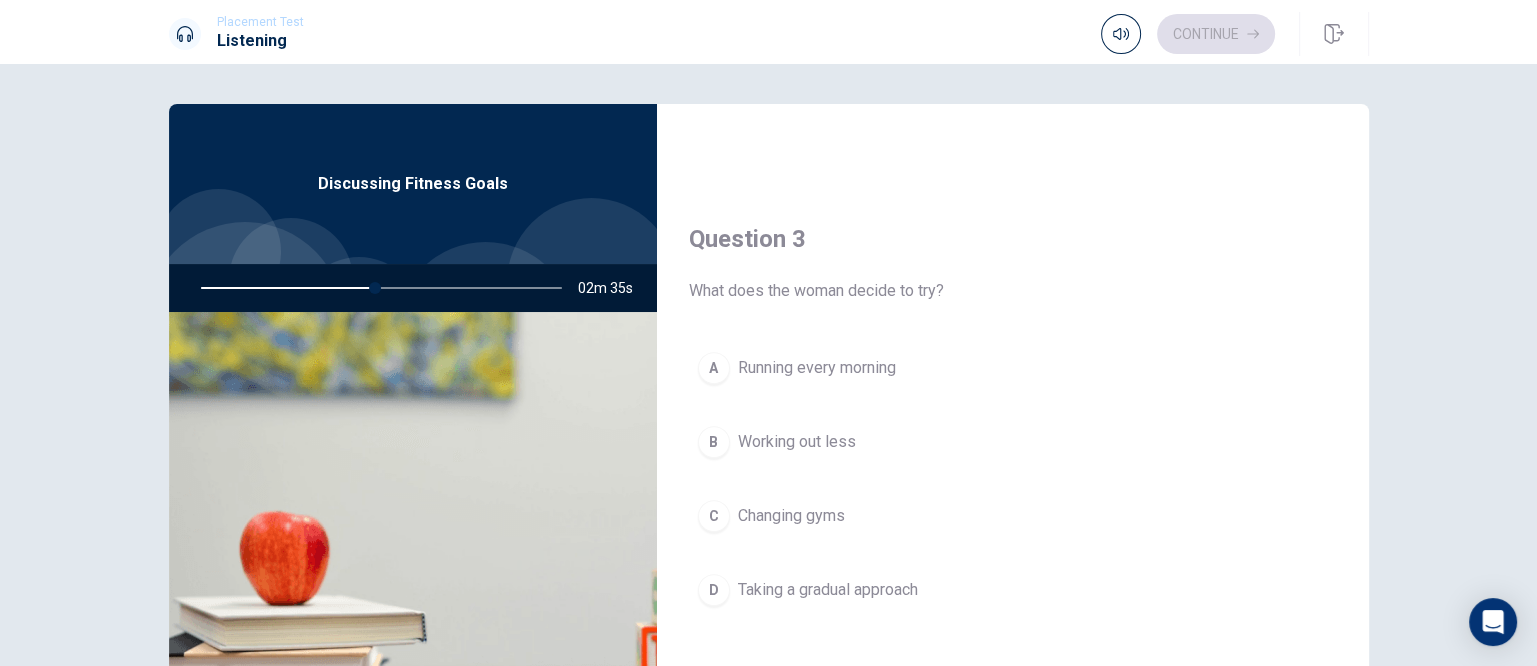 scroll, scrollTop: 1000, scrollLeft: 0, axis: vertical 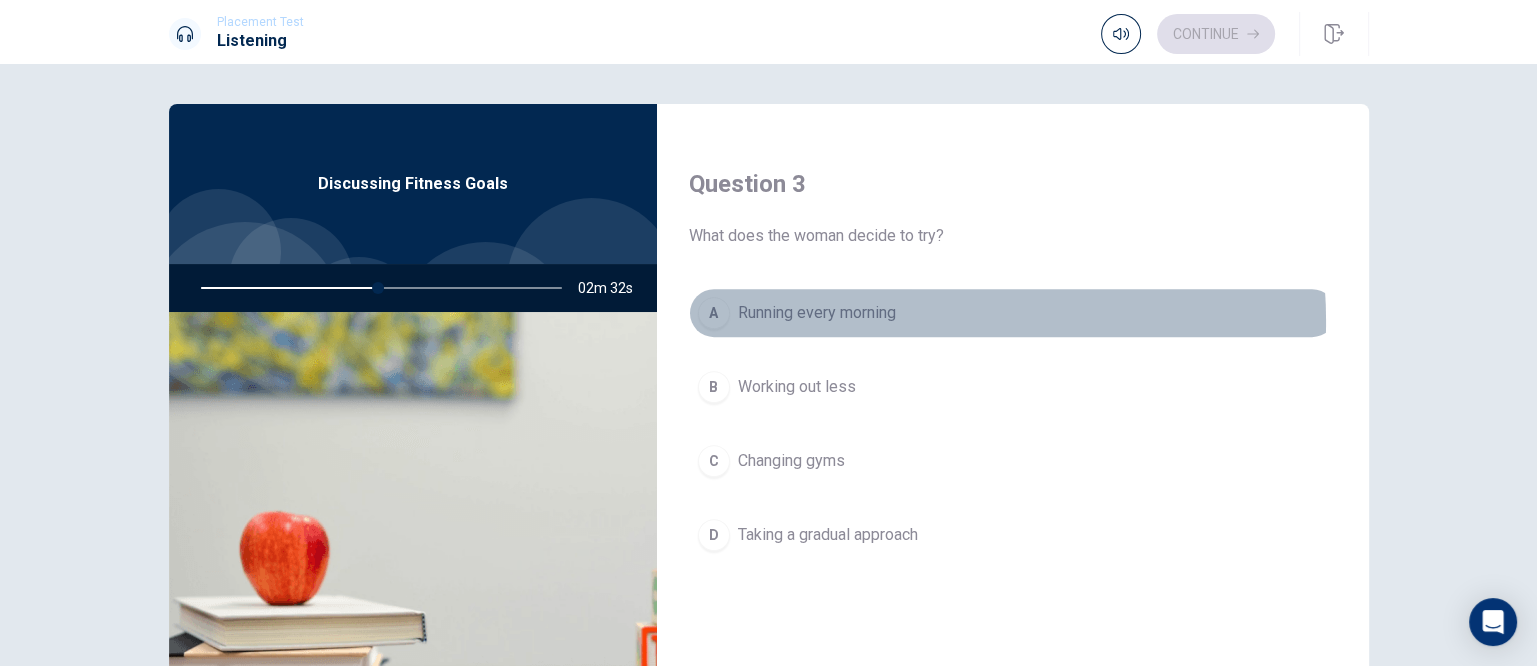 click on "Running every morning" at bounding box center (817, 313) 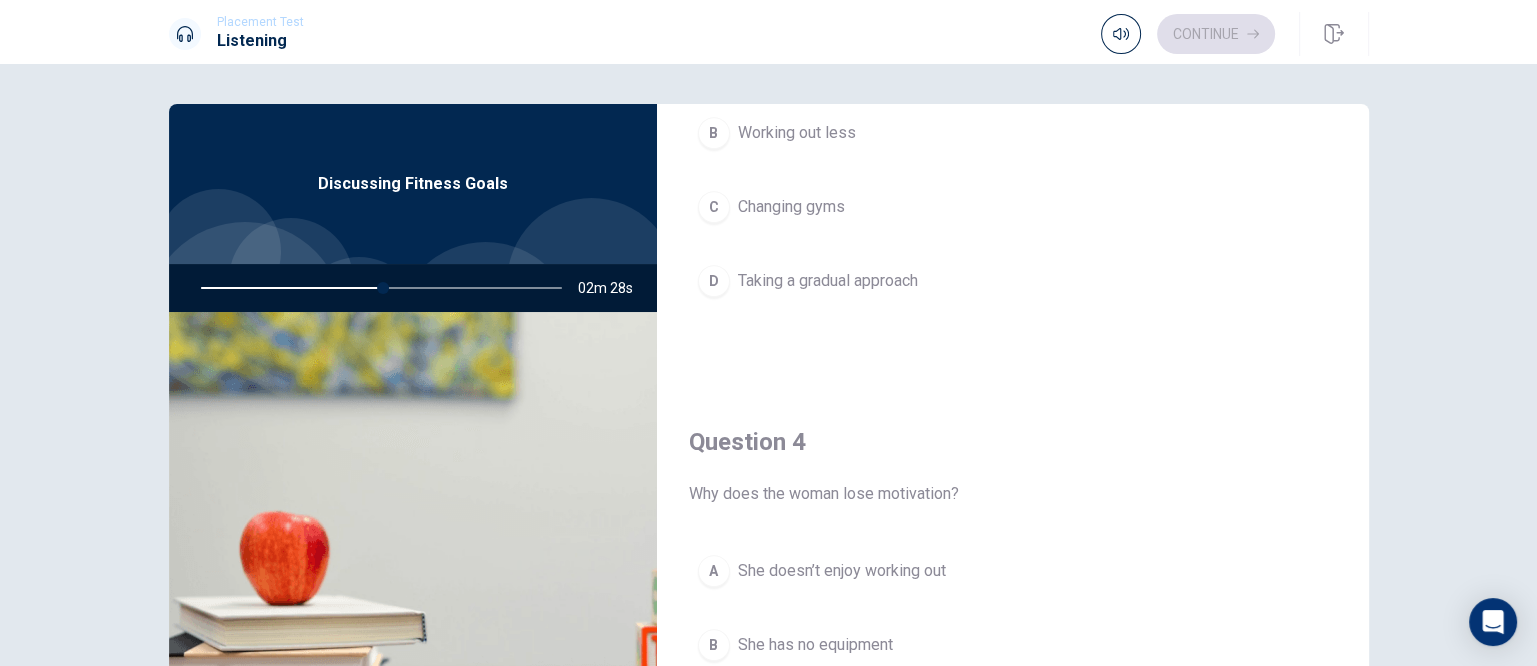 scroll, scrollTop: 1375, scrollLeft: 0, axis: vertical 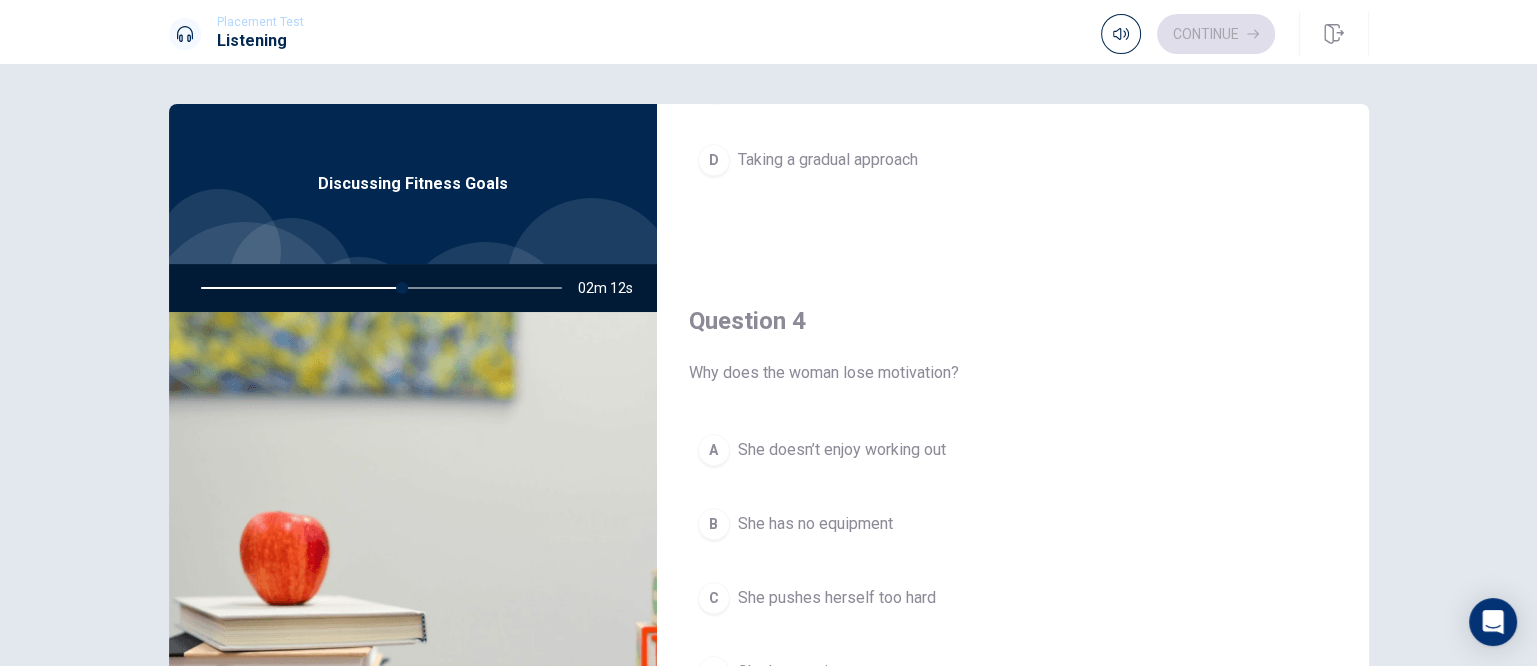 drag, startPoint x: 398, startPoint y: 294, endPoint x: 362, endPoint y: 299, distance: 36.345562 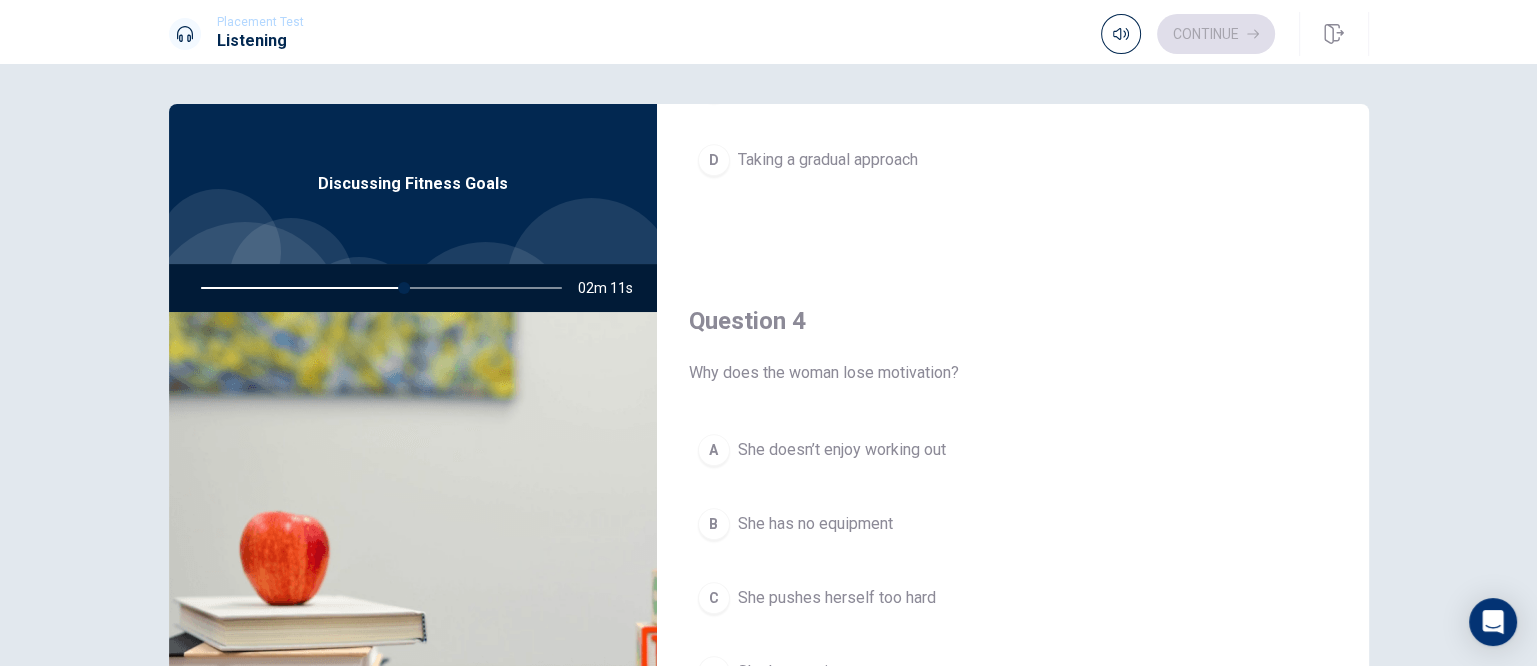 click at bounding box center [377, 288] 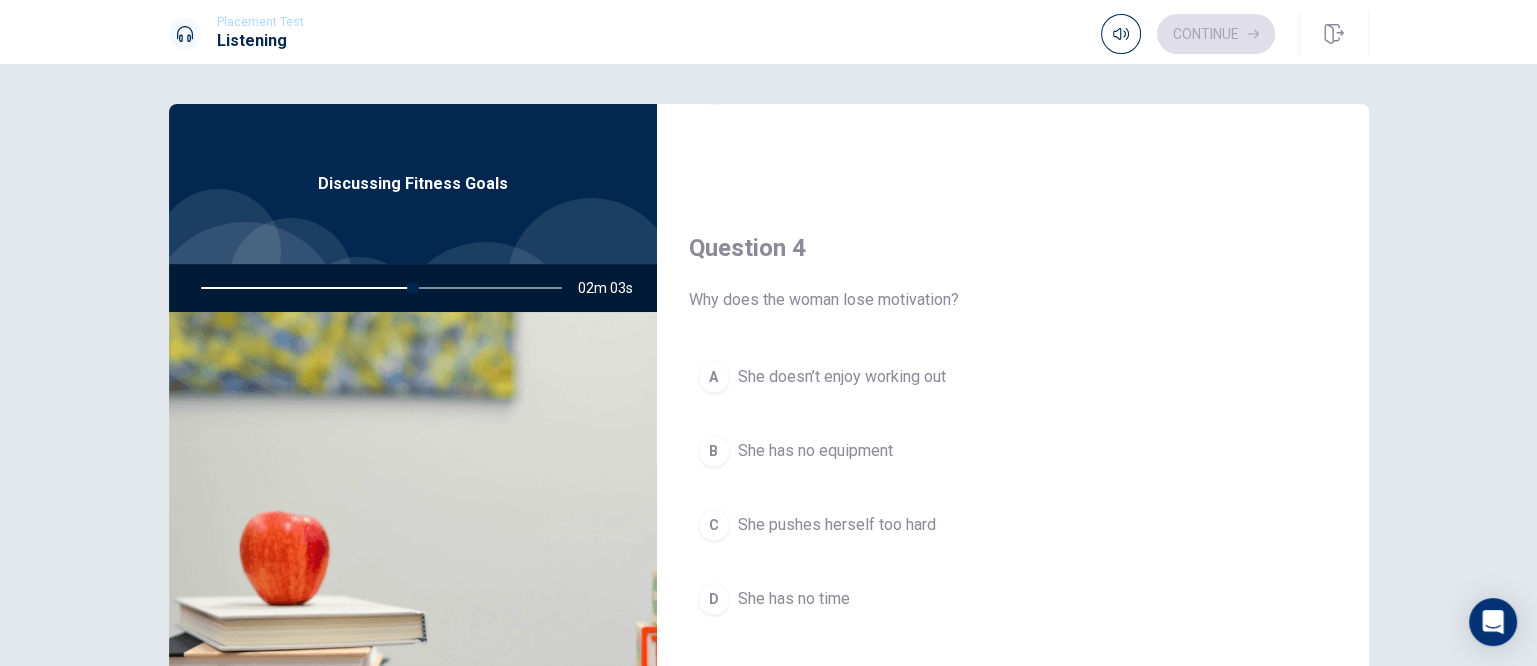 scroll, scrollTop: 1500, scrollLeft: 0, axis: vertical 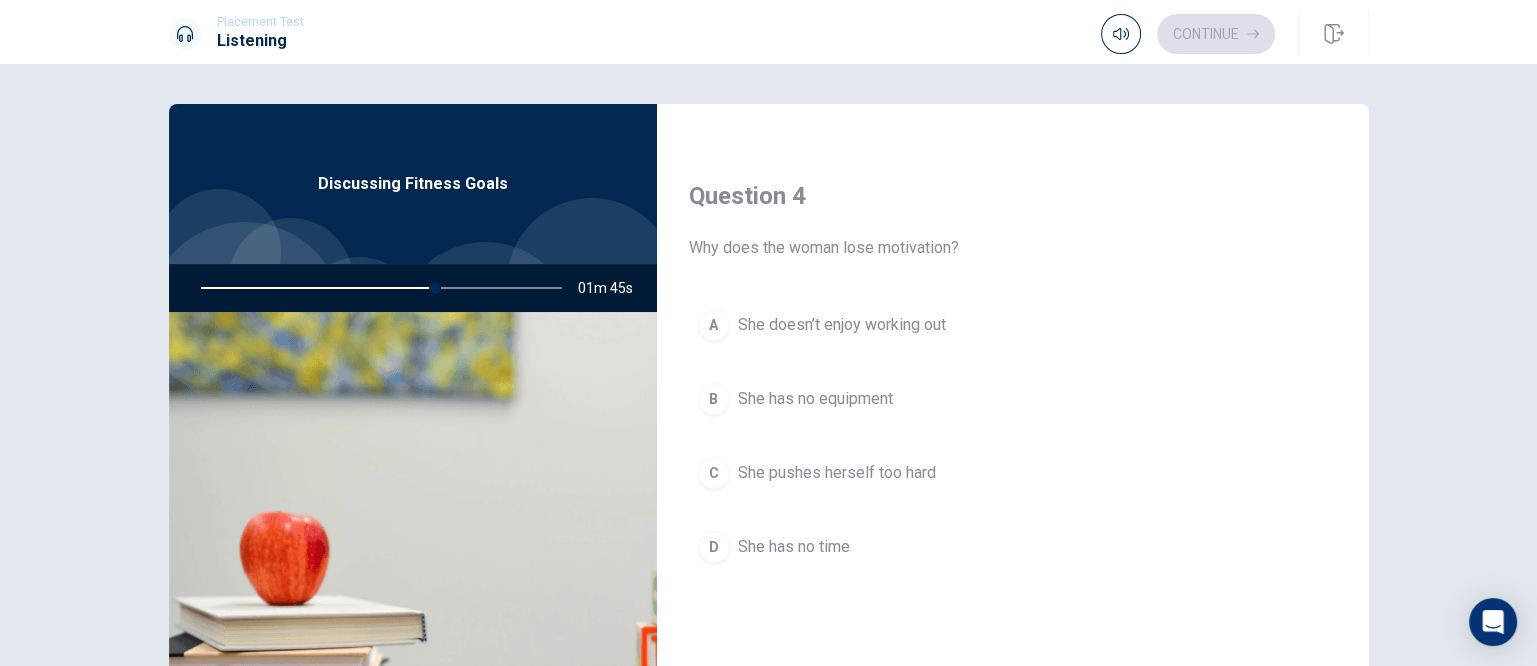 click on "She doesn’t enjoy working out" at bounding box center [842, 325] 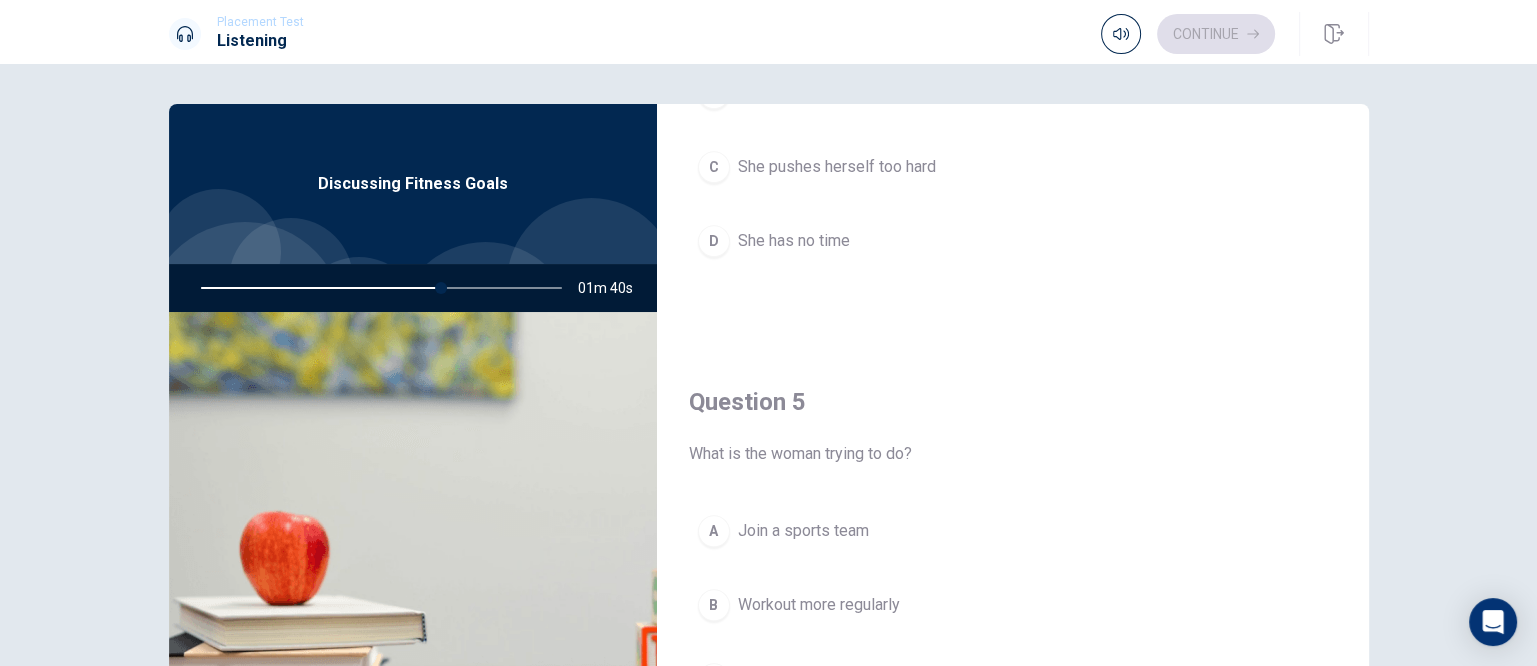 scroll, scrollTop: 1856, scrollLeft: 0, axis: vertical 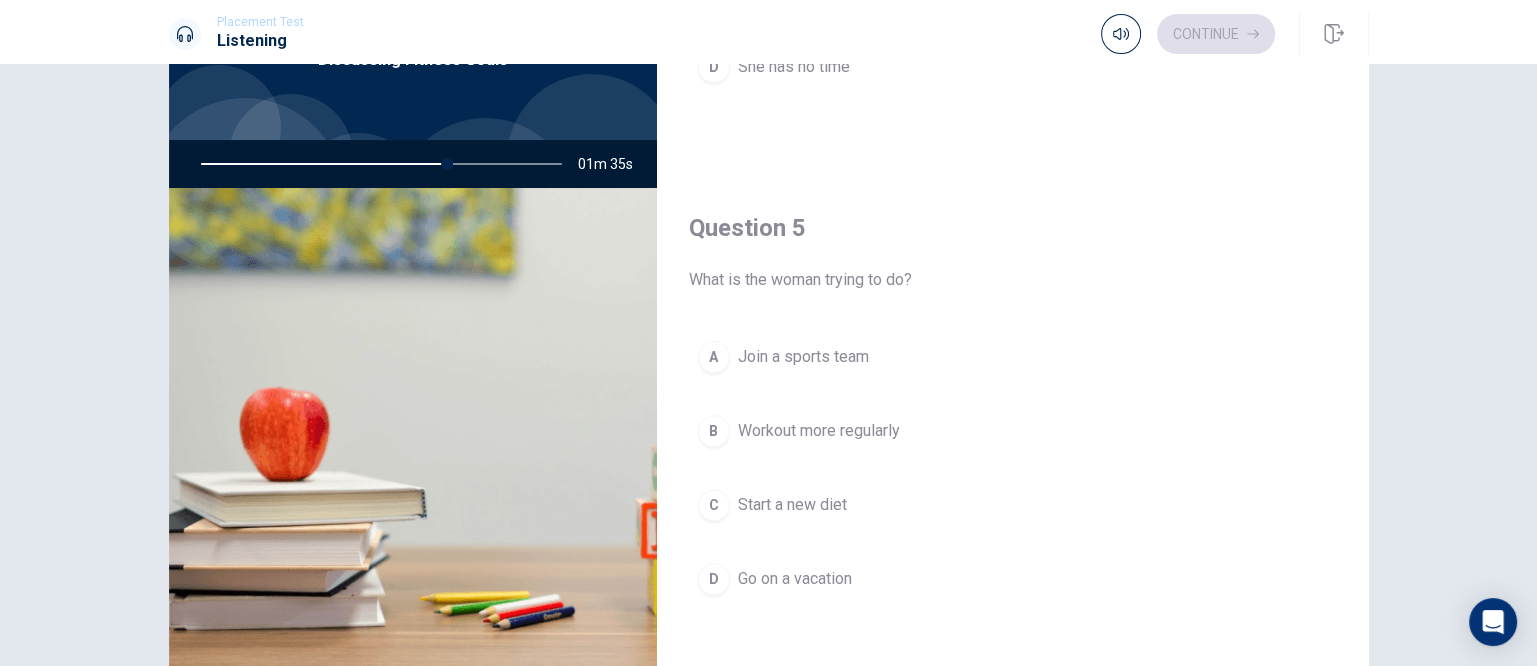 click on "Workout more regularly" at bounding box center (819, 431) 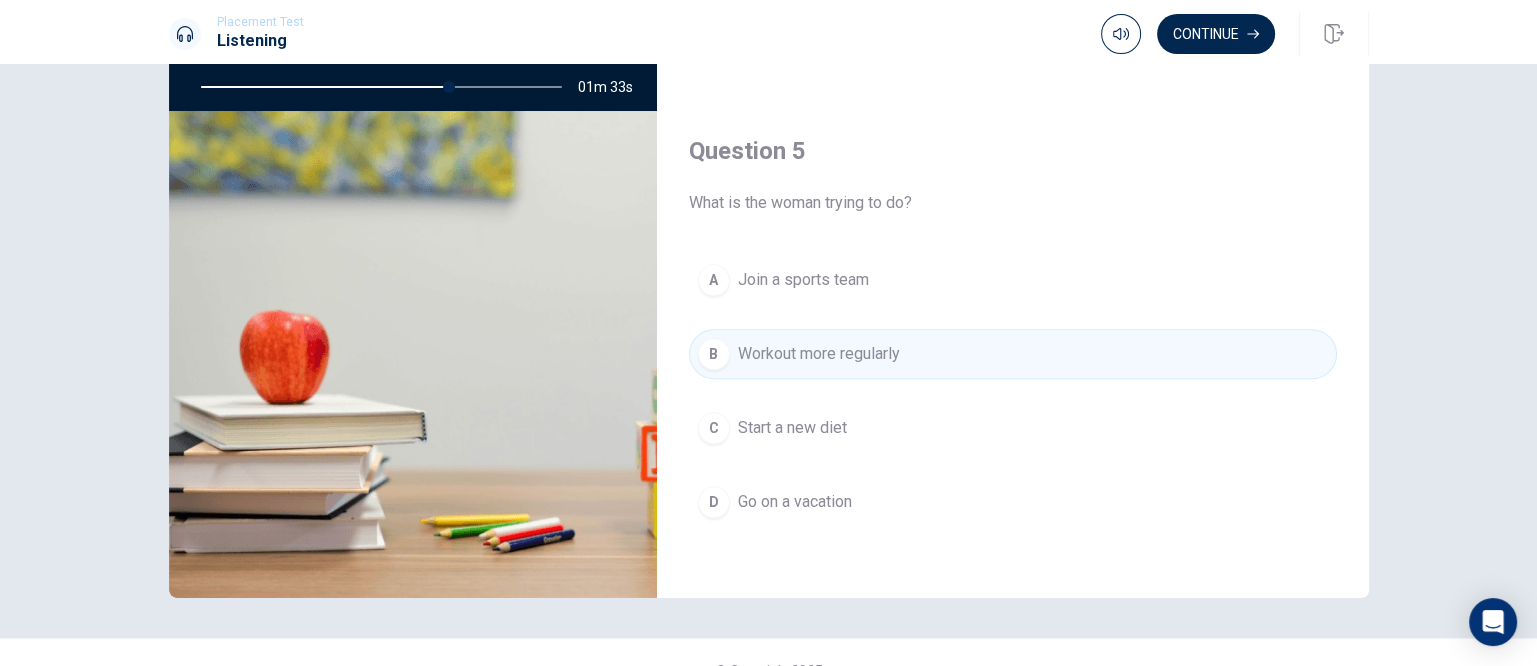 scroll, scrollTop: 237, scrollLeft: 0, axis: vertical 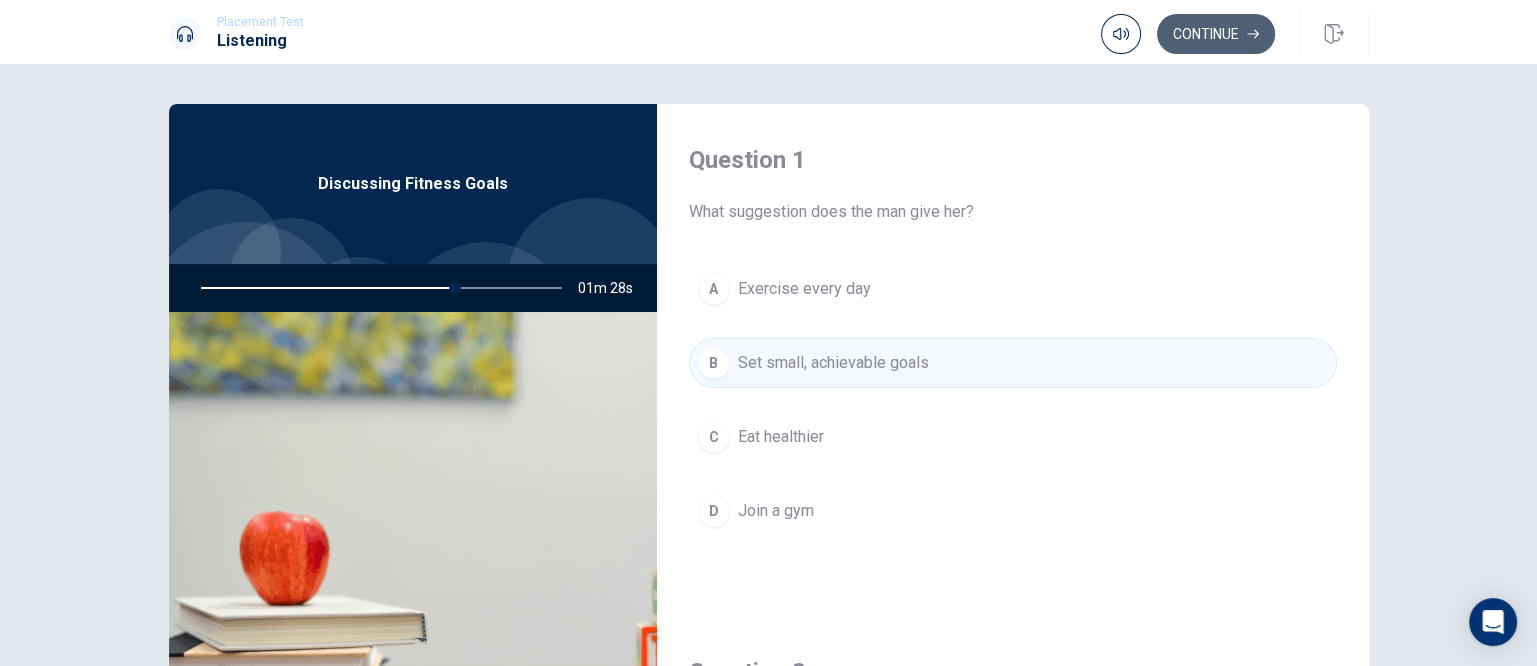 click on "Continue" at bounding box center (1216, 34) 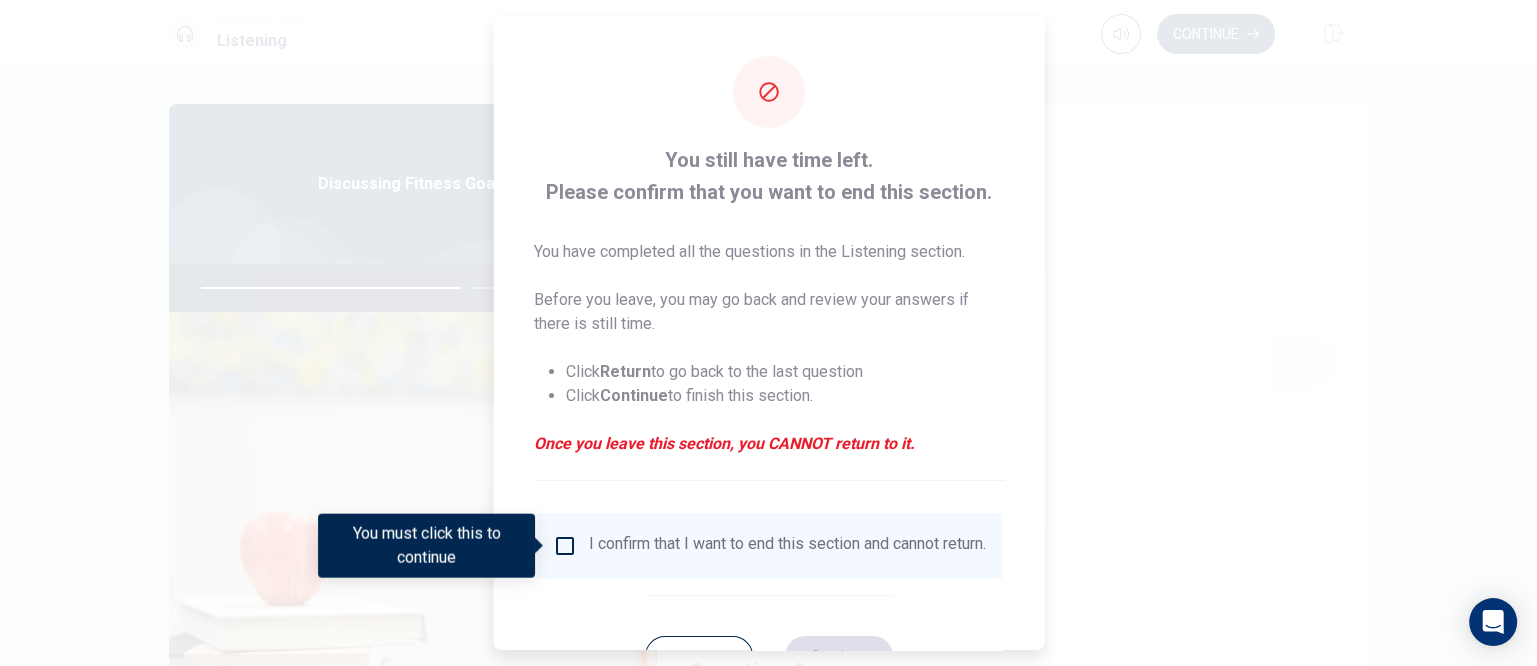 click at bounding box center [768, 333] 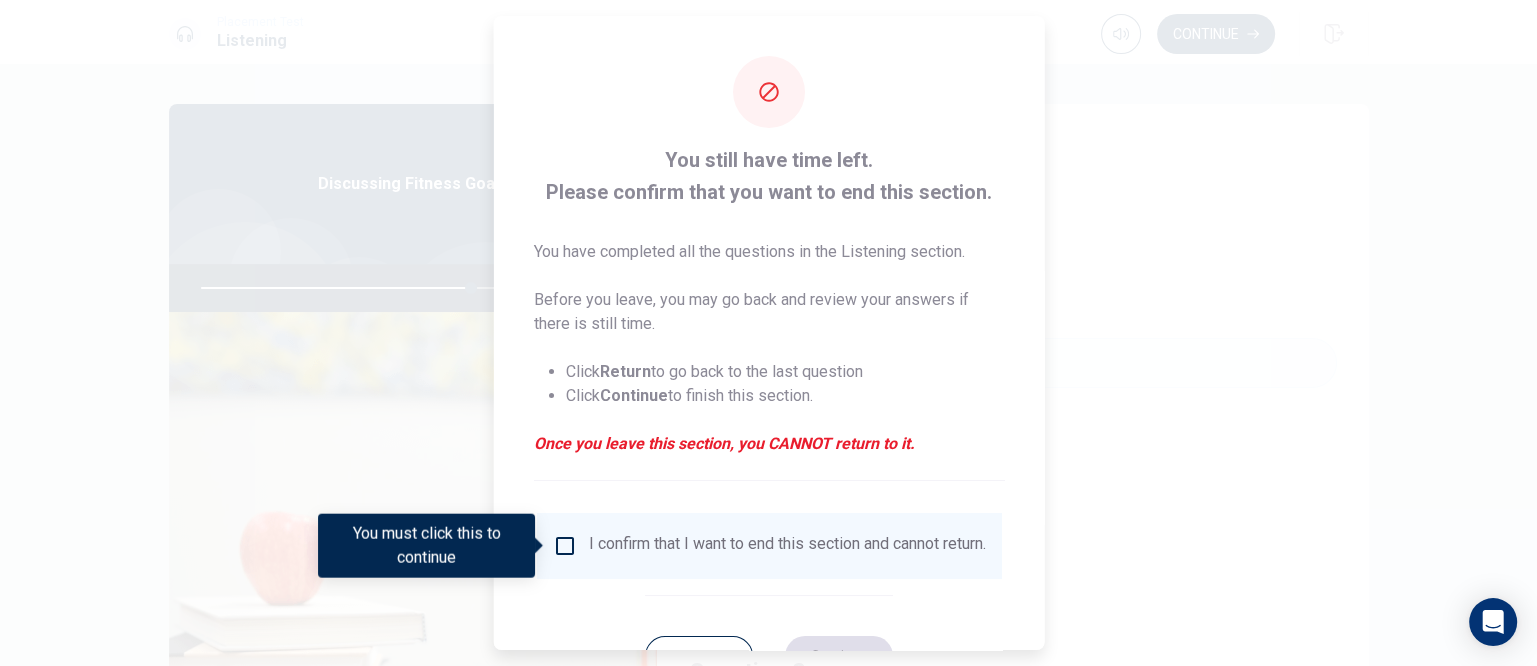 click at bounding box center [768, 333] 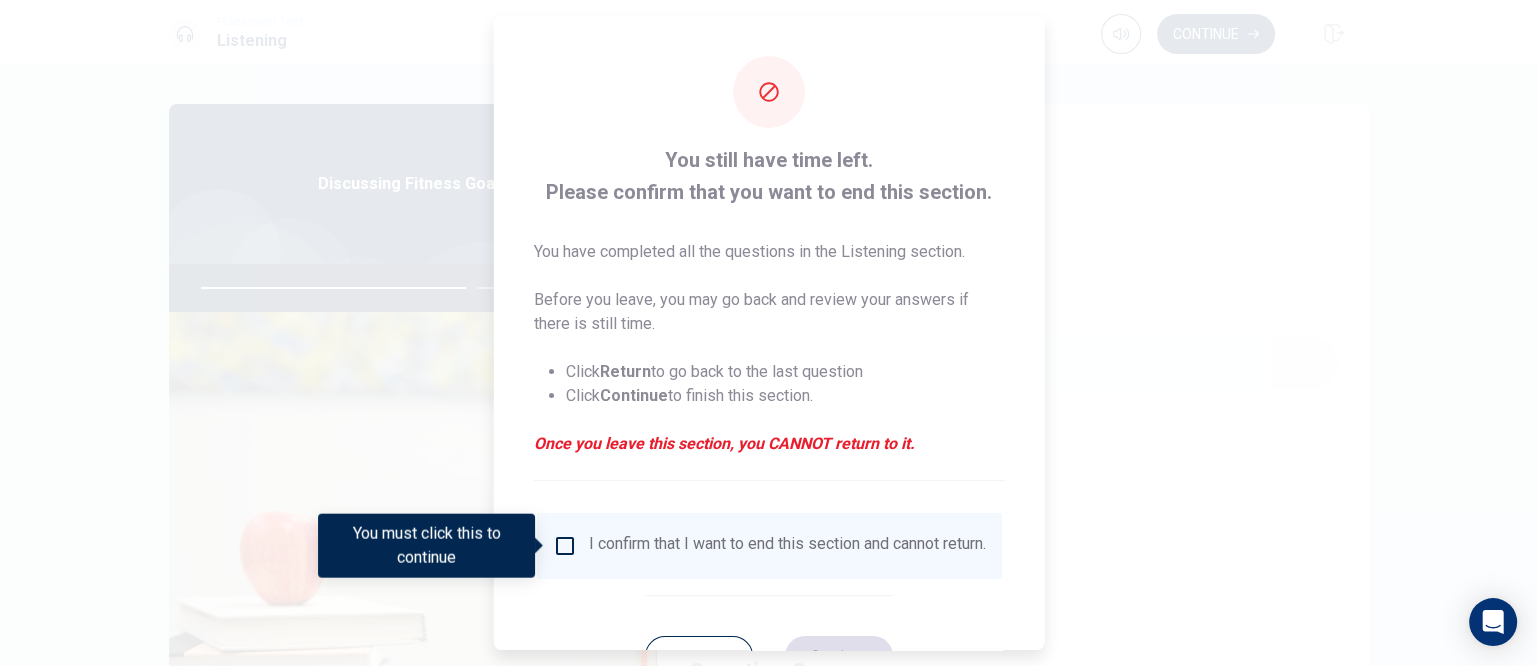 click at bounding box center (564, 546) 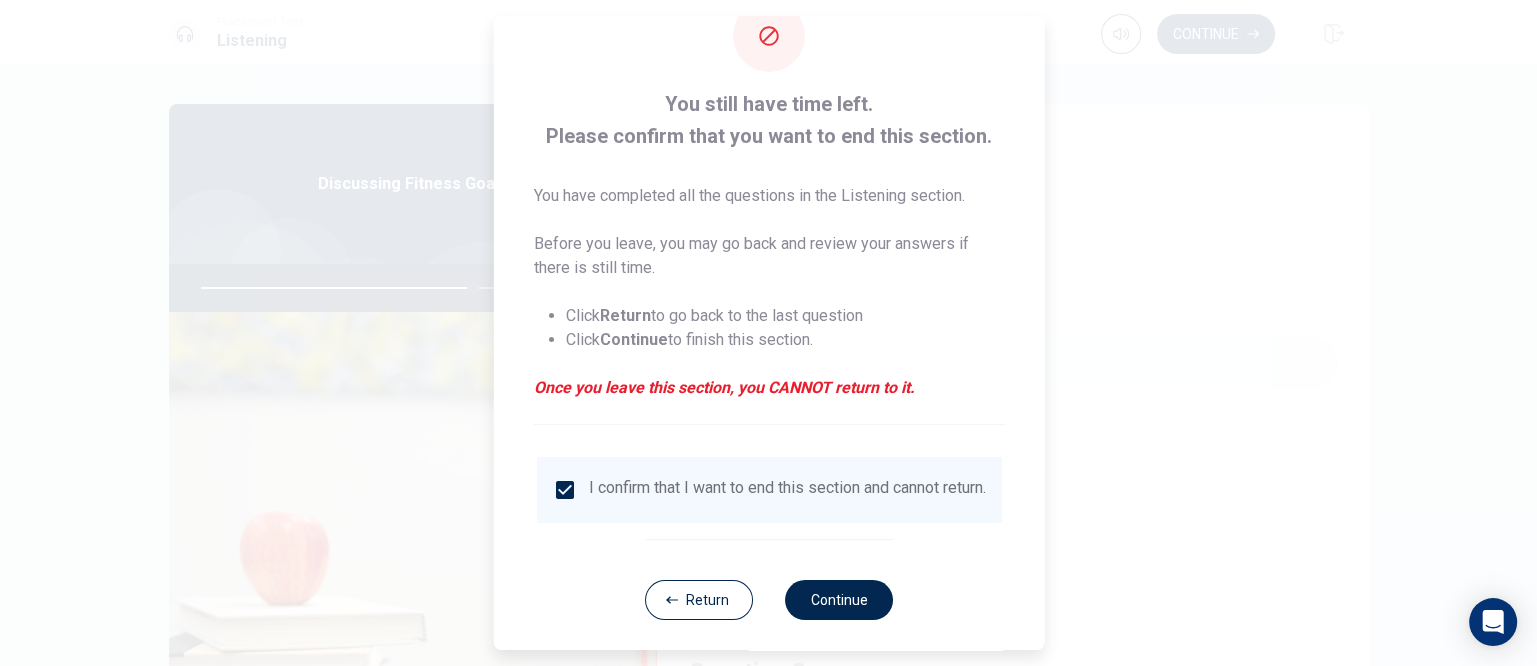 scroll, scrollTop: 80, scrollLeft: 0, axis: vertical 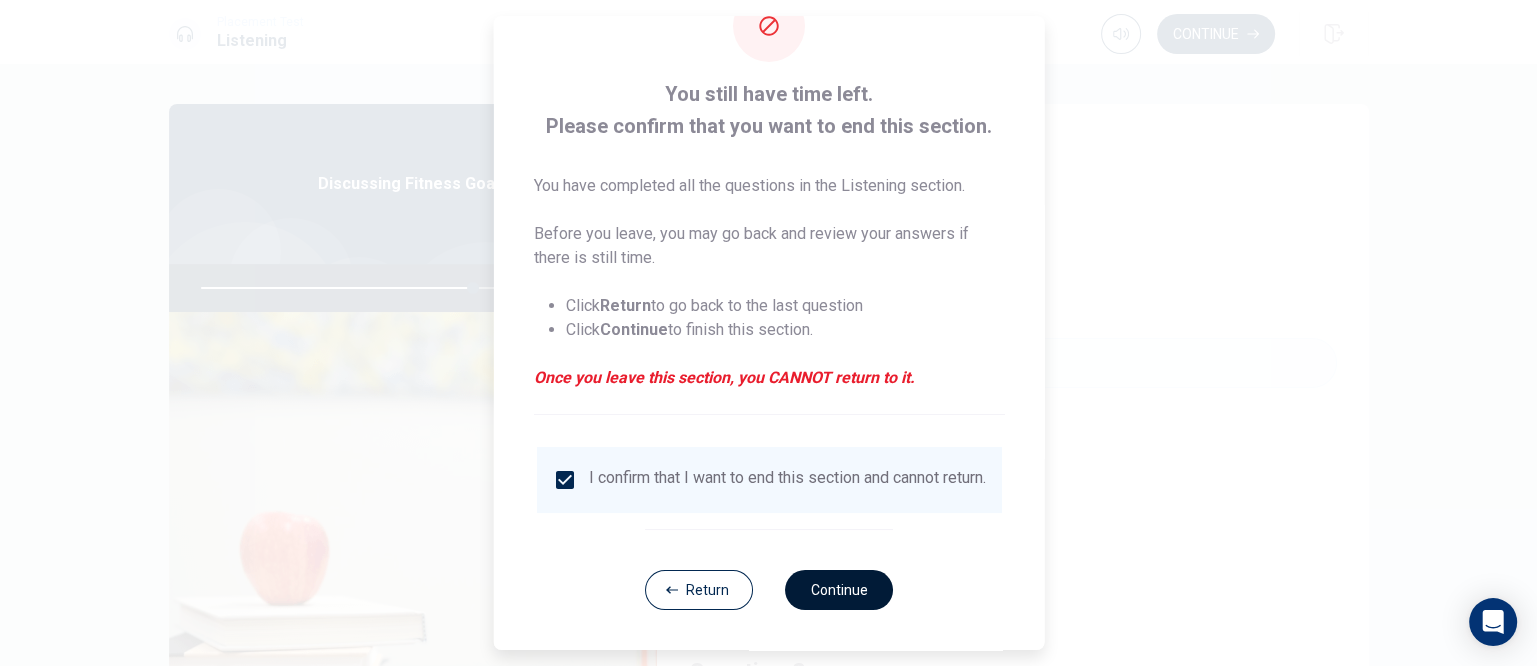 click on "Continue" at bounding box center [839, 590] 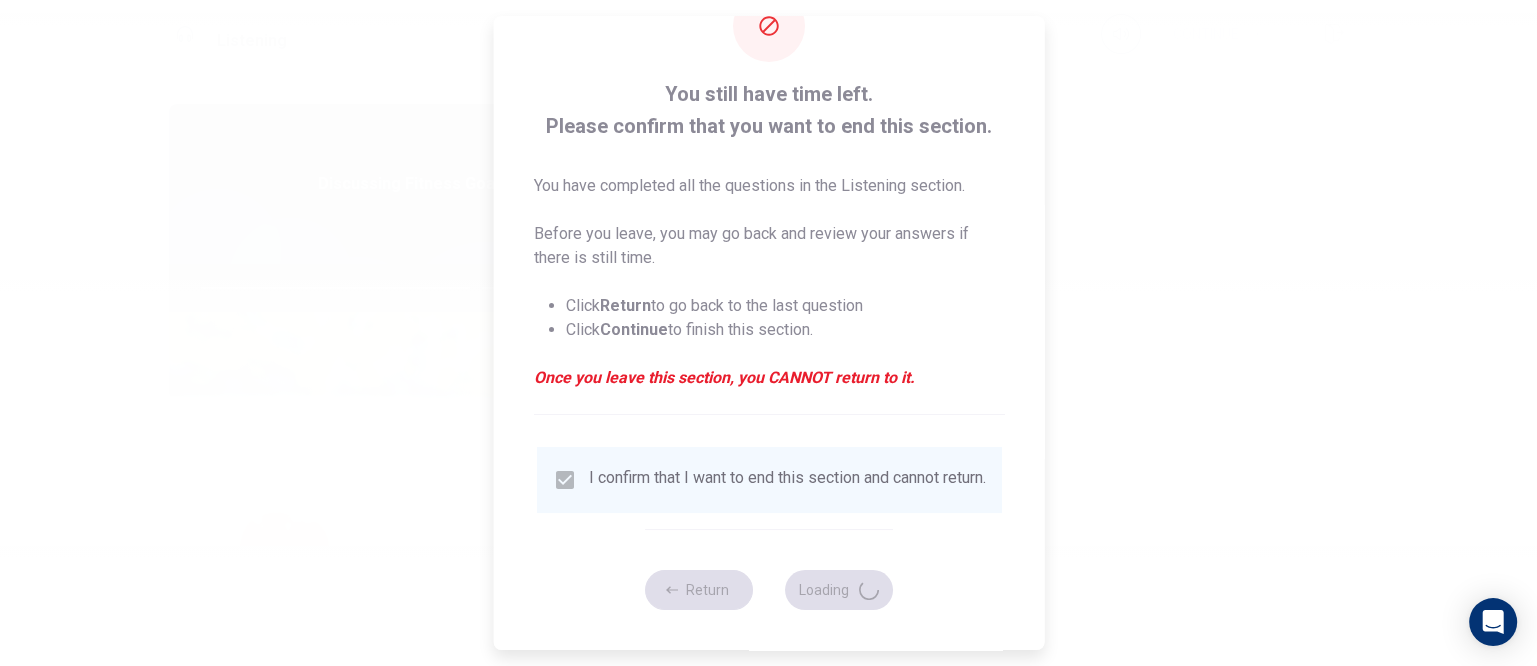 type on "77" 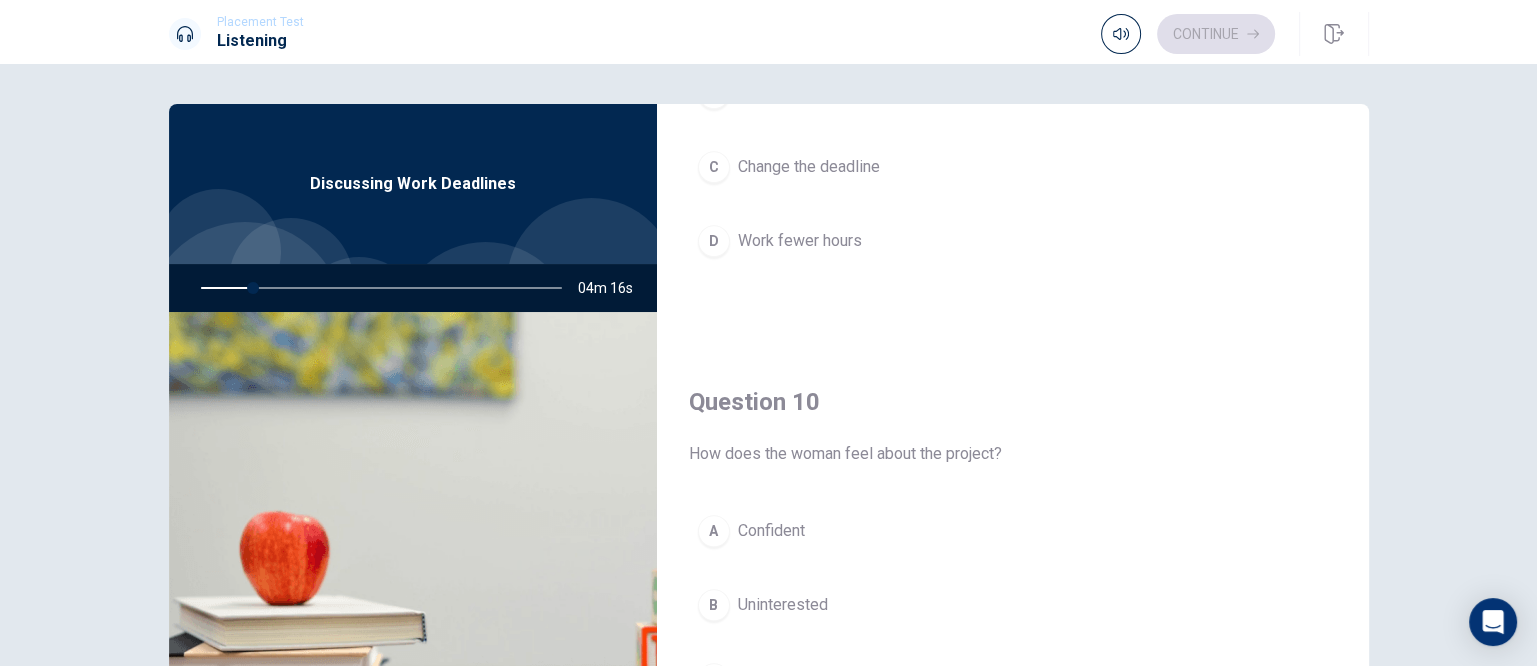 scroll, scrollTop: 1856, scrollLeft: 0, axis: vertical 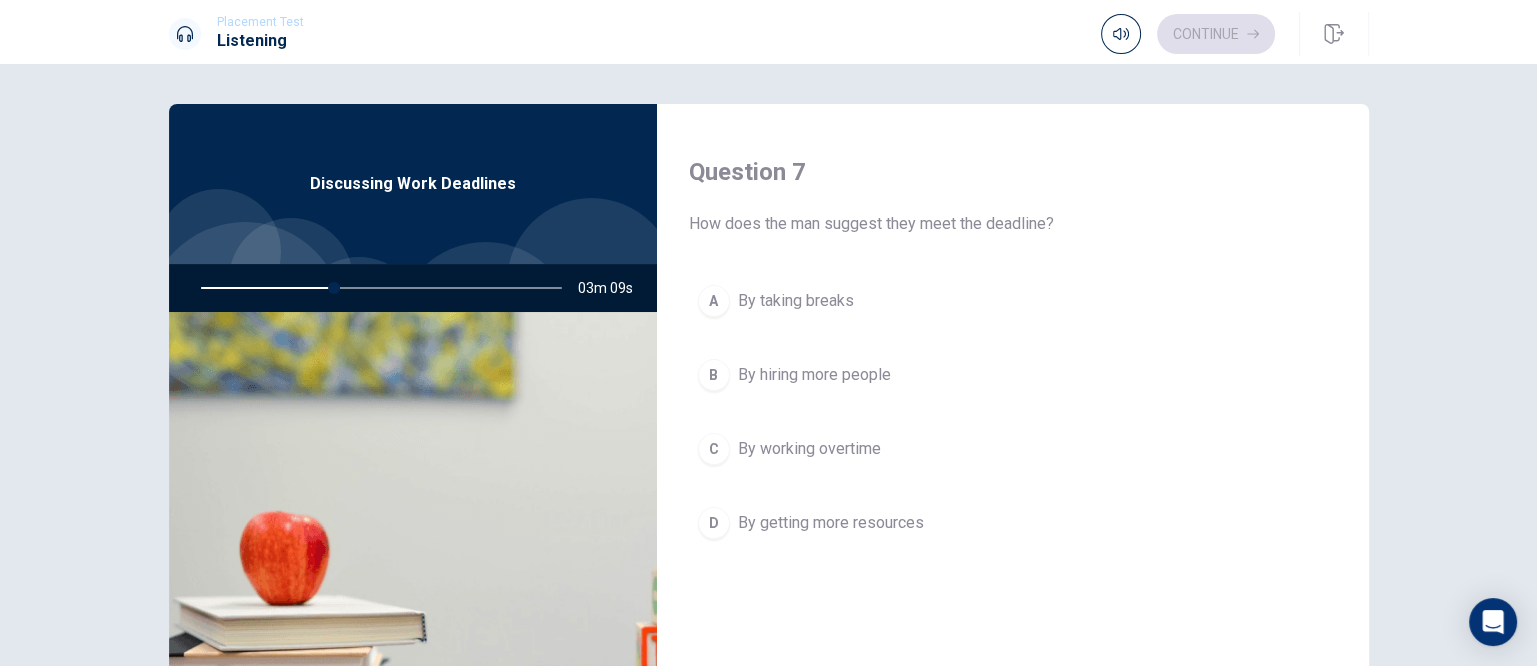 click on "By working overtime" at bounding box center (809, 449) 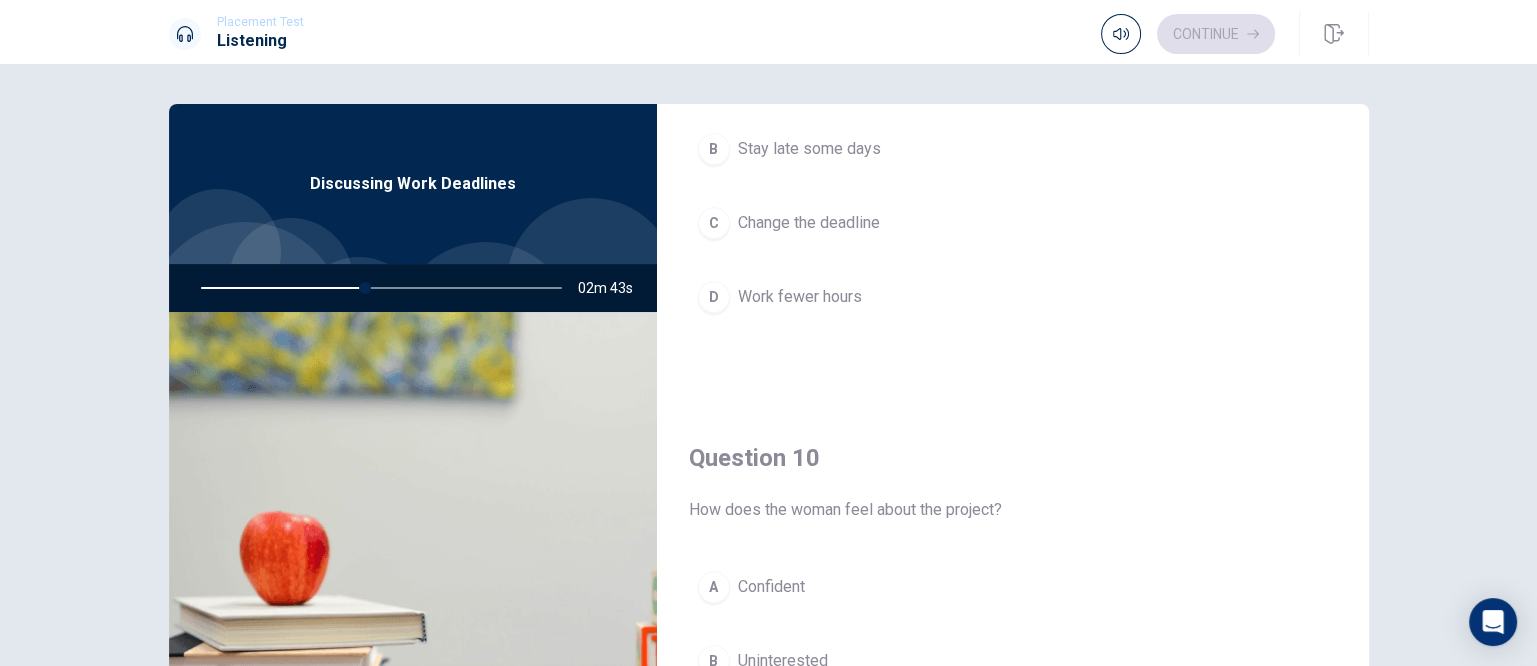 scroll, scrollTop: 1856, scrollLeft: 0, axis: vertical 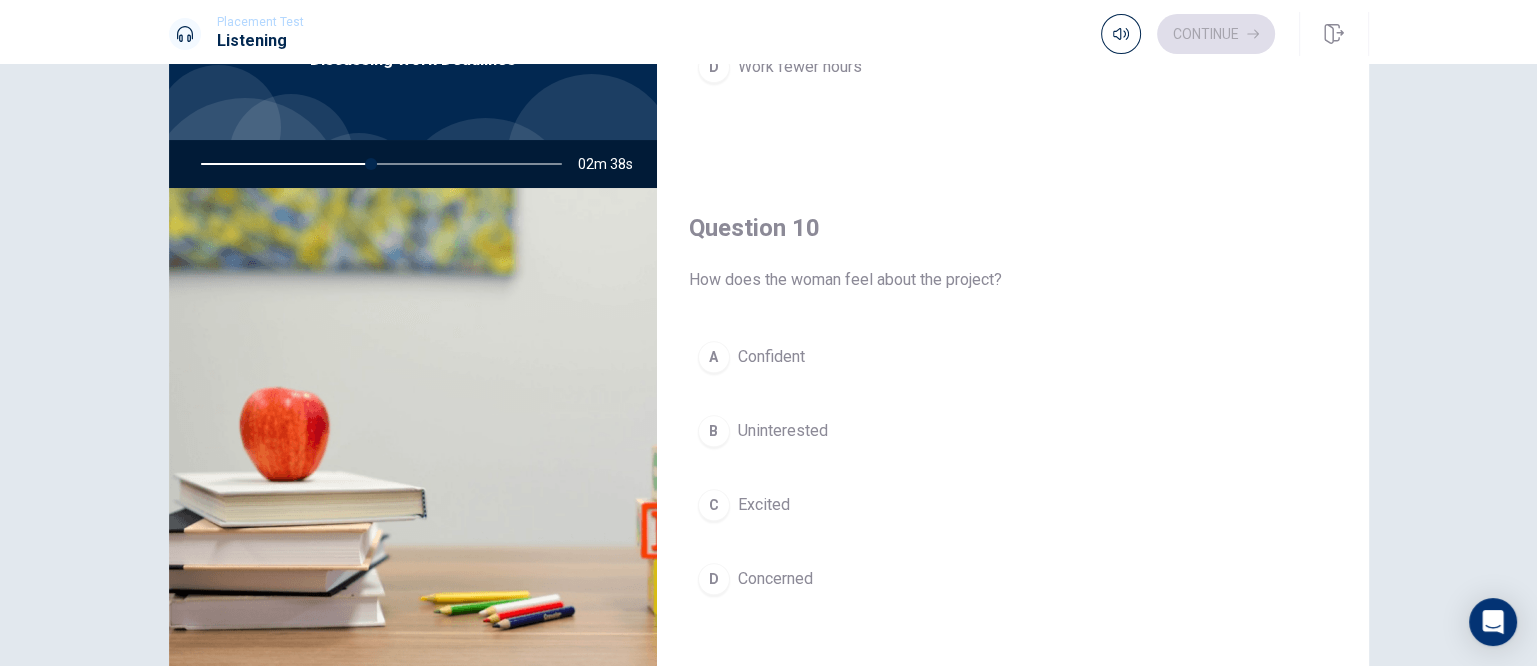 click on "A" at bounding box center [714, 357] 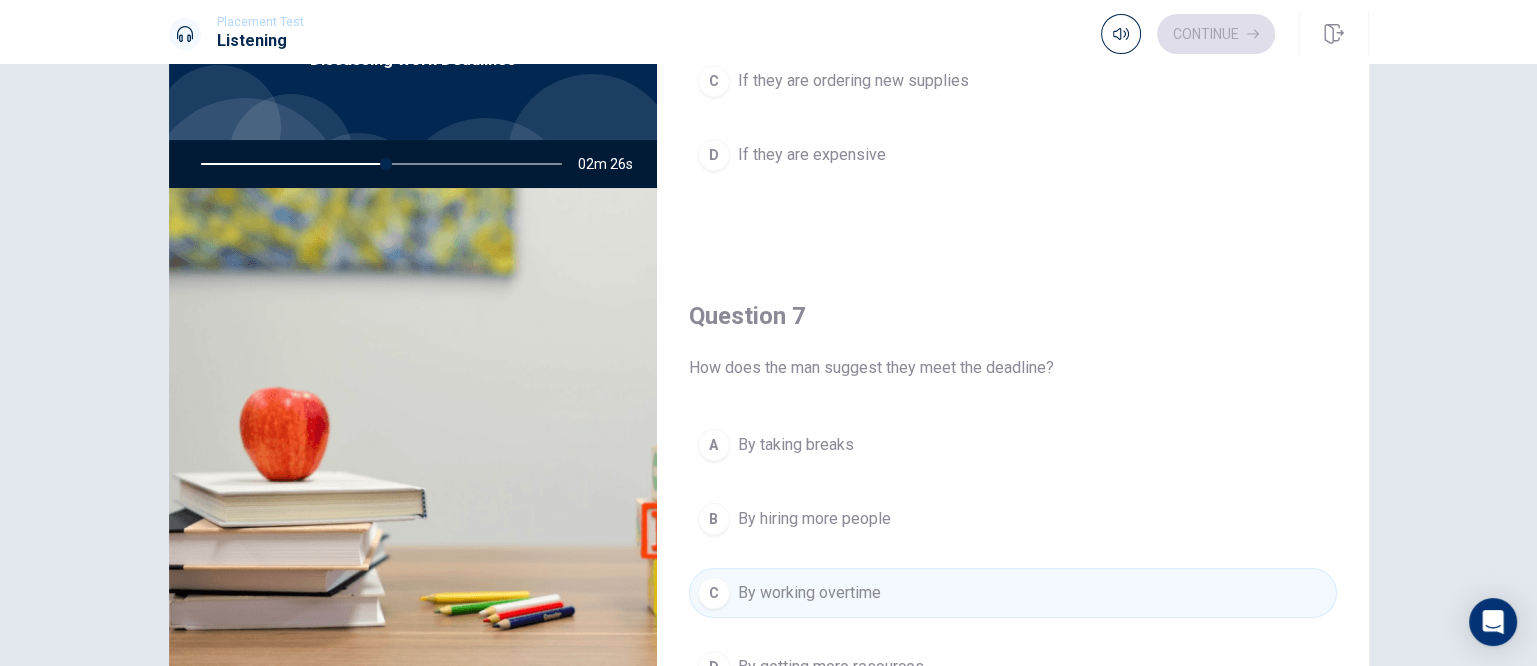 scroll, scrollTop: 0, scrollLeft: 0, axis: both 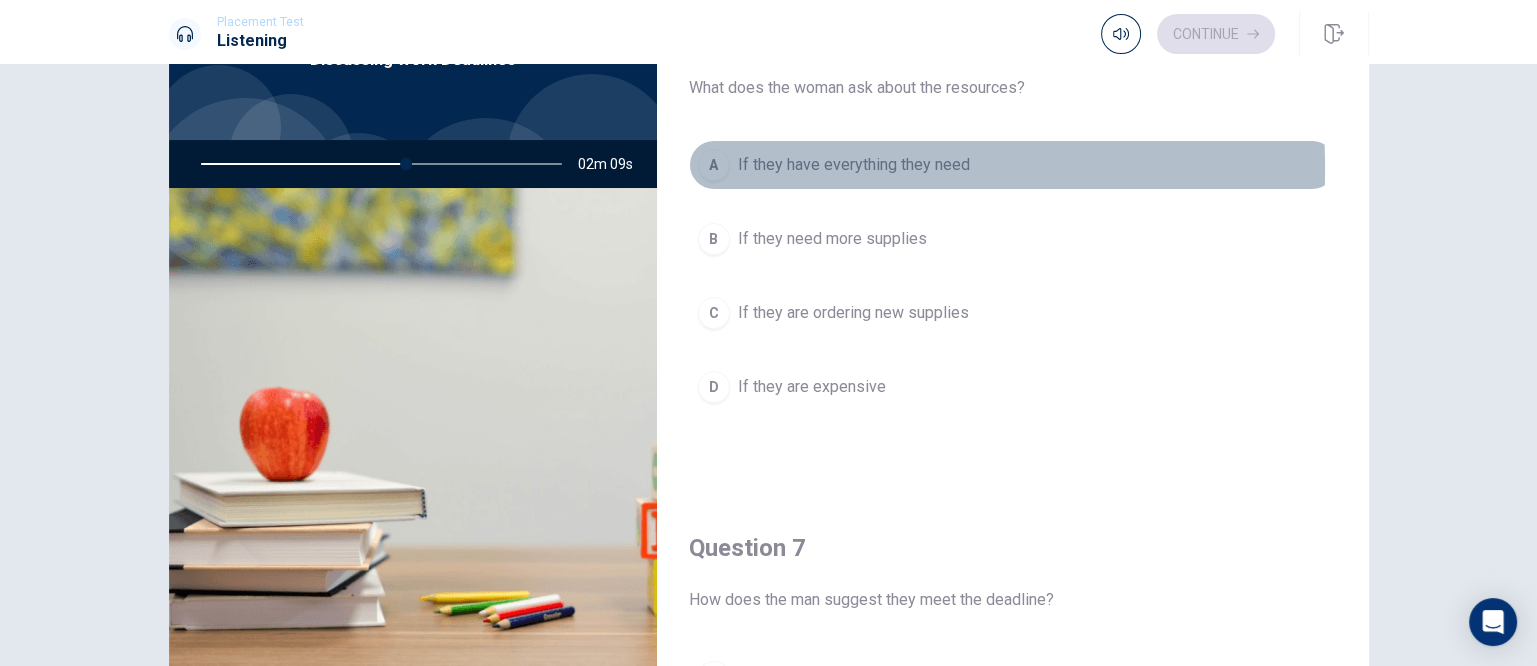 click on "A" at bounding box center [714, 165] 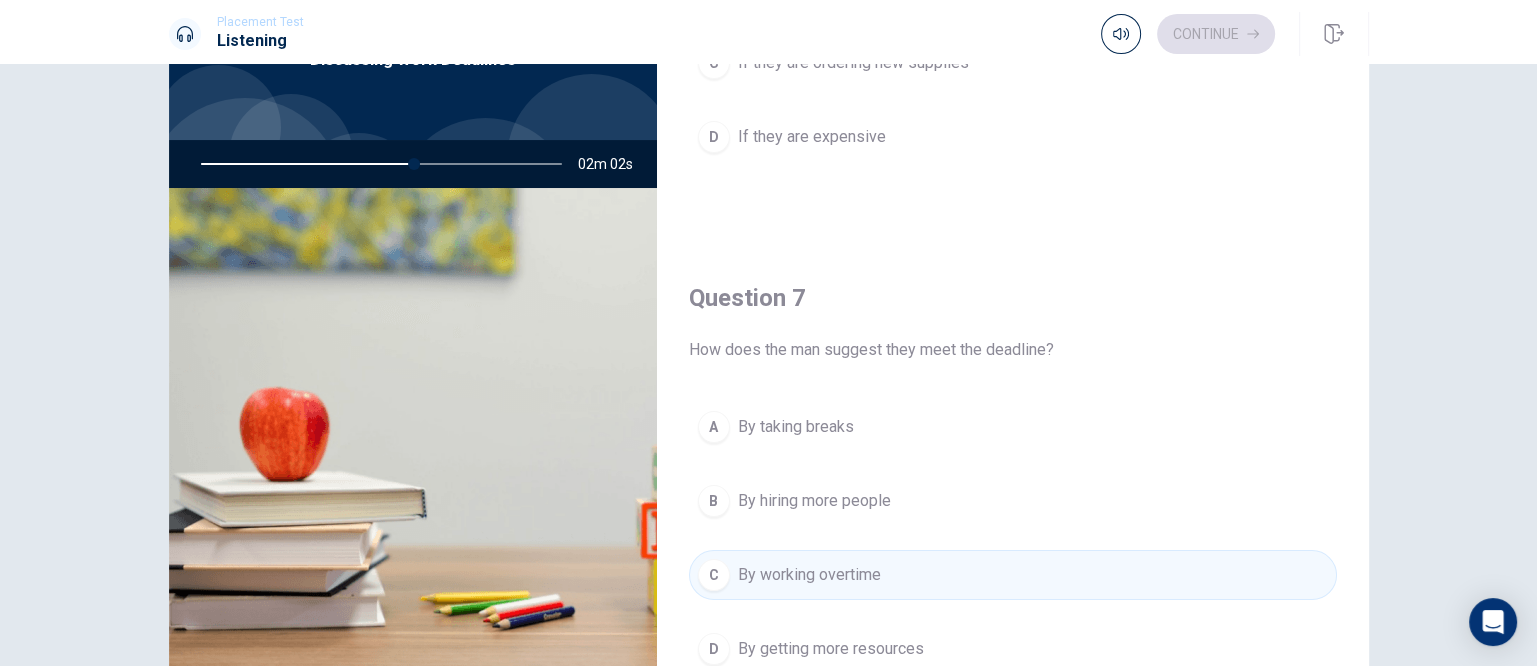 scroll, scrollTop: 375, scrollLeft: 0, axis: vertical 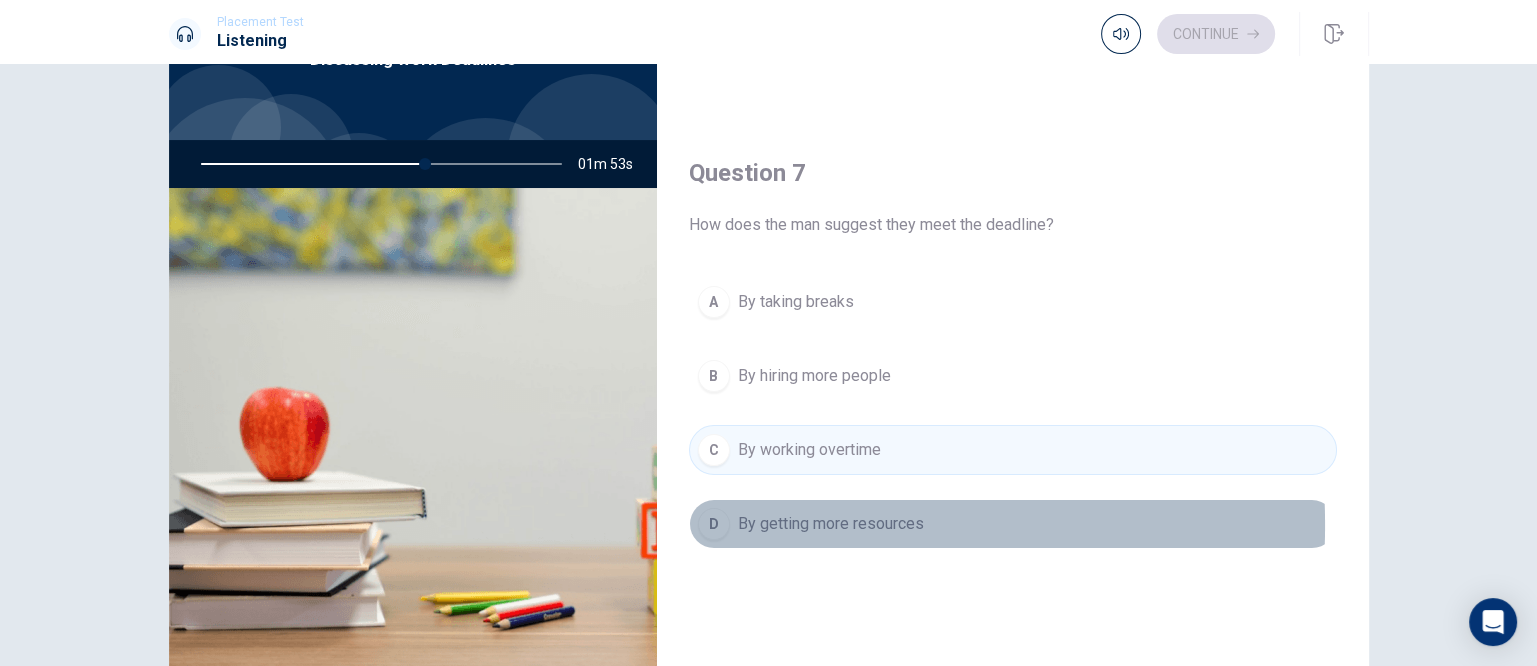 click on "D" at bounding box center (714, 524) 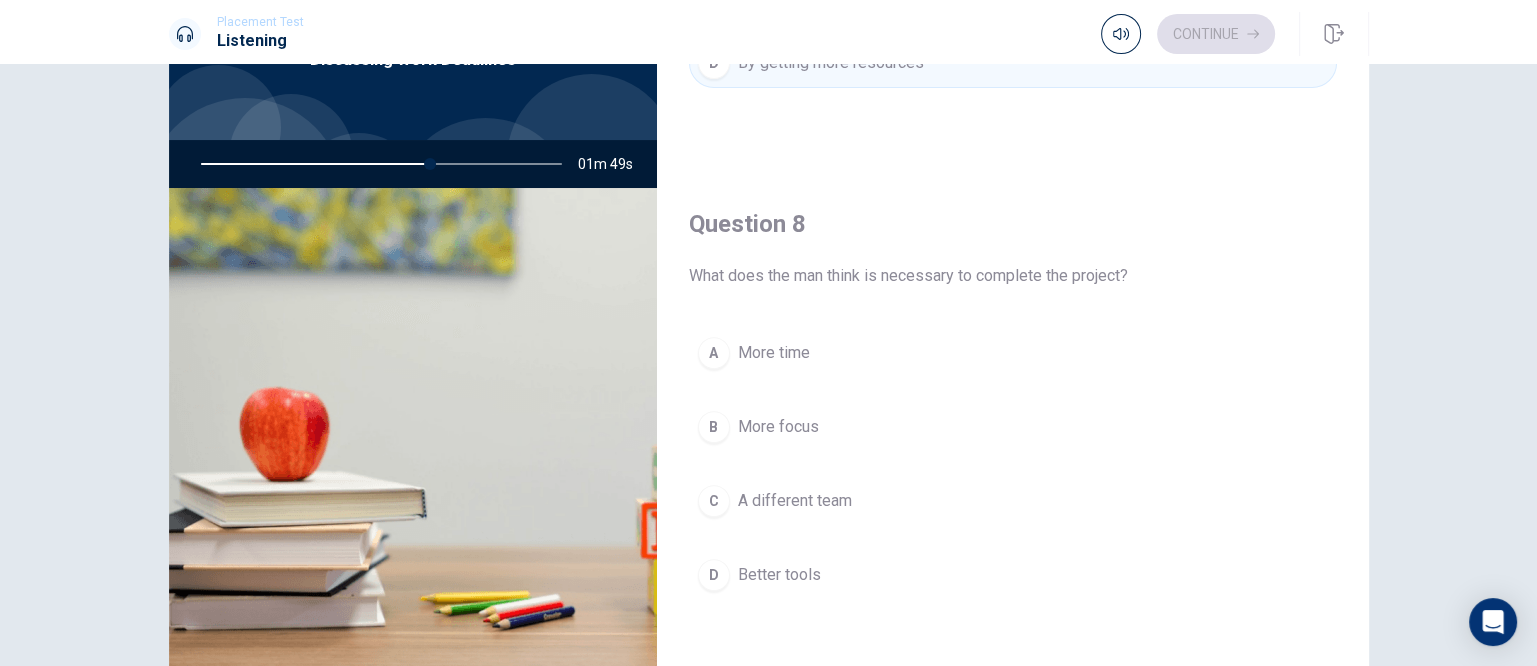 scroll, scrollTop: 875, scrollLeft: 0, axis: vertical 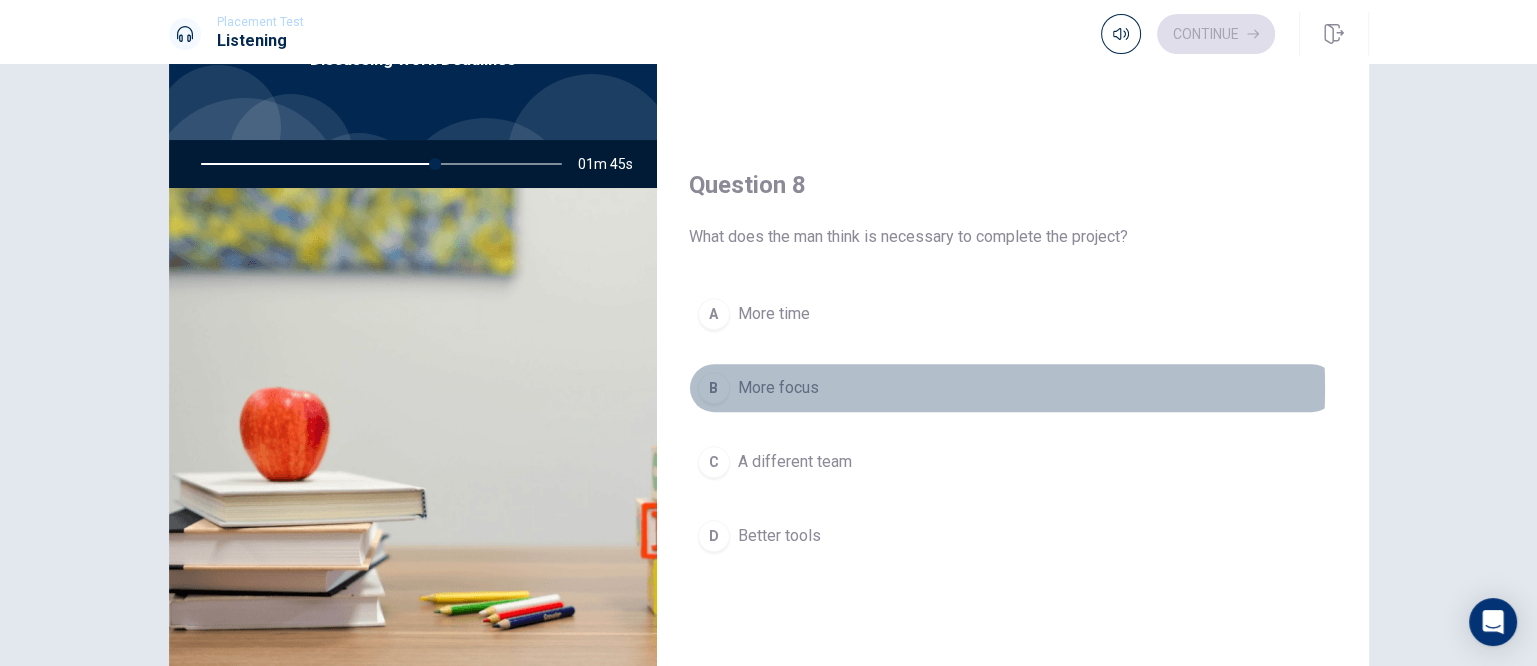 click on "More focus" at bounding box center [778, 388] 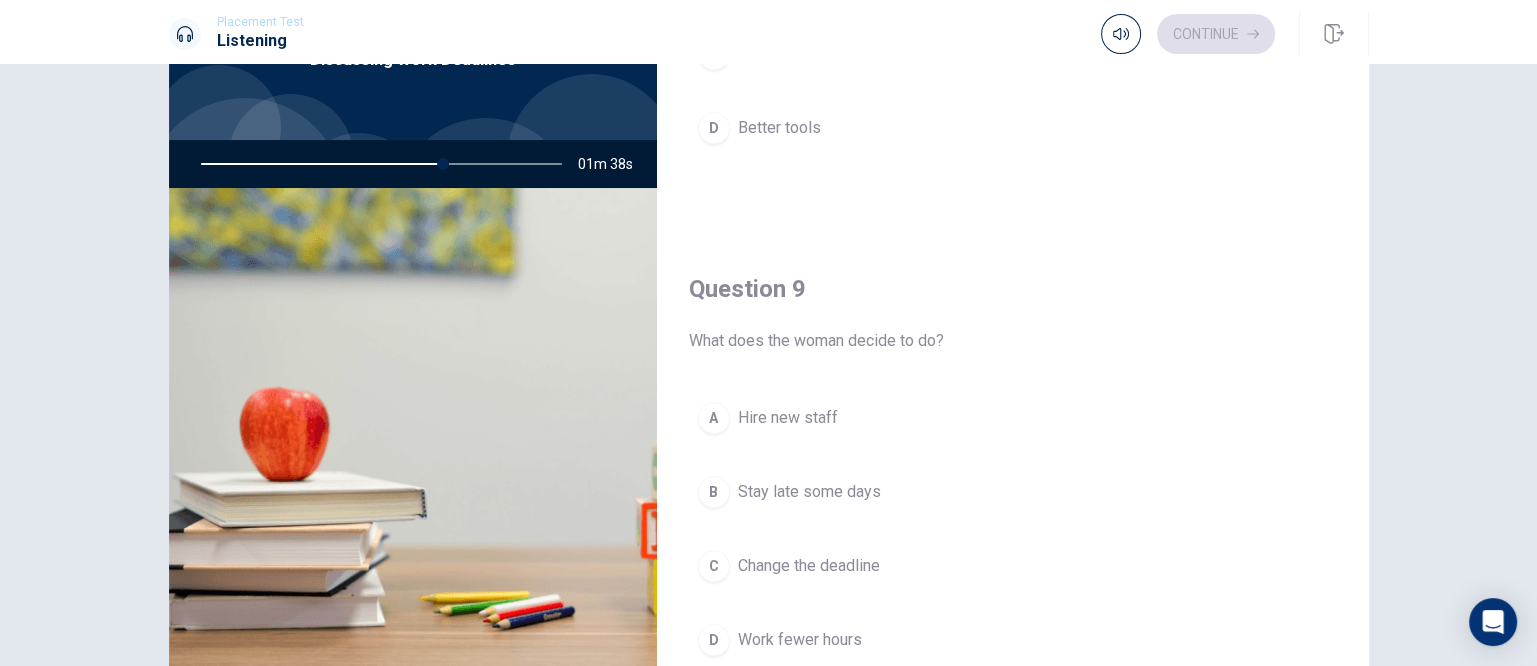 scroll, scrollTop: 1375, scrollLeft: 0, axis: vertical 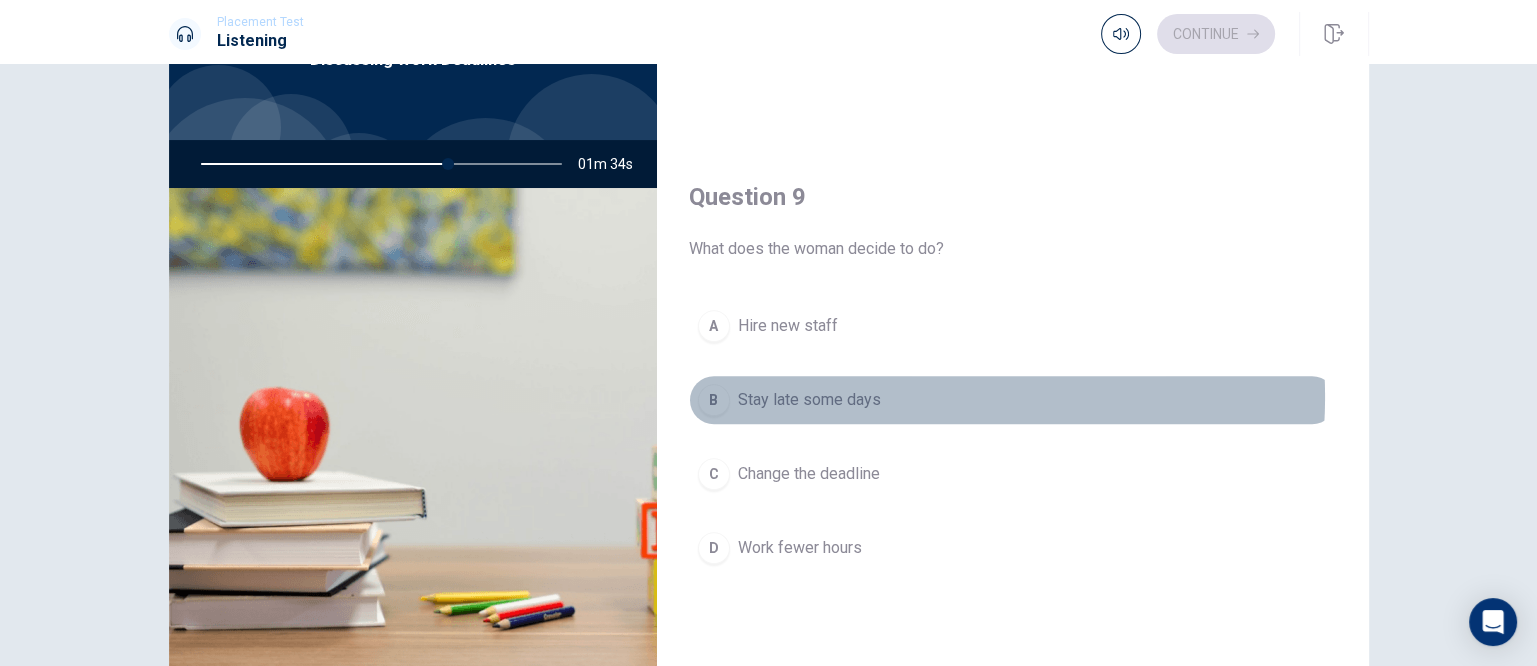 click on "B Stay late some days" at bounding box center [1013, 400] 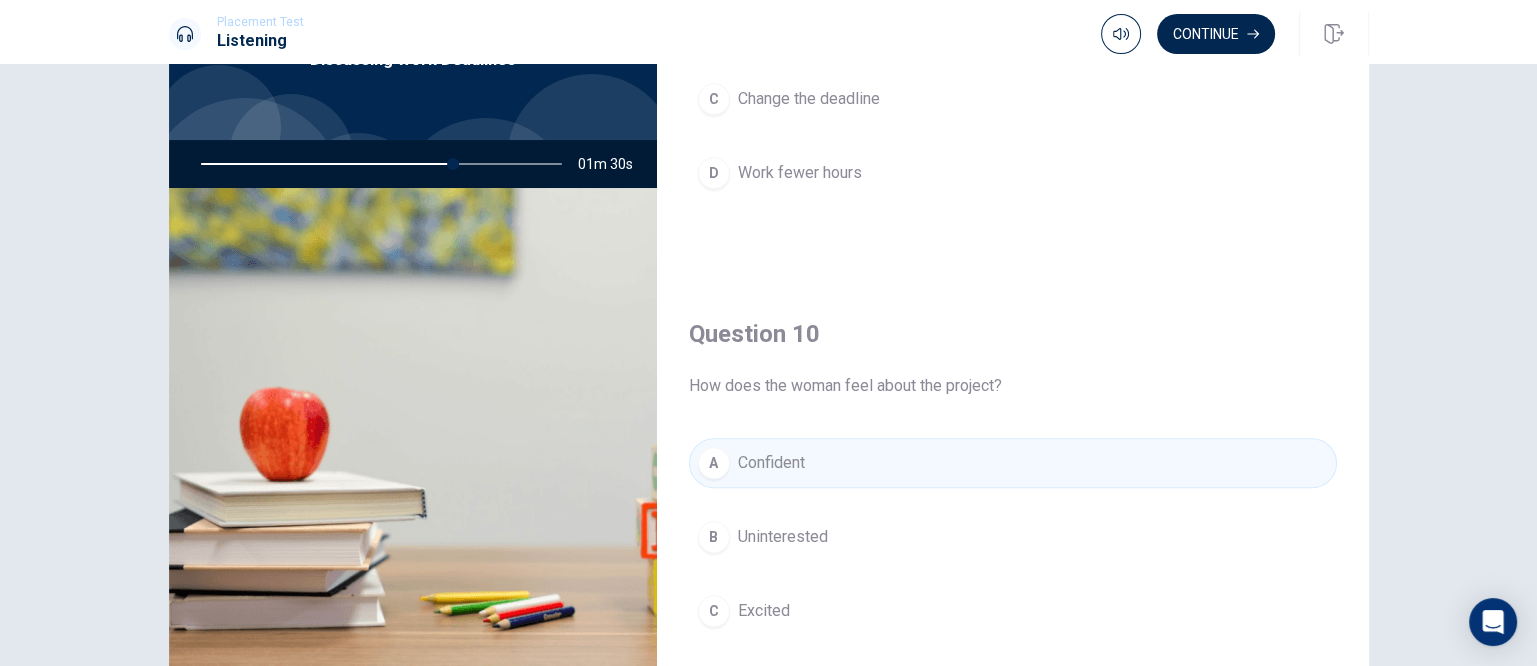 scroll, scrollTop: 1856, scrollLeft: 0, axis: vertical 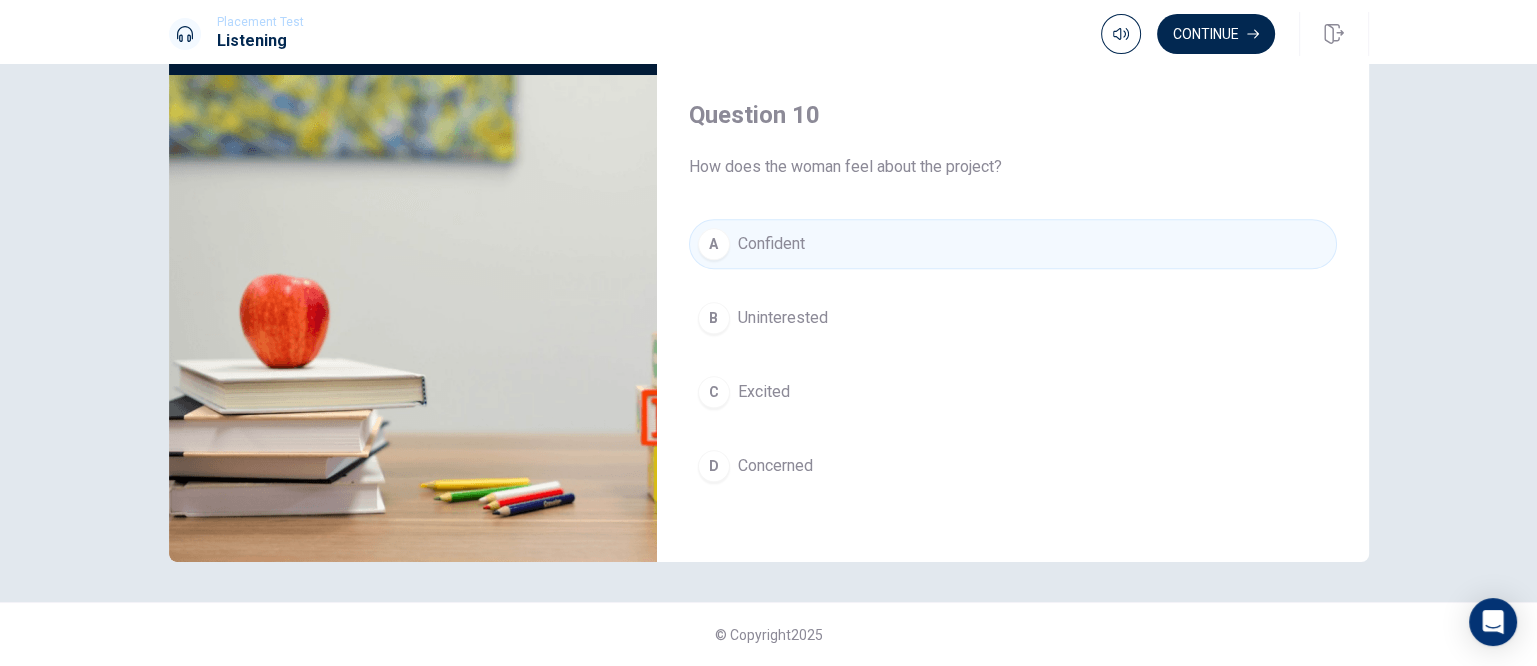 click on "Confident" at bounding box center (771, 244) 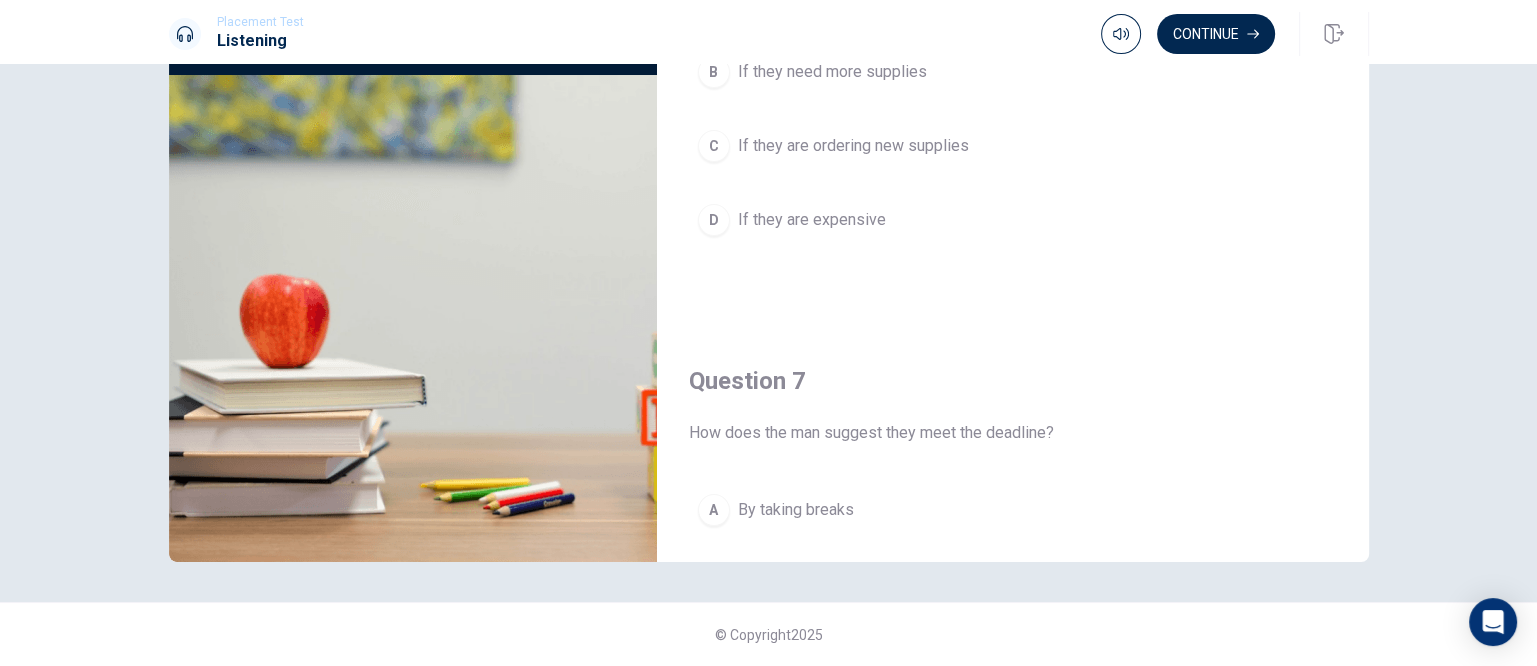 scroll, scrollTop: 0, scrollLeft: 0, axis: both 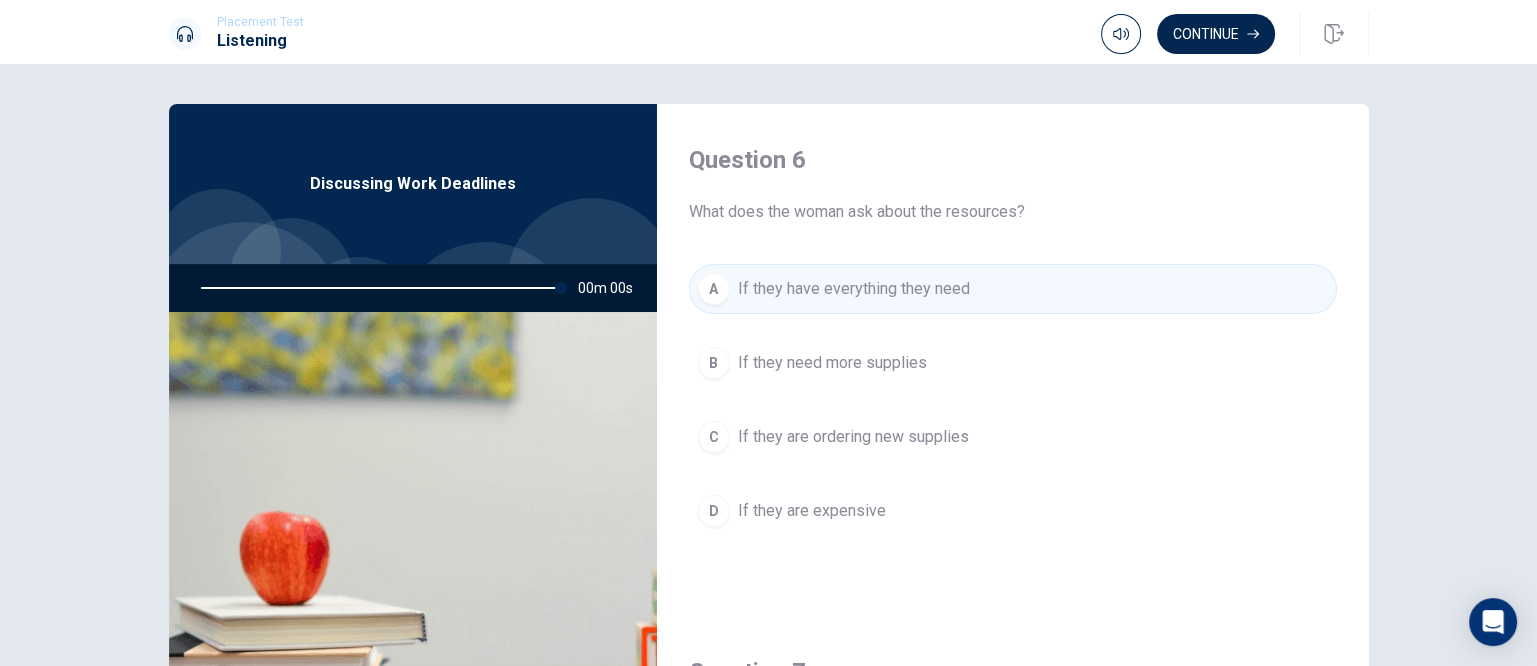 type on "0" 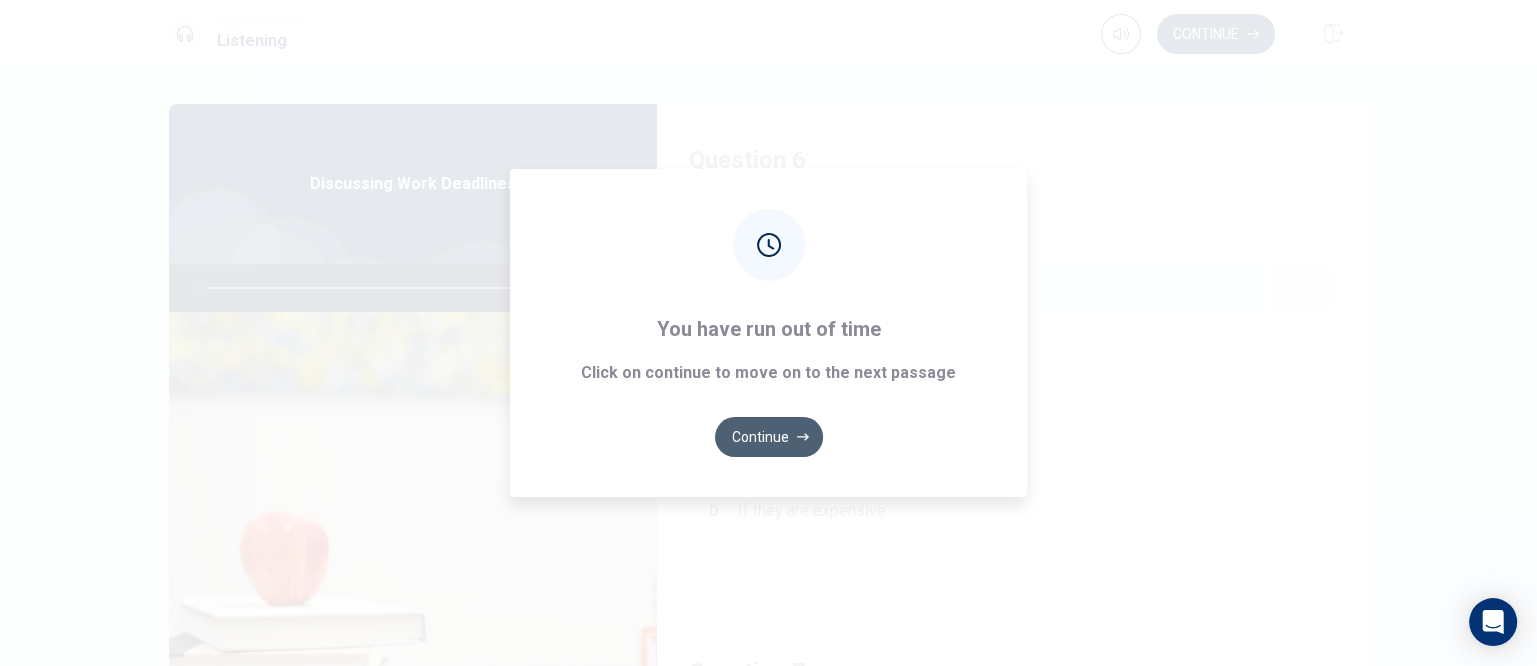 click on "Continue" at bounding box center [769, 437] 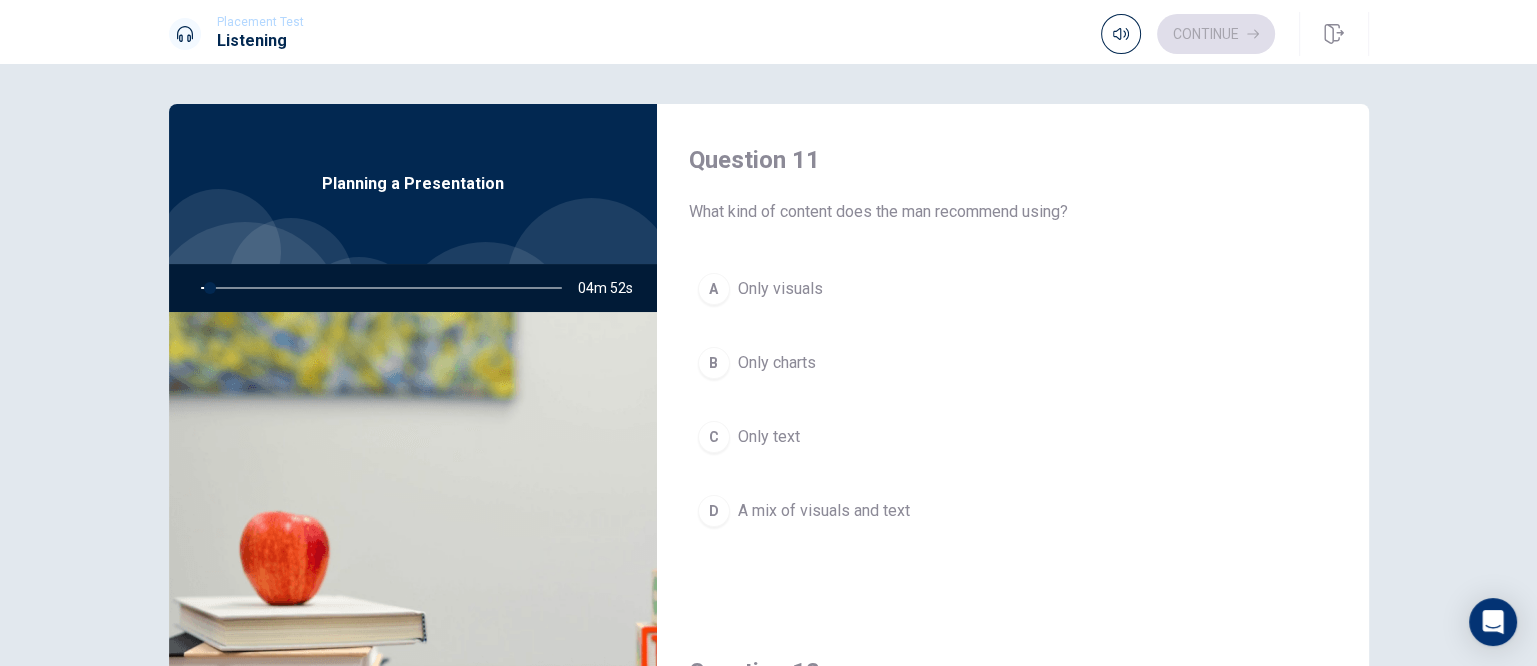 drag, startPoint x: 680, startPoint y: 211, endPoint x: 1078, endPoint y: 221, distance: 398.1256 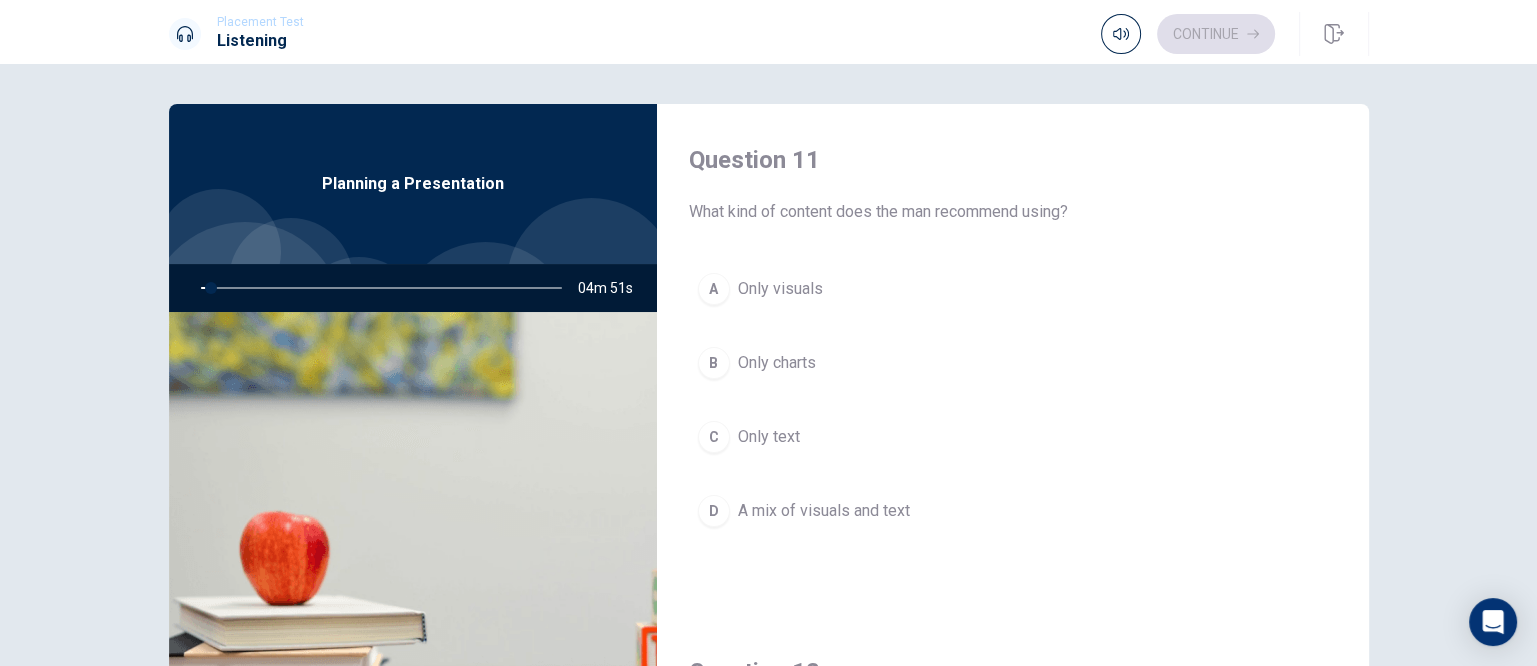 drag, startPoint x: 1080, startPoint y: 218, endPoint x: 724, endPoint y: 215, distance: 356.01263 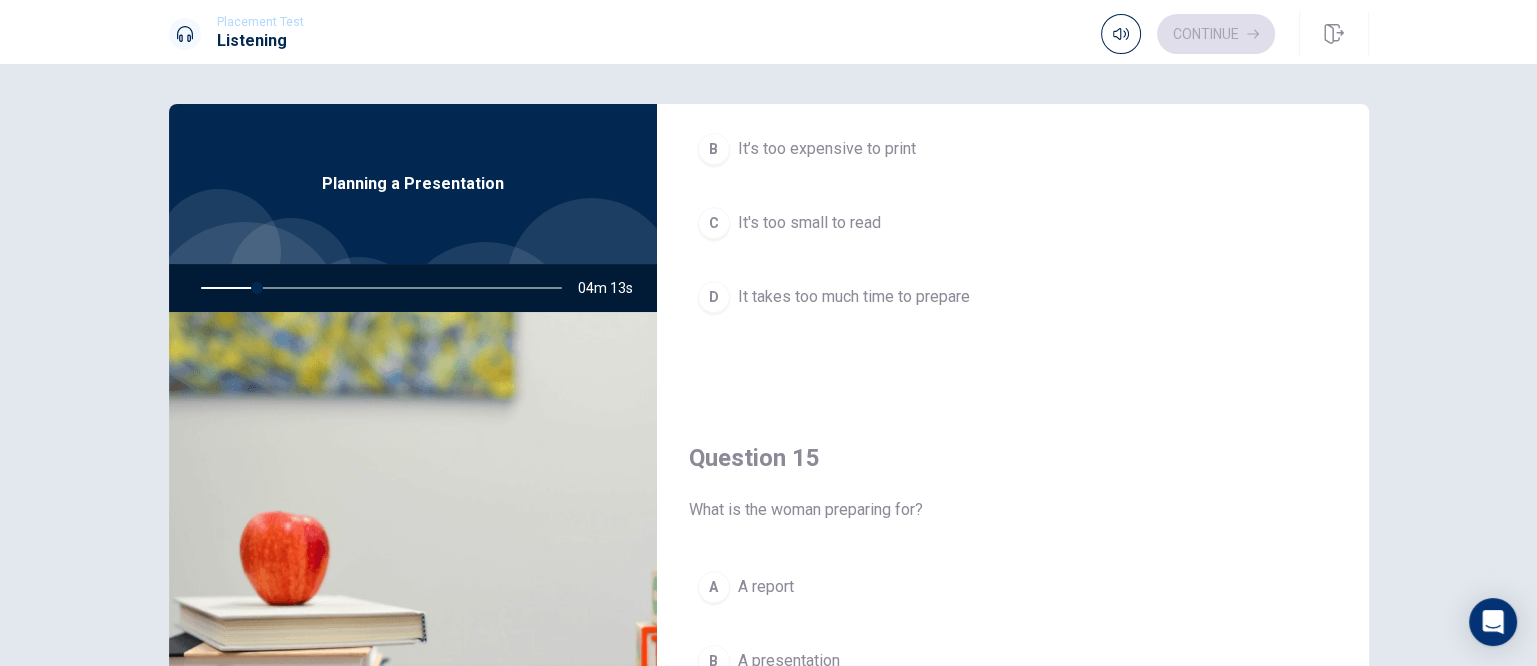 scroll, scrollTop: 1856, scrollLeft: 0, axis: vertical 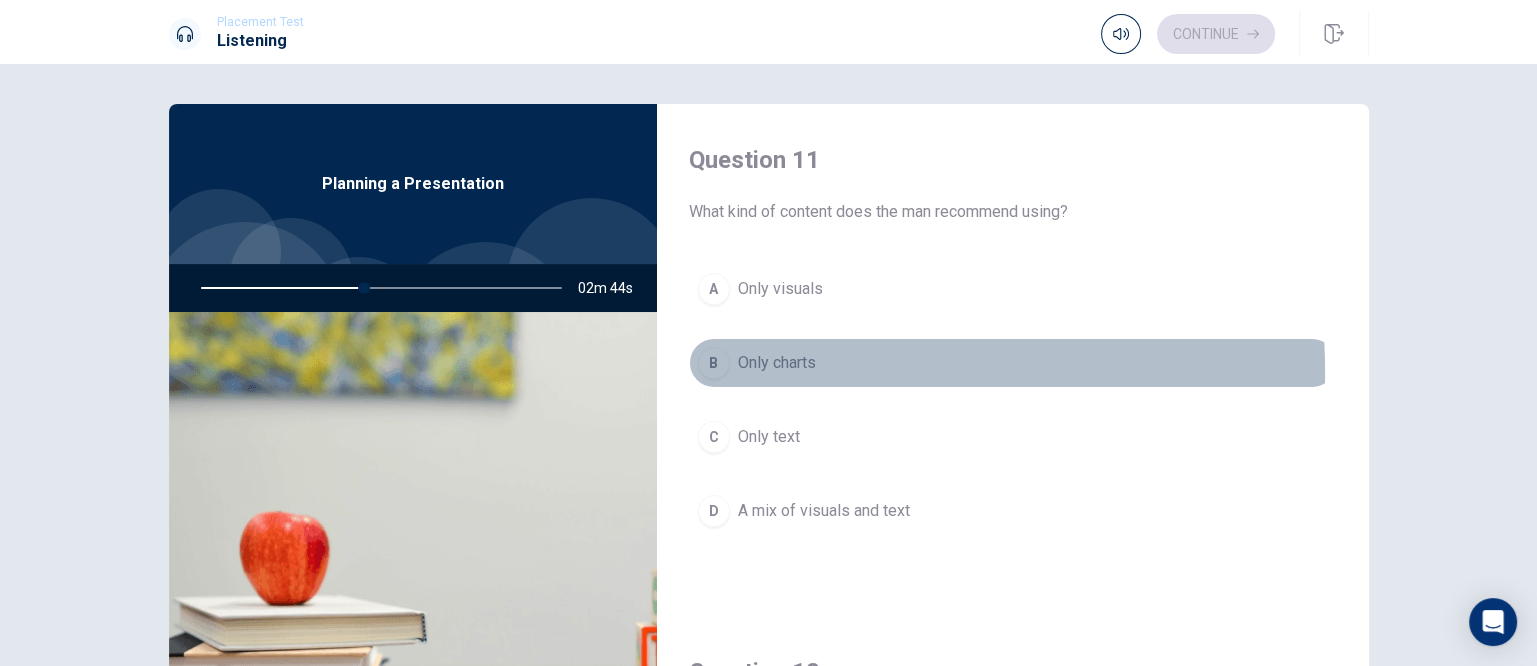 click on "B" at bounding box center [714, 363] 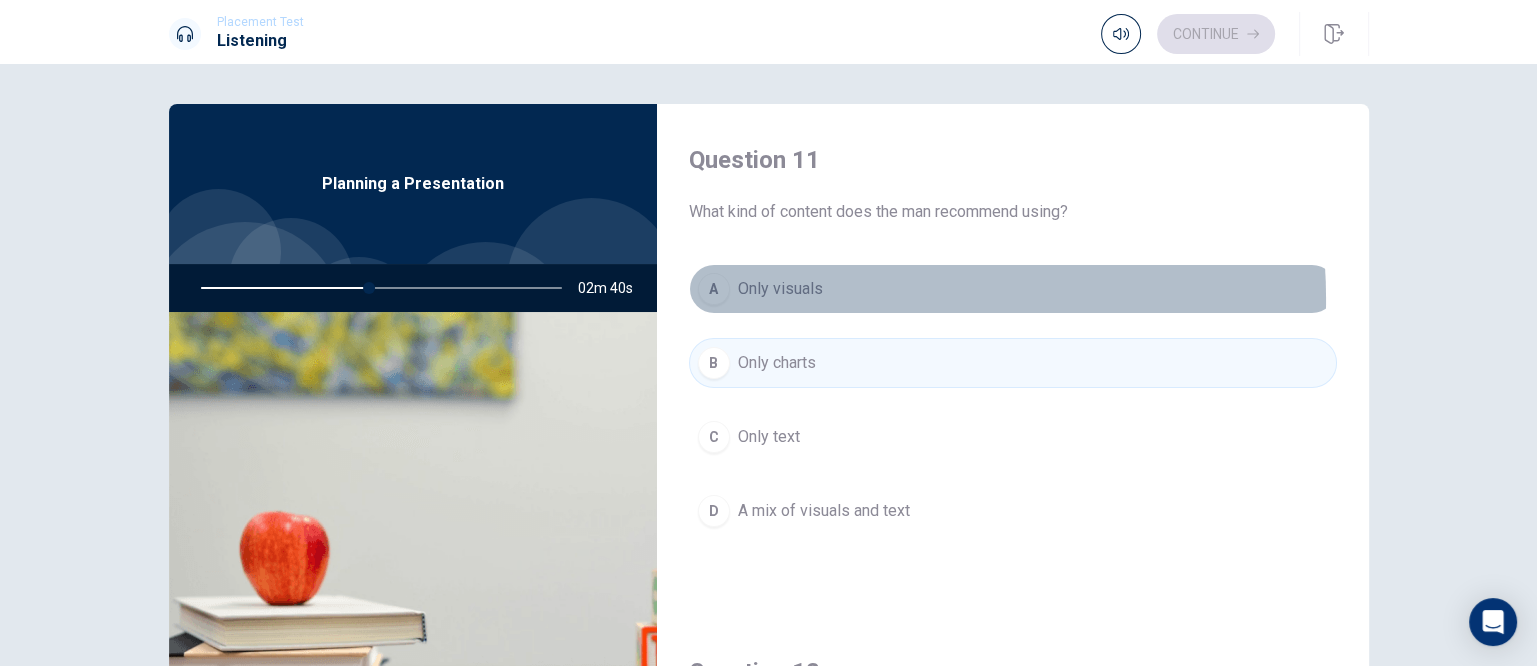click on "A Only visuals" at bounding box center [1013, 289] 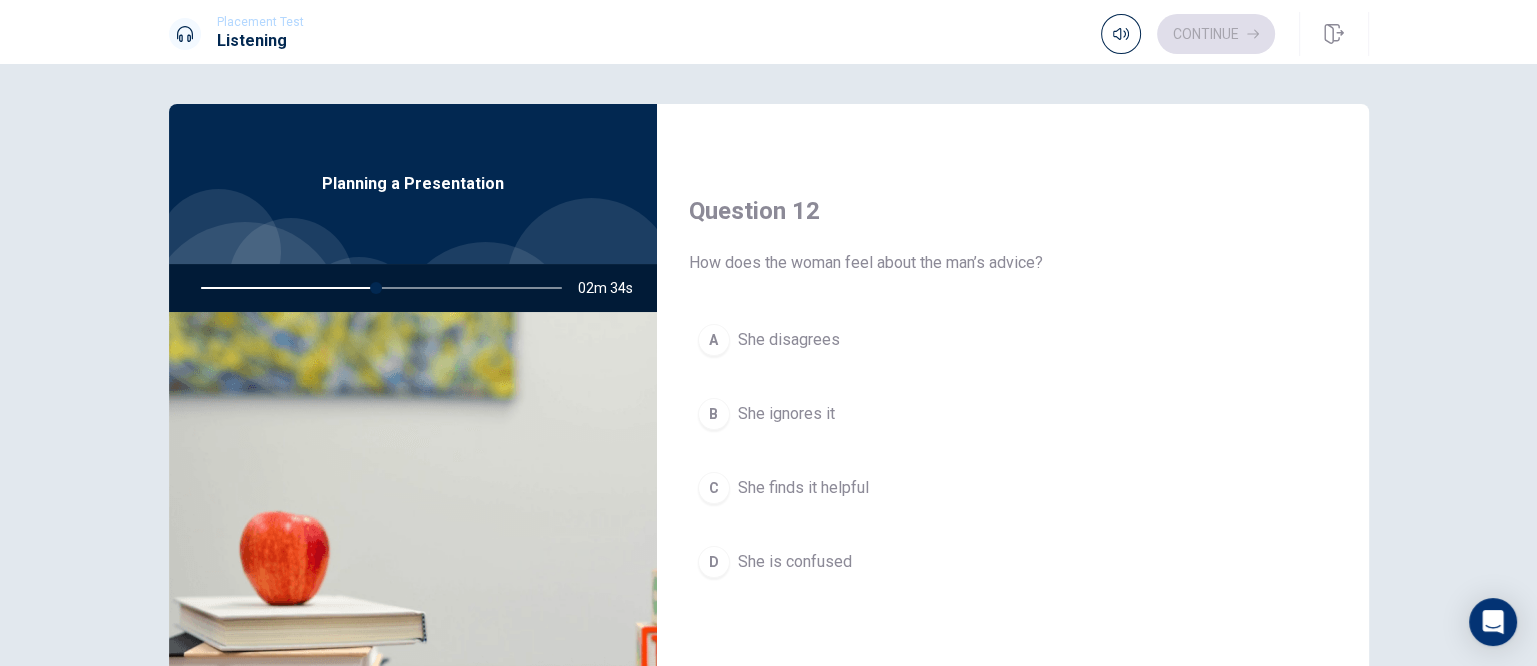 scroll, scrollTop: 500, scrollLeft: 0, axis: vertical 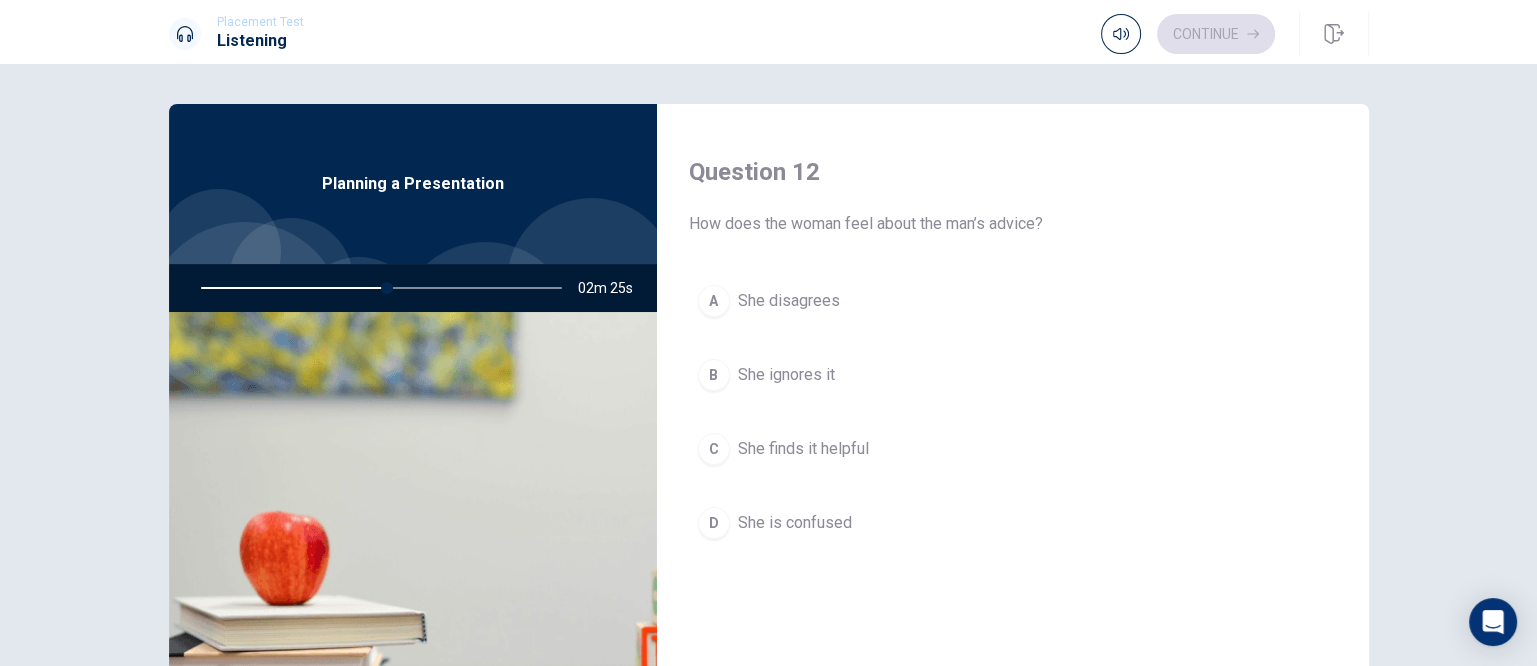 click on "C She finds it helpful" at bounding box center [1013, 449] 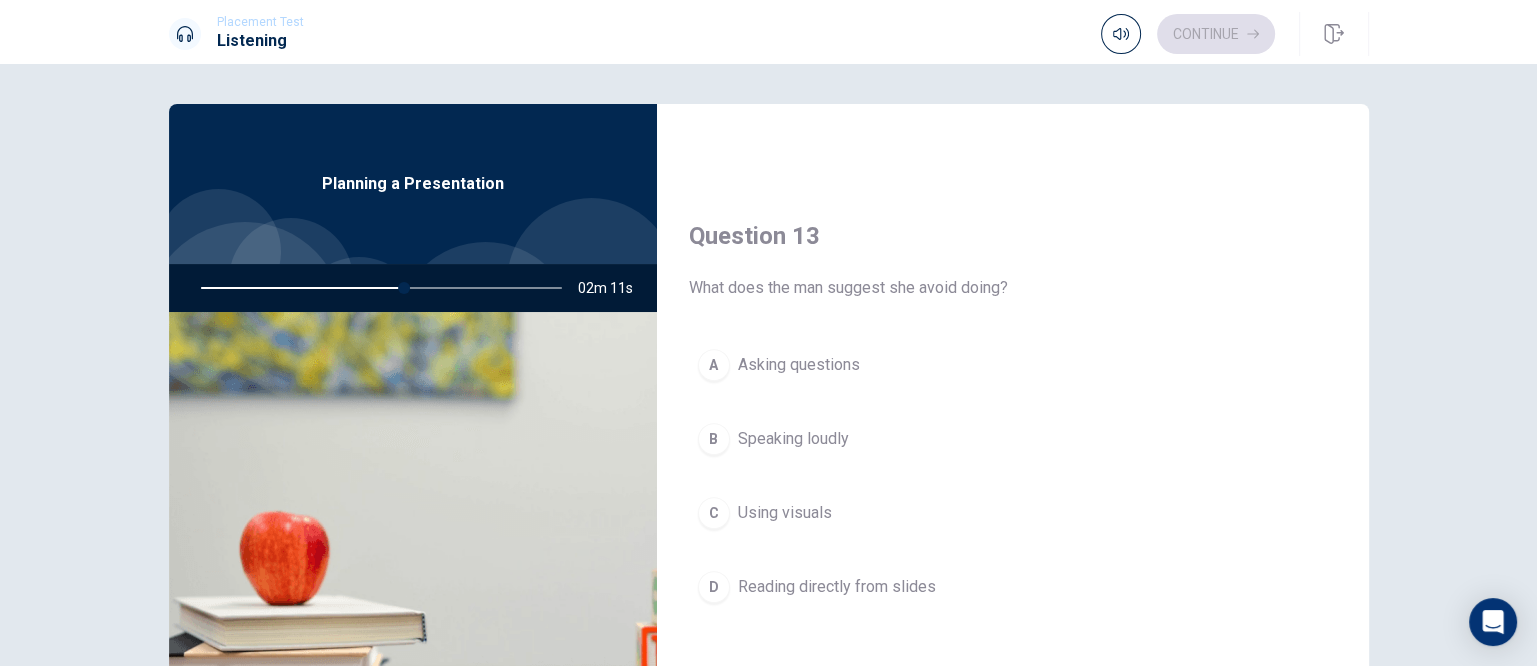 scroll, scrollTop: 1000, scrollLeft: 0, axis: vertical 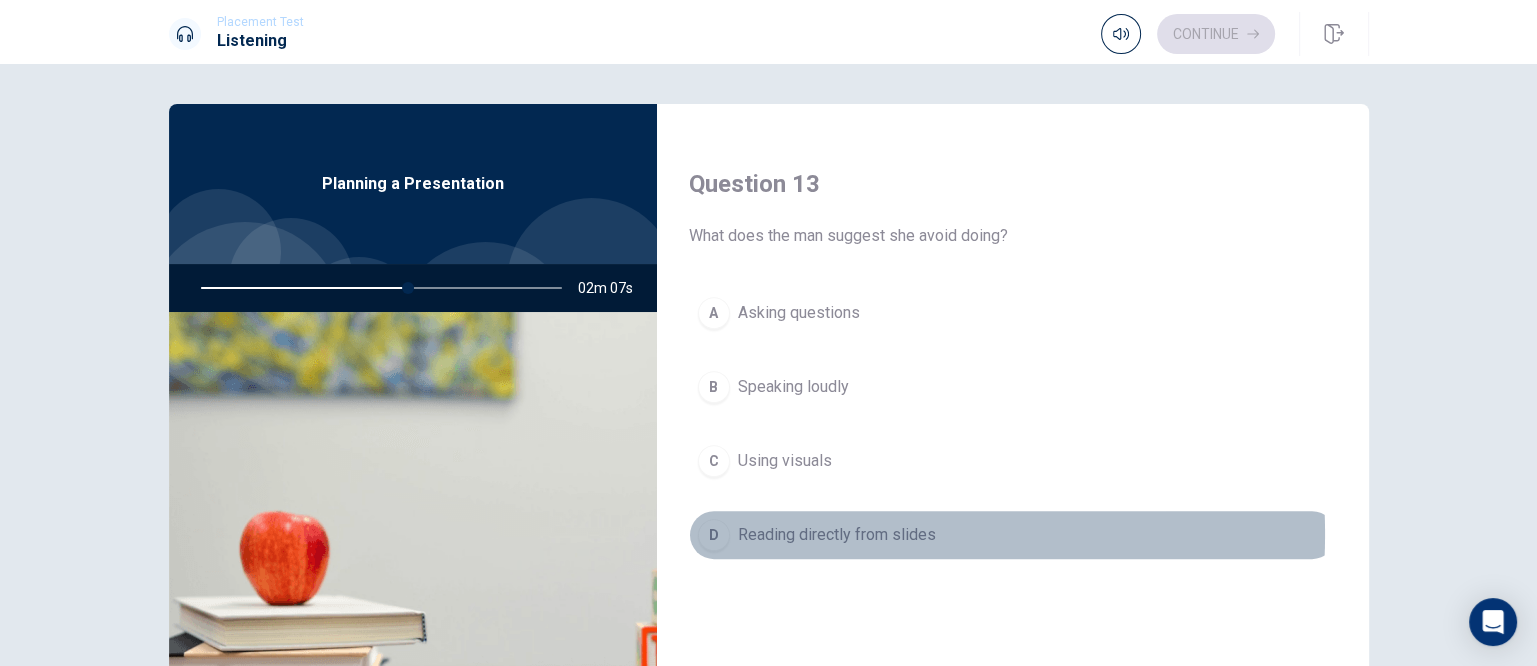 click on "Reading directly from slides" at bounding box center (837, 535) 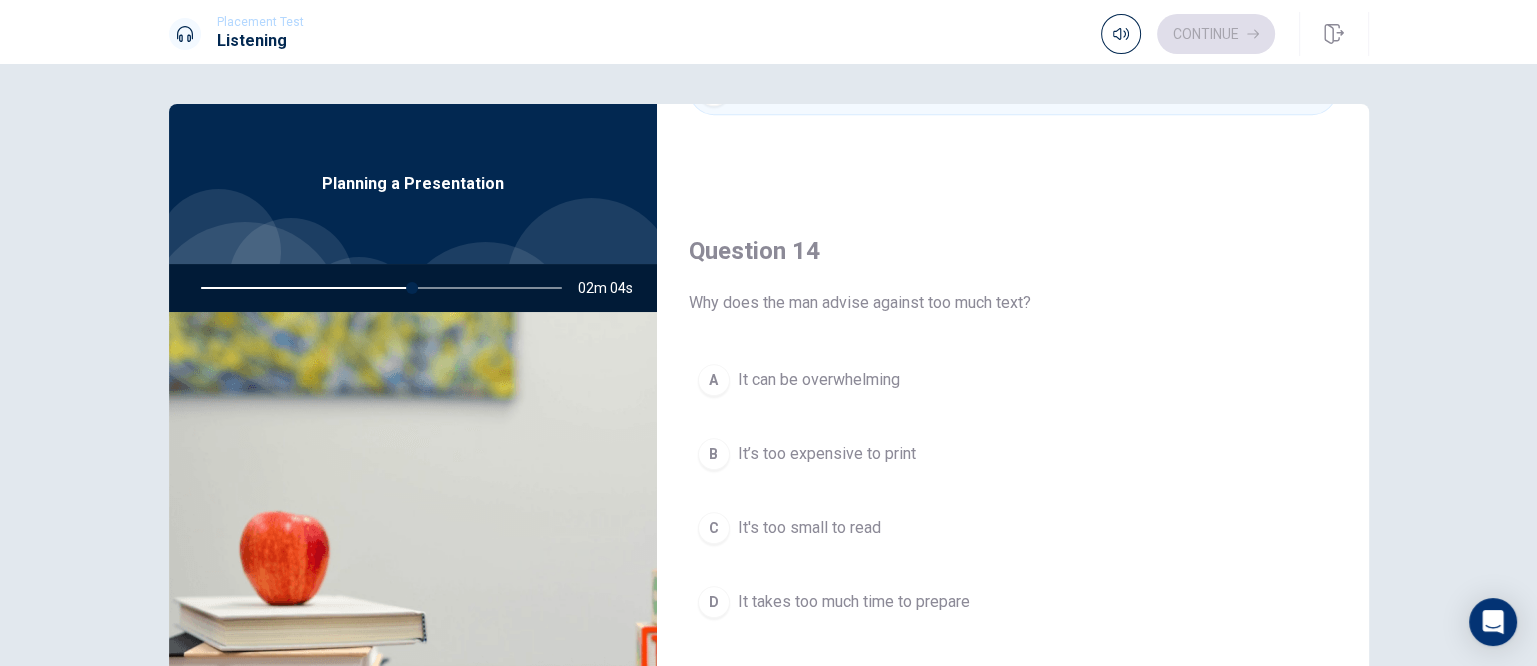 scroll, scrollTop: 1500, scrollLeft: 0, axis: vertical 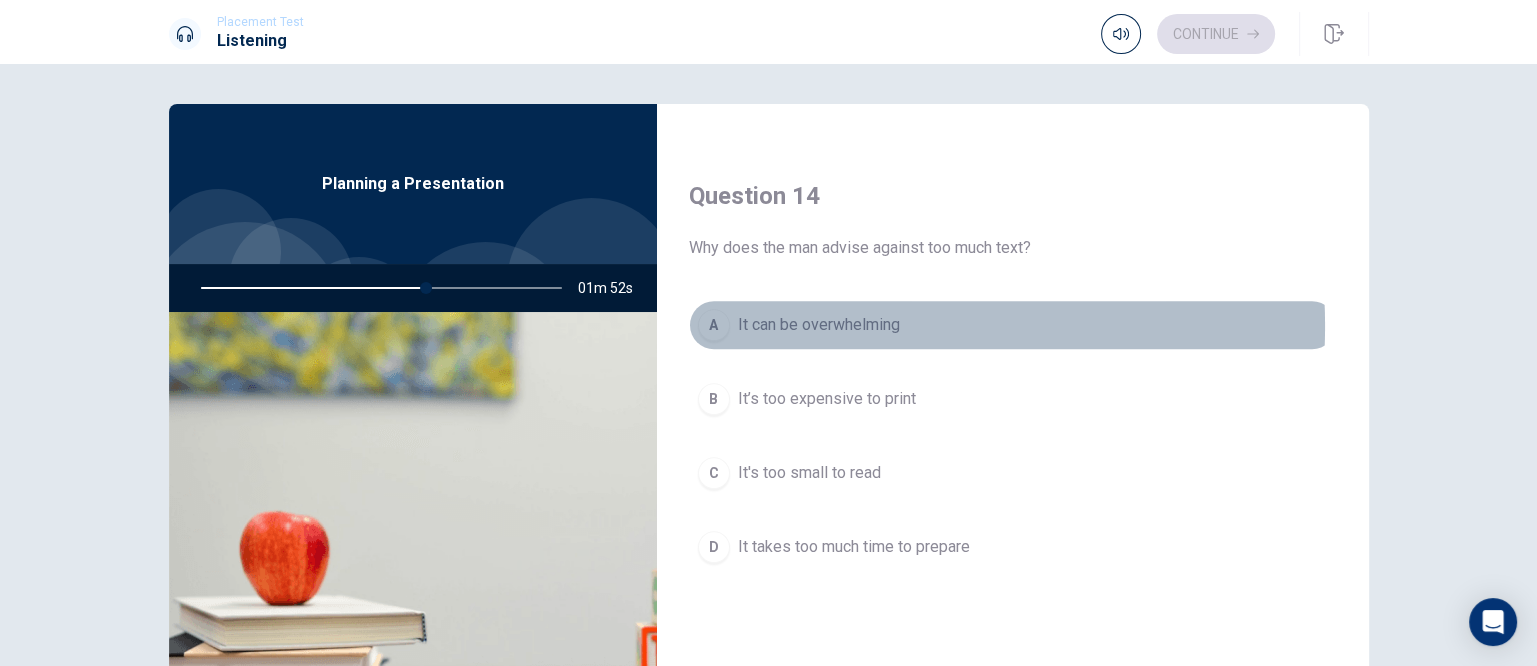 click on "It can be overwhelming" at bounding box center (819, 325) 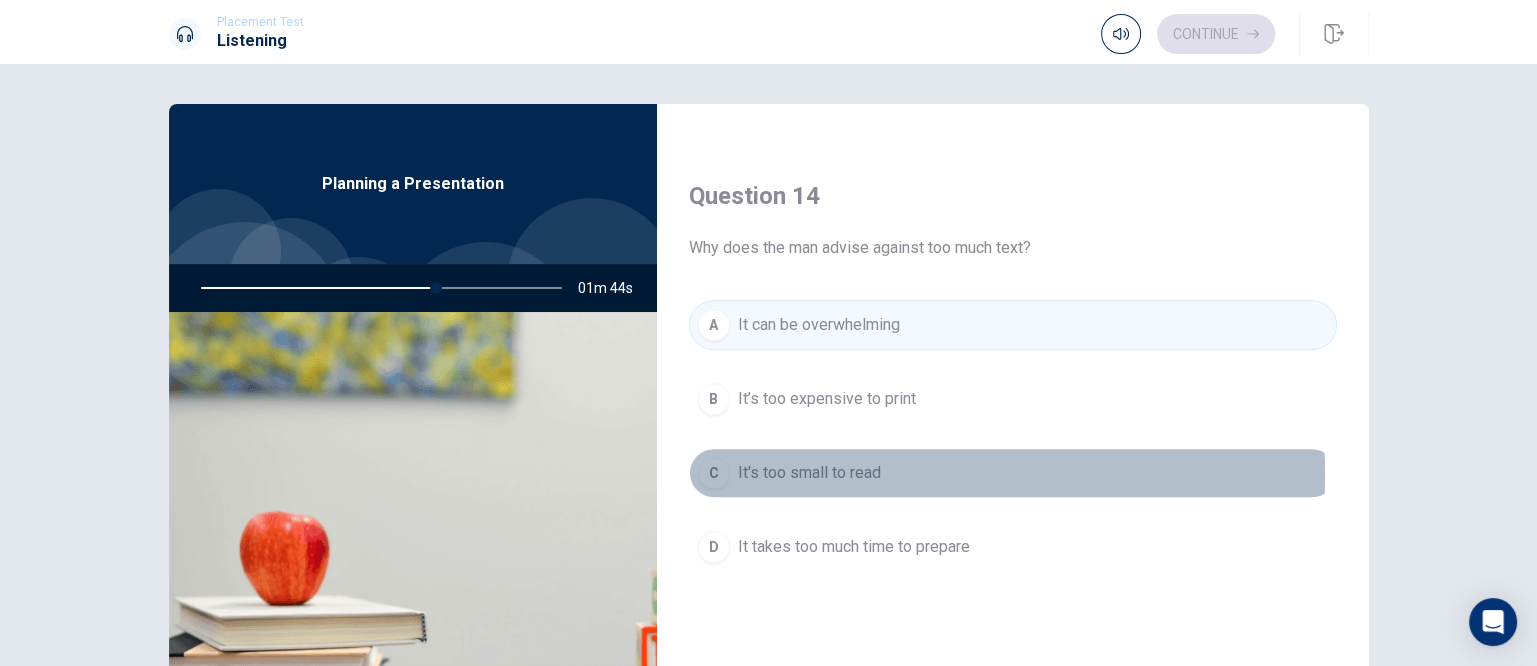 click on "It's too small to read" at bounding box center [809, 473] 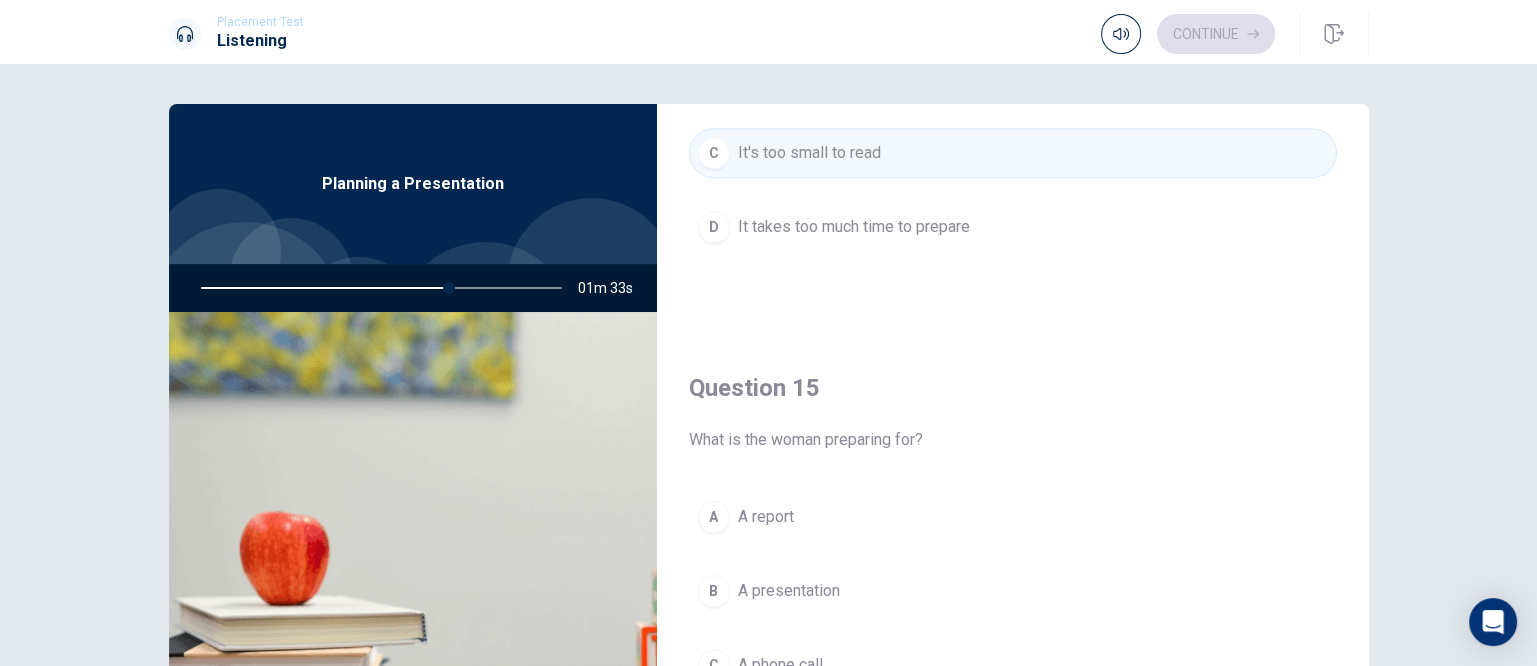 scroll, scrollTop: 1856, scrollLeft: 0, axis: vertical 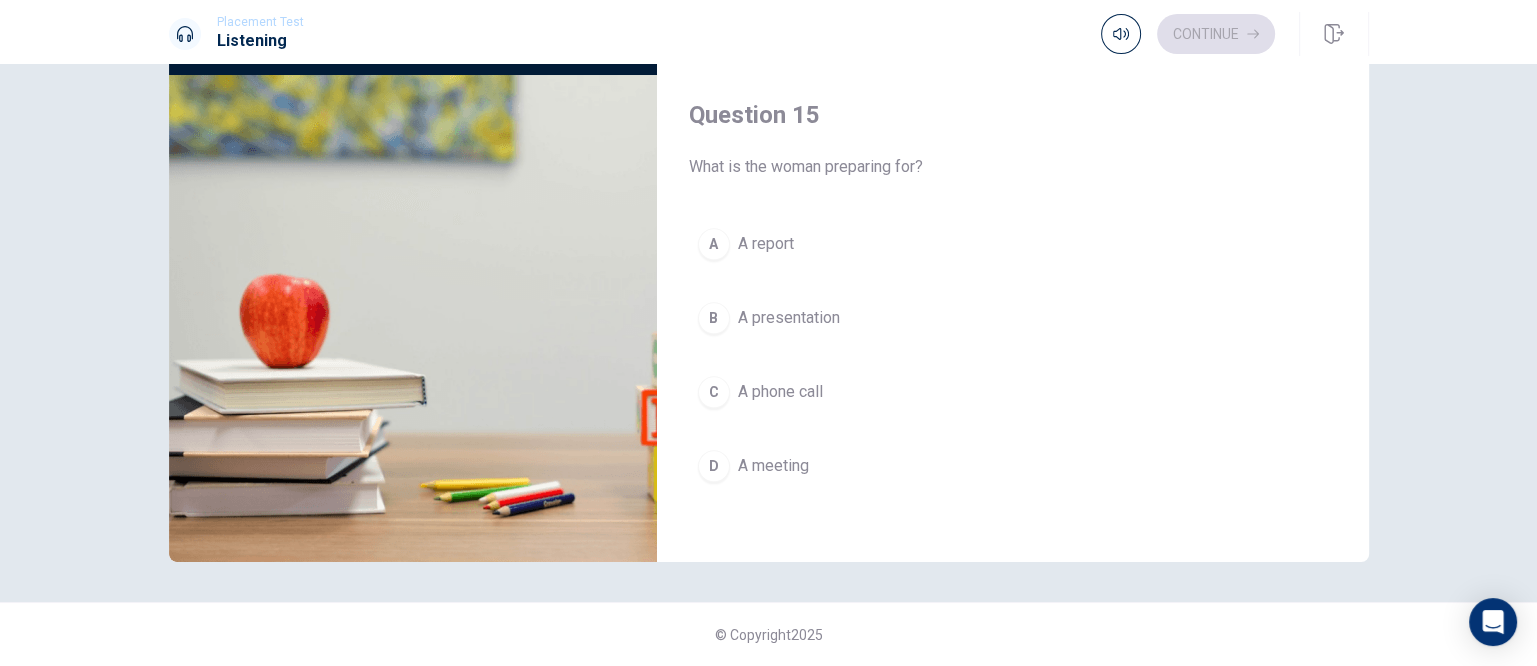 click on "A meeting" at bounding box center (773, 466) 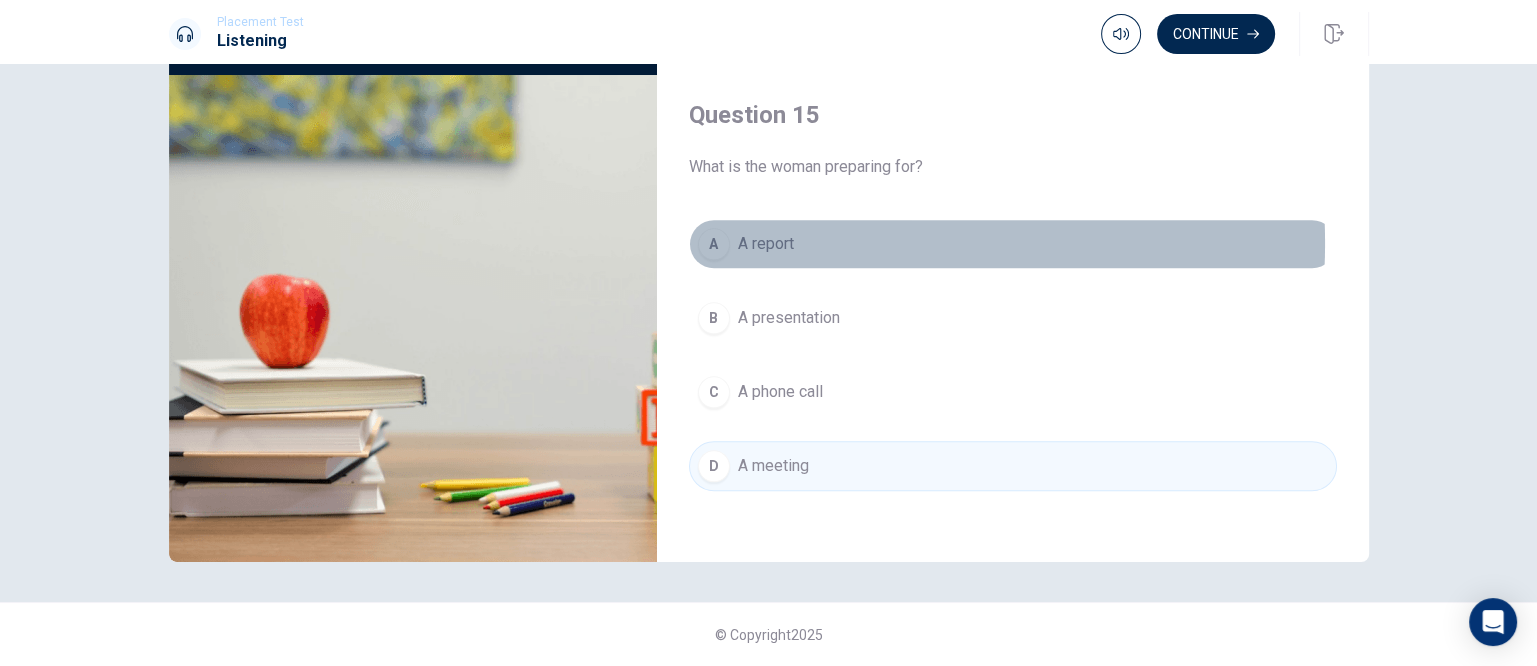click on "A report" at bounding box center (766, 244) 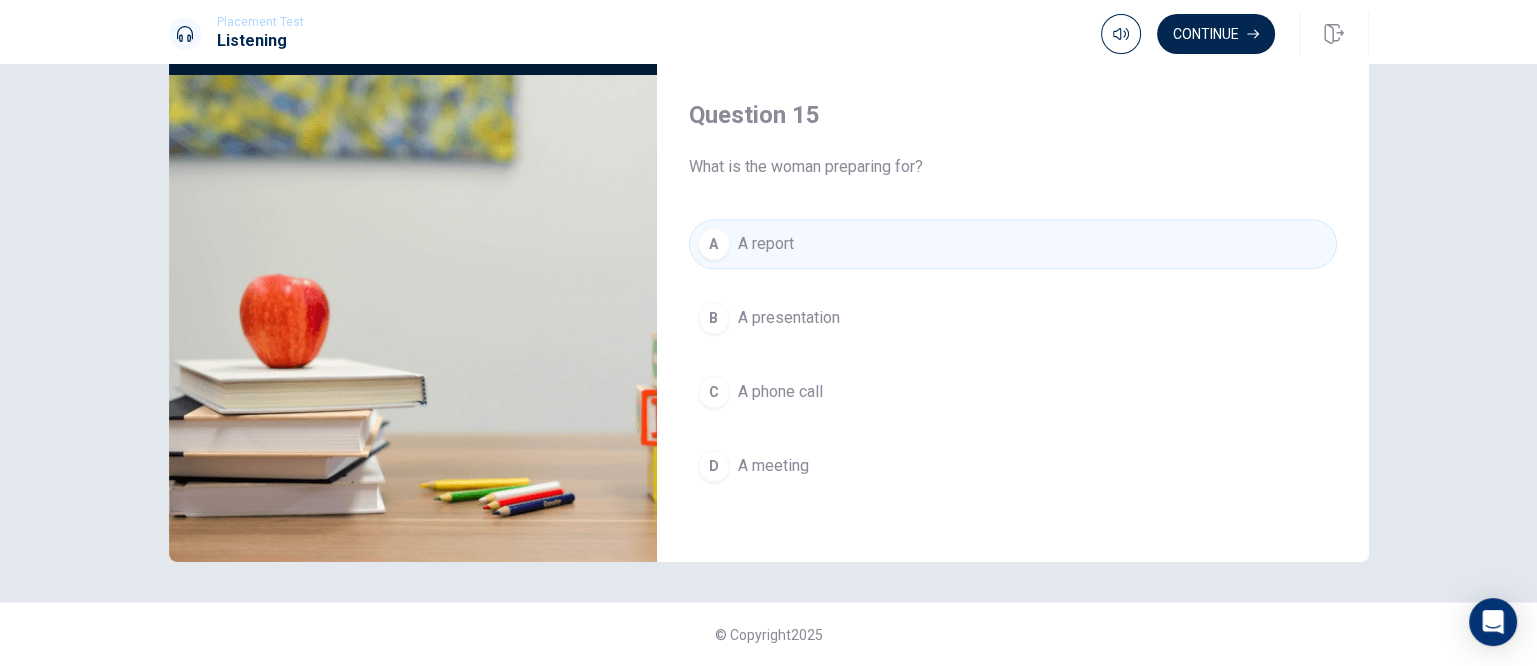 click on "A presentation" at bounding box center (789, 318) 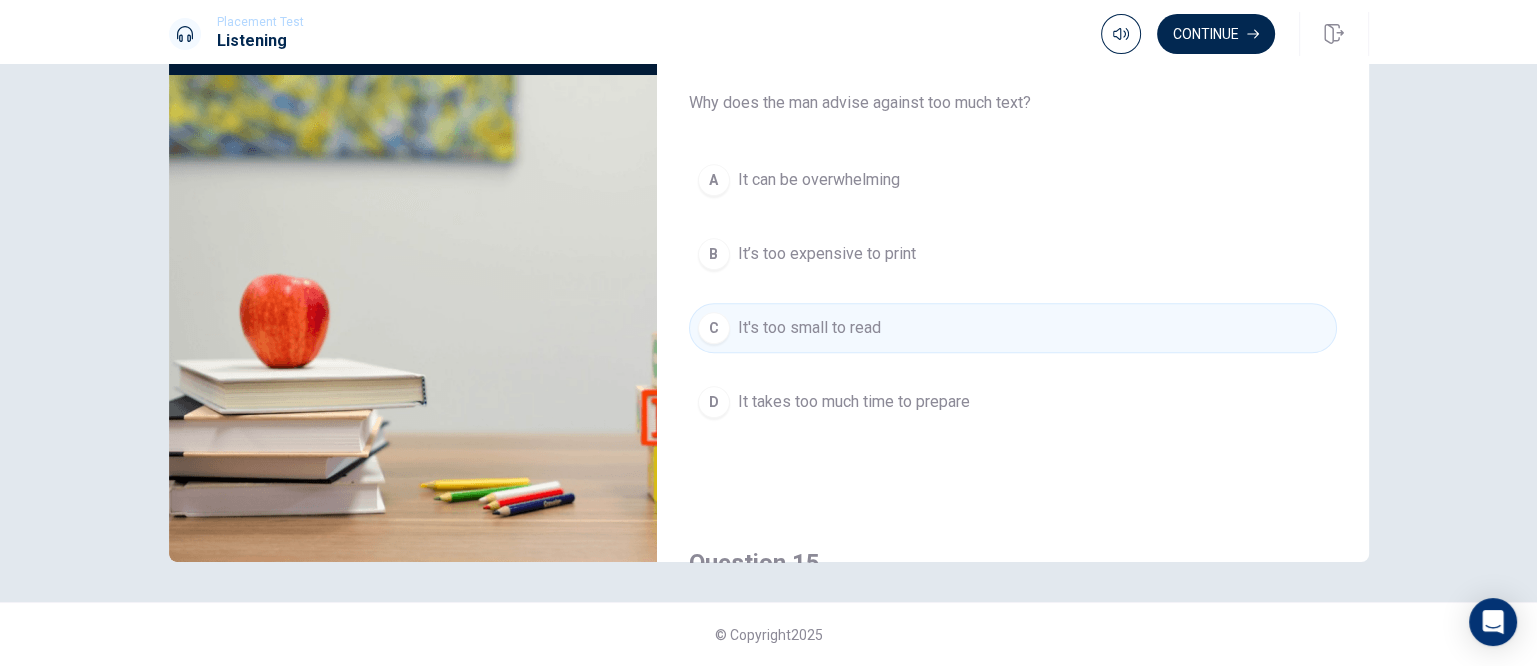 scroll, scrollTop: 1356, scrollLeft: 0, axis: vertical 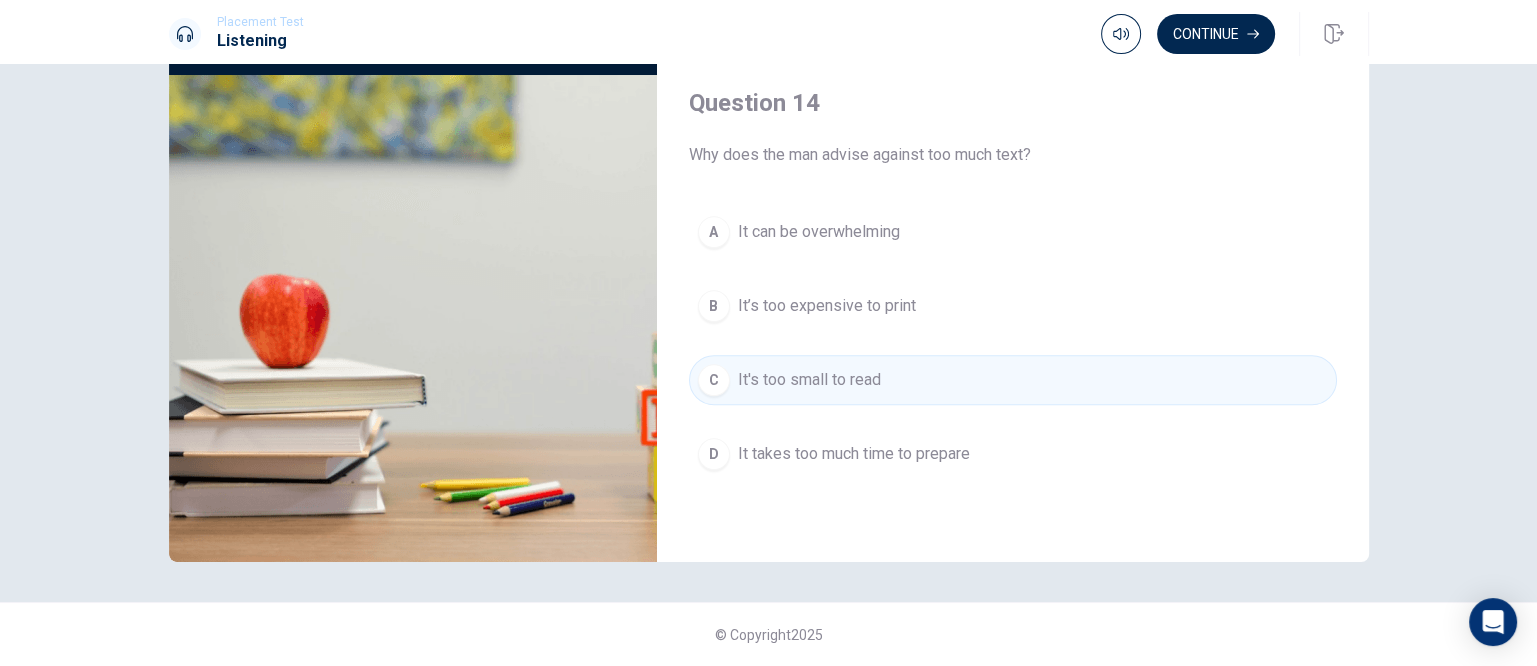 click on "It can be overwhelming" at bounding box center [819, 232] 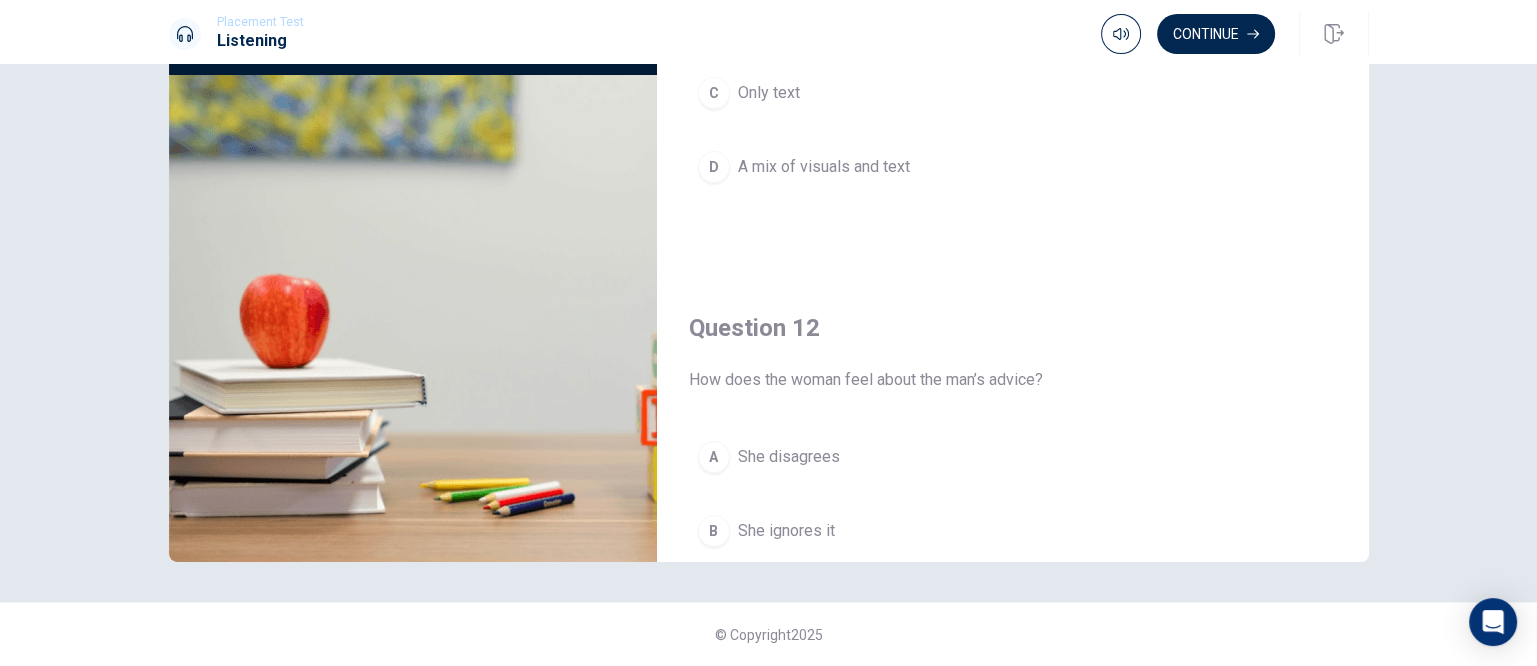 scroll, scrollTop: 0, scrollLeft: 0, axis: both 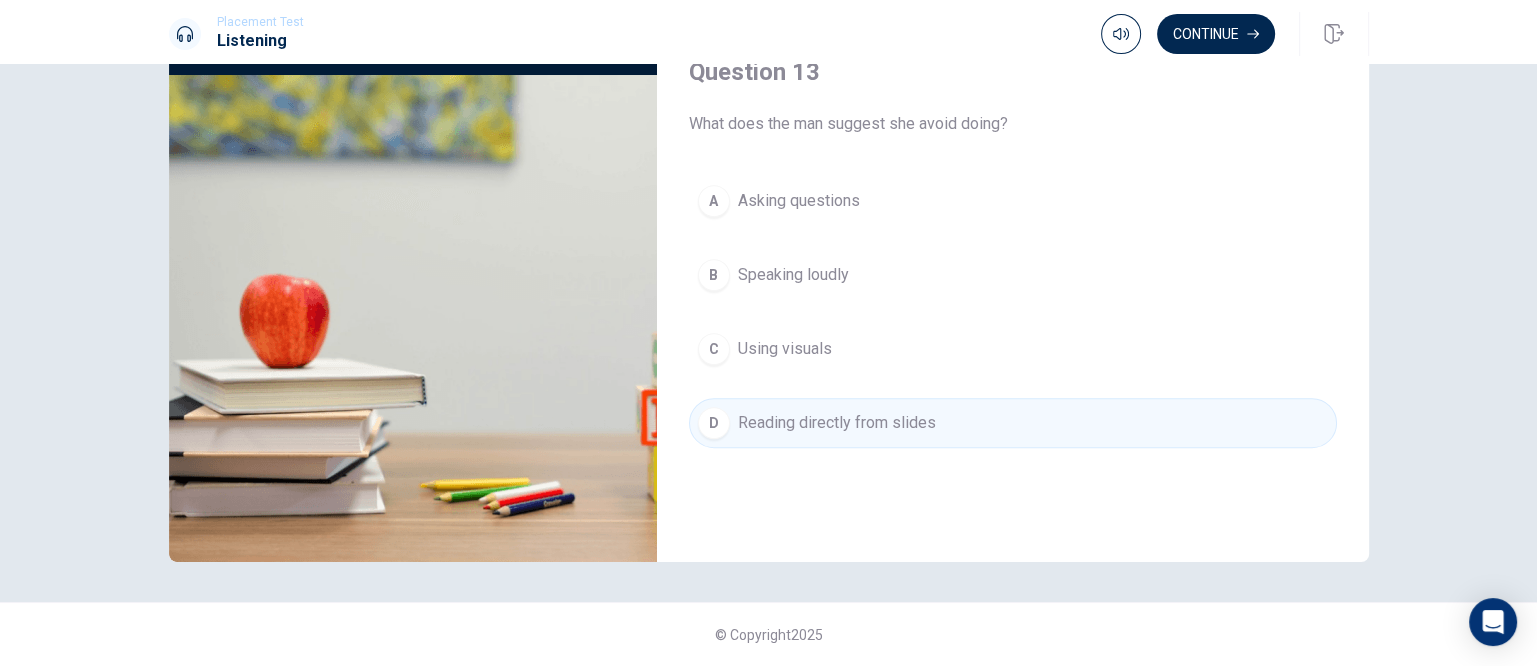 type on "0" 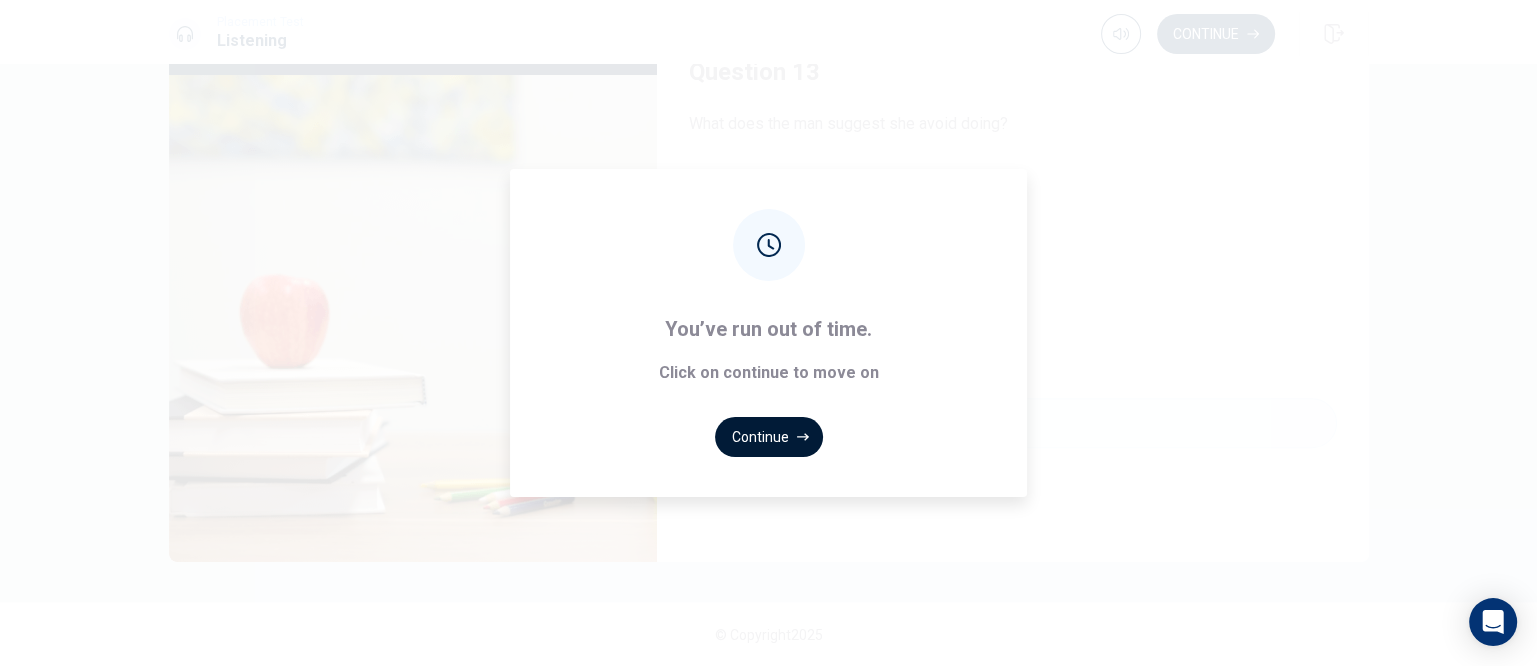 click on "Continue" at bounding box center (769, 437) 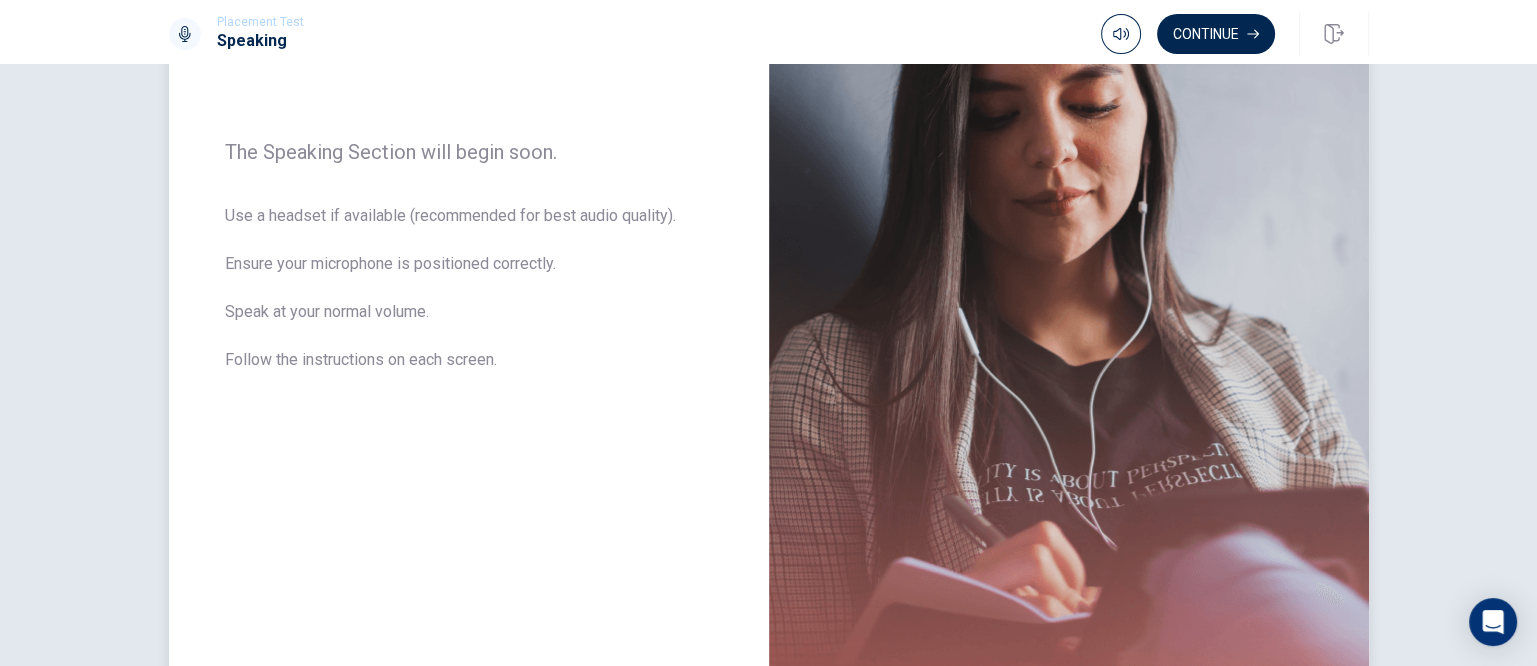 scroll, scrollTop: 39, scrollLeft: 0, axis: vertical 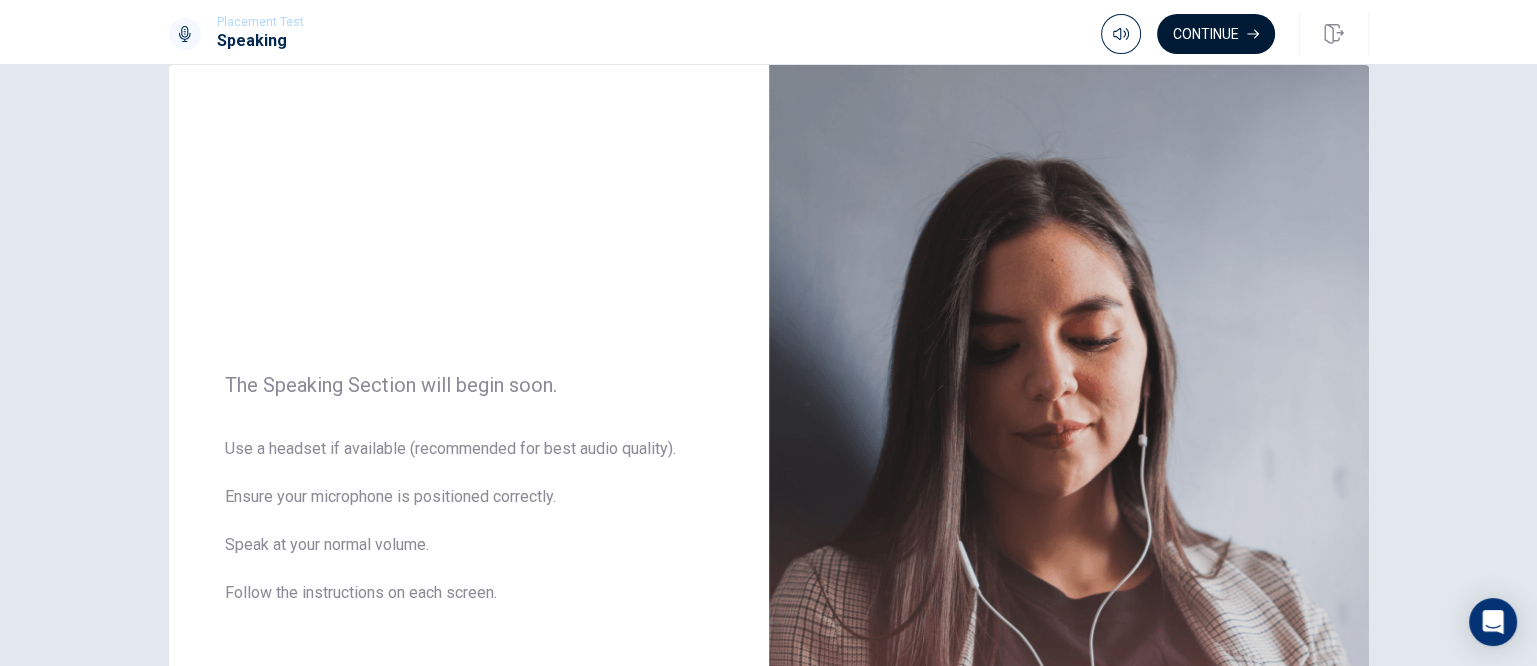 click on "Continue" at bounding box center (1216, 34) 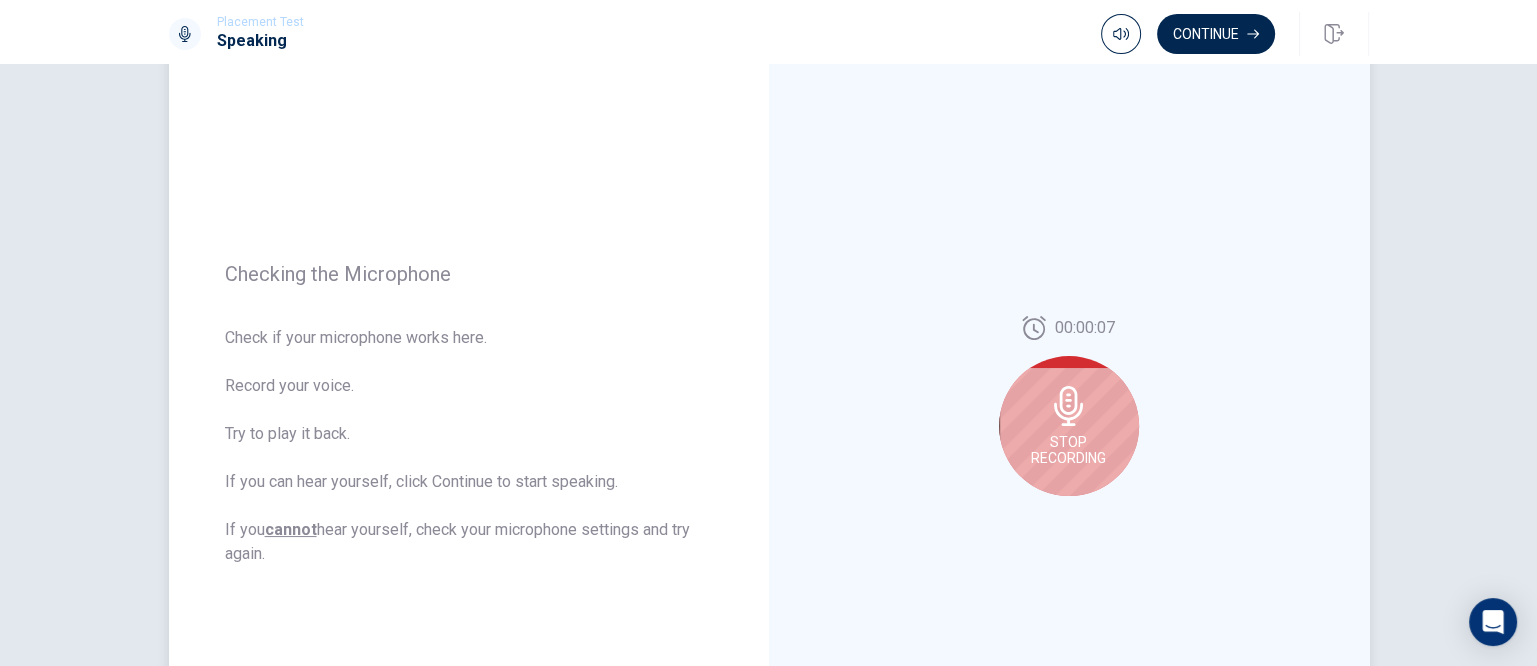 scroll, scrollTop: 164, scrollLeft: 0, axis: vertical 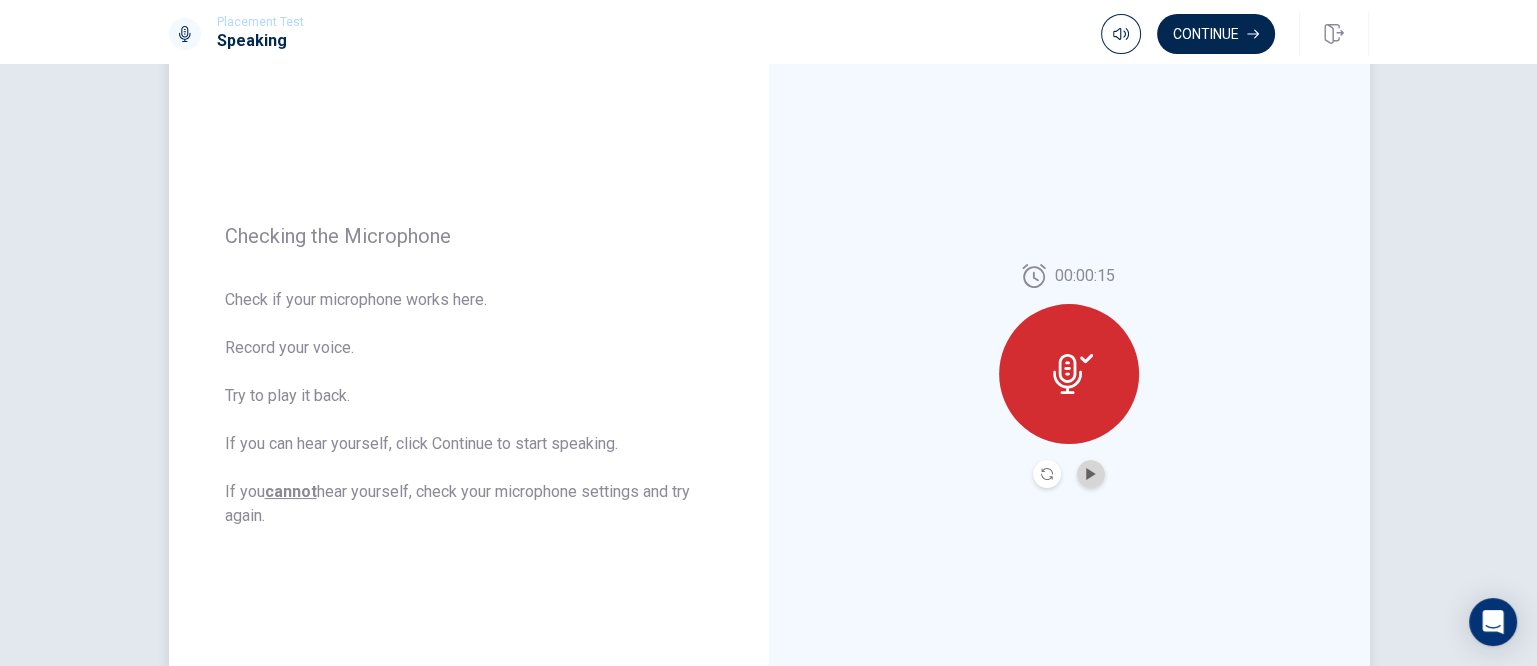 click at bounding box center [1091, 474] 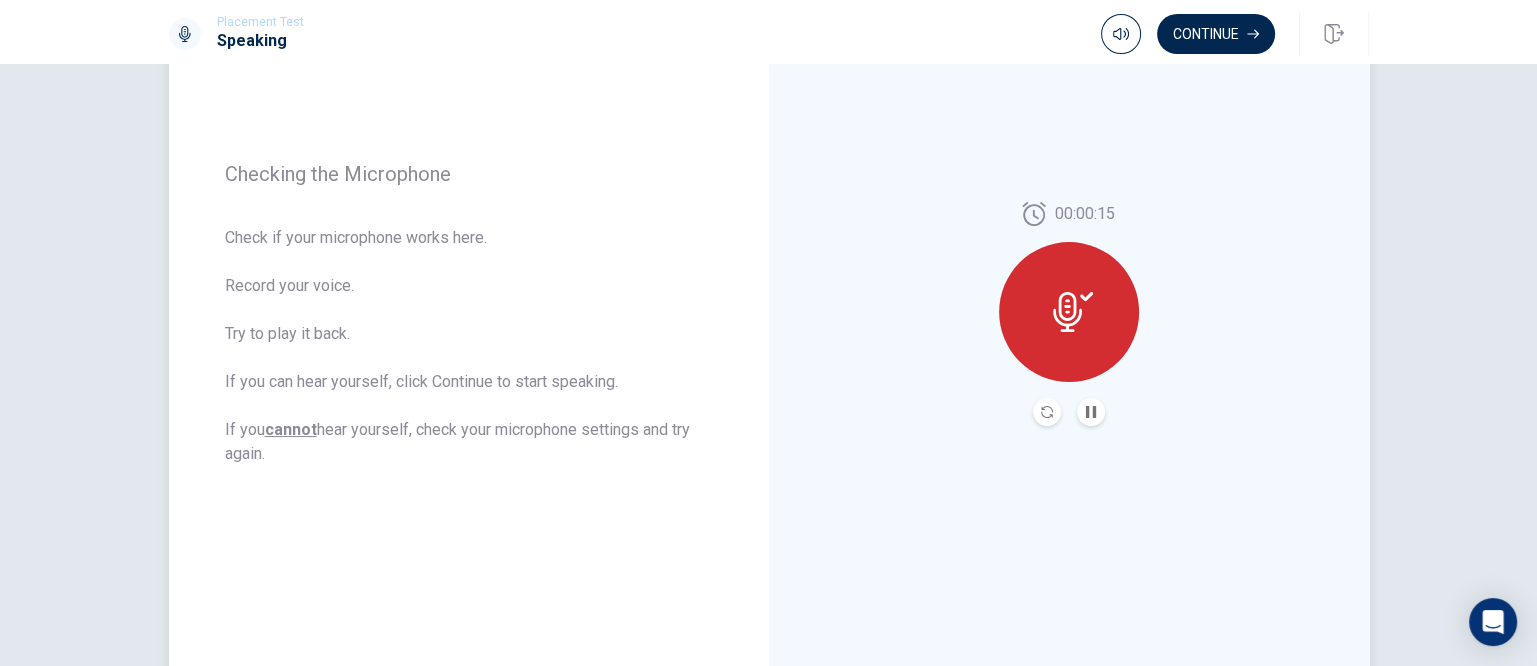 scroll, scrollTop: 164, scrollLeft: 0, axis: vertical 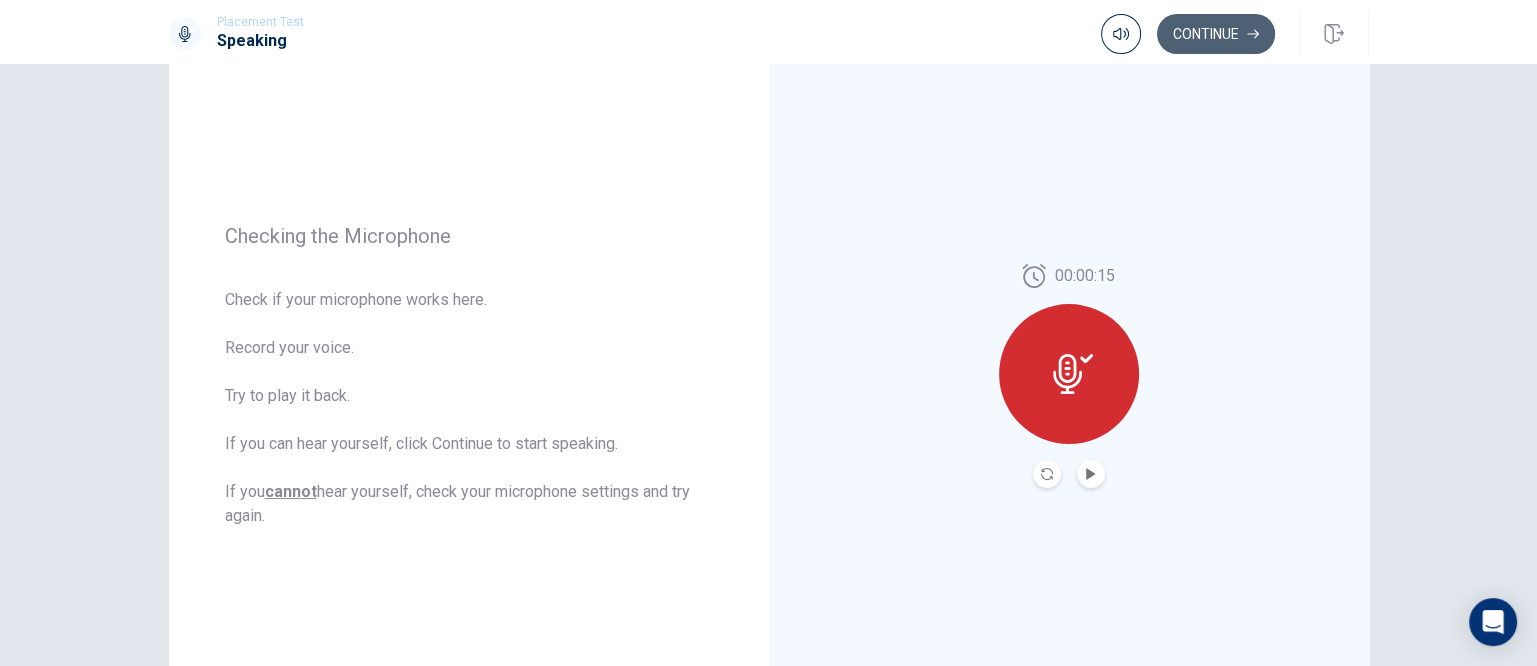 click on "Continue" at bounding box center [1216, 34] 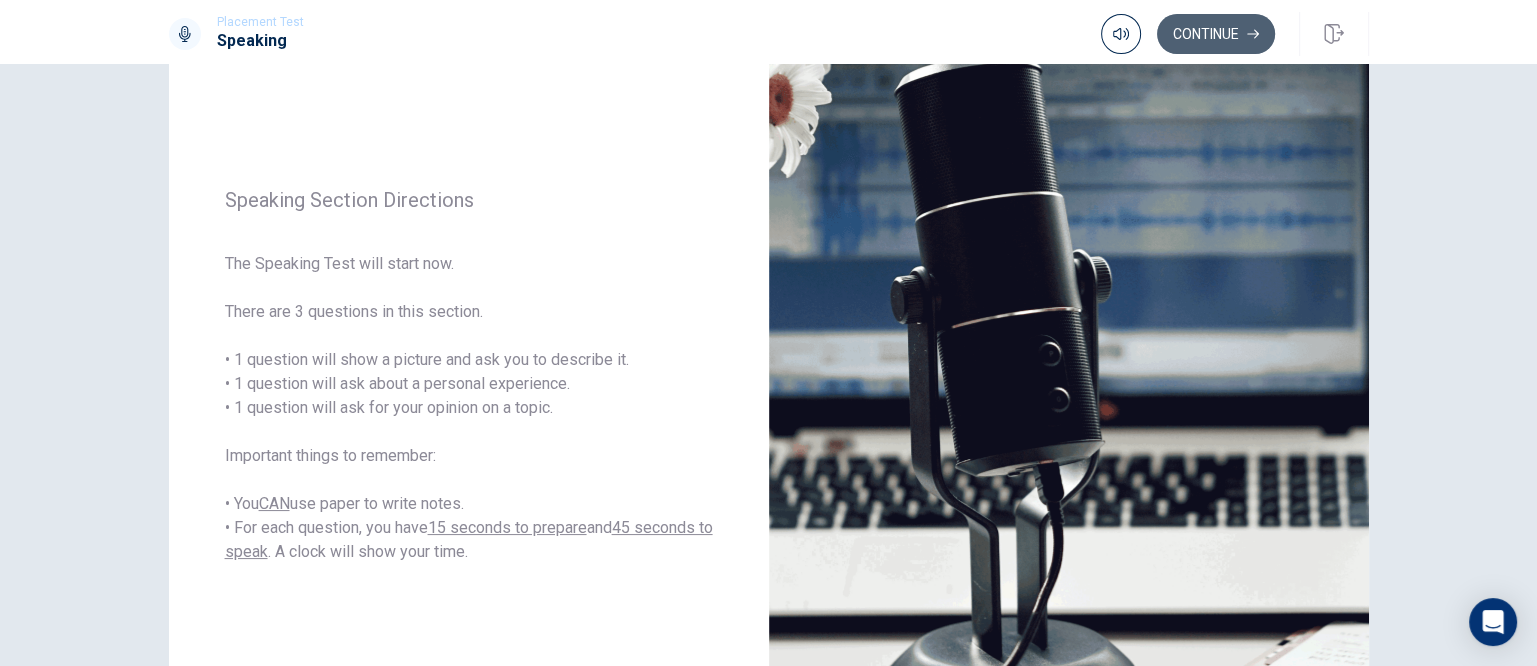 click on "Continue" at bounding box center [1216, 34] 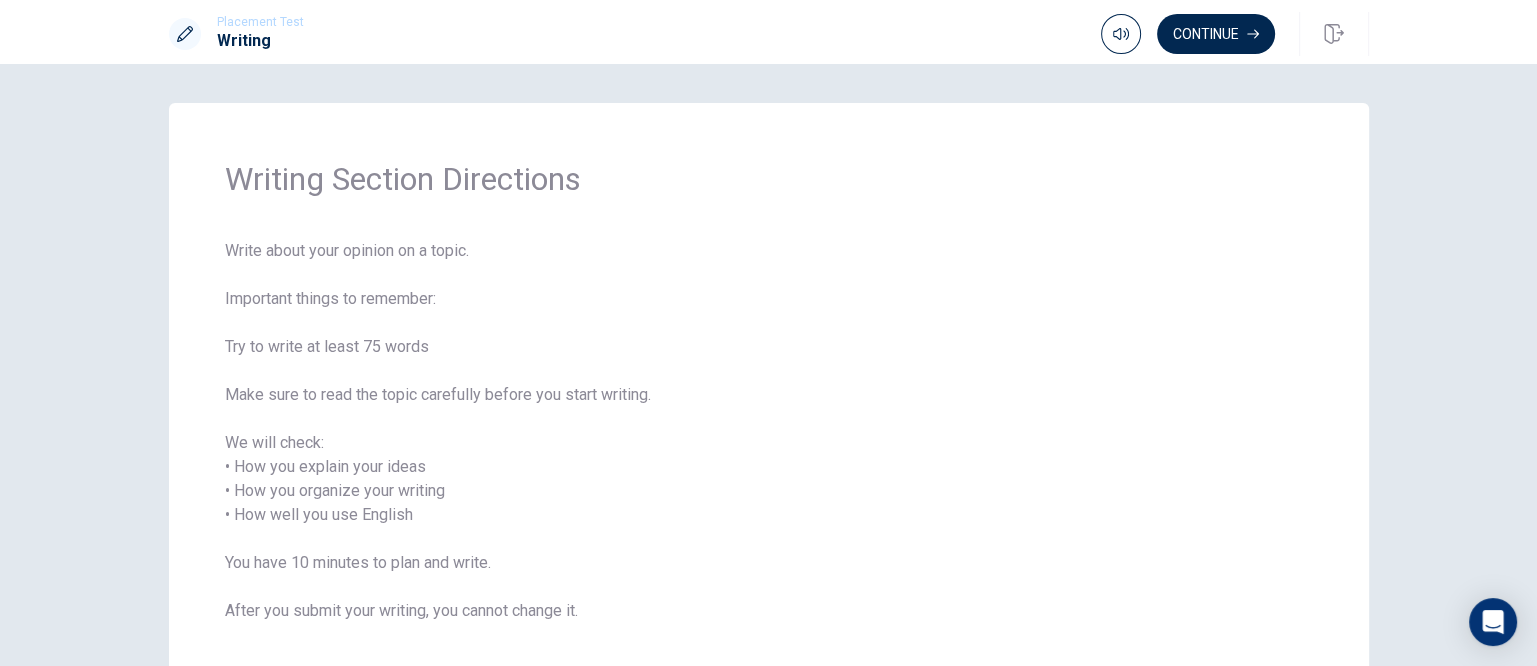 scroll, scrollTop: 0, scrollLeft: 0, axis: both 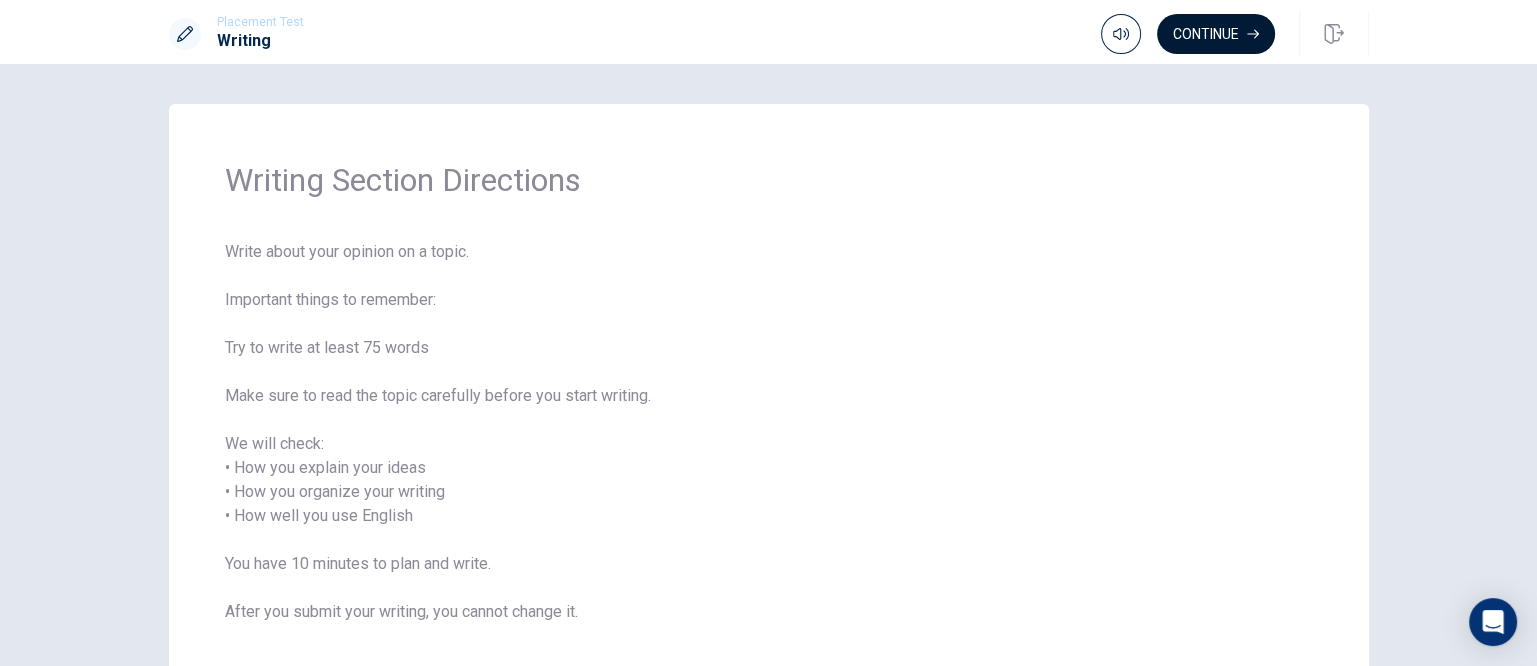 click on "Continue" at bounding box center [1216, 34] 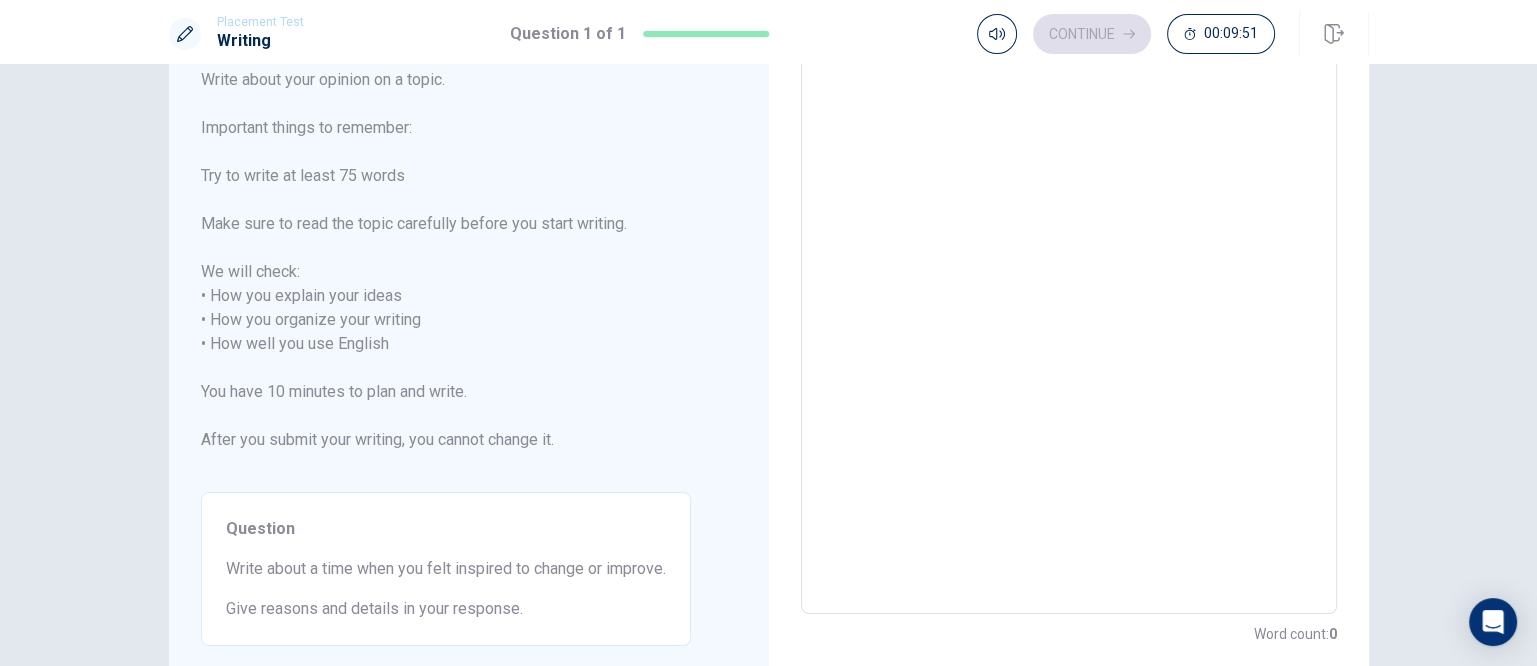 scroll, scrollTop: 248, scrollLeft: 0, axis: vertical 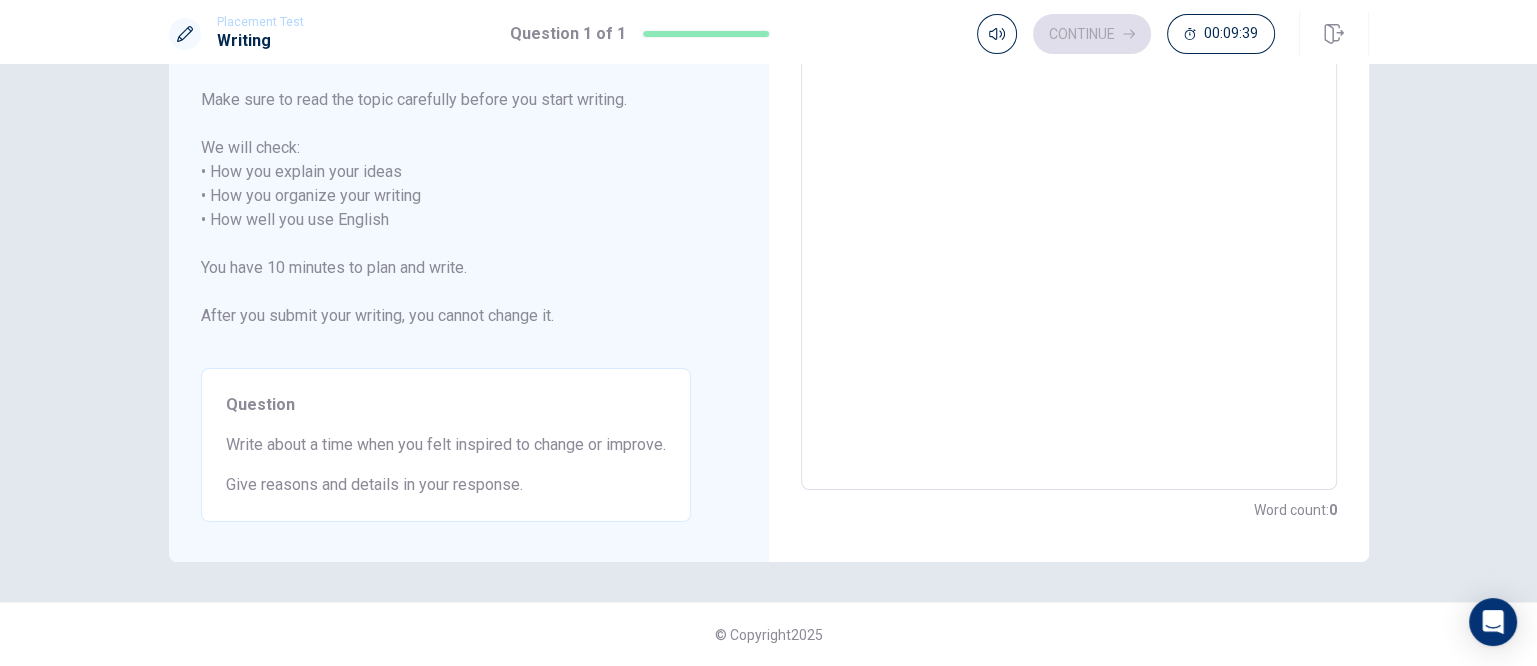 drag, startPoint x: 525, startPoint y: 487, endPoint x: 240, endPoint y: 483, distance: 285.02808 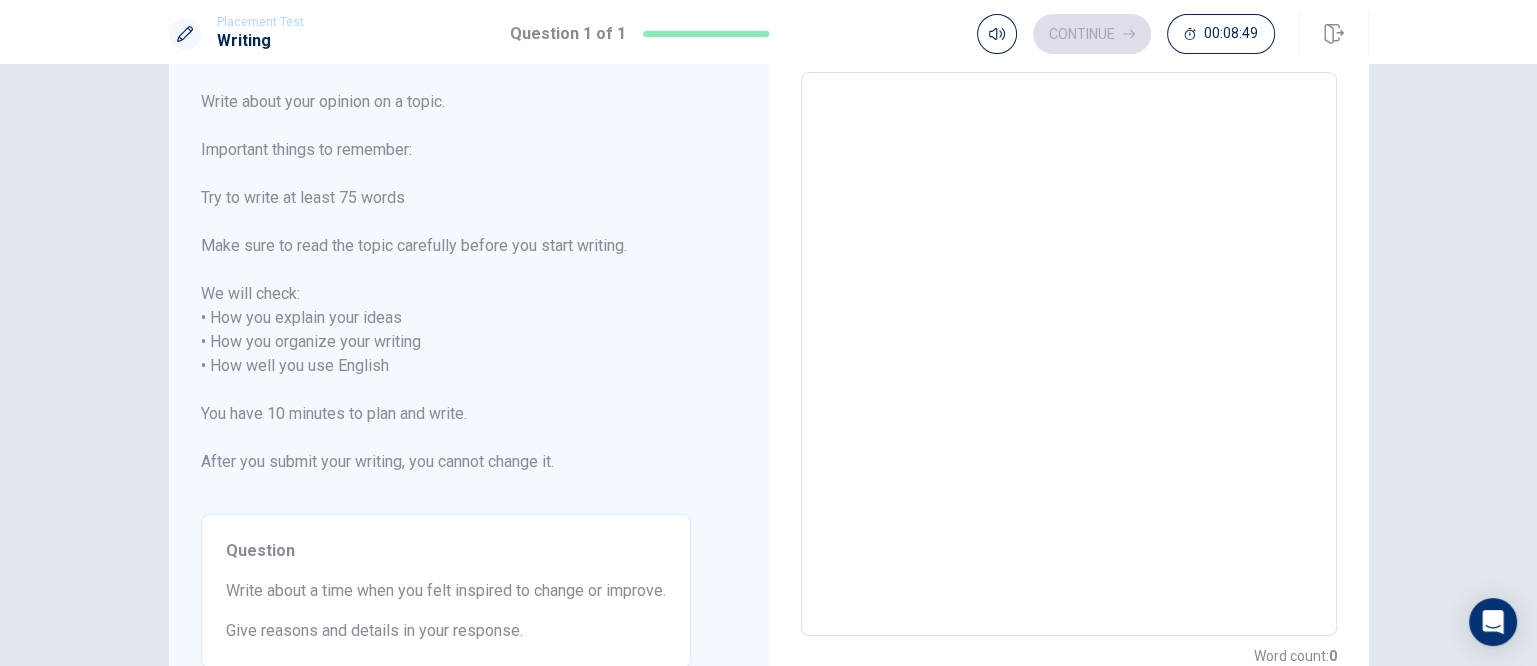 scroll, scrollTop: 0, scrollLeft: 0, axis: both 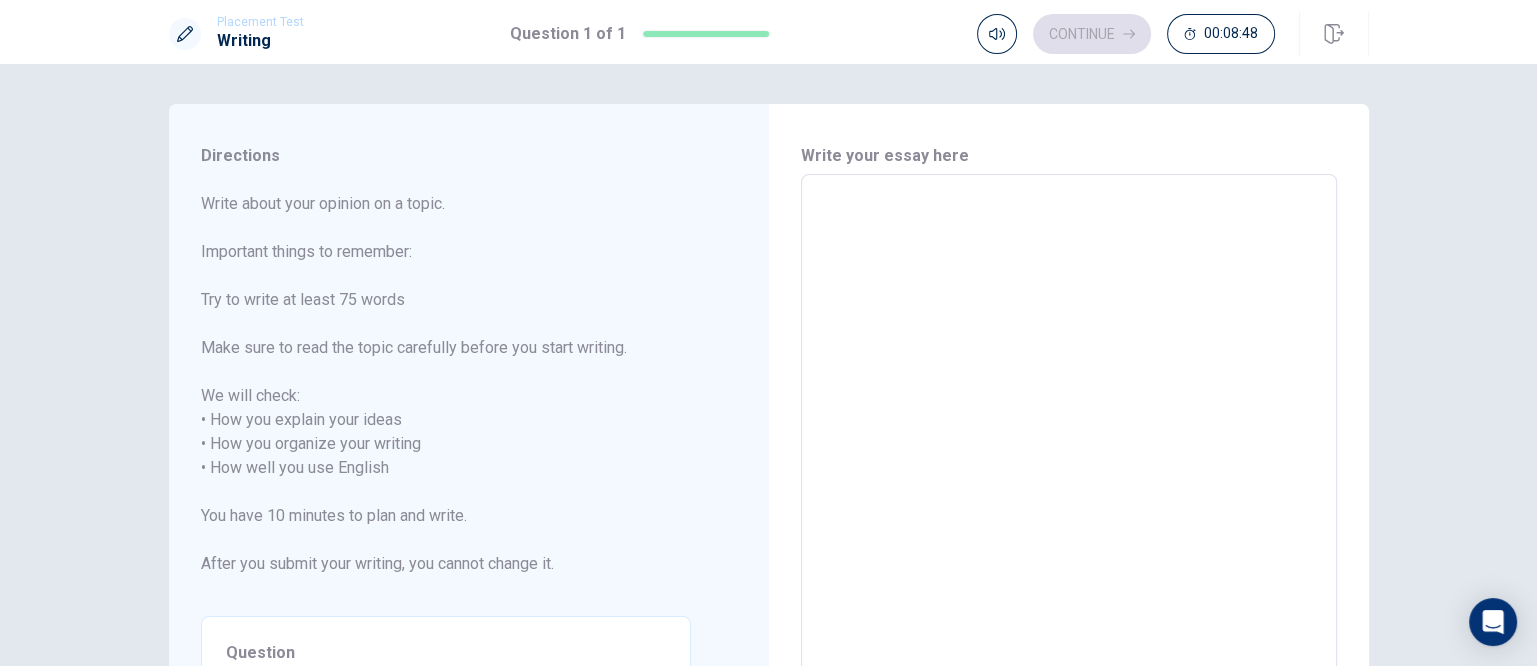click at bounding box center [1069, 456] 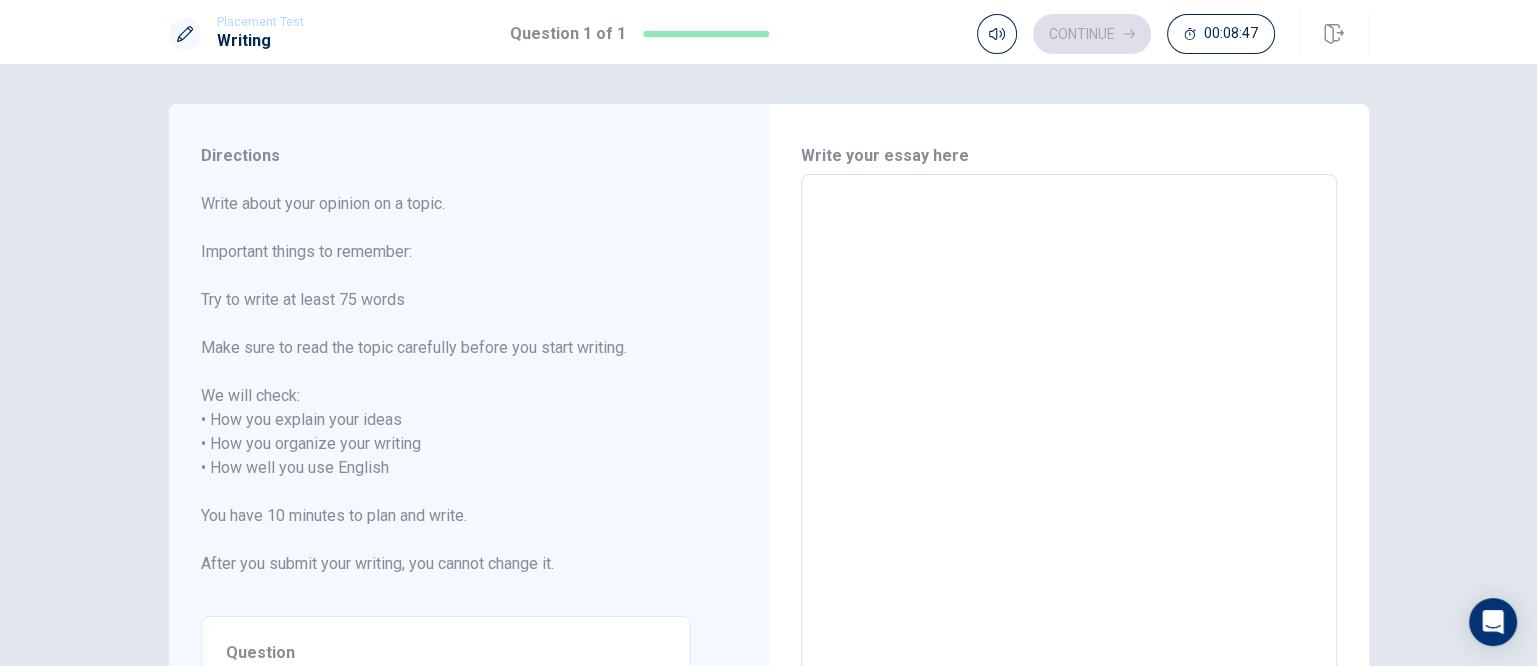 type on "M" 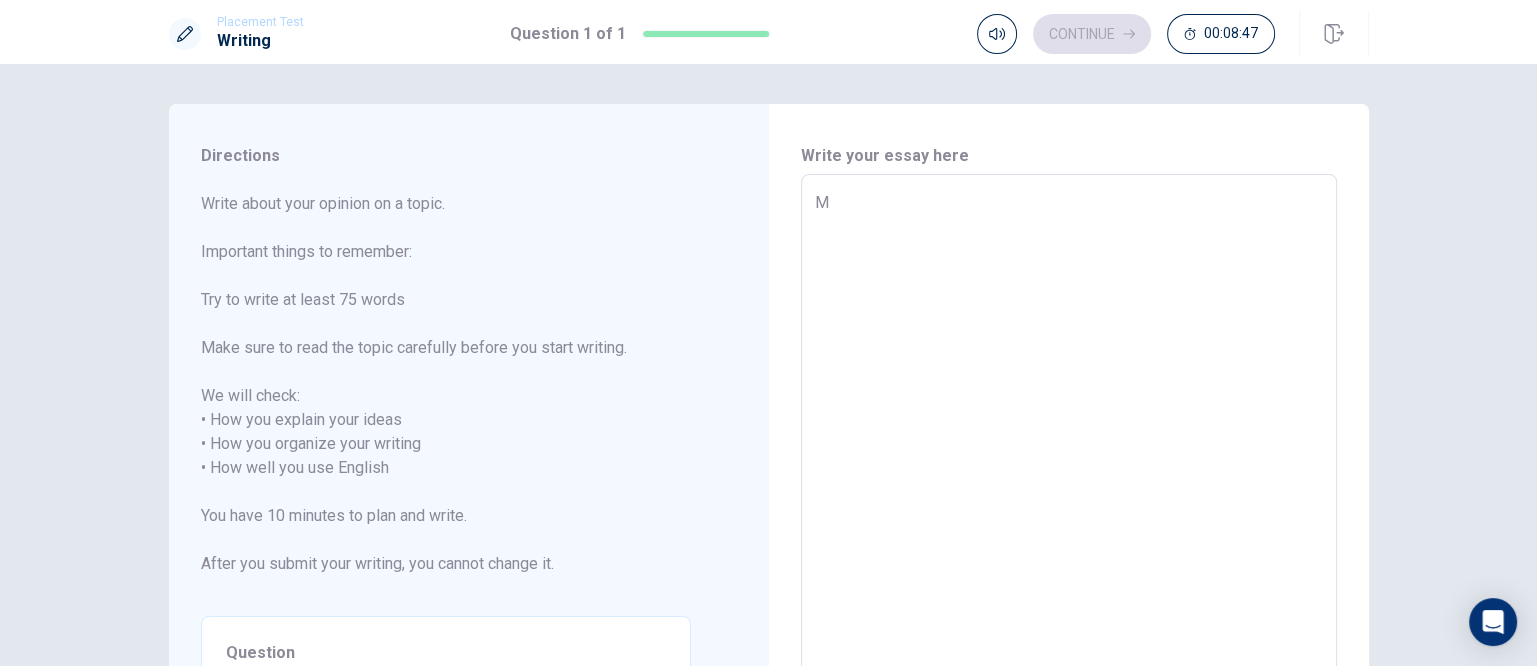 type on "x" 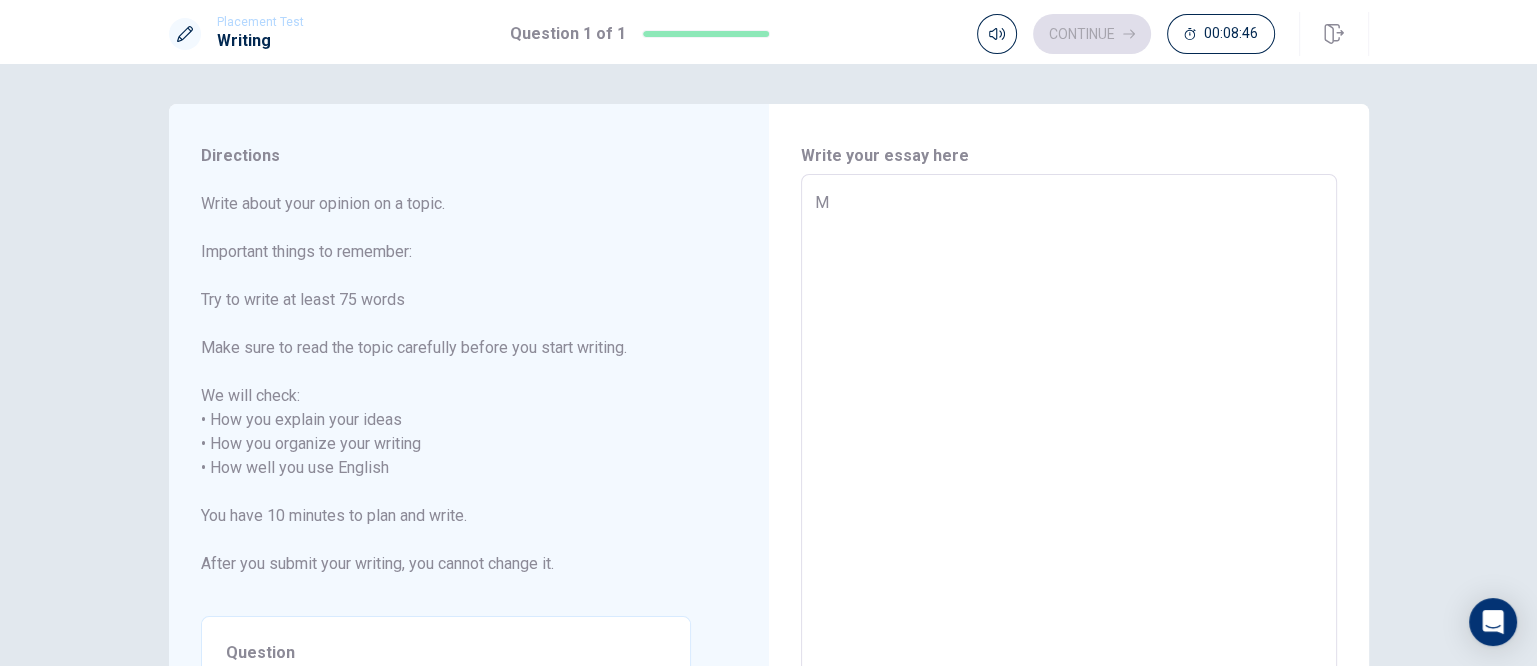 type on "My" 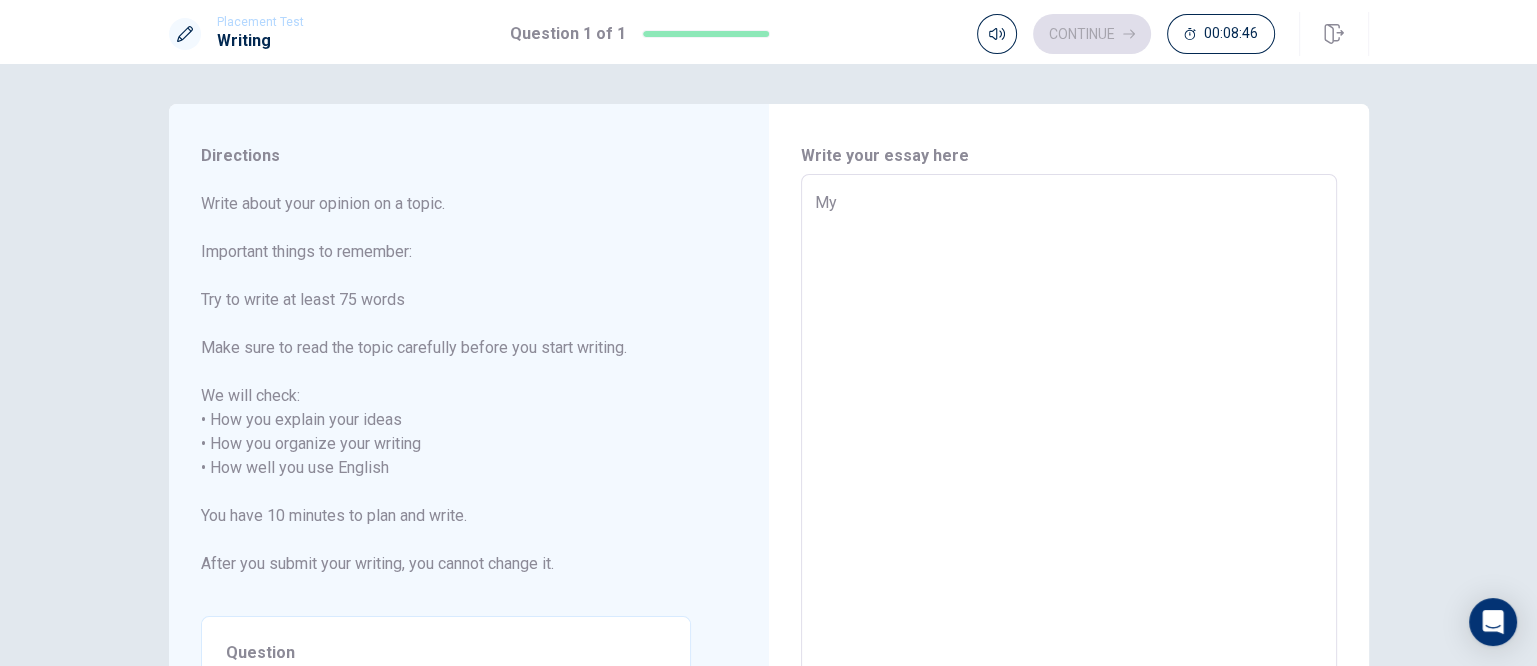 type on "x" 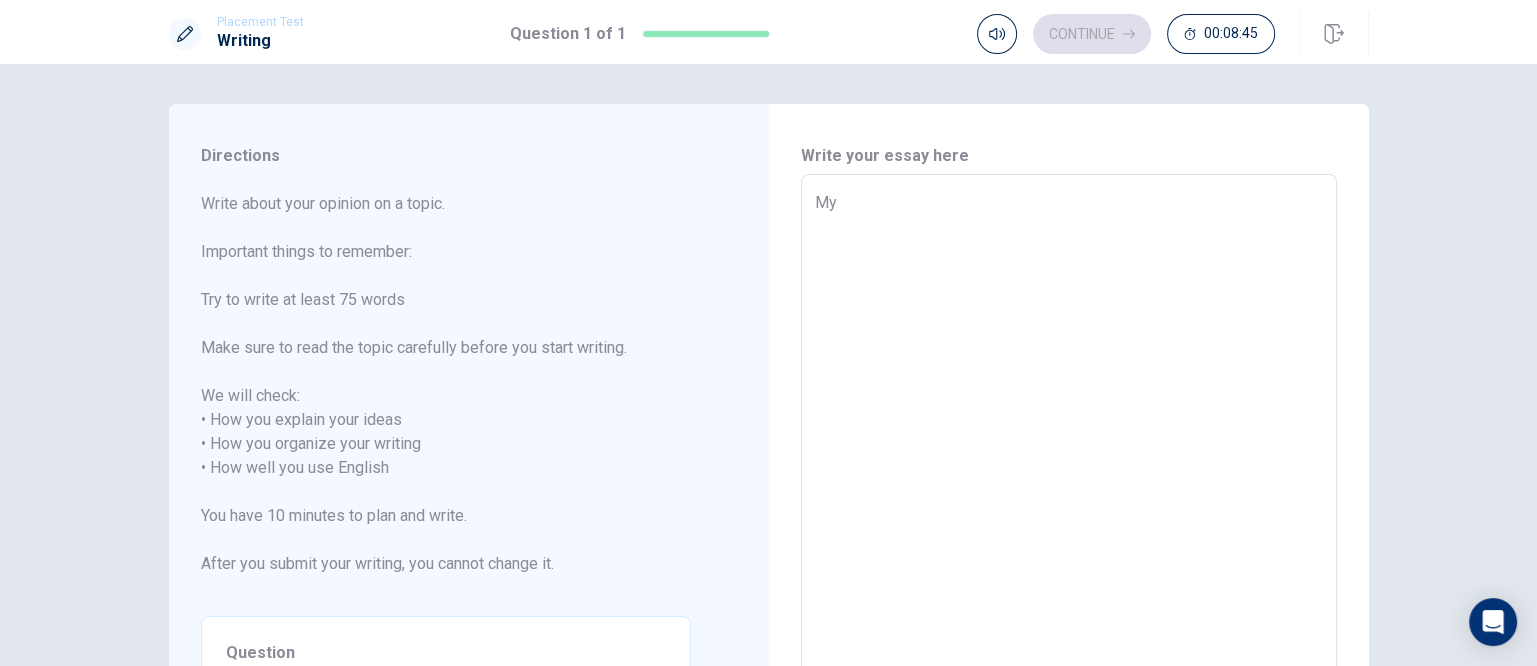 type on "My" 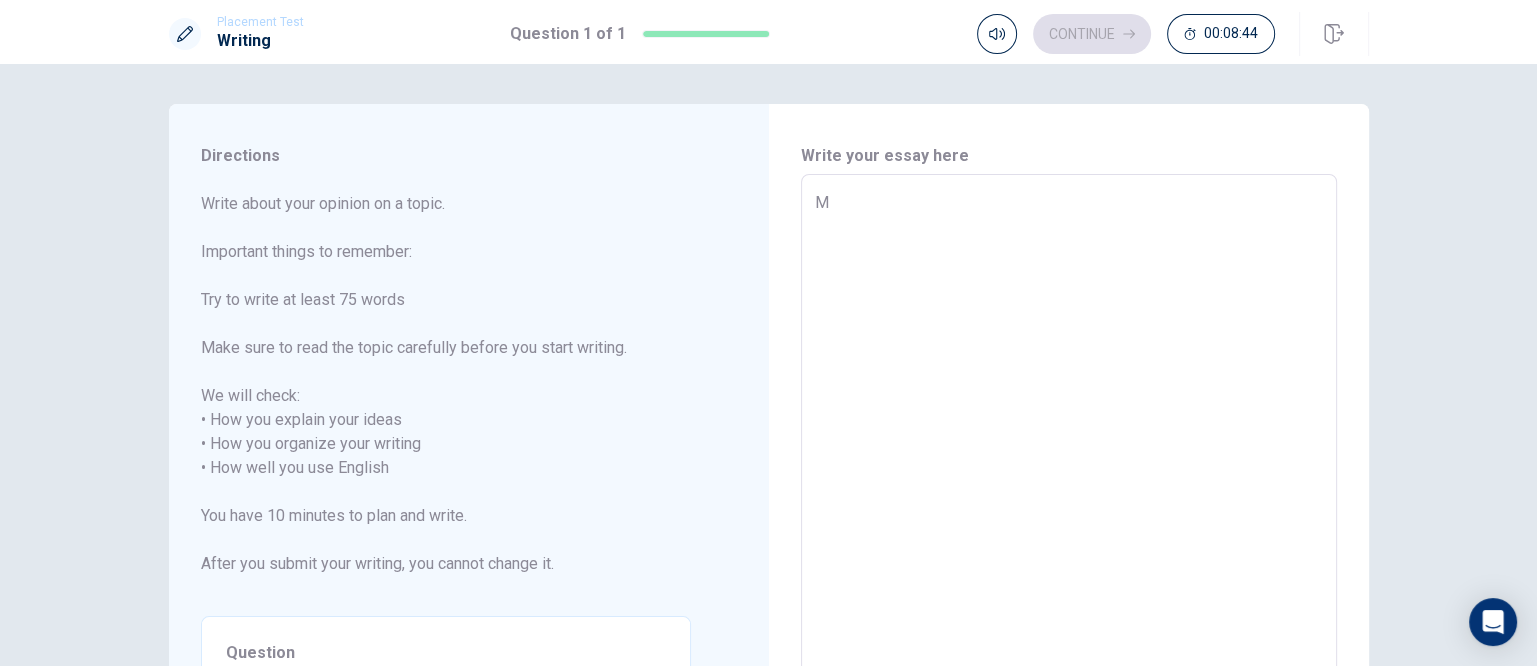 type on "x" 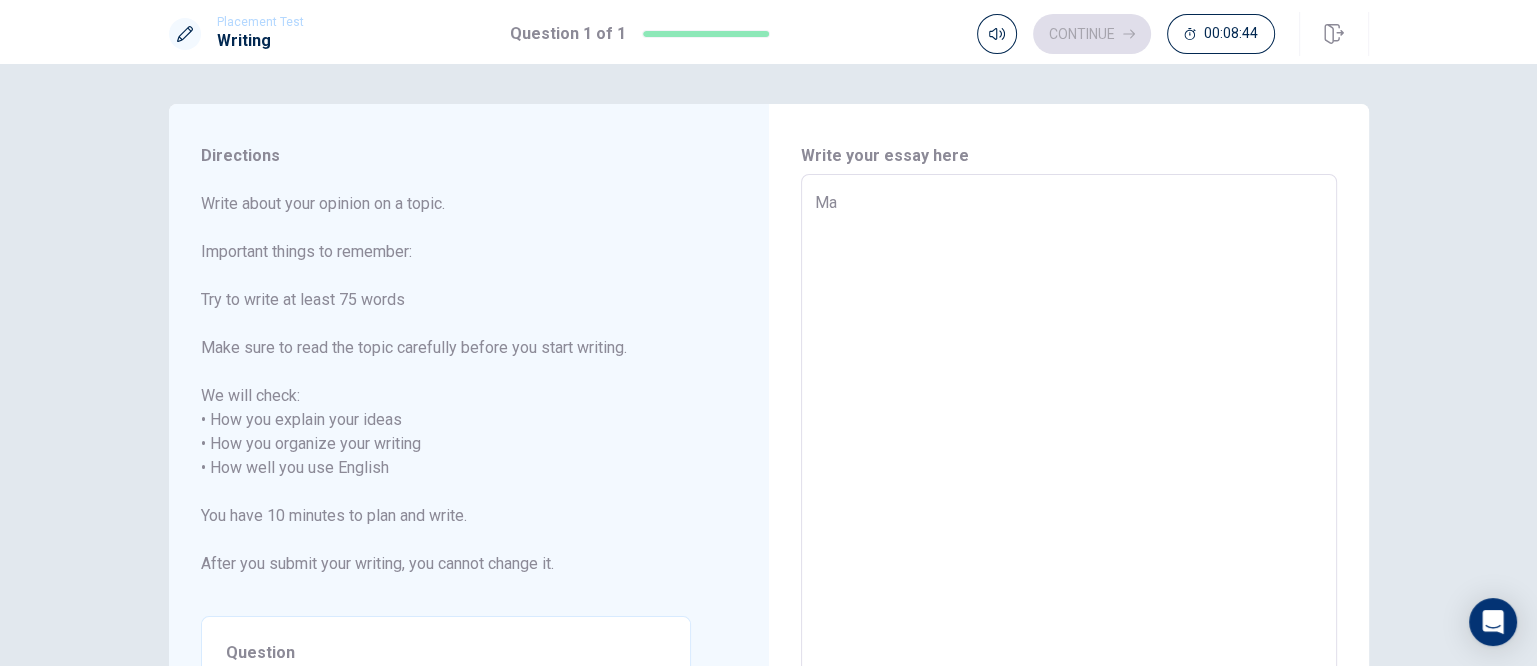type on "x" 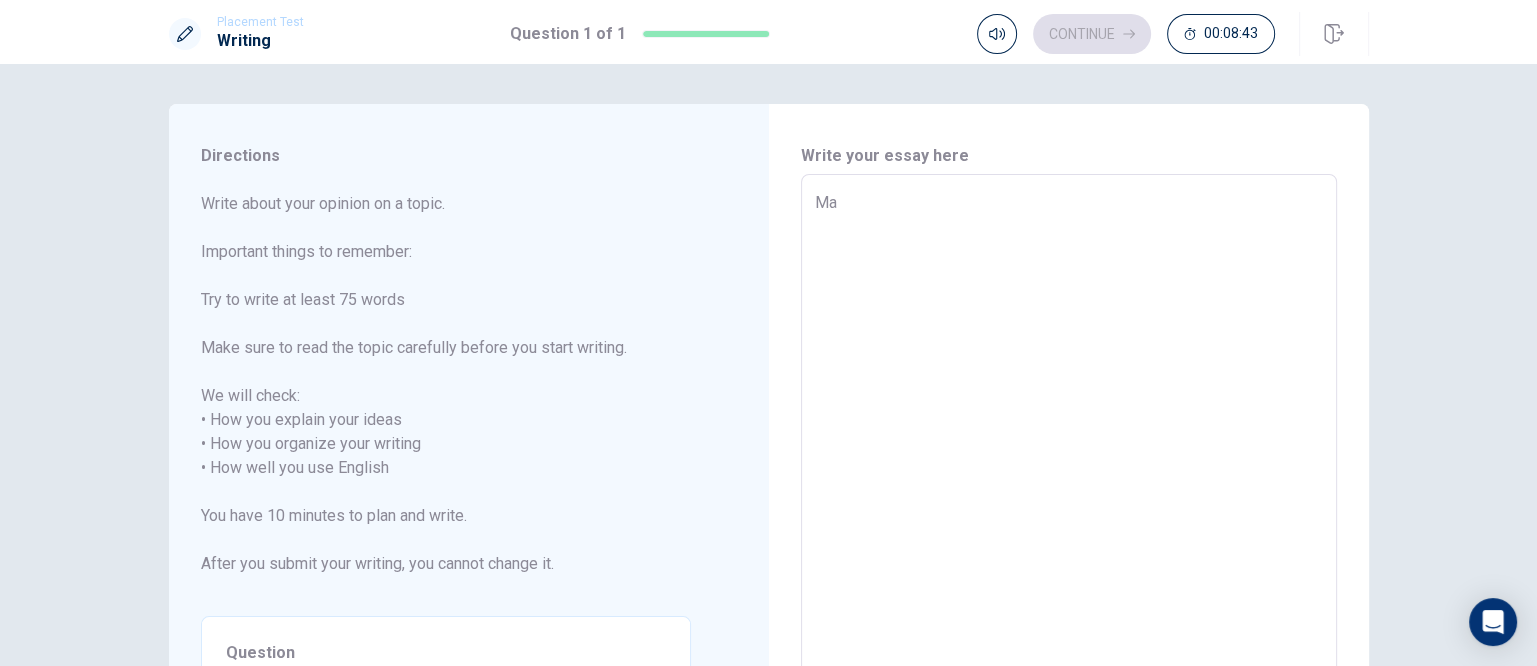 type on "May" 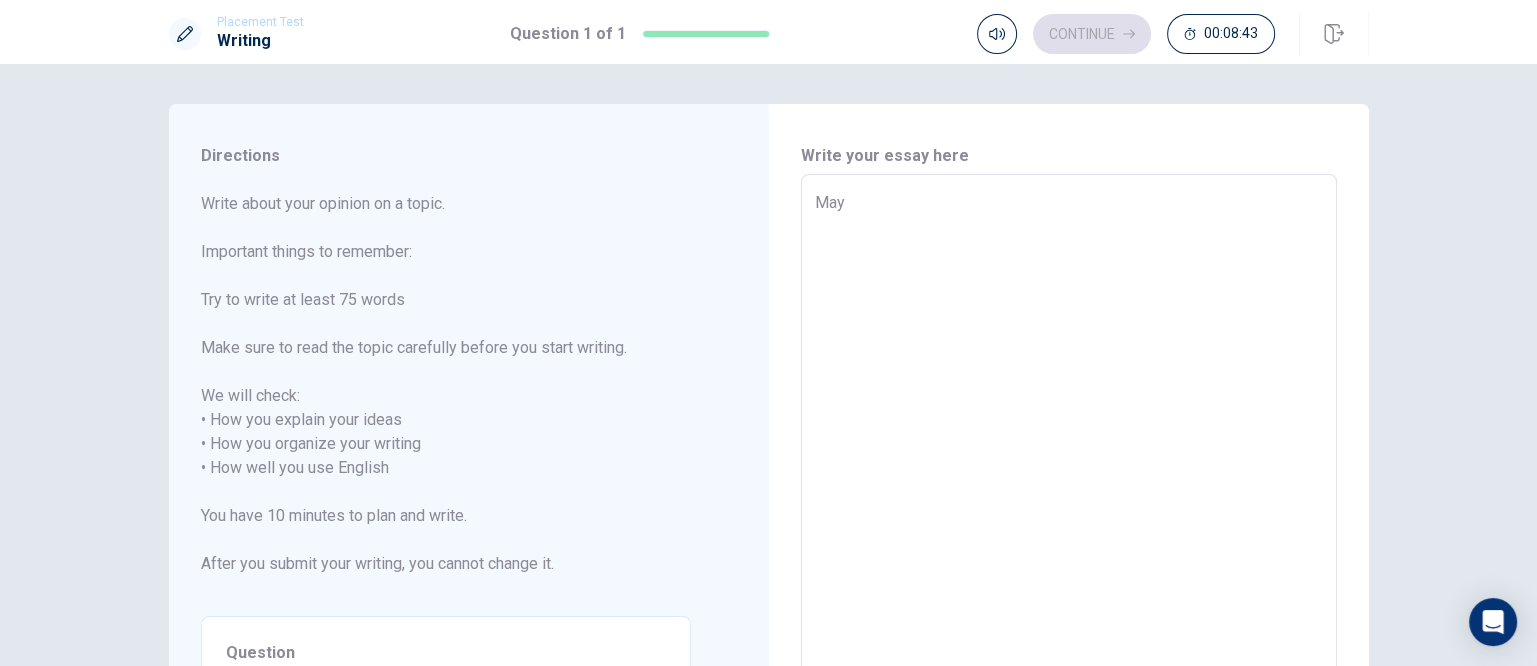 type on "x" 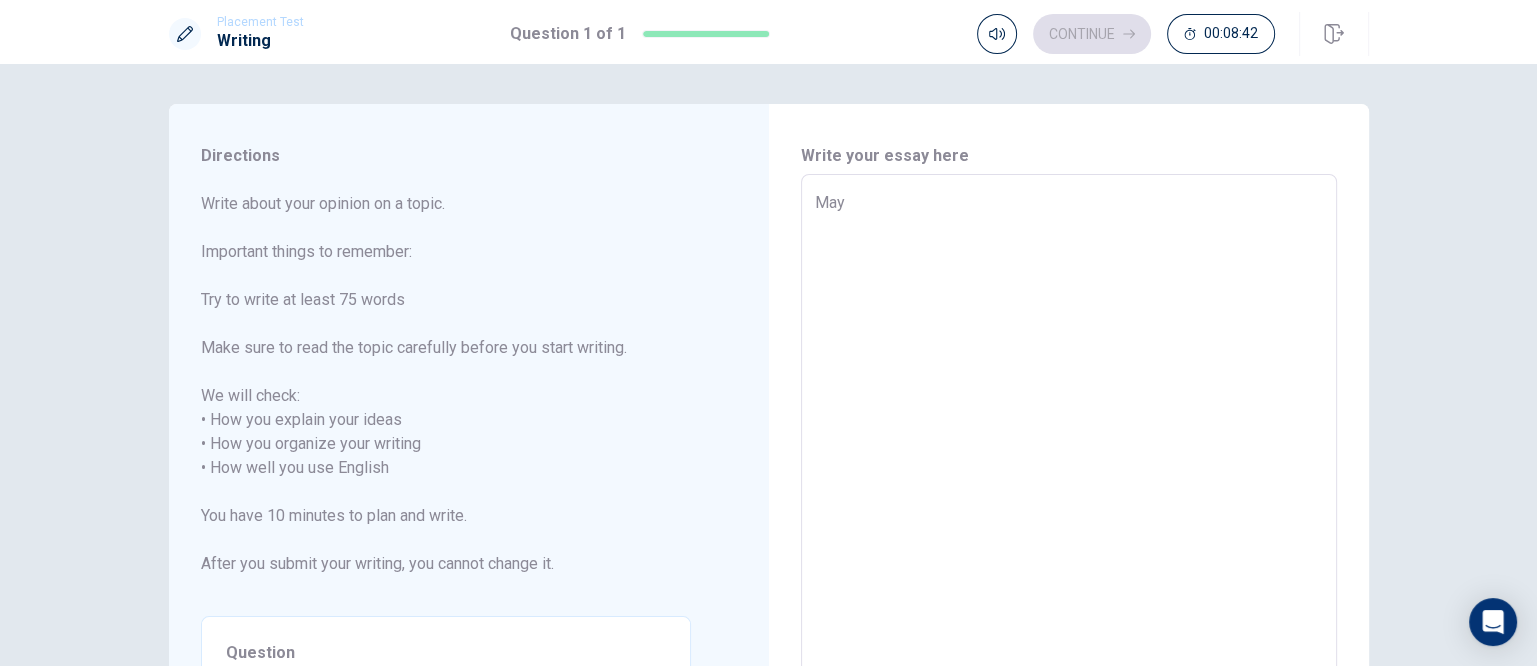 type on "May" 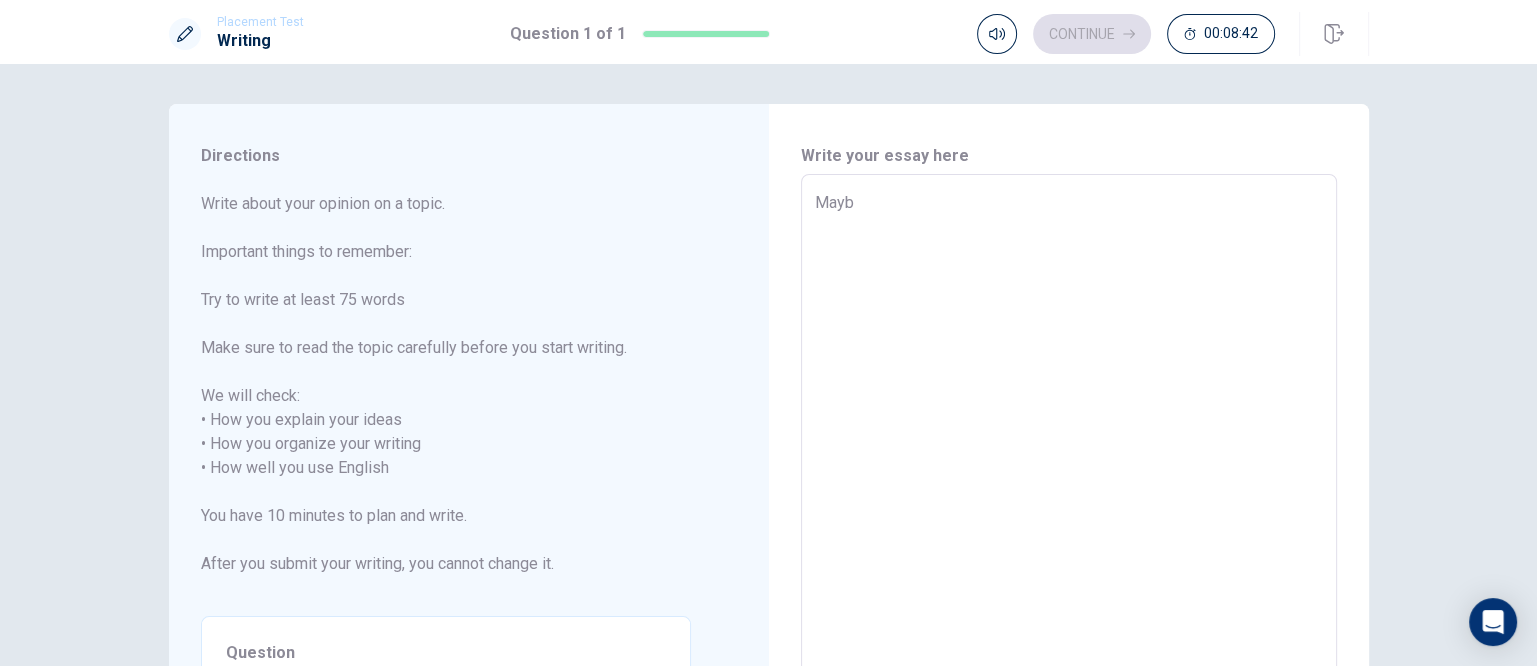 type on "x" 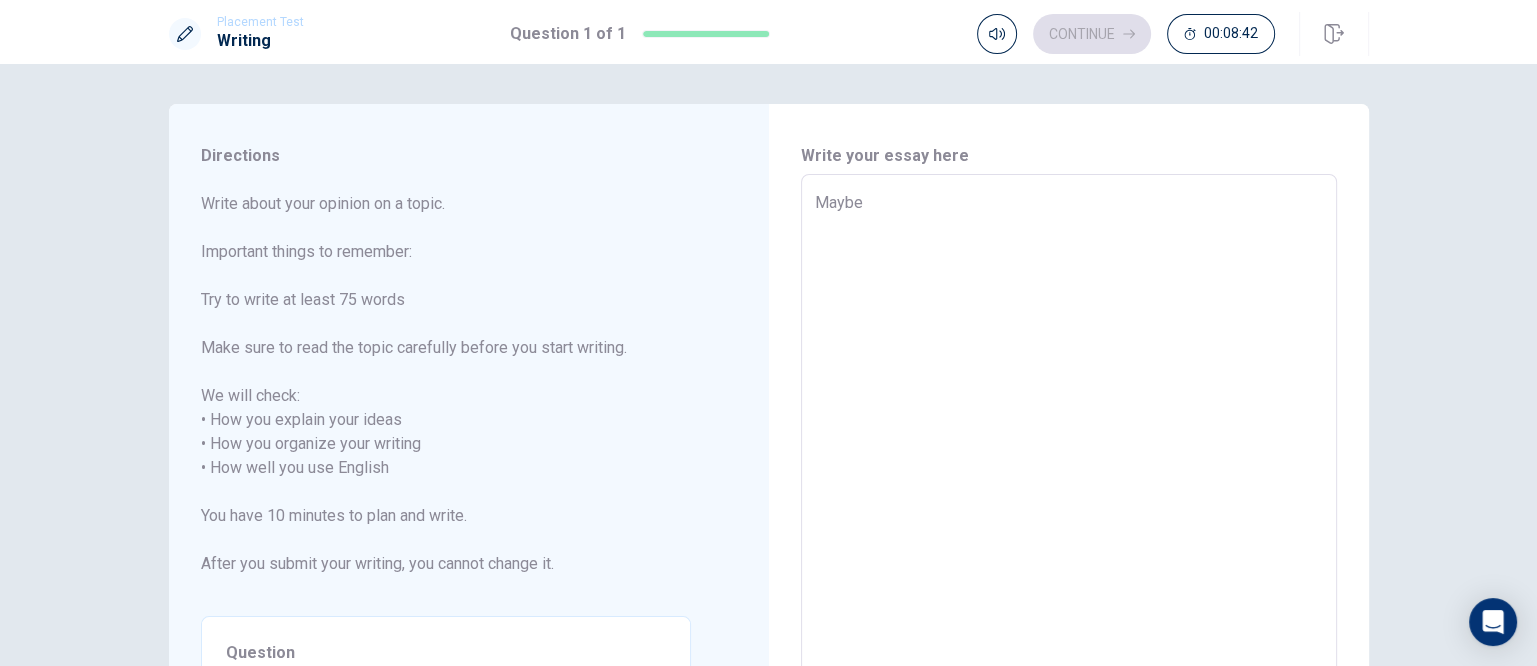 type on "x" 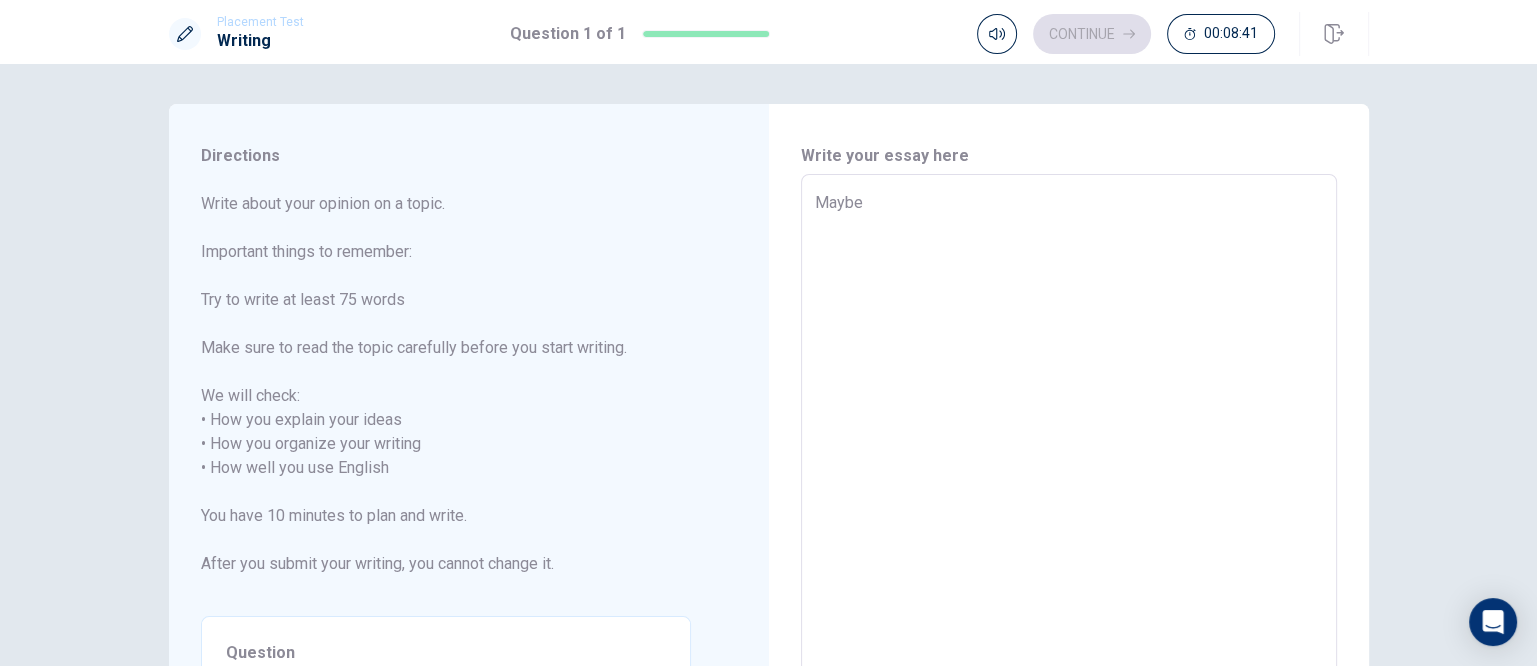 type on "x" 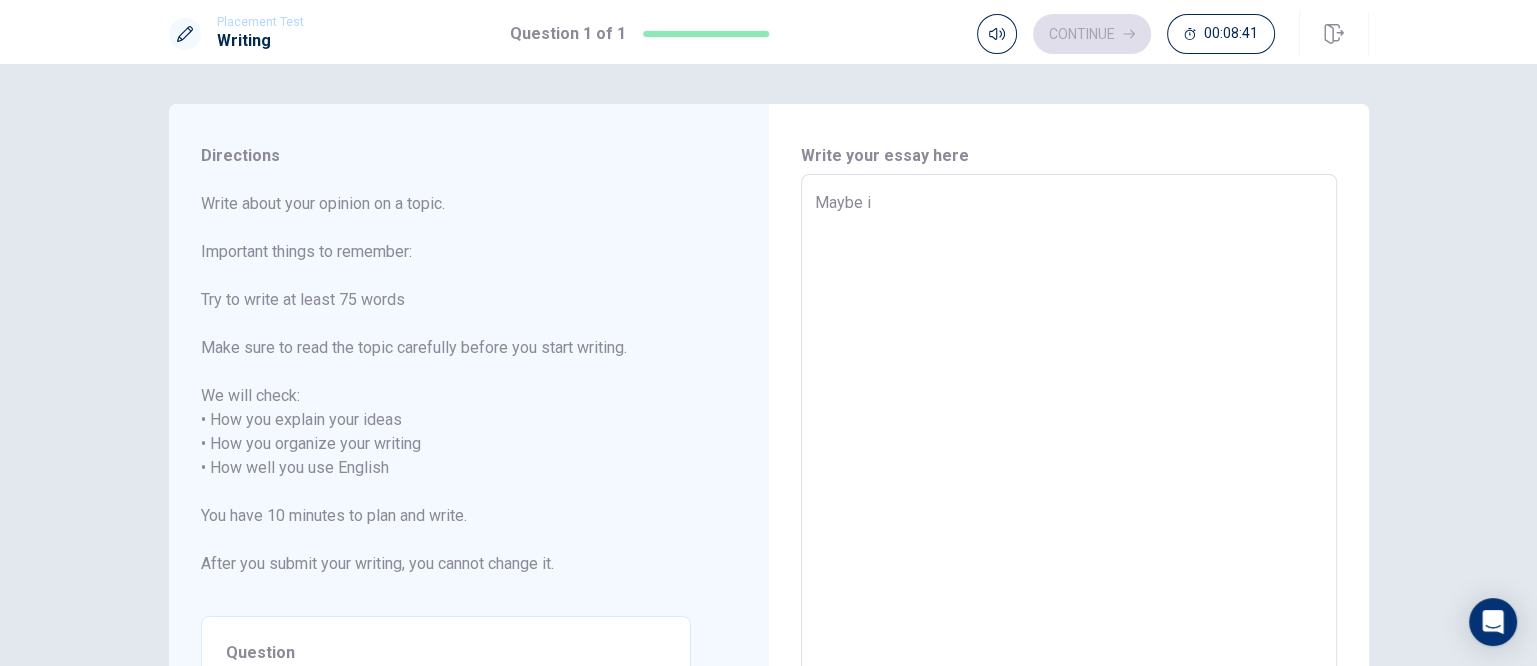 type on "x" 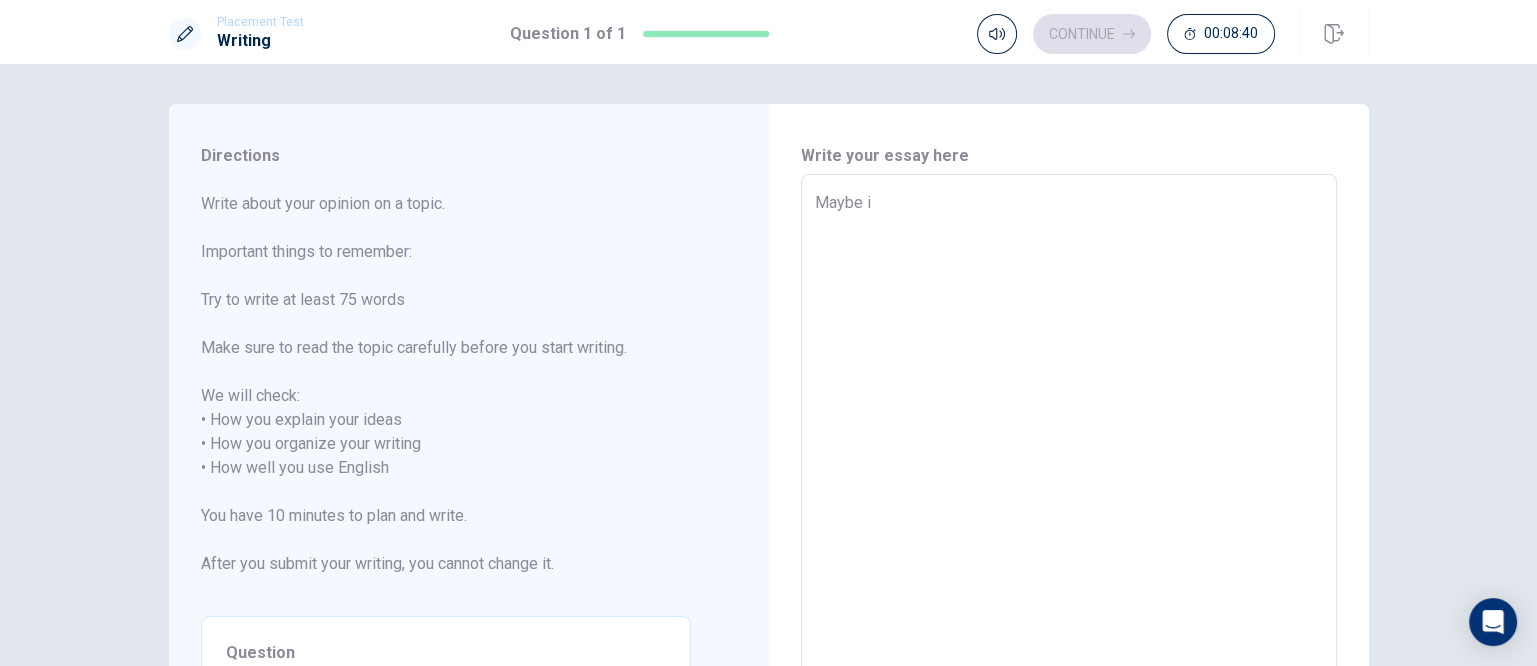 type on "Maybe i" 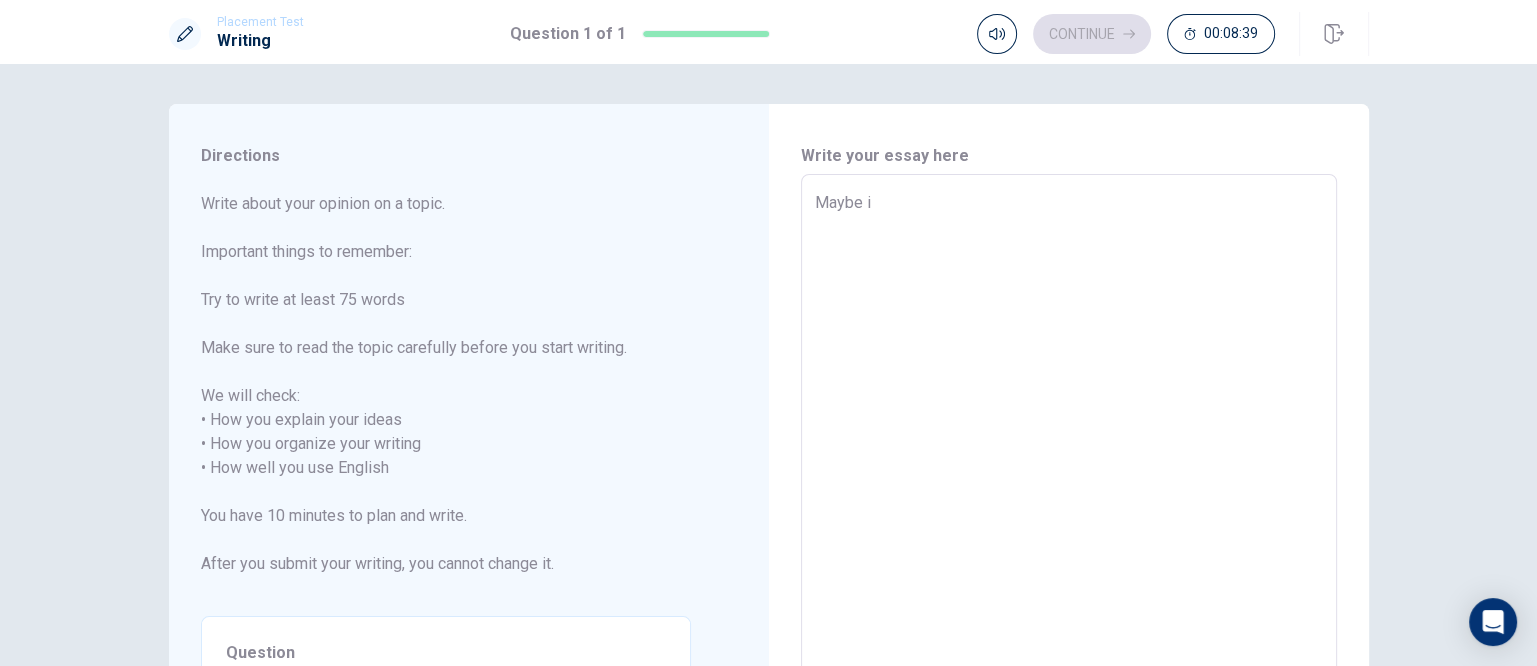 type on "Maybe" 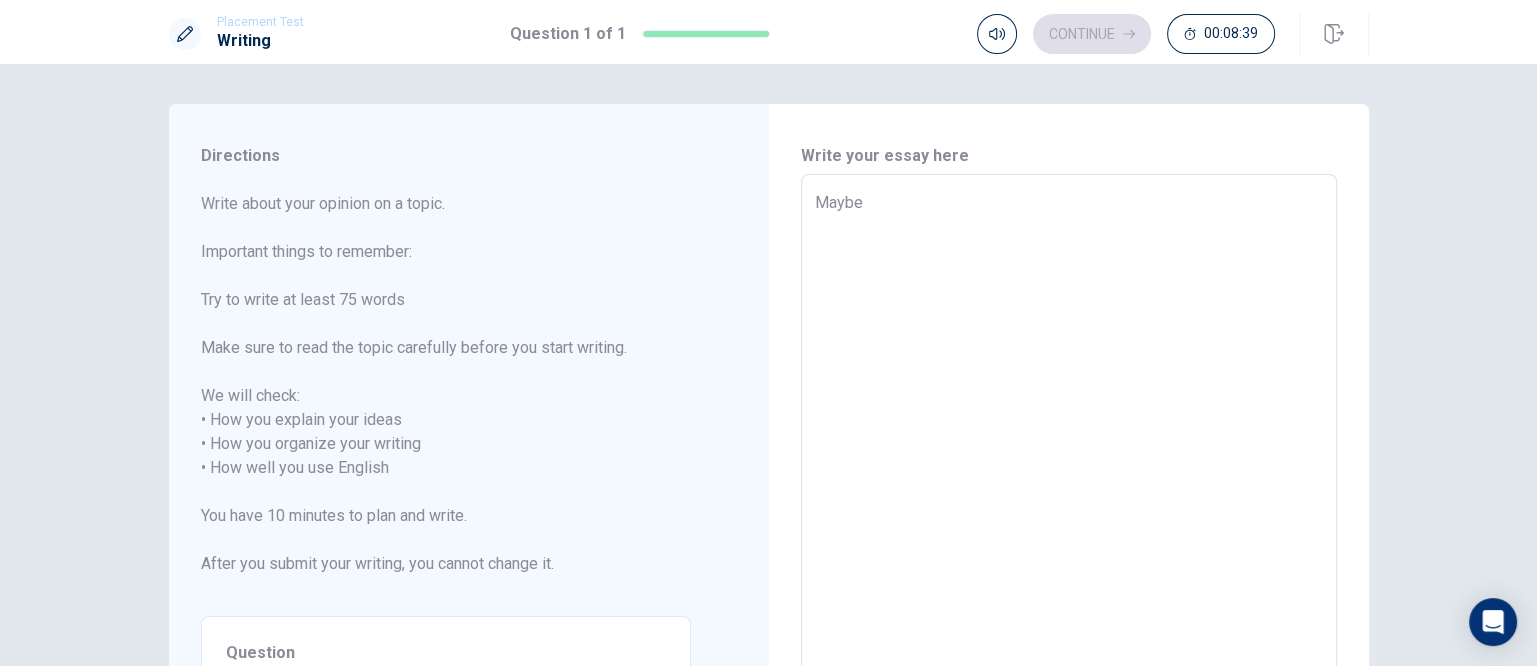type on "x" 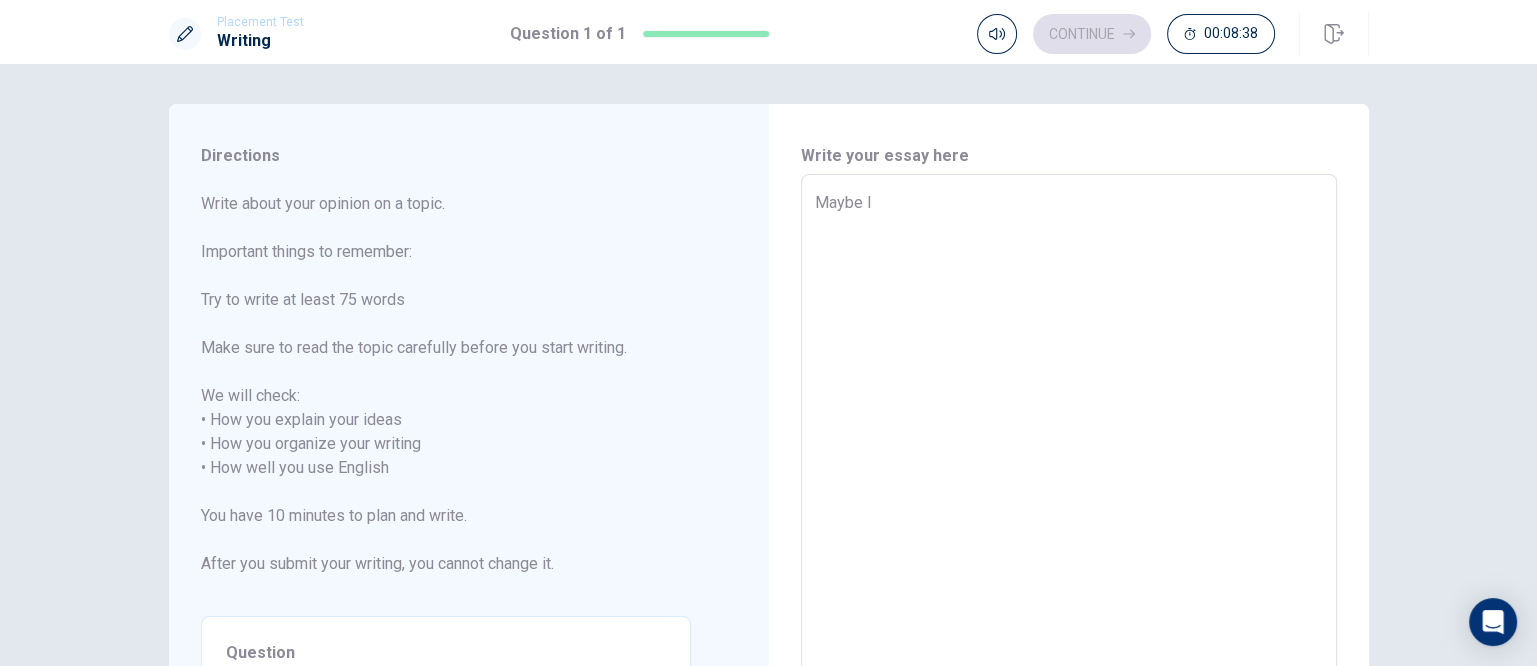 type on "x" 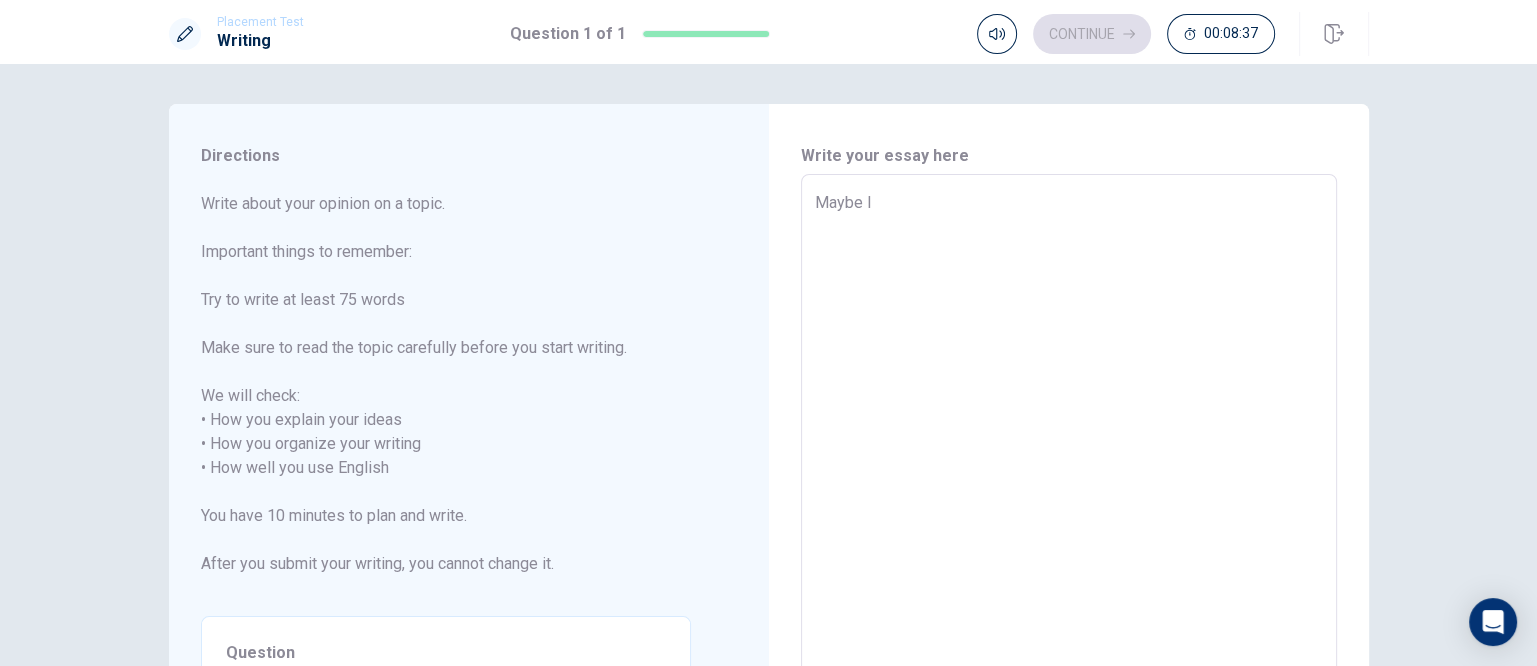 type on "Maybe I" 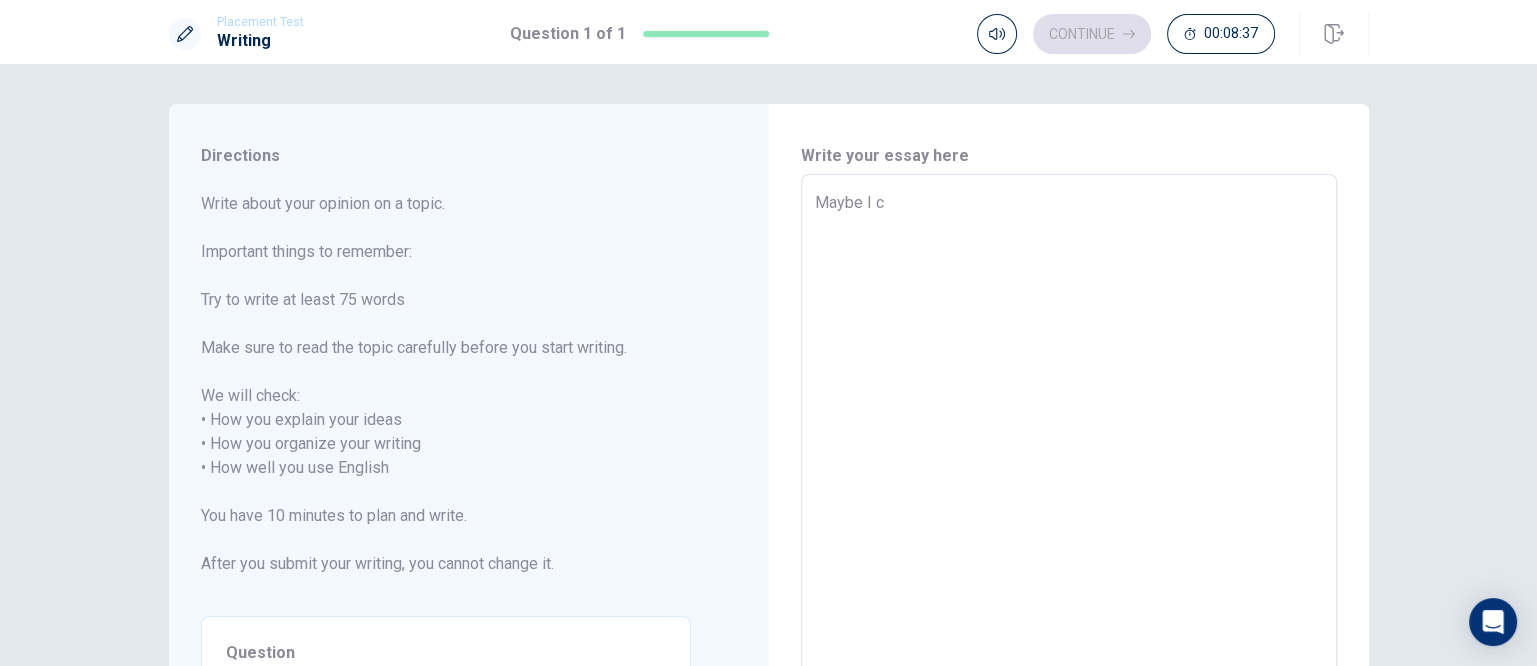 type on "x" 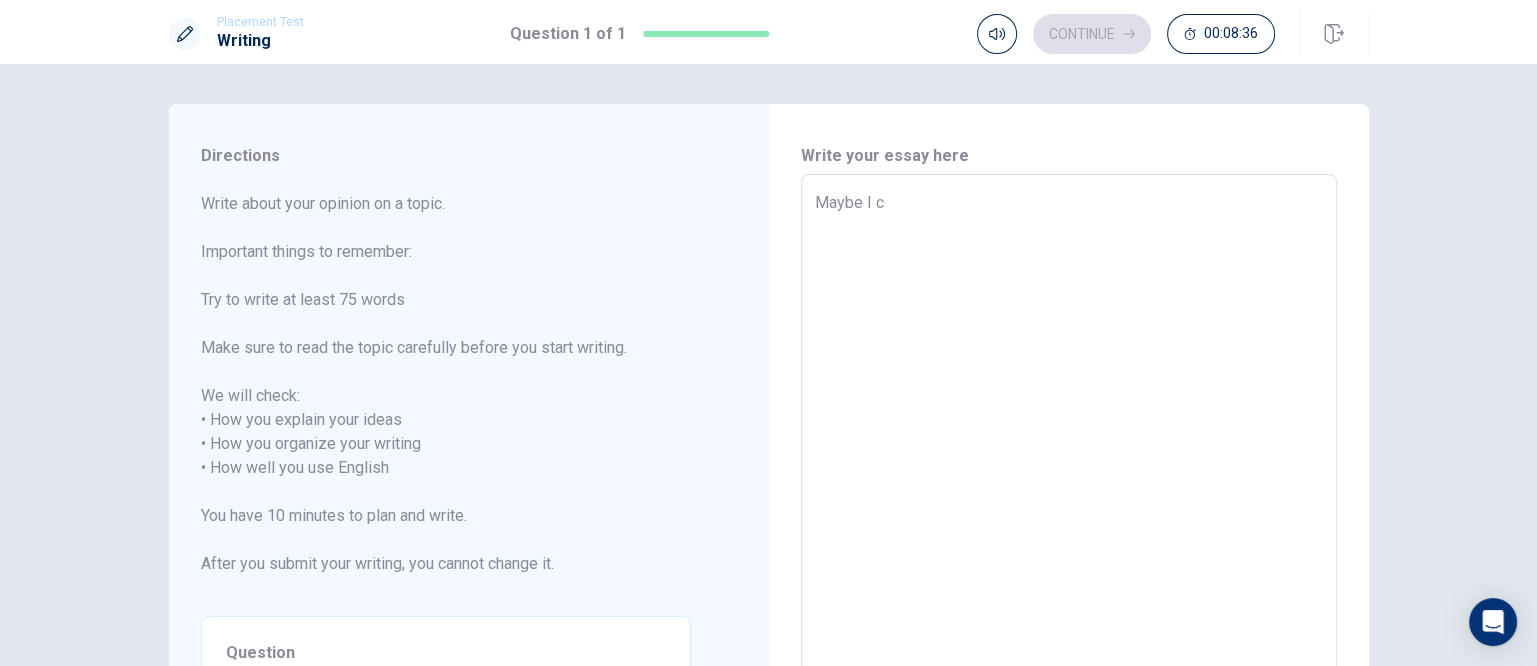 type on "Maybe I ca" 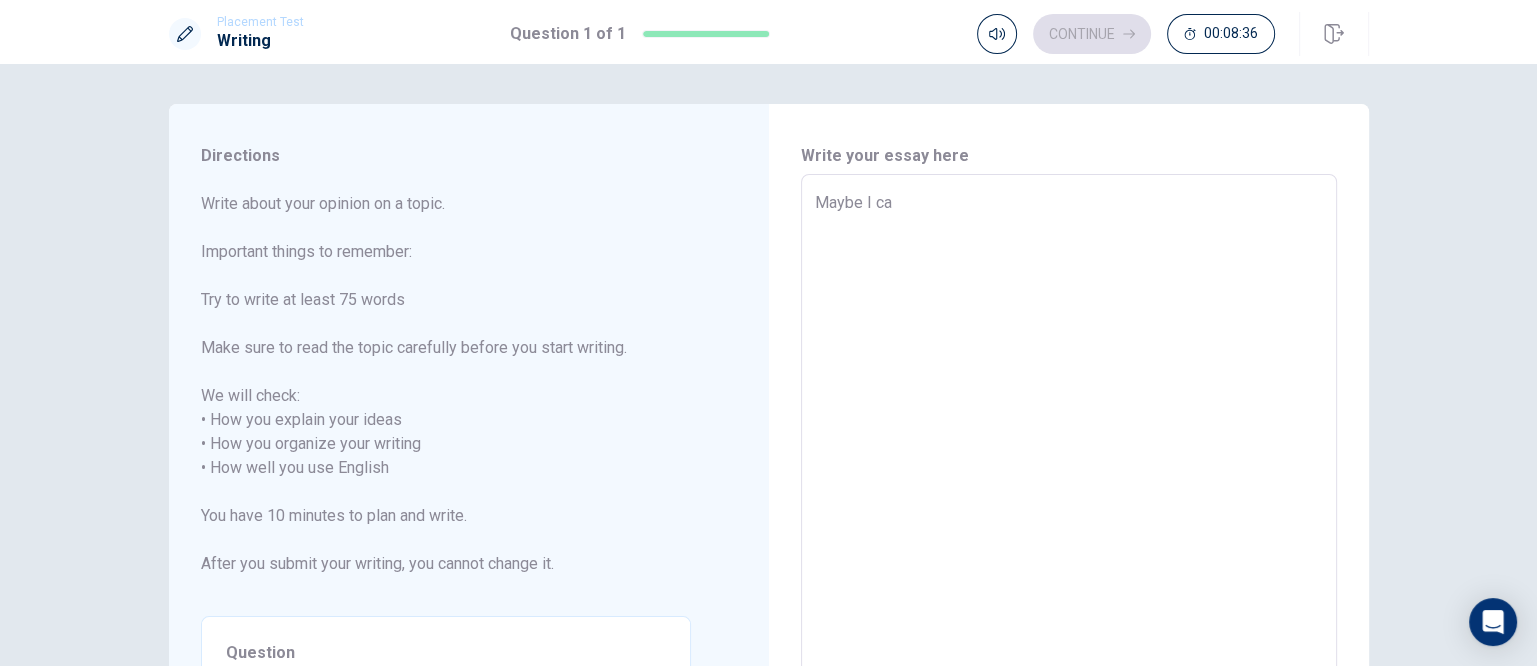 type on "x" 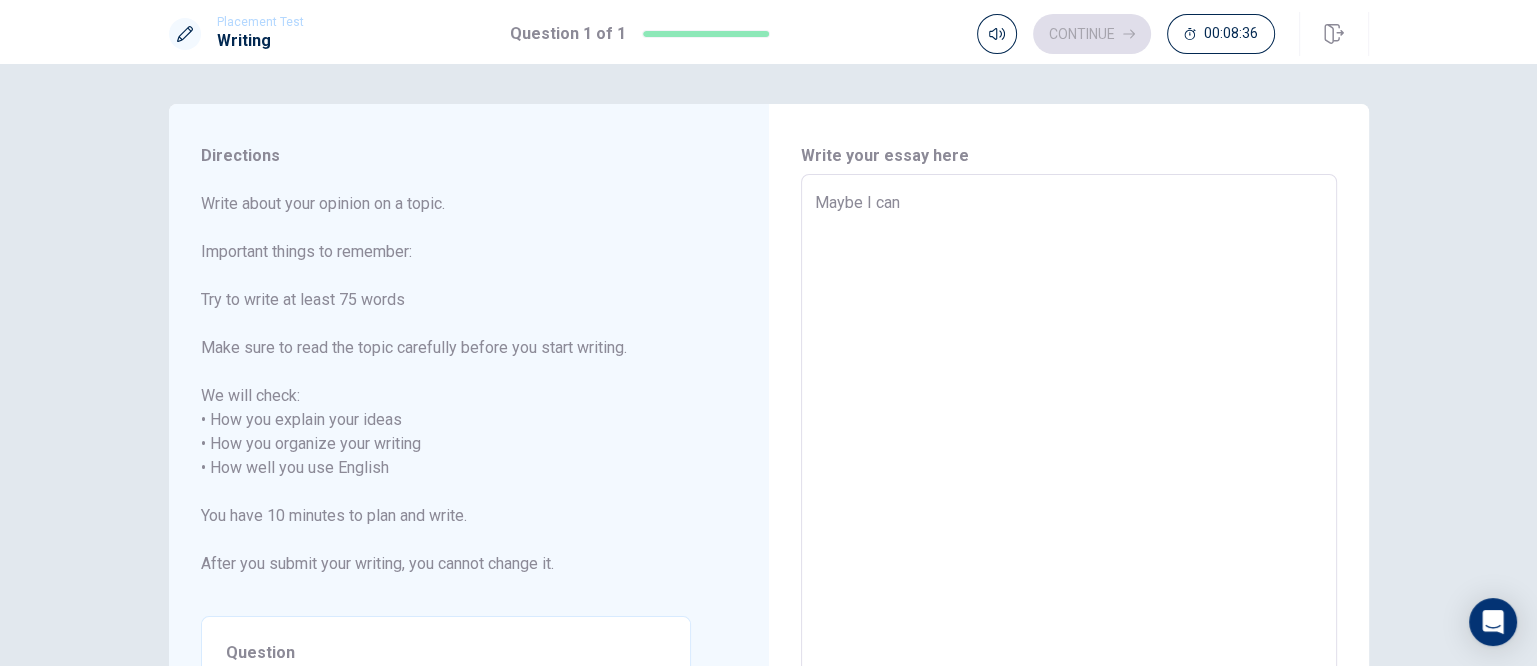 type on "x" 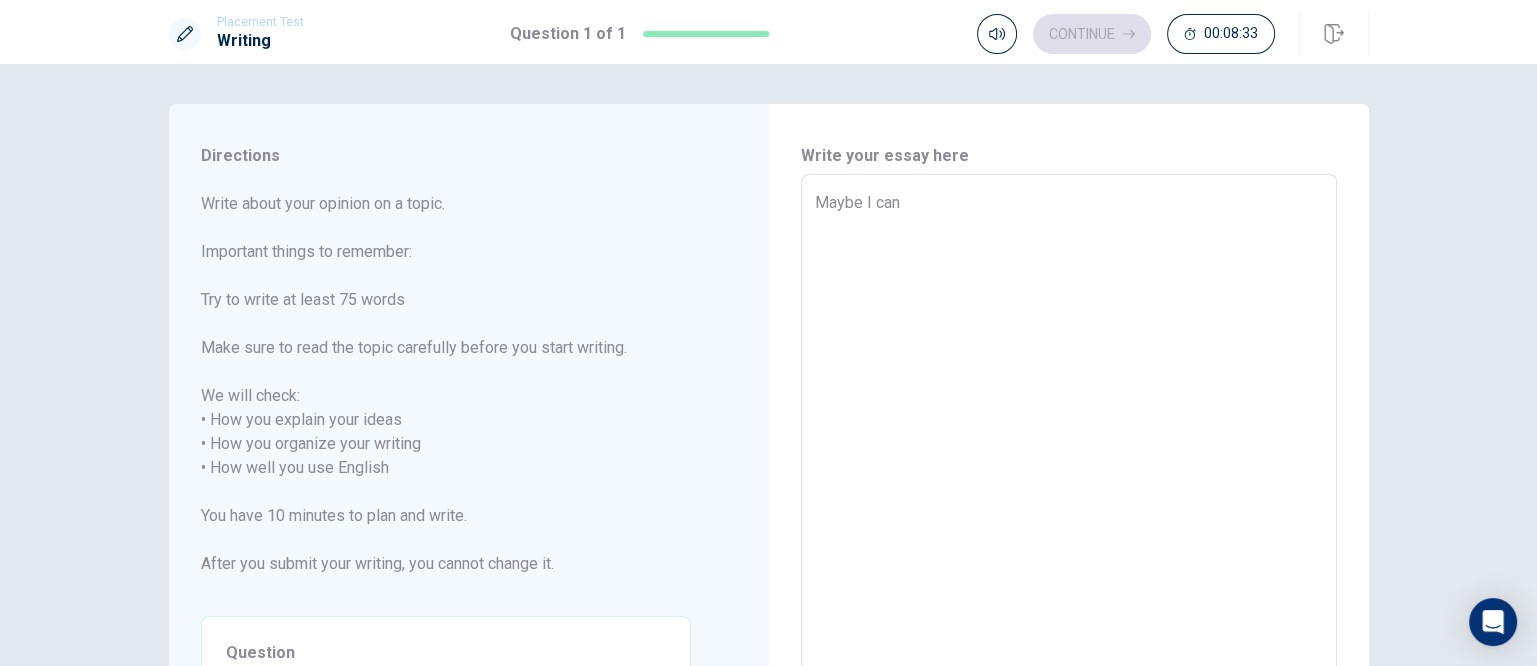 type on "x" 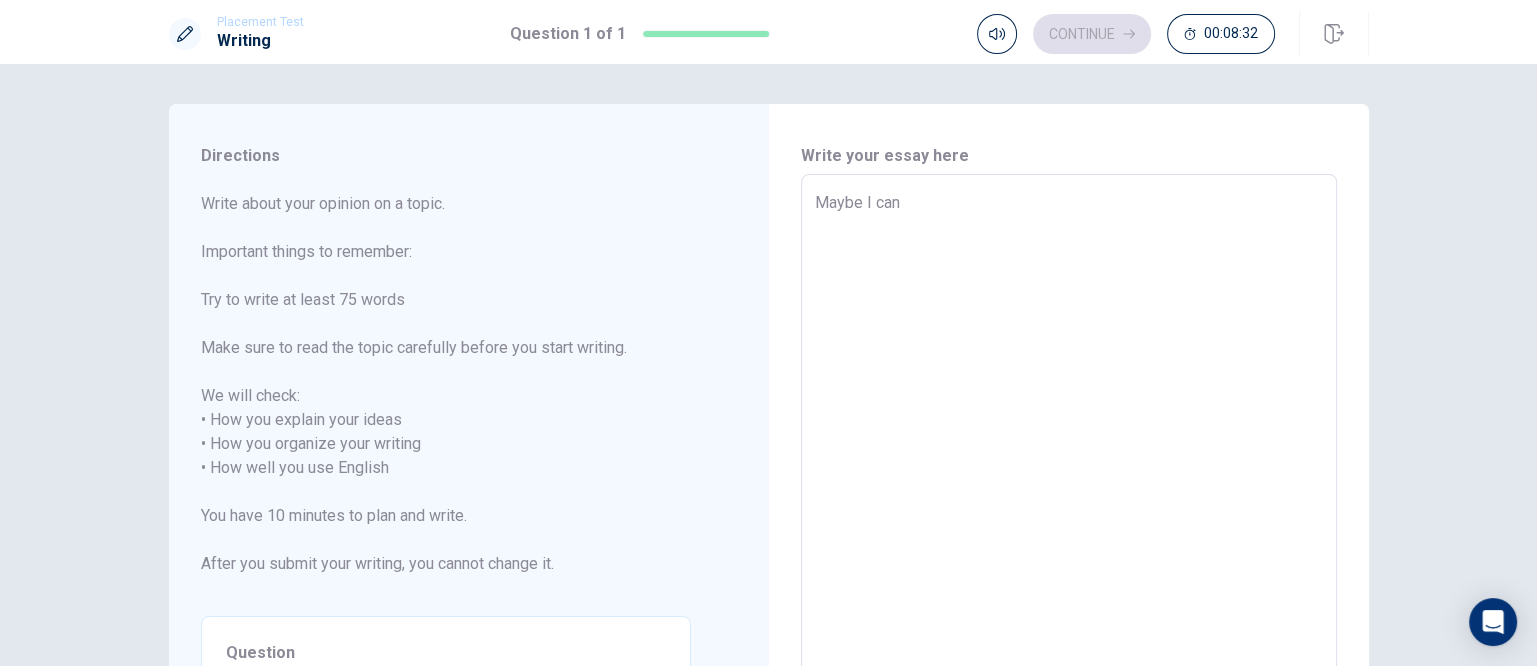 type on "Maybe I can t" 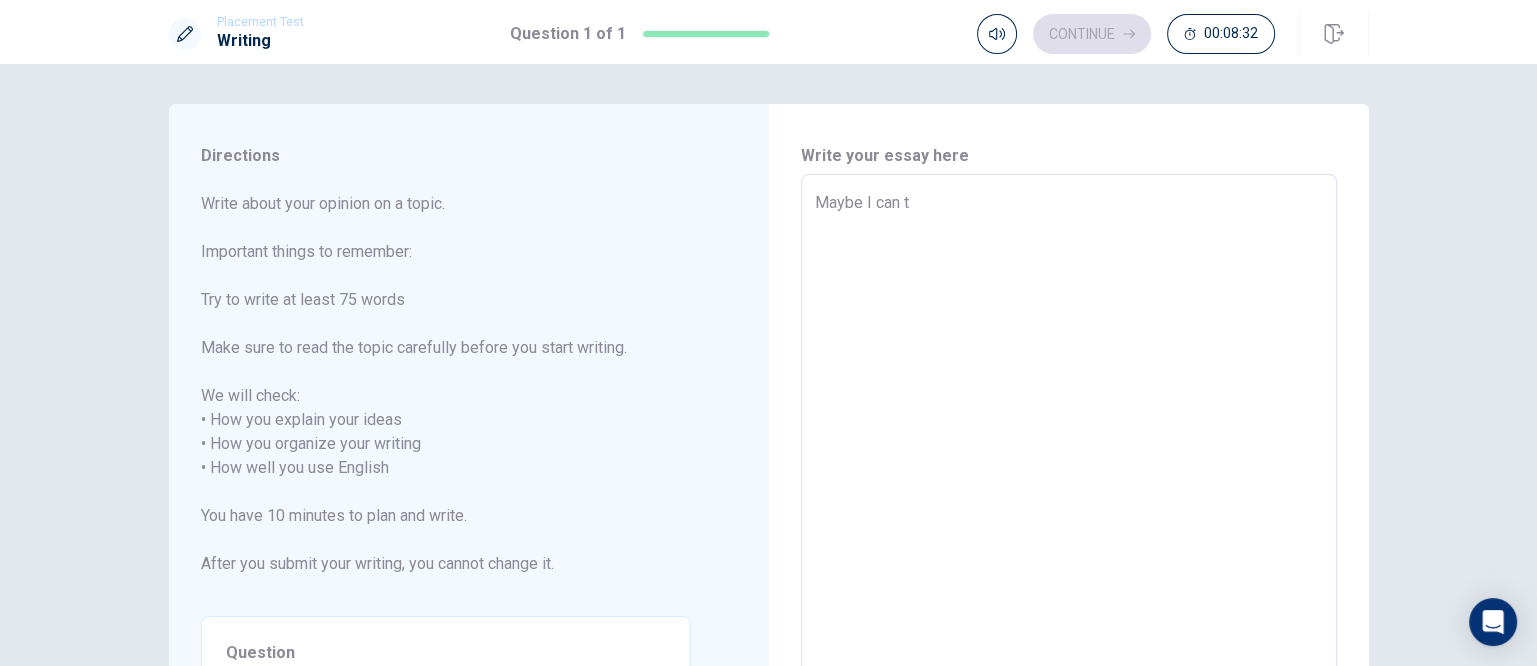 type on "x" 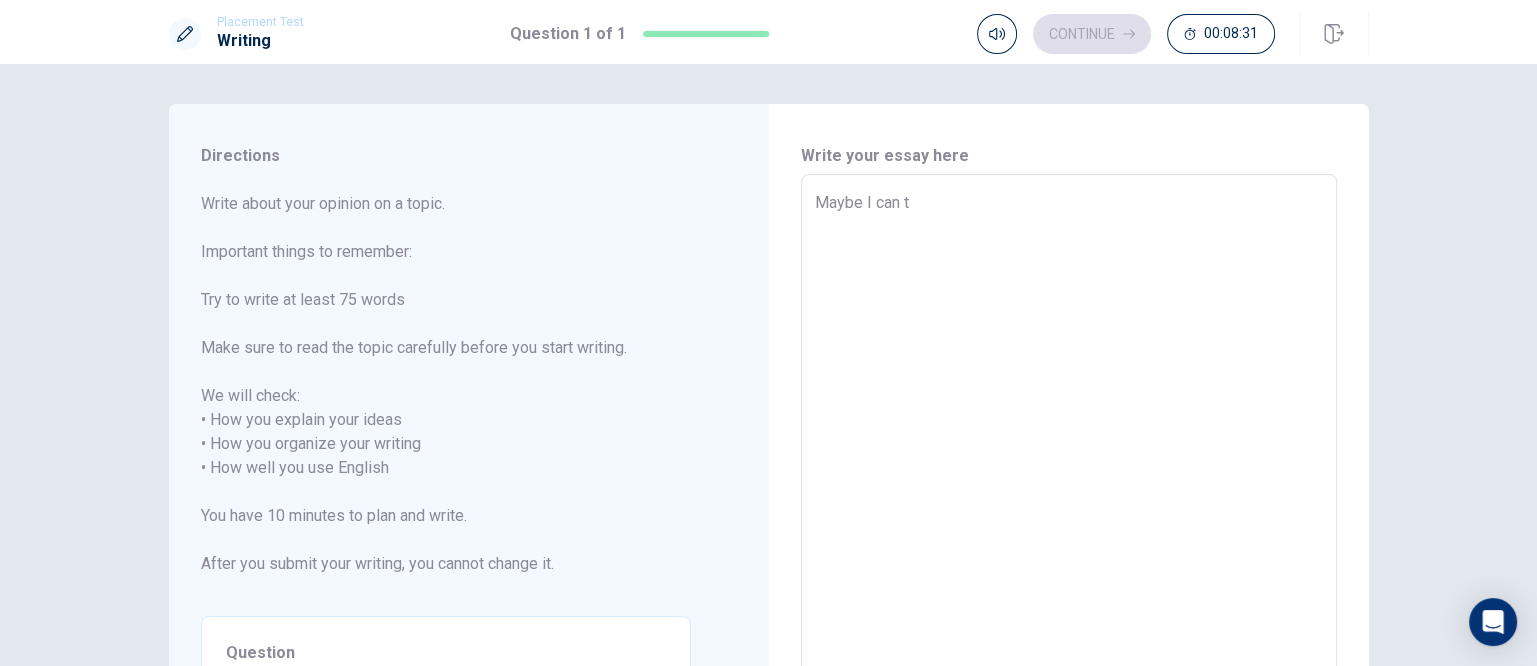 type on "Maybe I can ta" 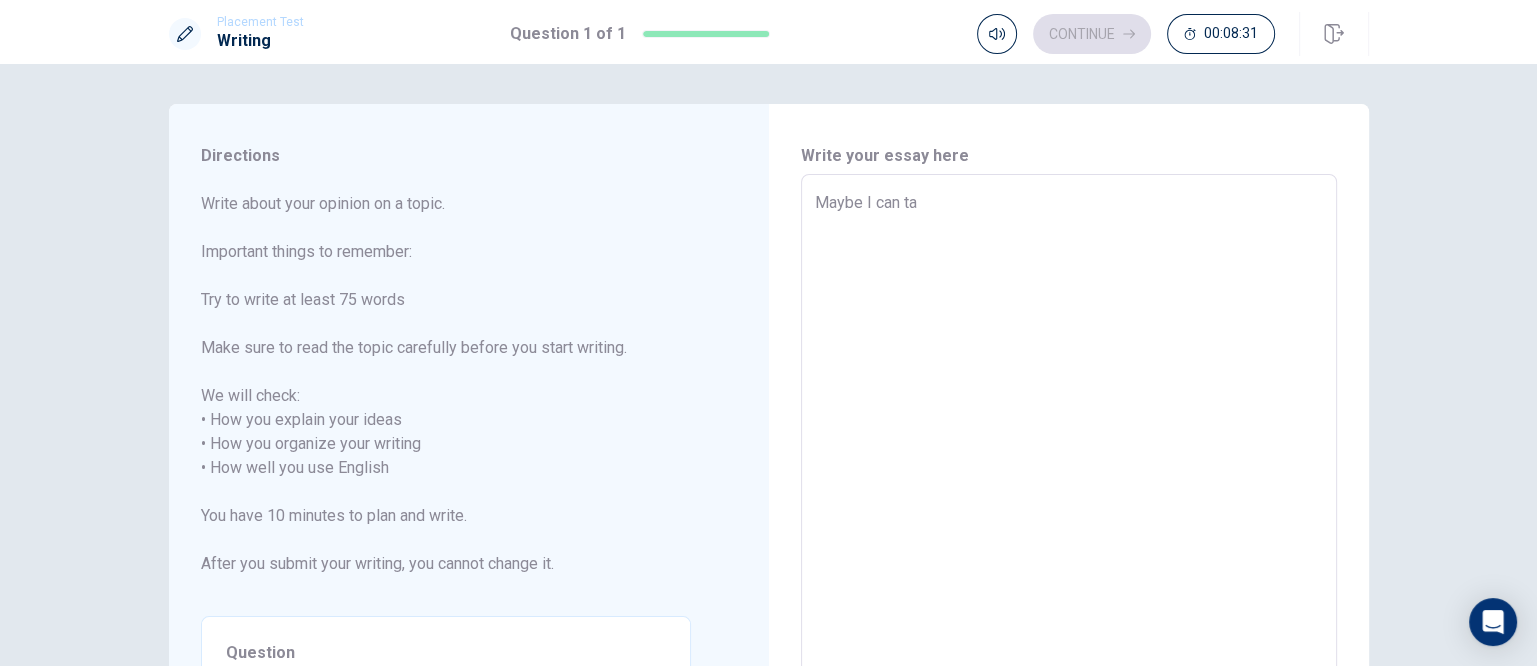 type on "x" 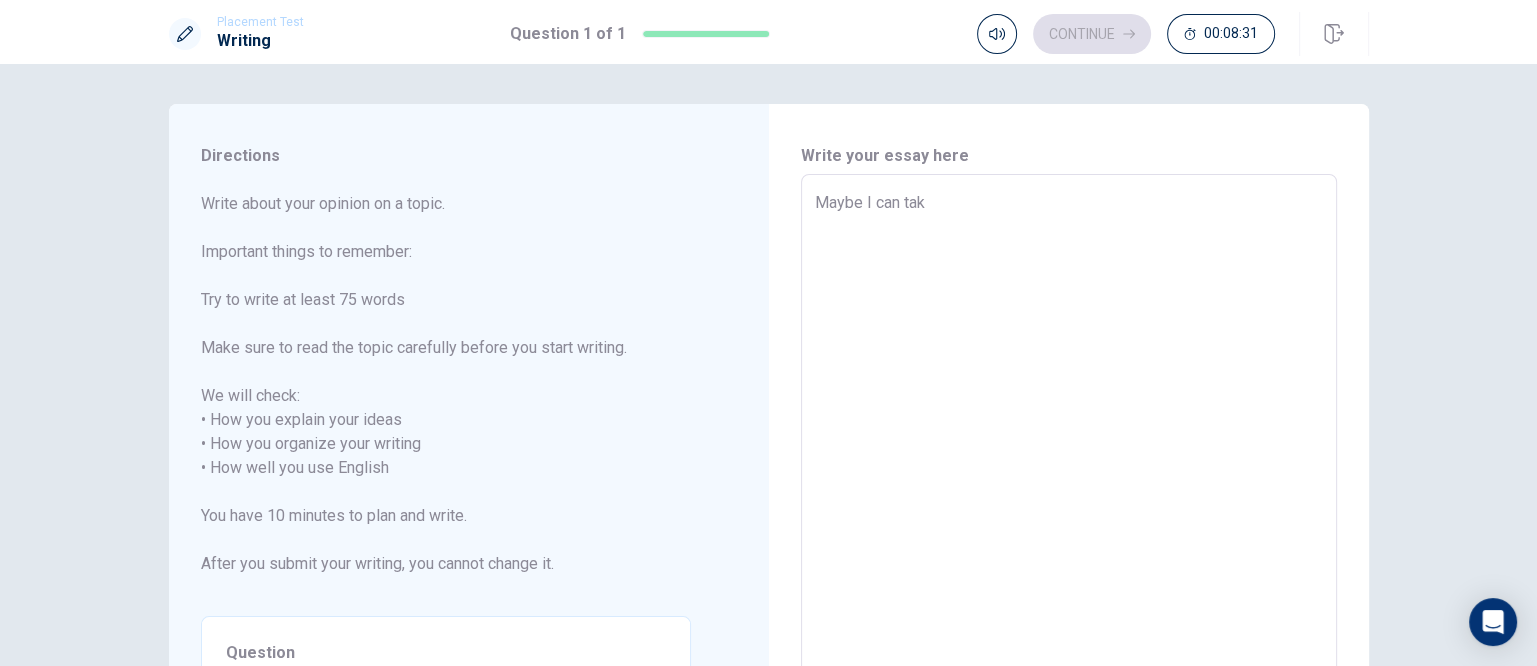 type on "x" 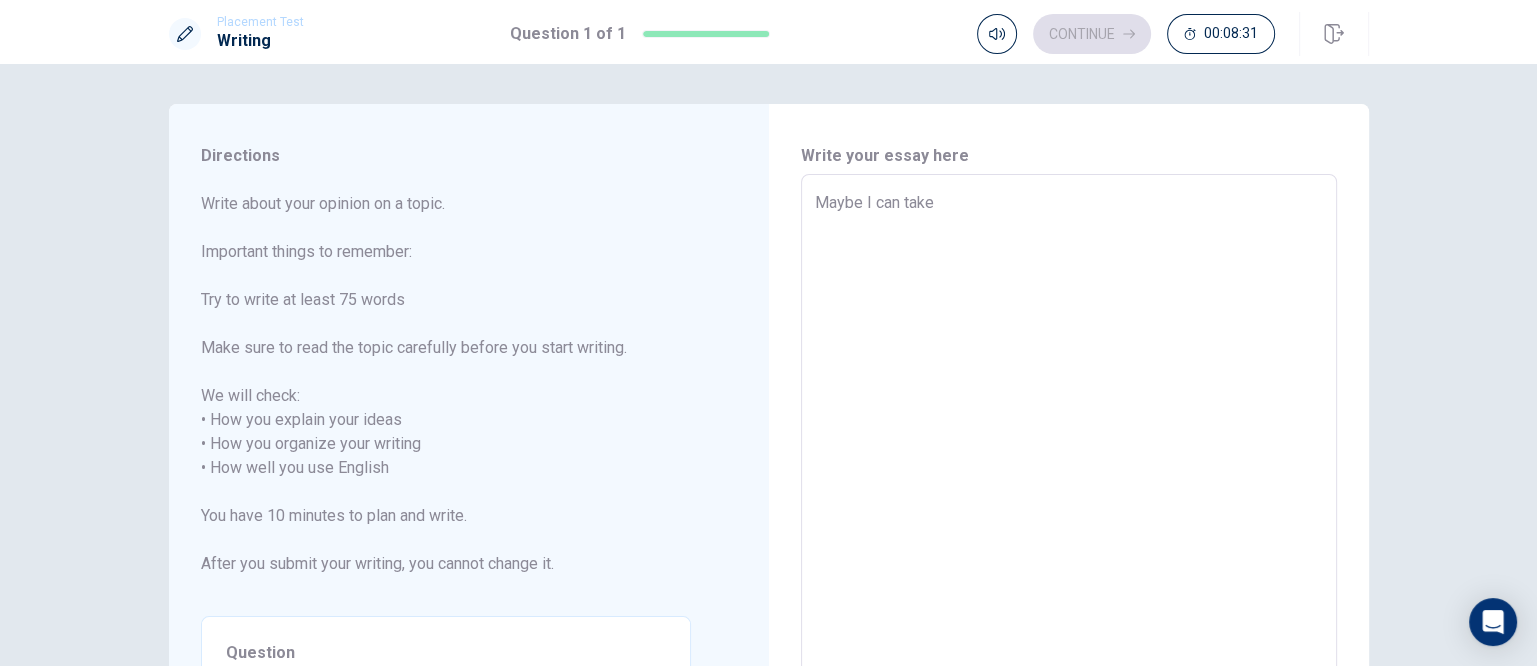 type on "x" 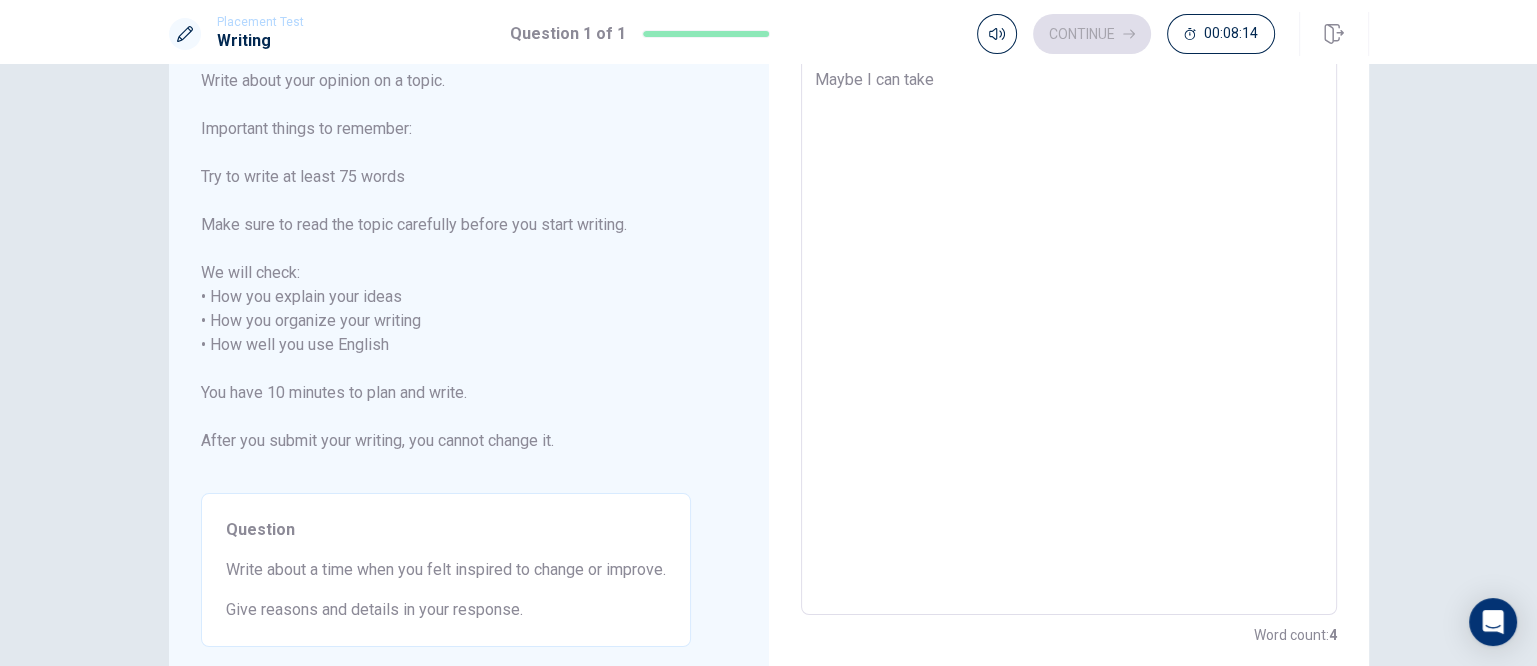 scroll, scrollTop: 0, scrollLeft: 0, axis: both 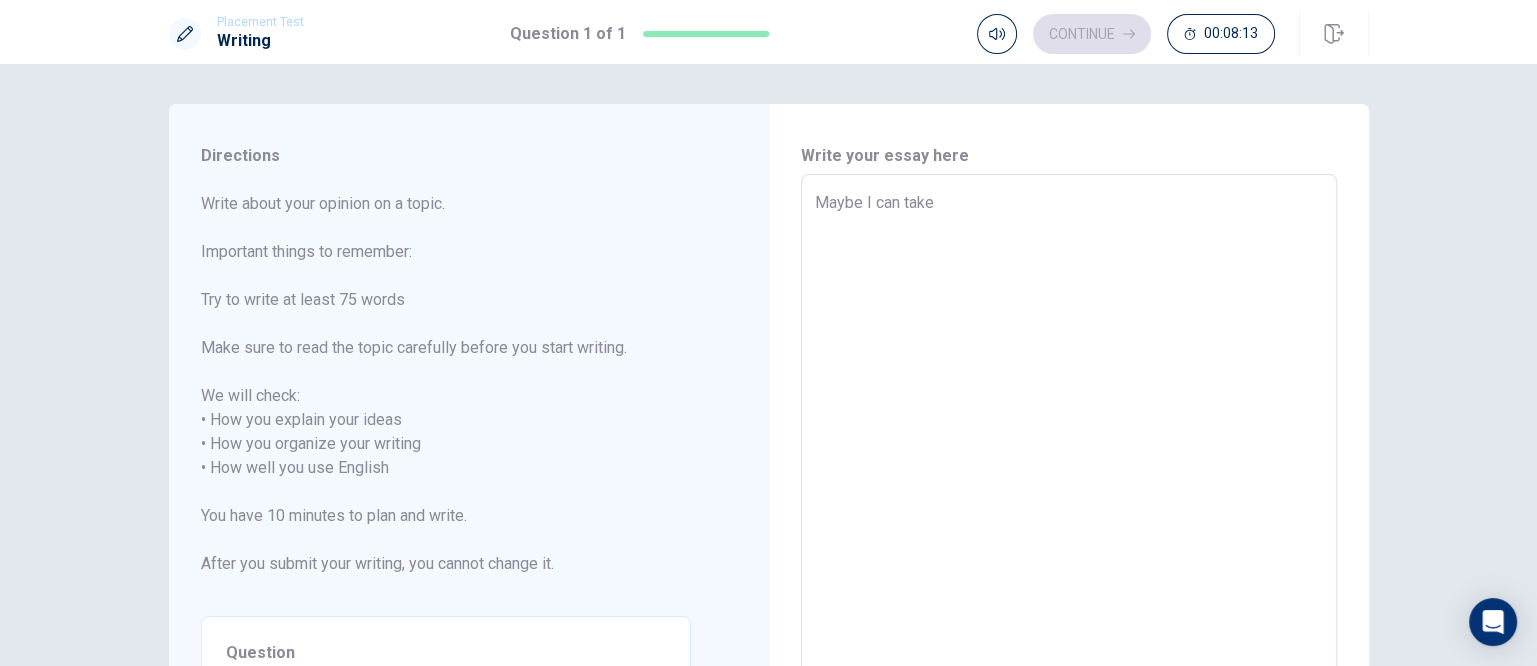 click on "Maybe I can take" at bounding box center [1069, 456] 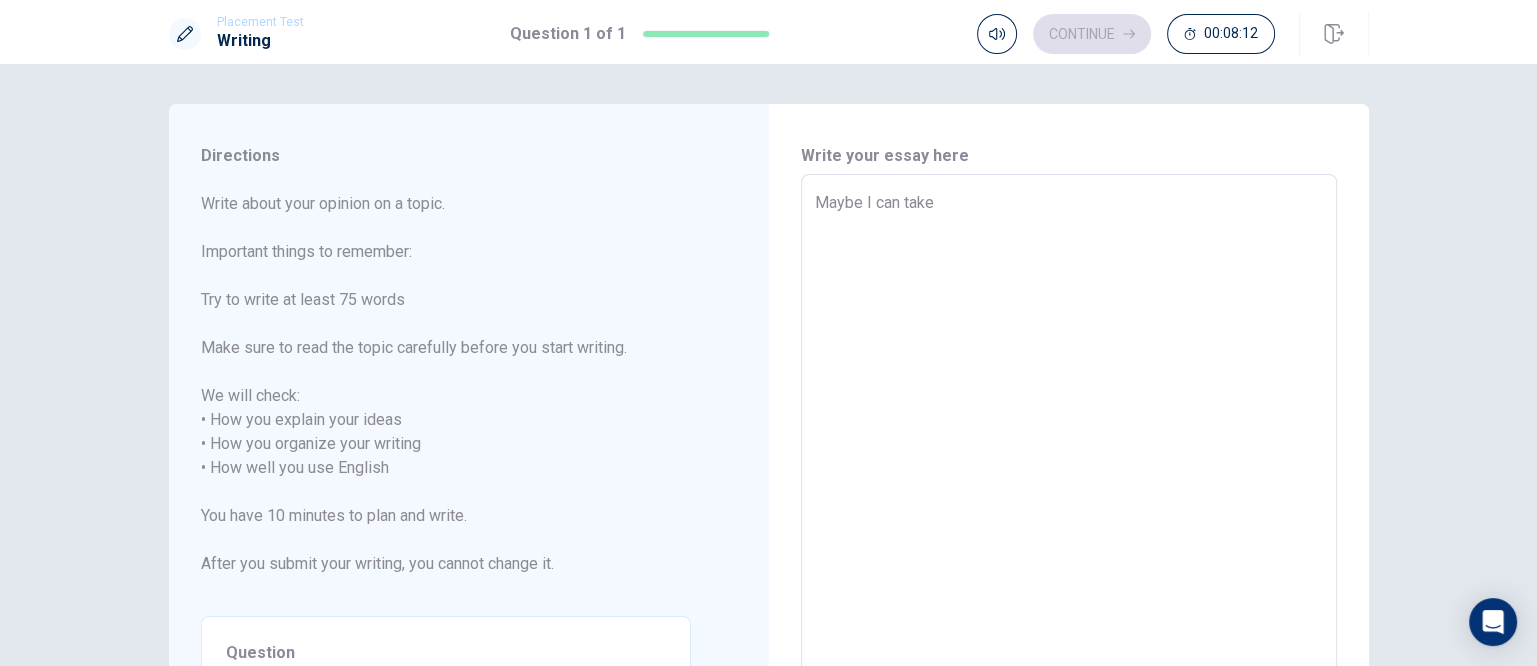 type on "x" 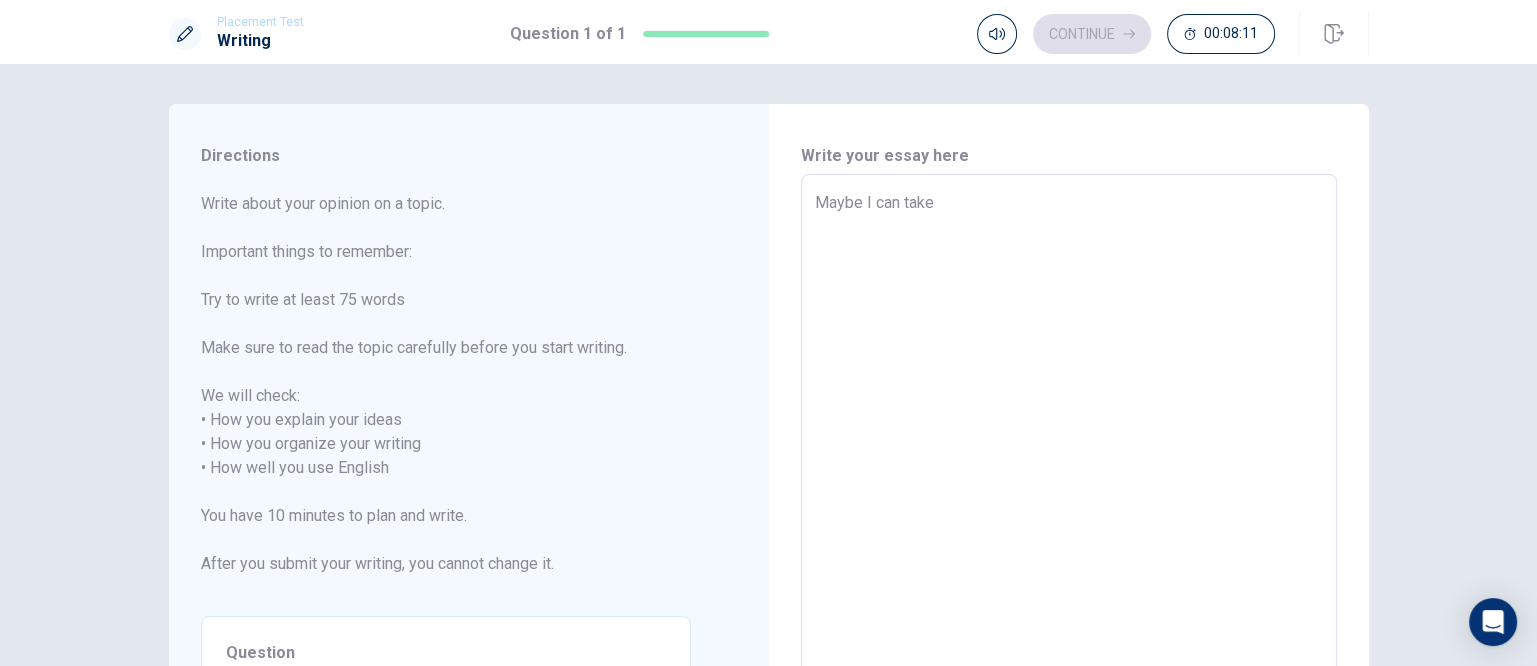 type on "Maybe I can take a" 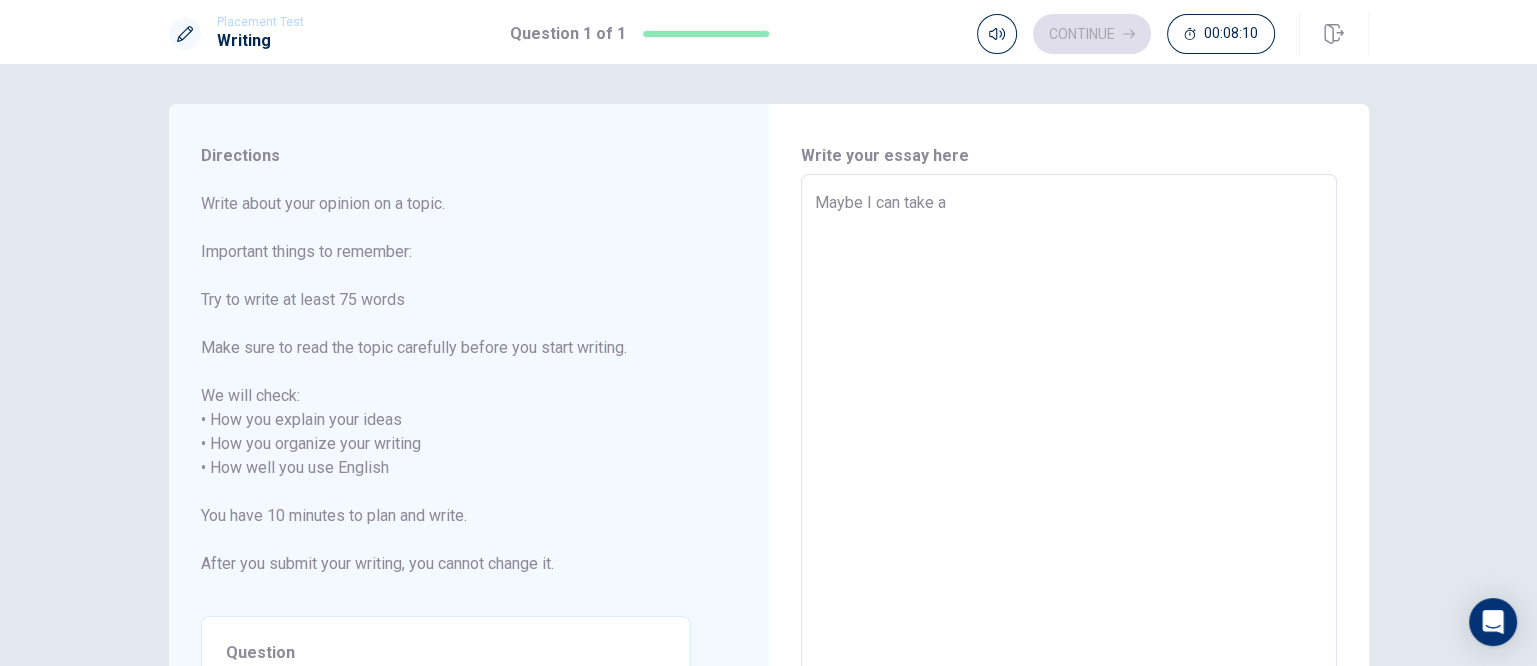 type on "x" 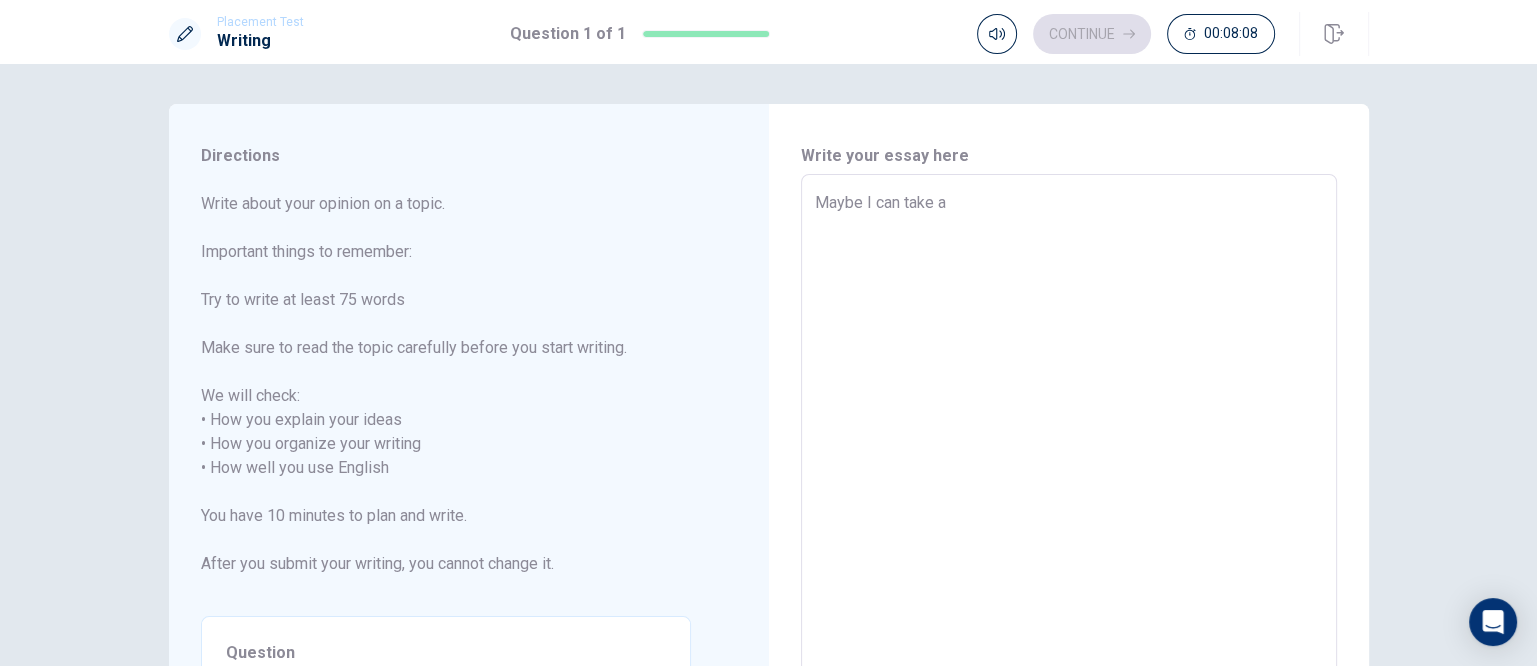 type on "x" 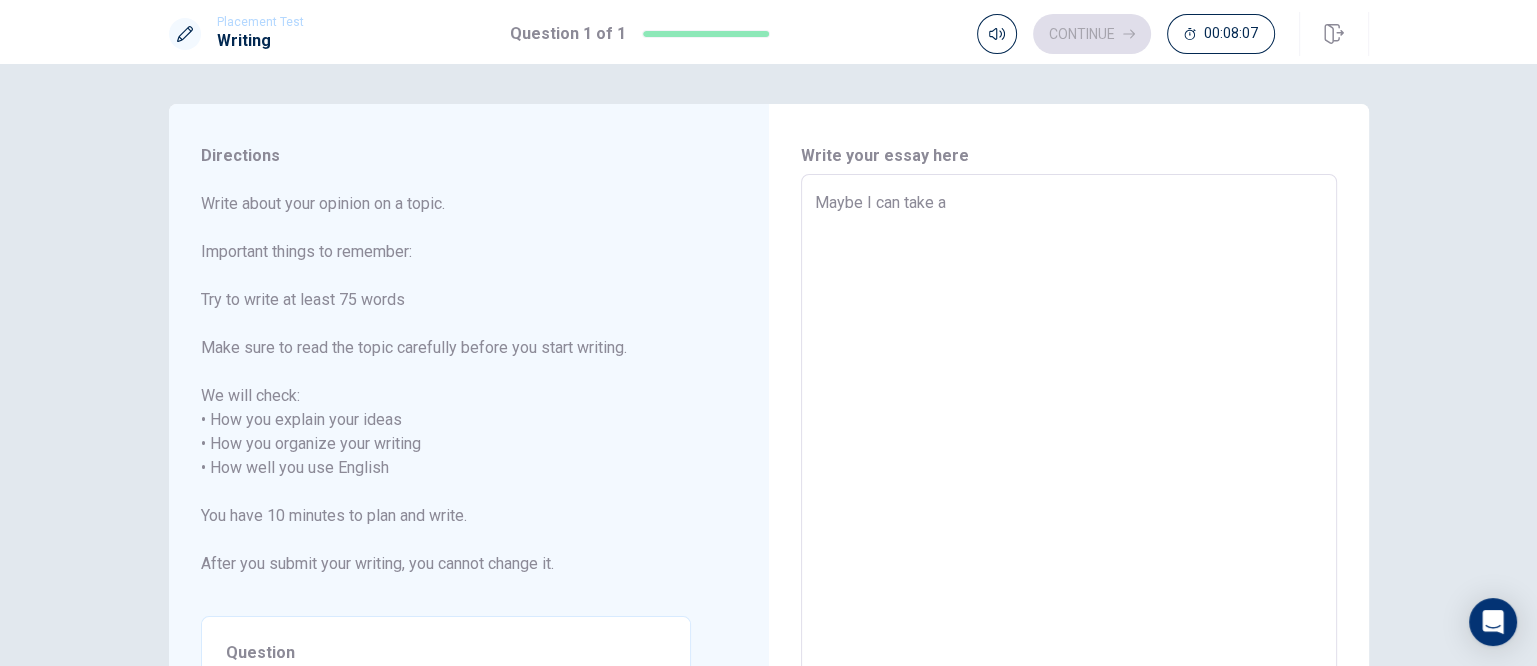 type on "Maybe I can take a w" 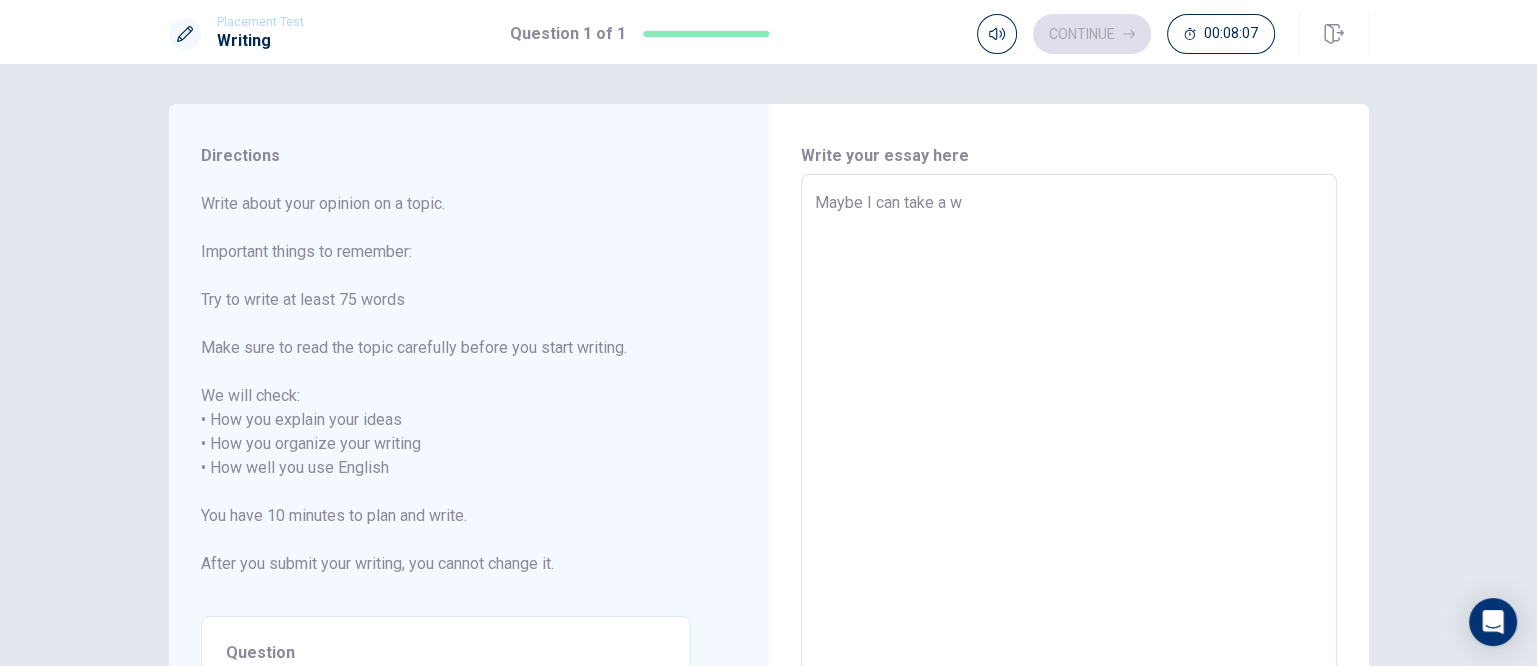 type on "x" 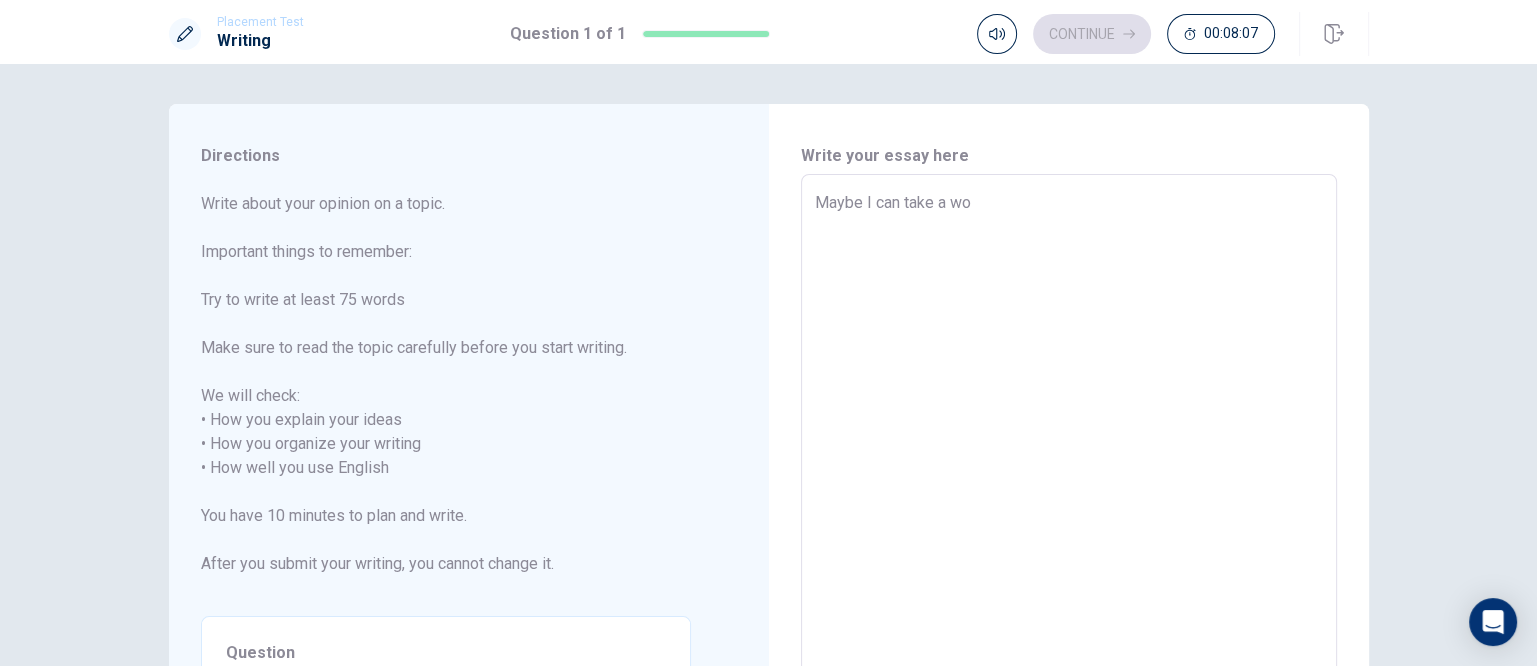 type on "x" 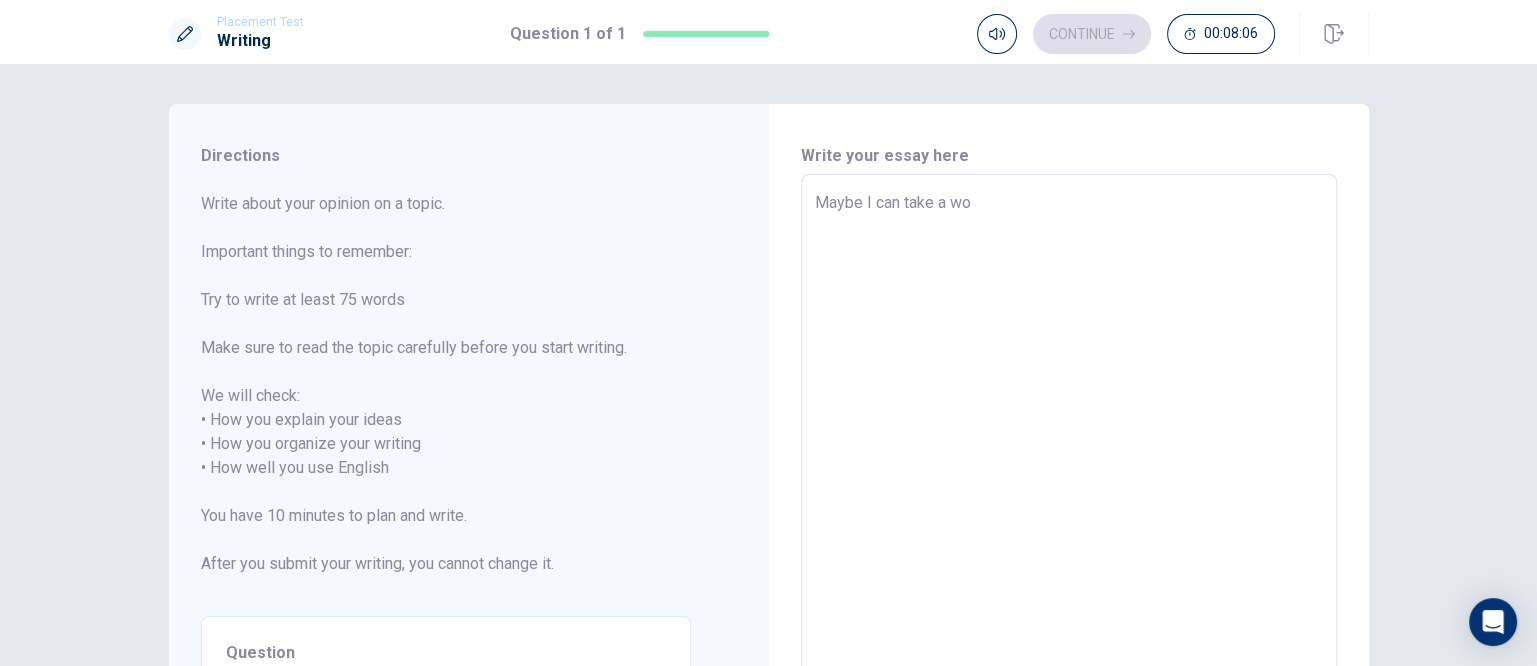 type on "Maybe I can take a wor" 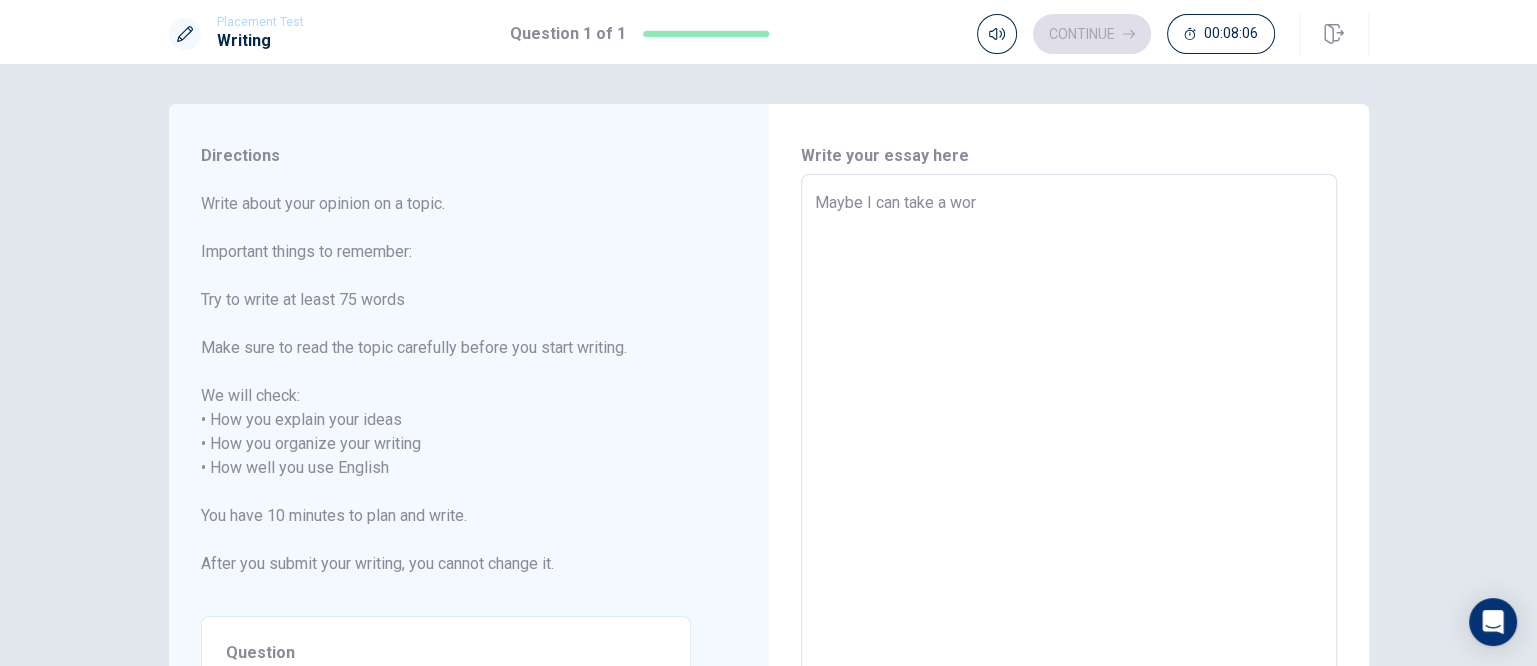 type on "x" 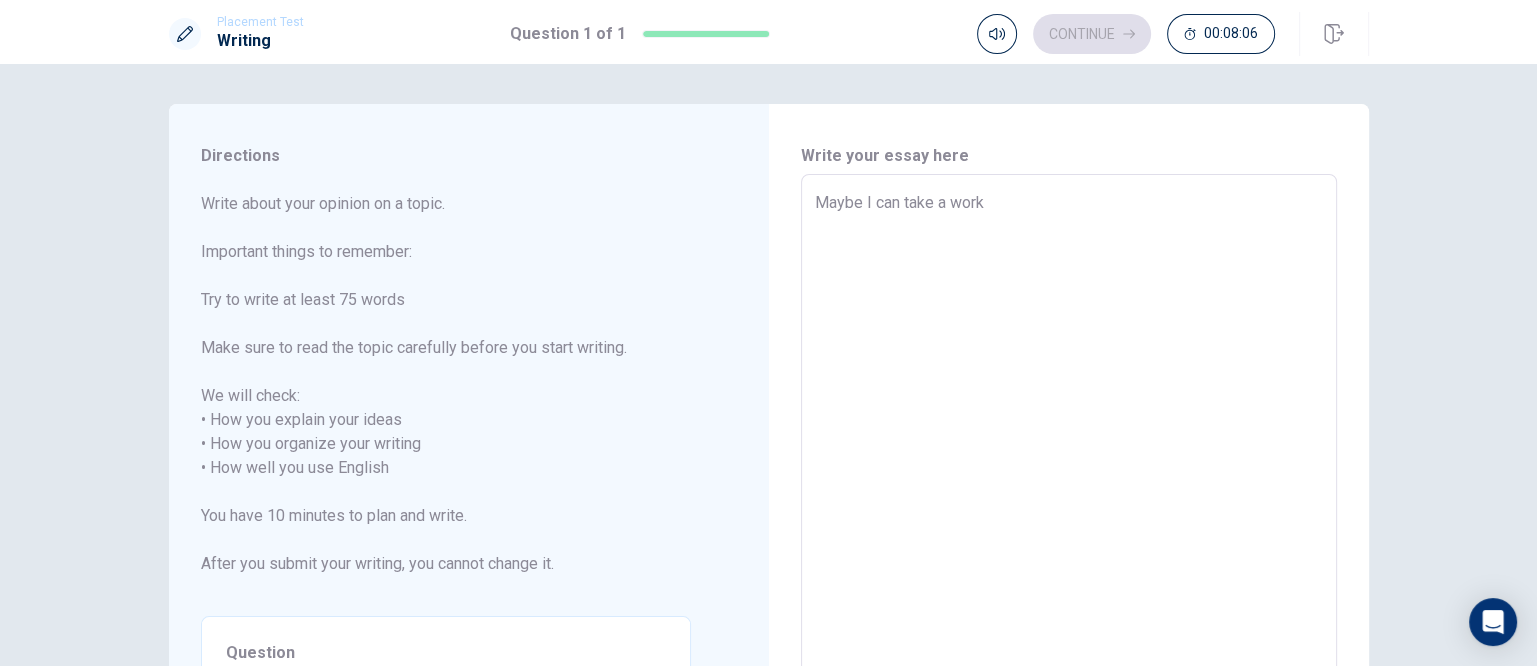 type on "x" 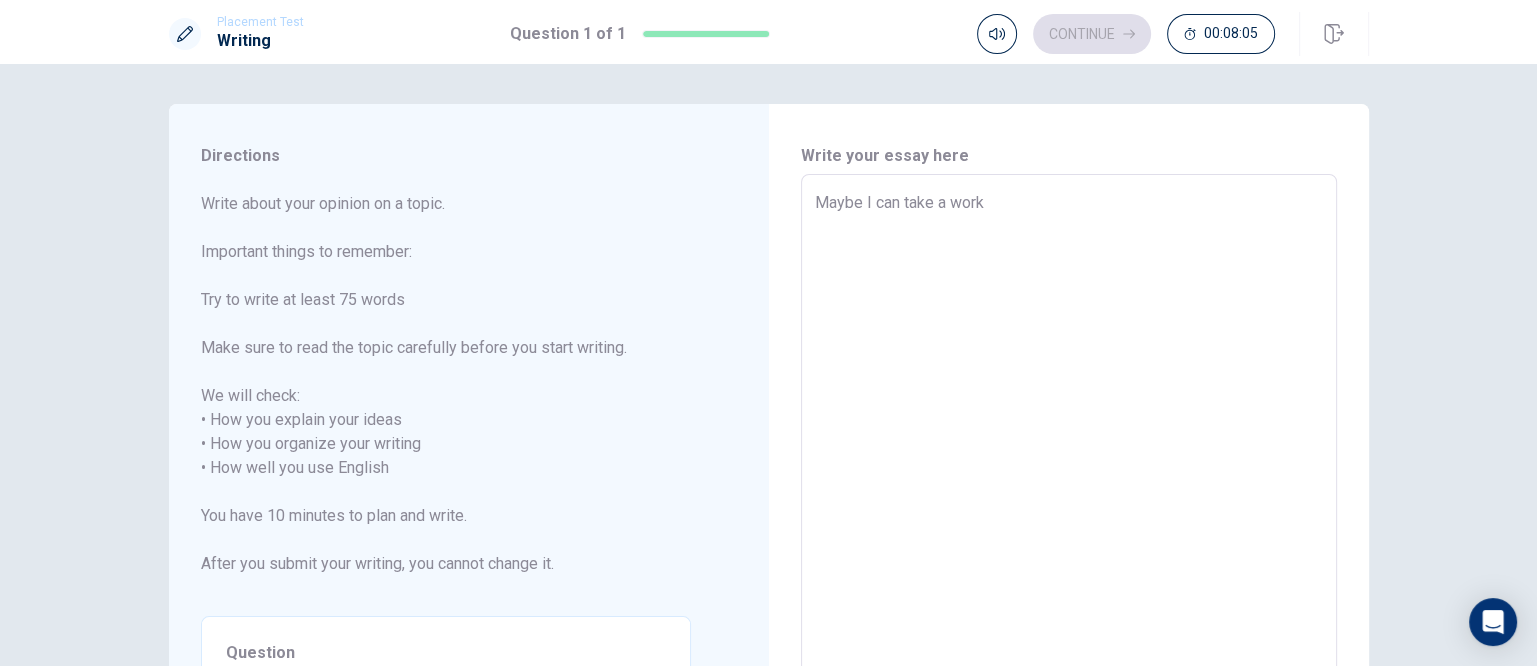 type on "Maybe I can take a worki" 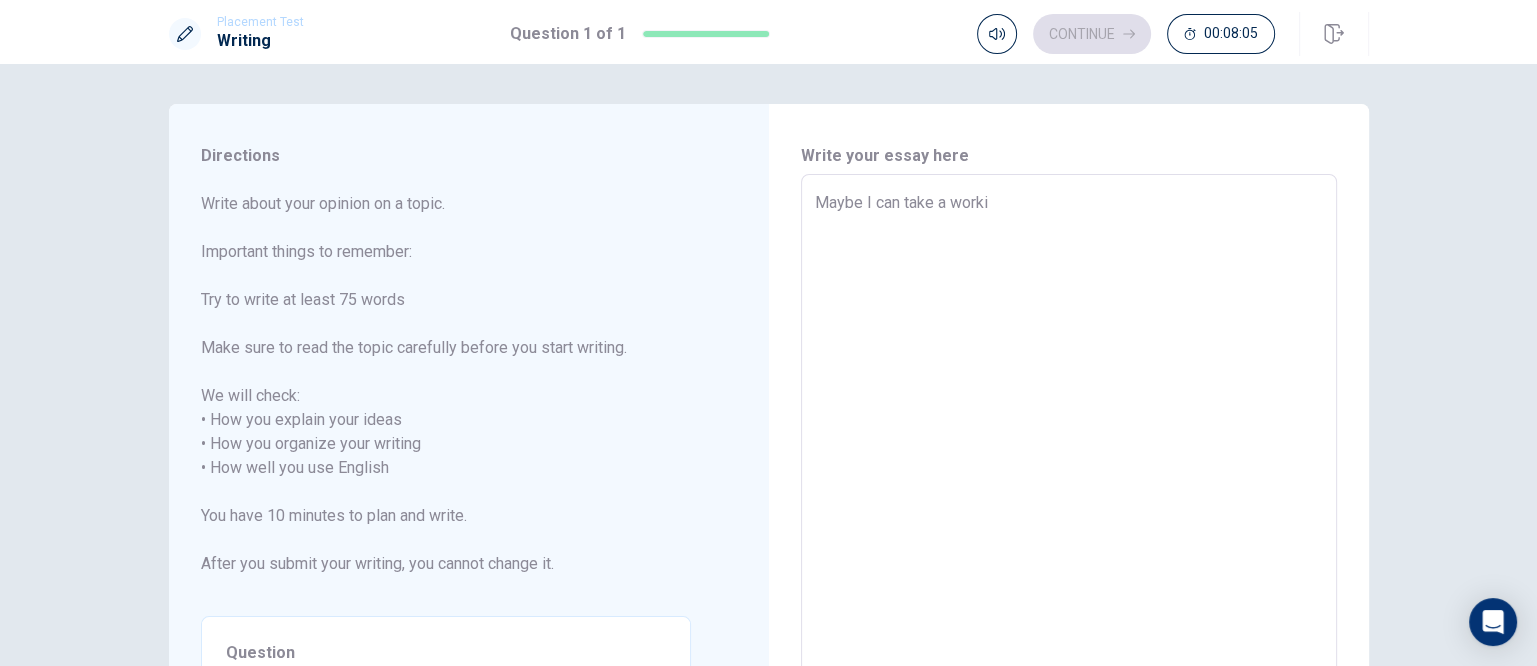 type on "x" 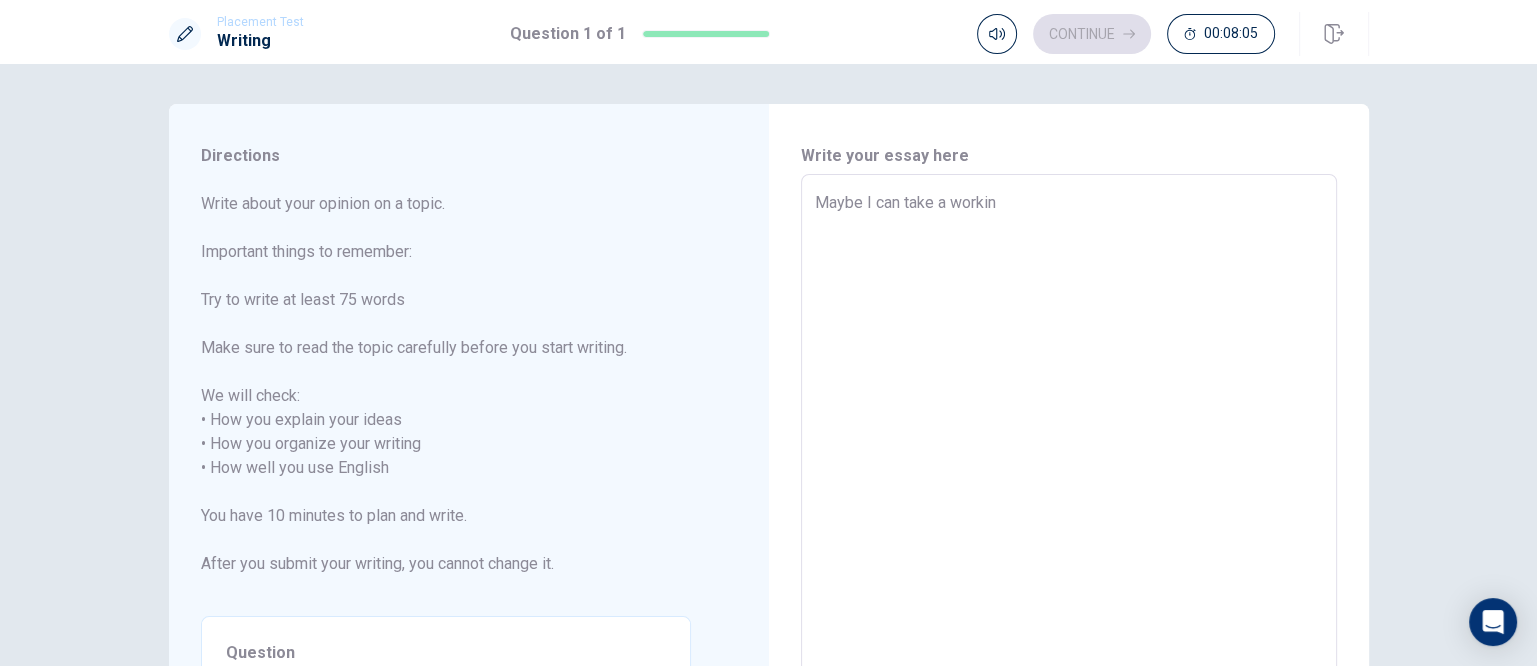 type on "x" 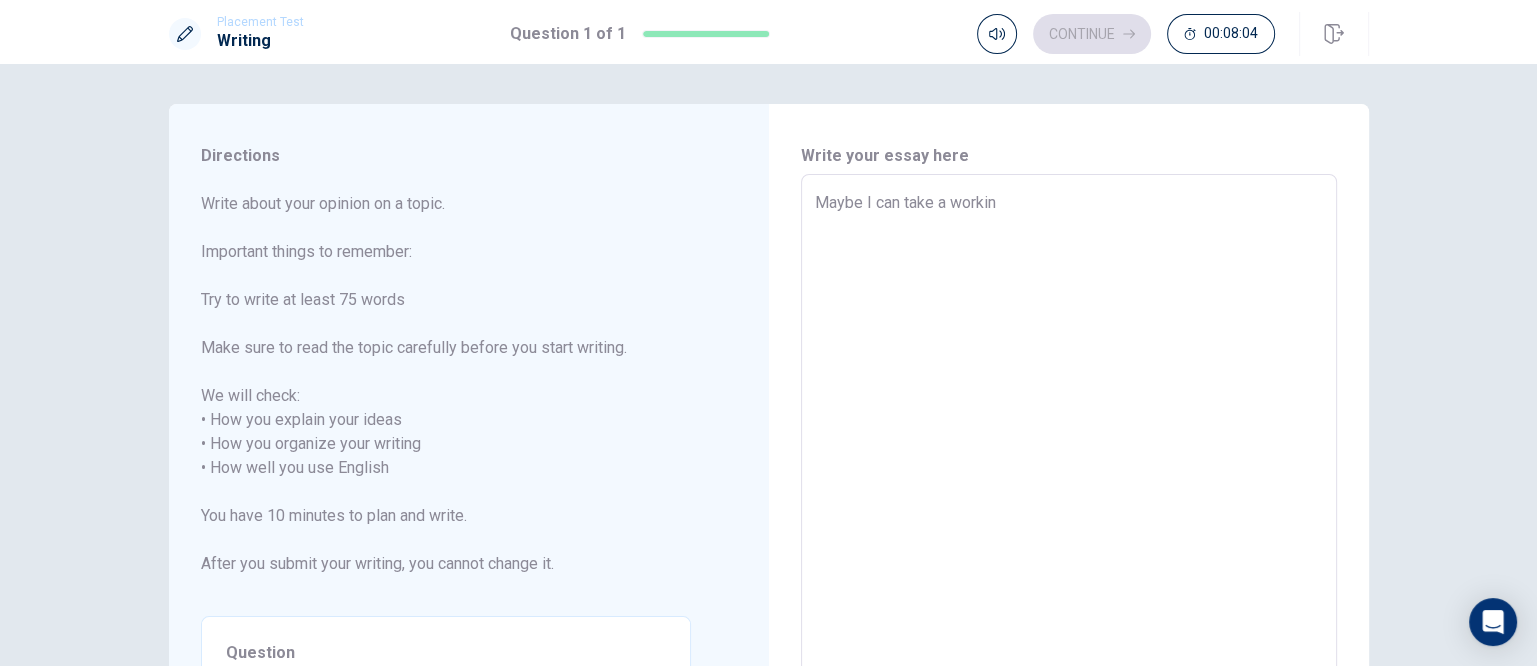 type on "Maybe I can take a working" 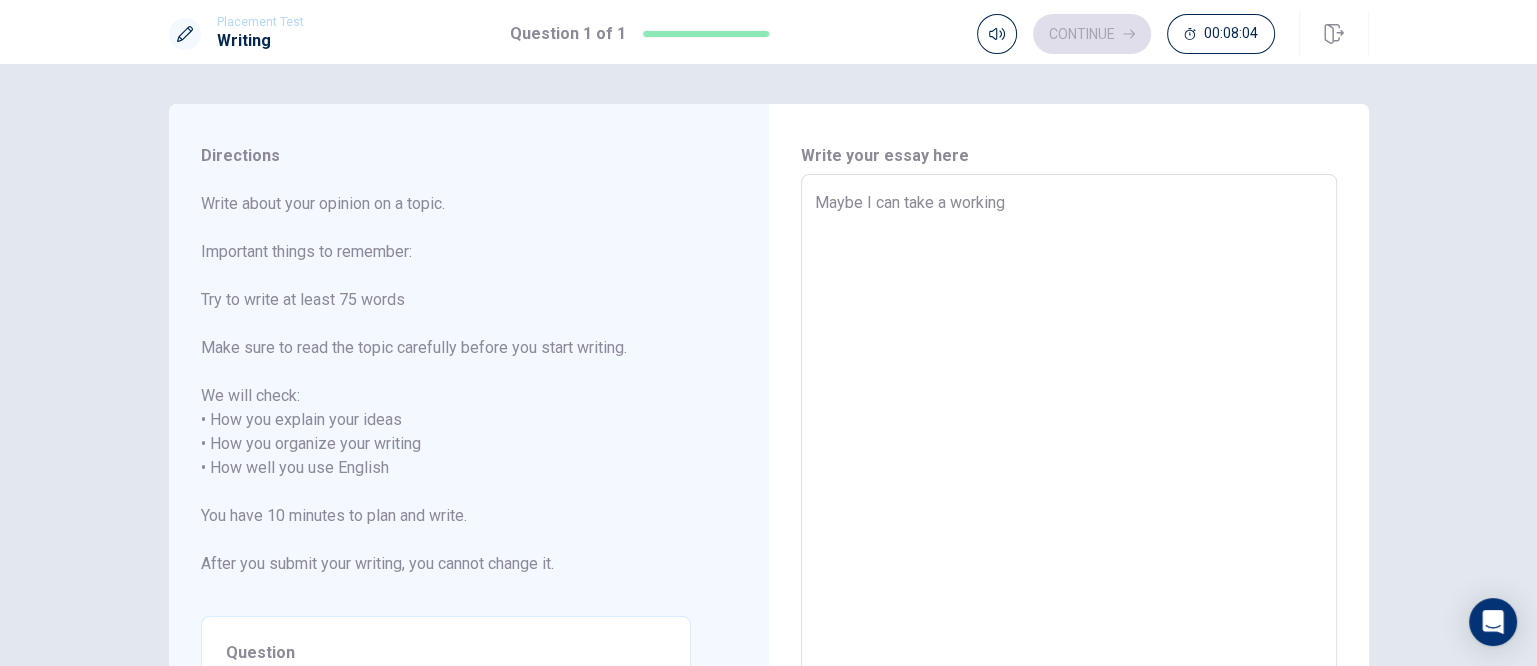 type on "x" 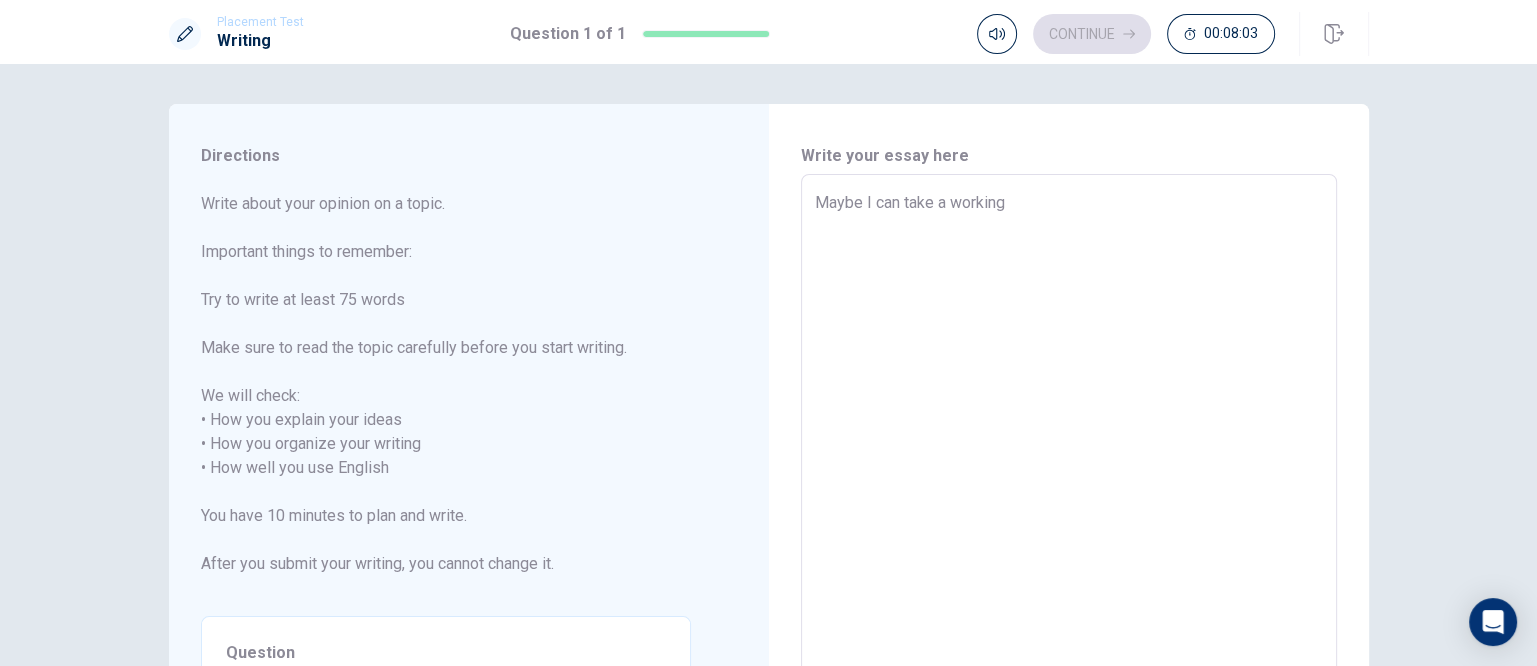 type on "Maybe I can take a working p" 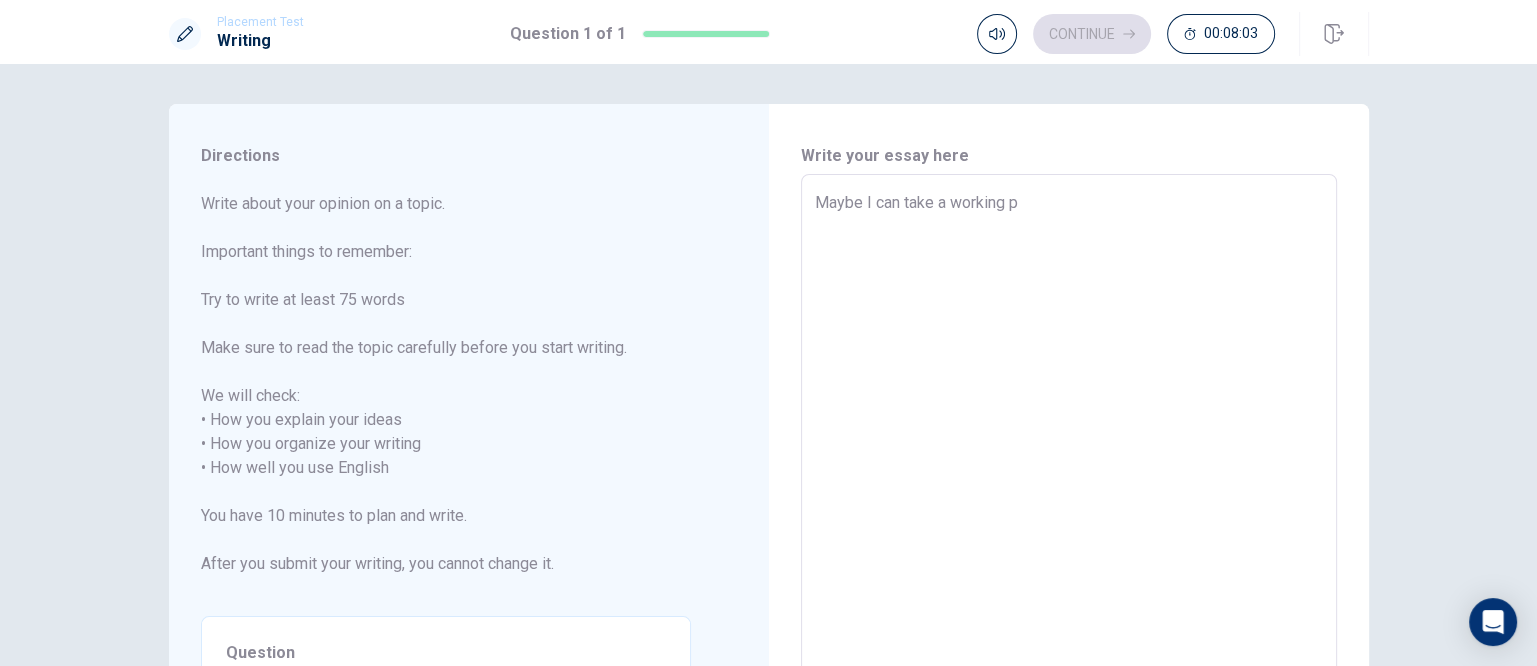 type on "x" 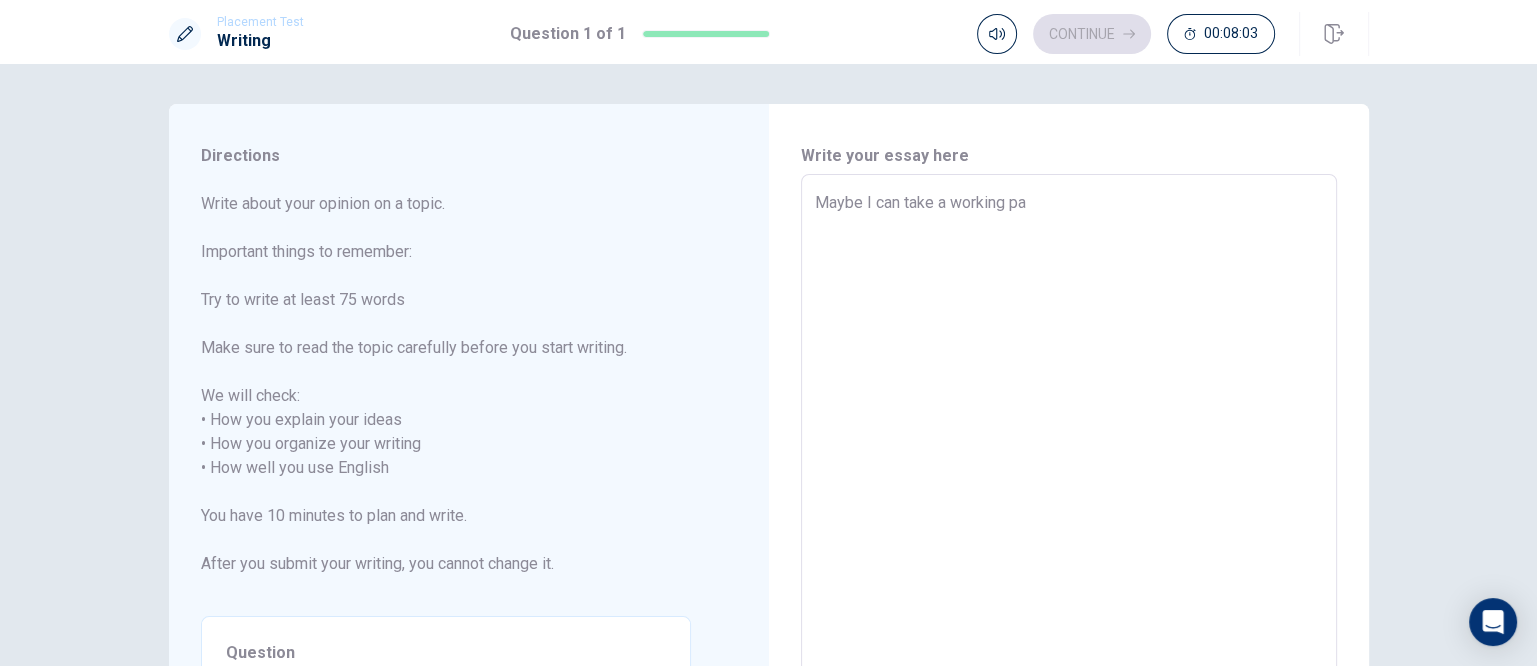 type on "x" 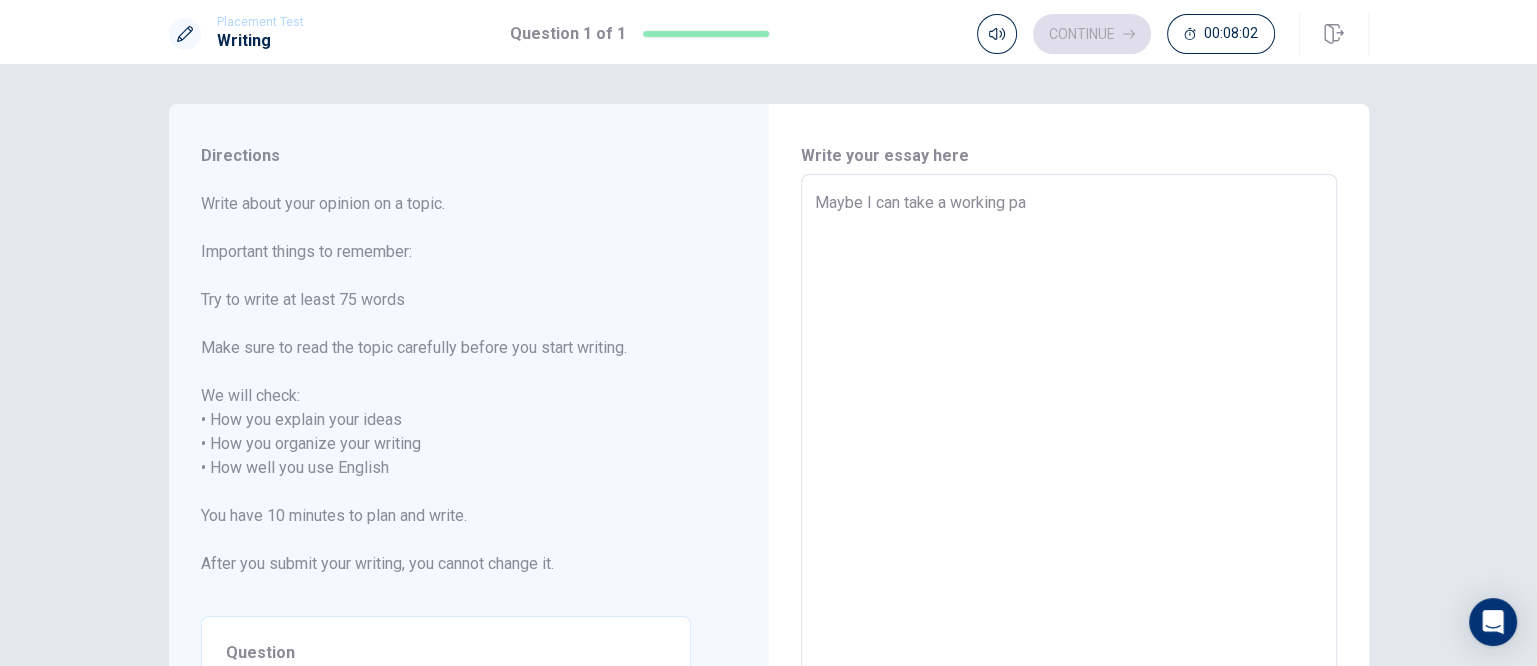 type on "Maybe I can take a working pal" 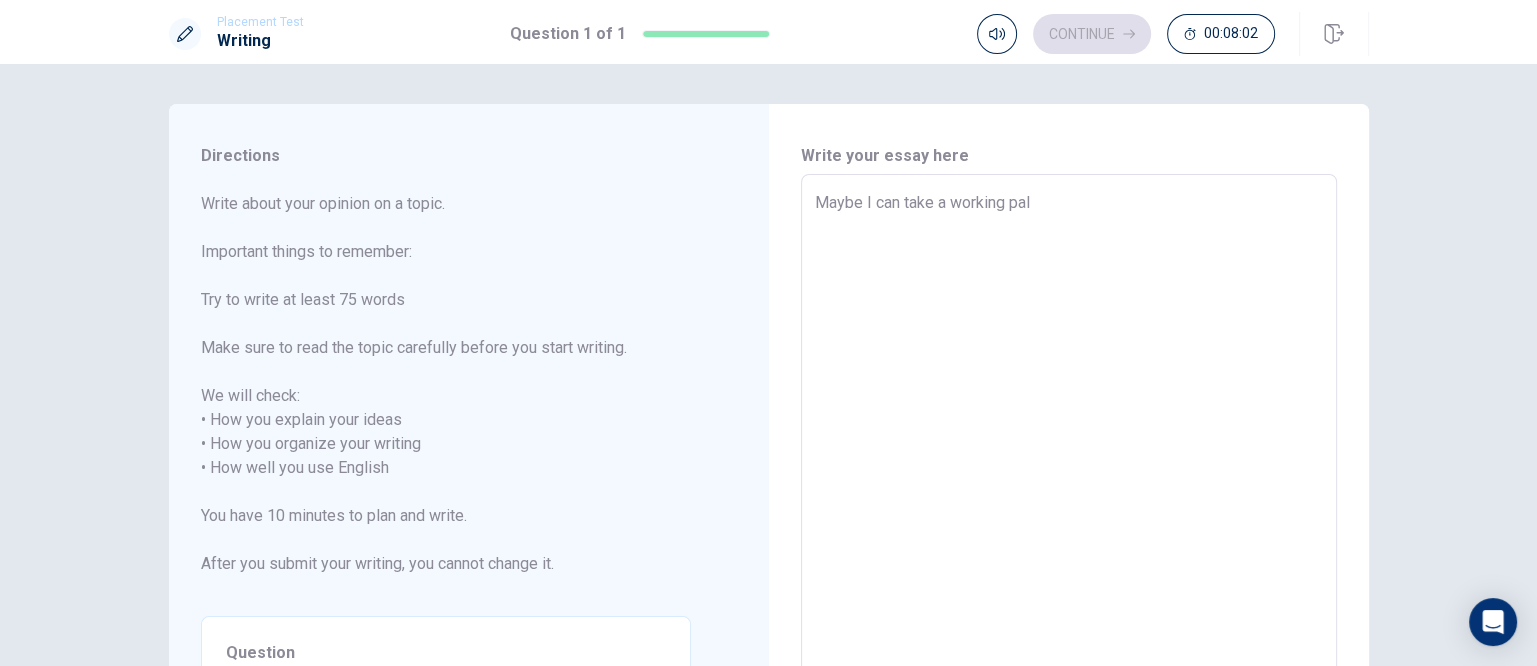 type on "x" 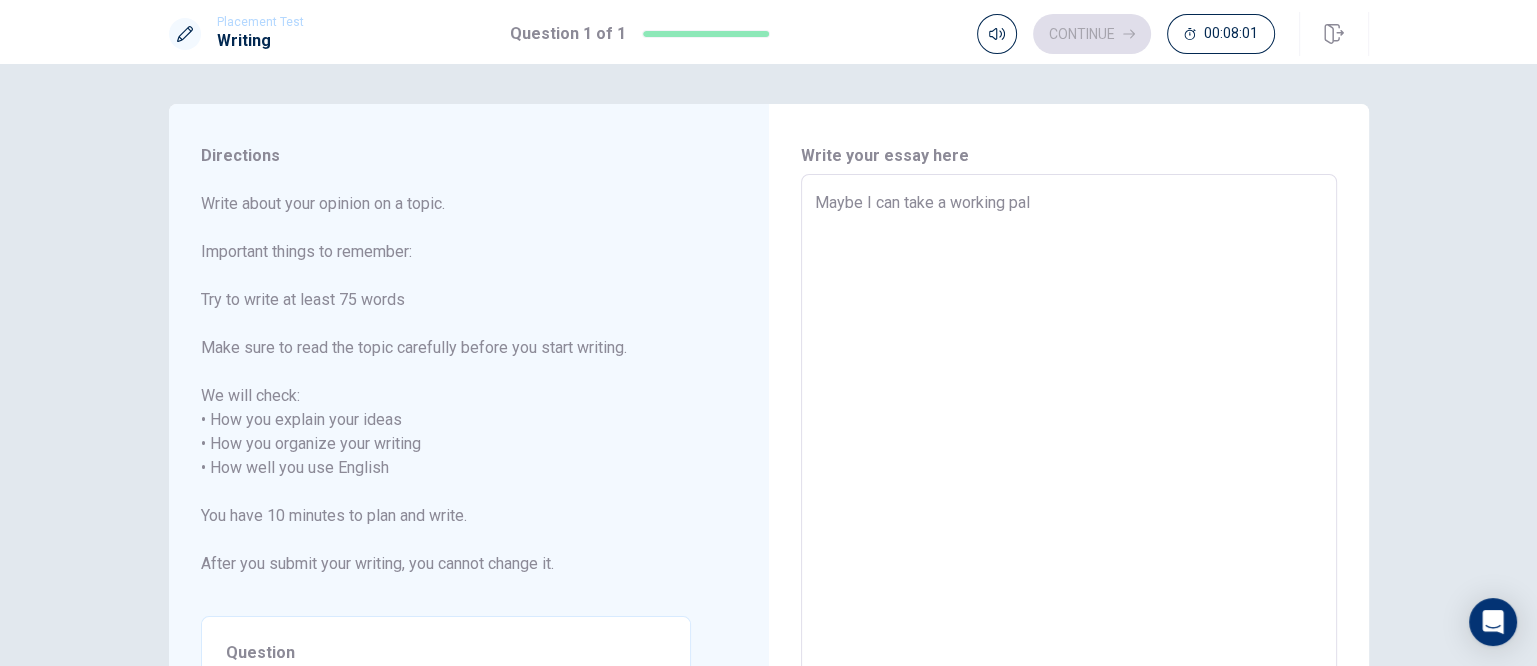 type on "Maybe I can take a working pa" 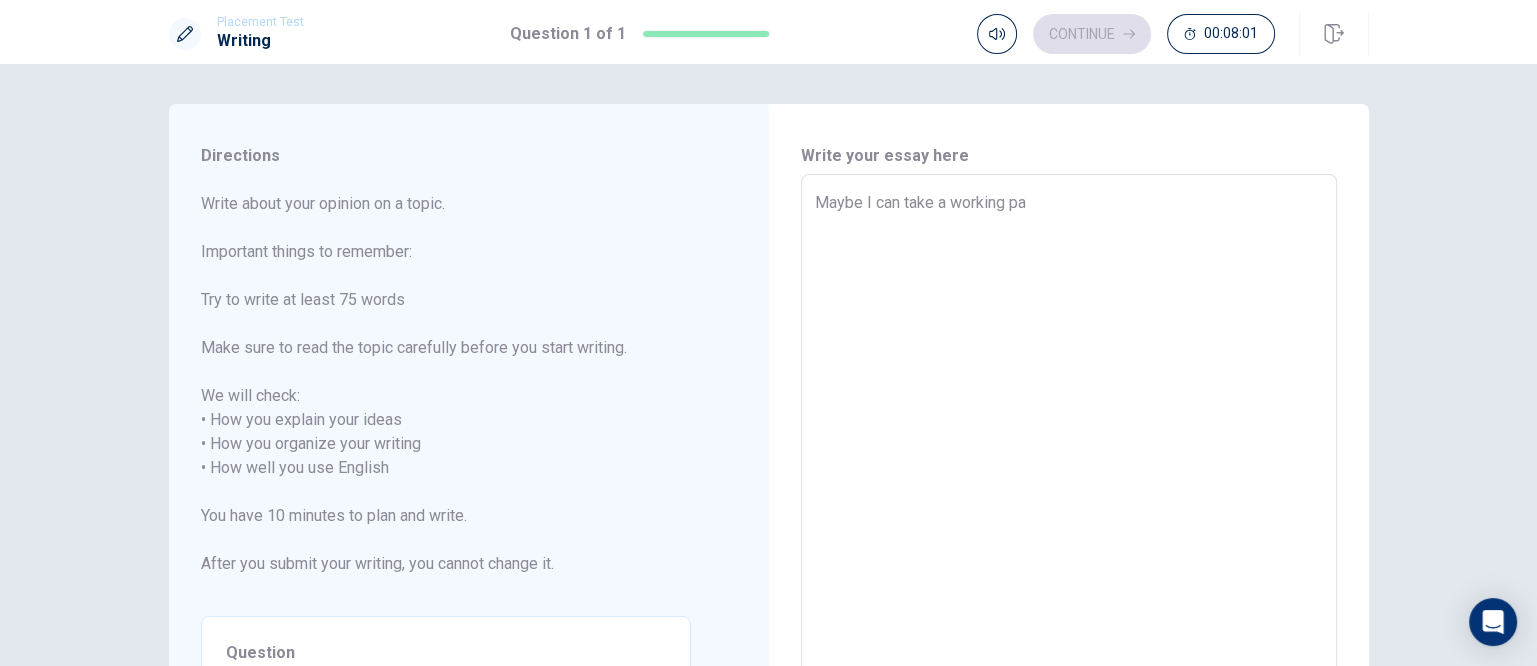 type on "x" 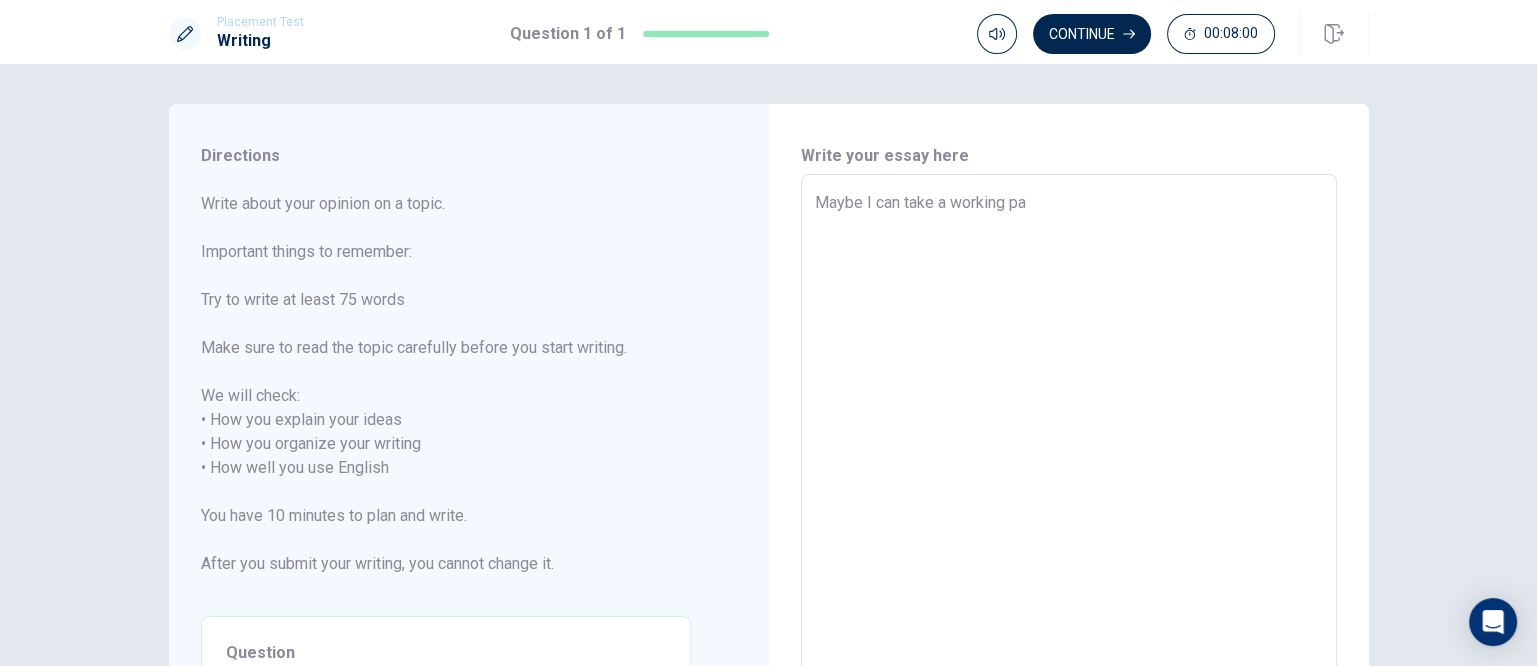 type on "Maybe I can take a working p" 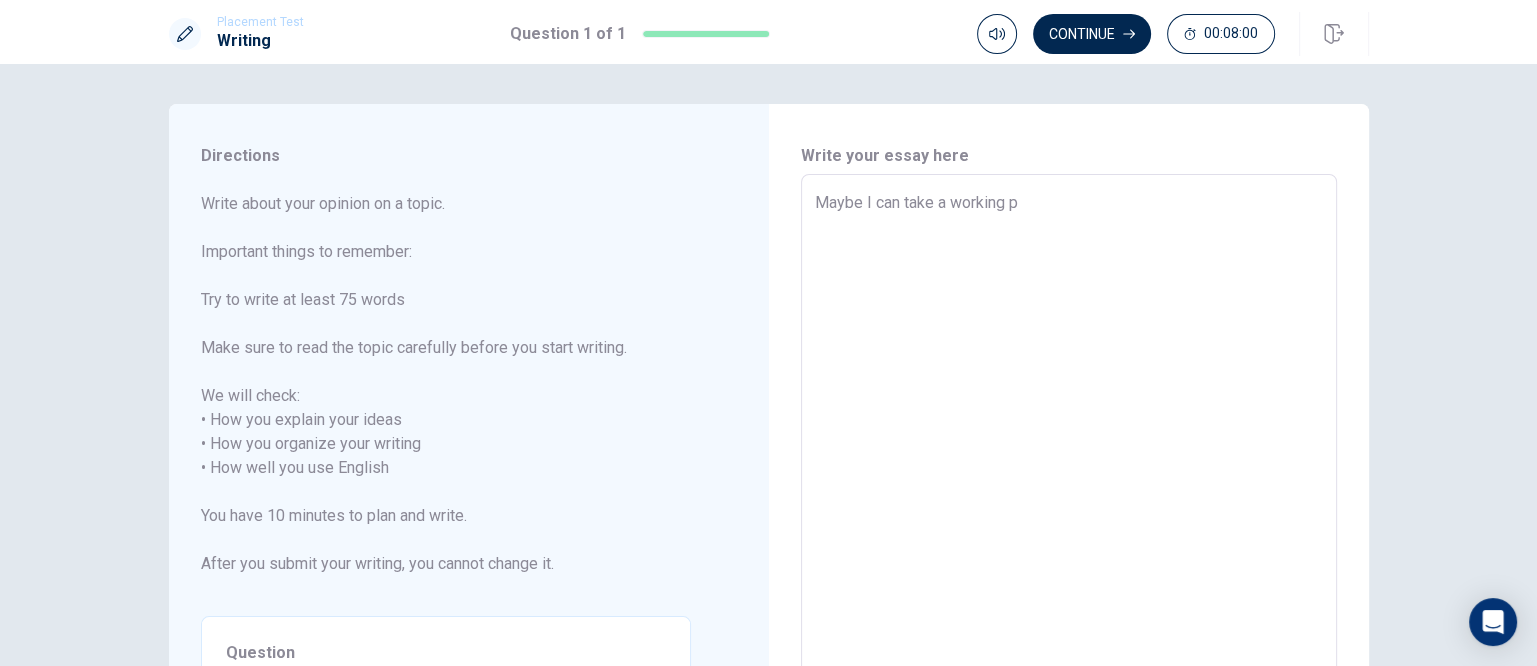 type on "x" 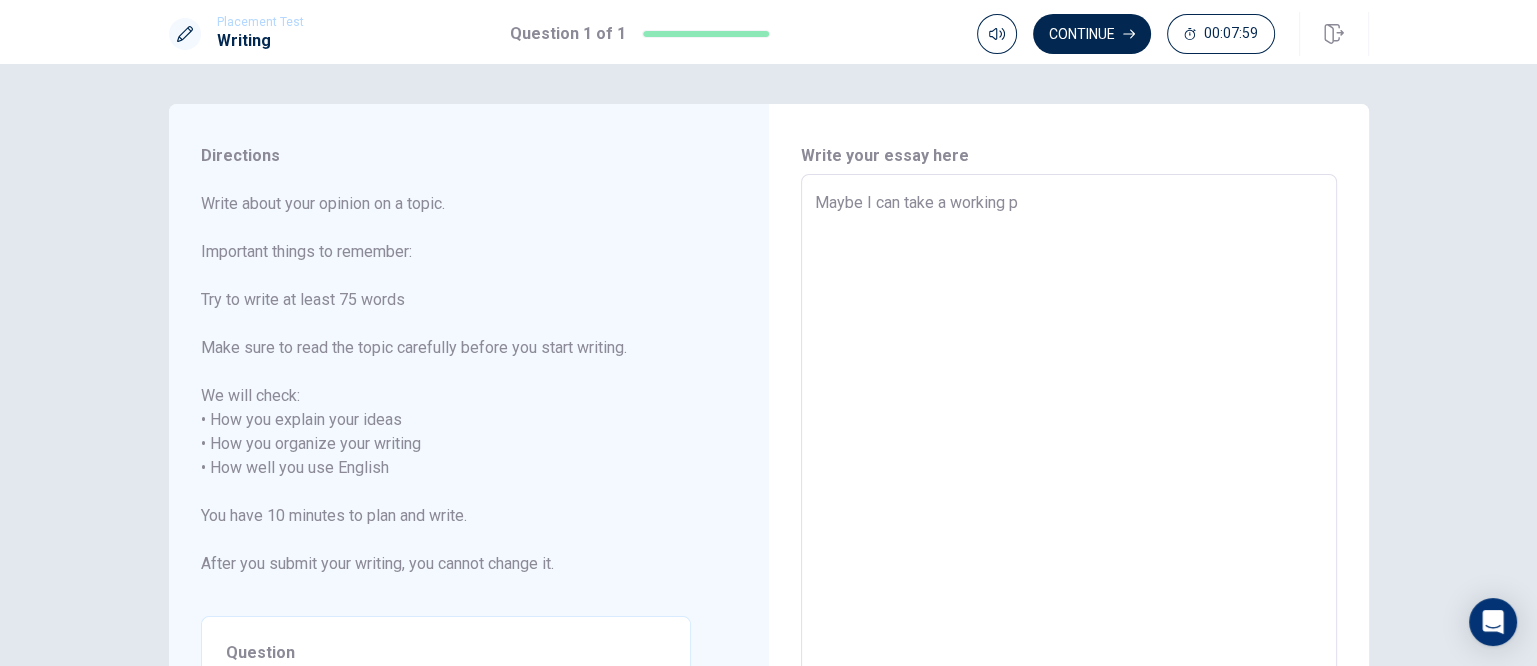 type on "Maybe I can take a working pl" 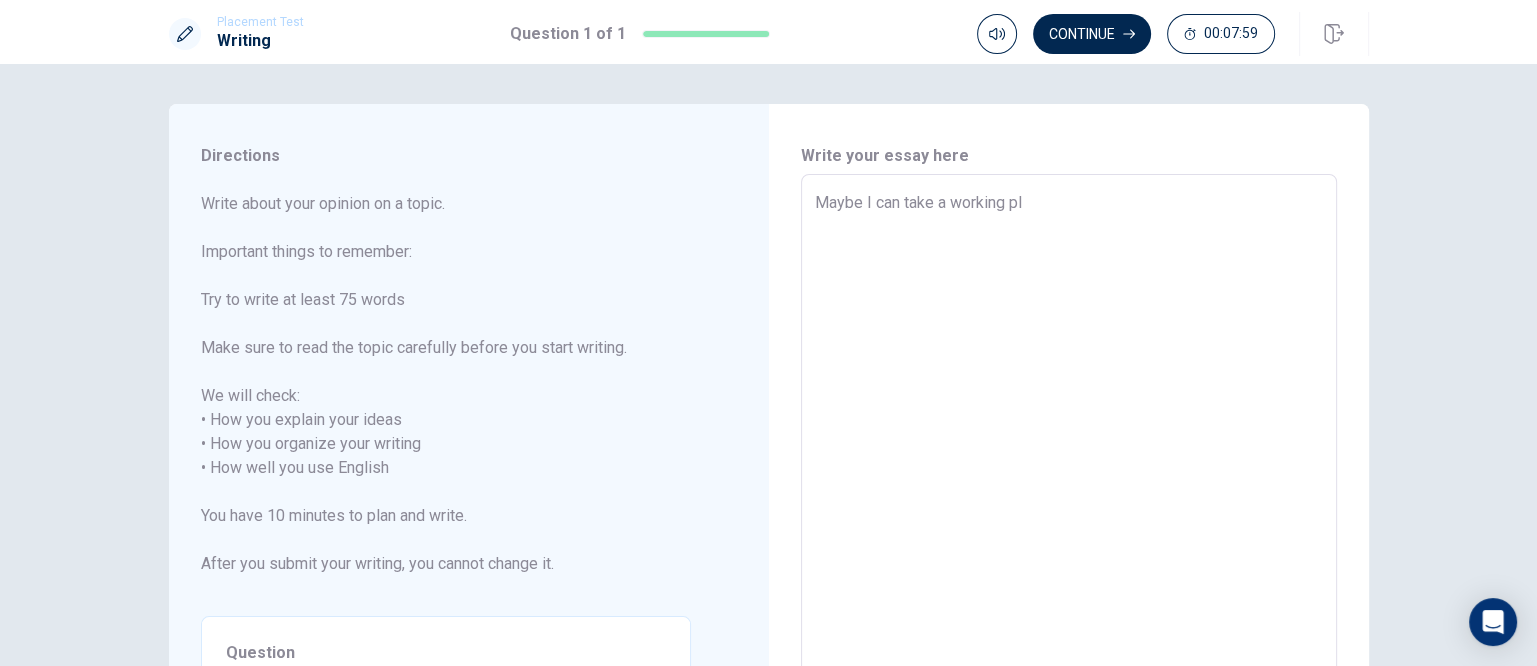 type on "x" 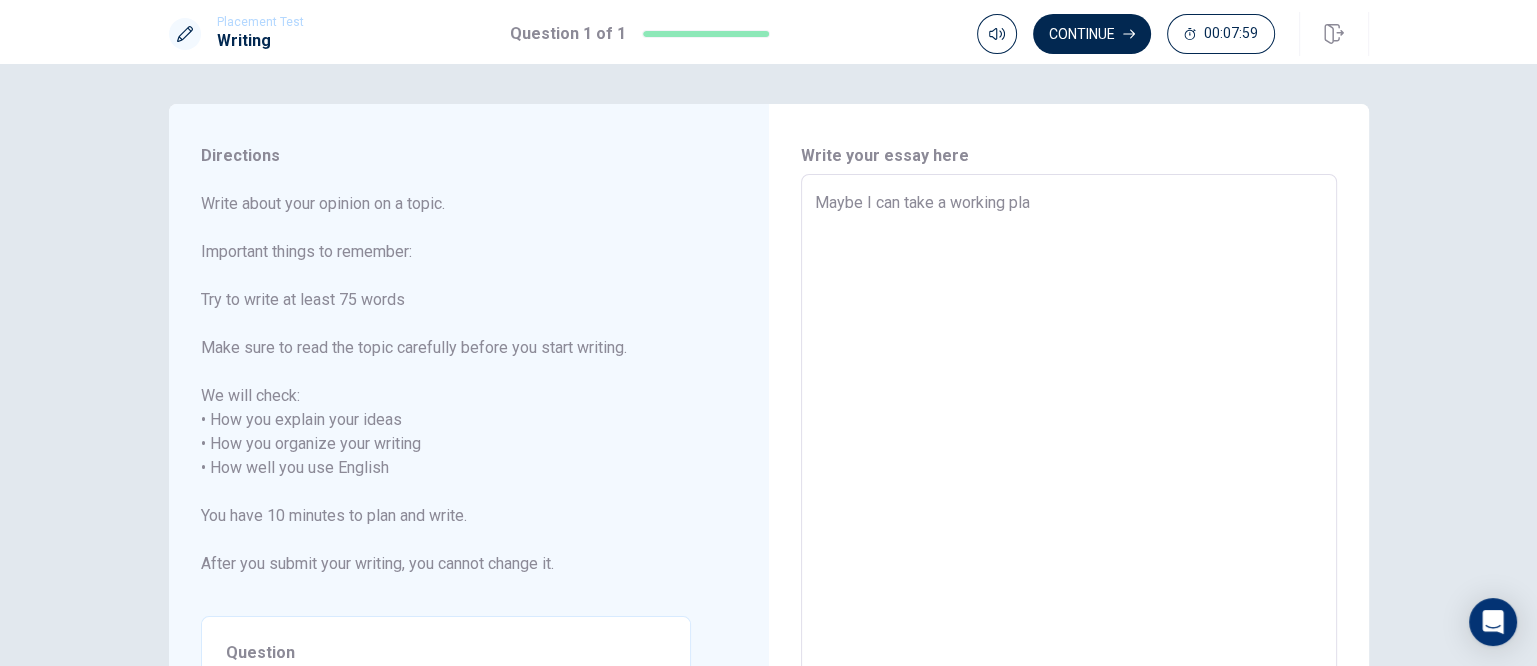 type on "x" 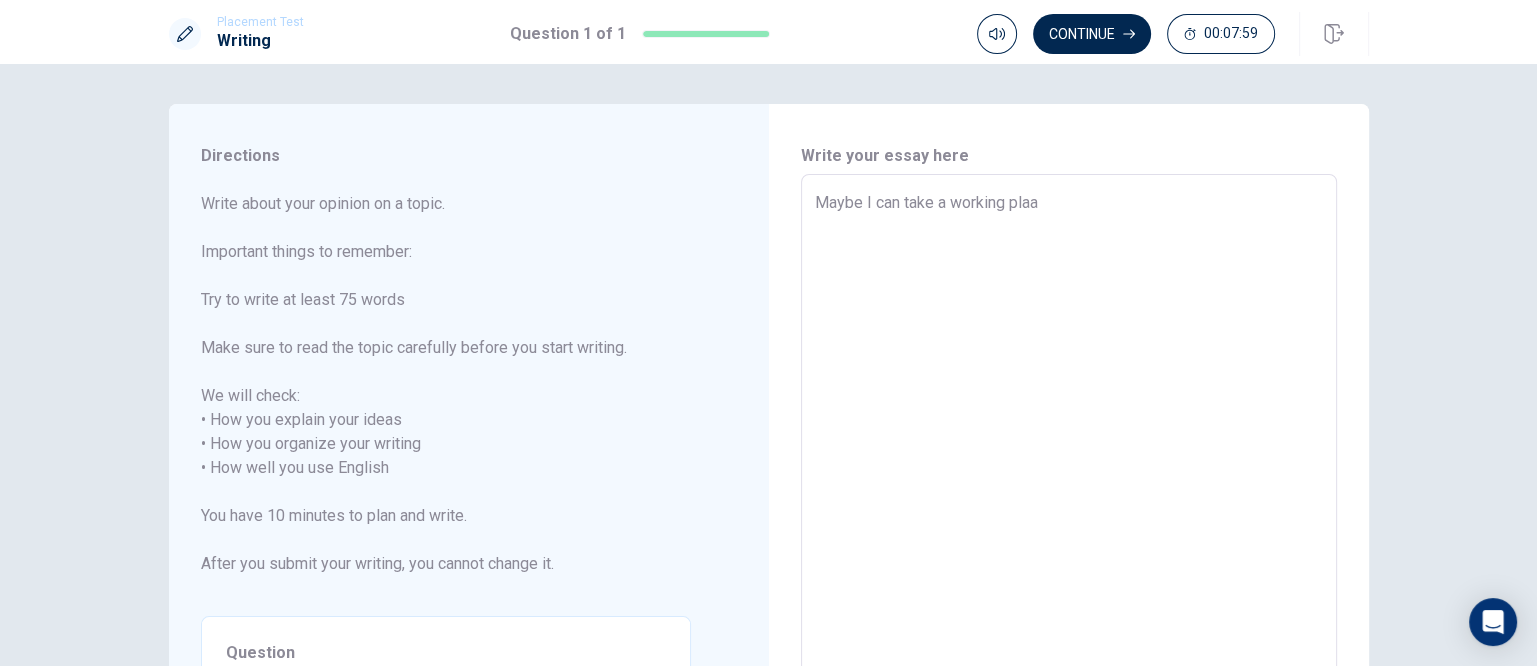 type on "x" 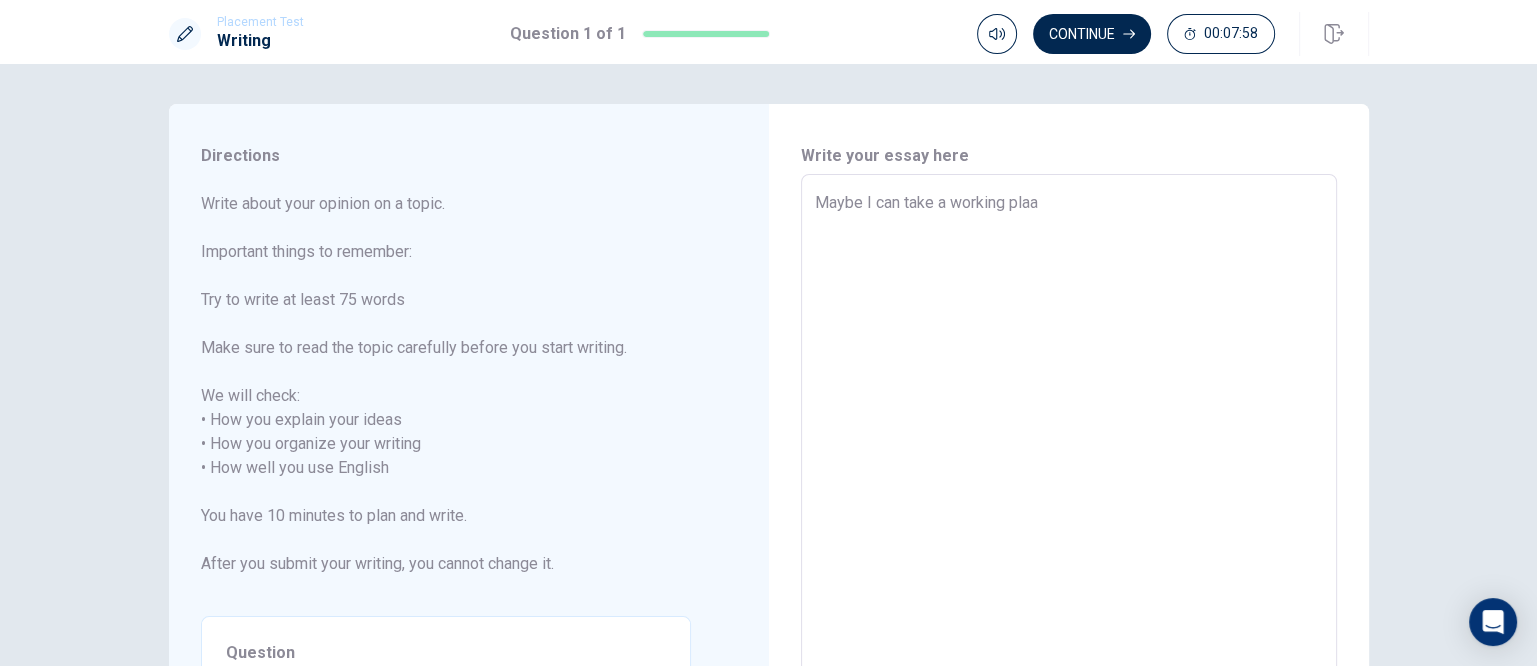 type on "Maybe I can take a working pla" 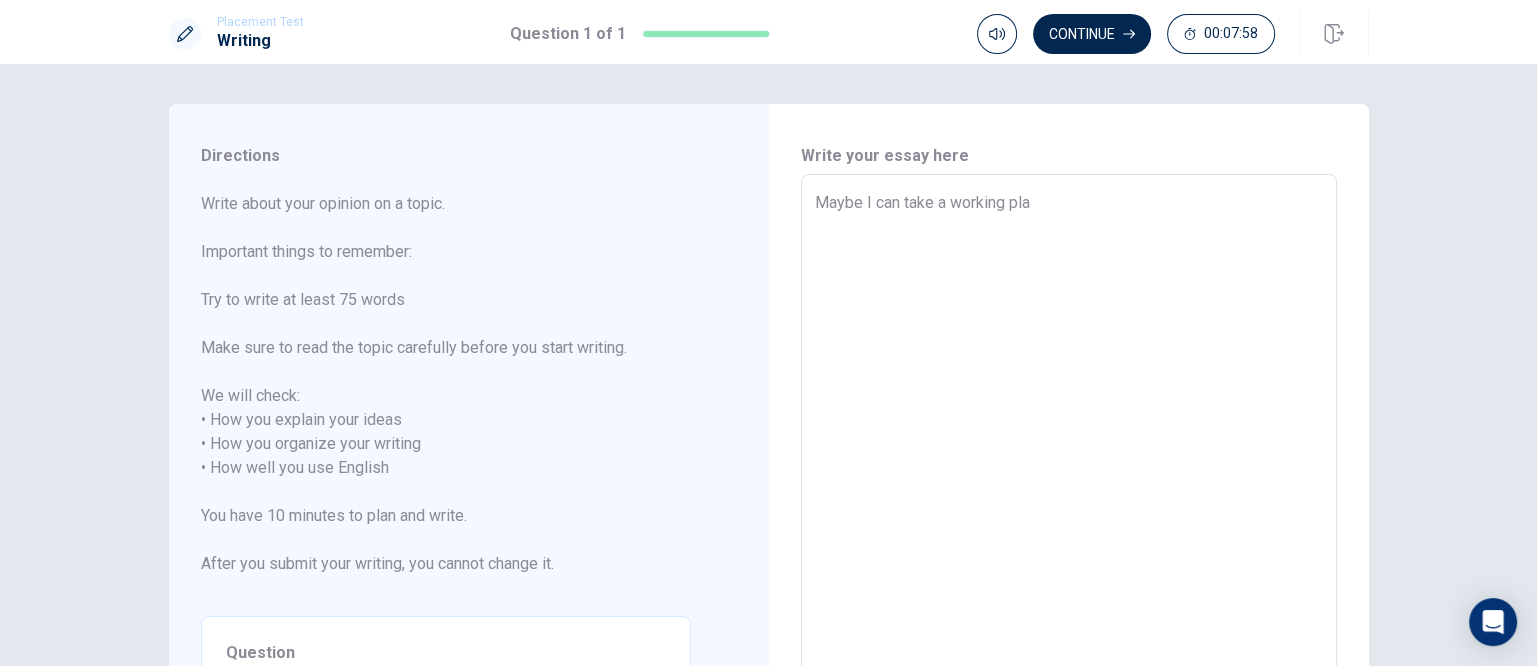 type on "x" 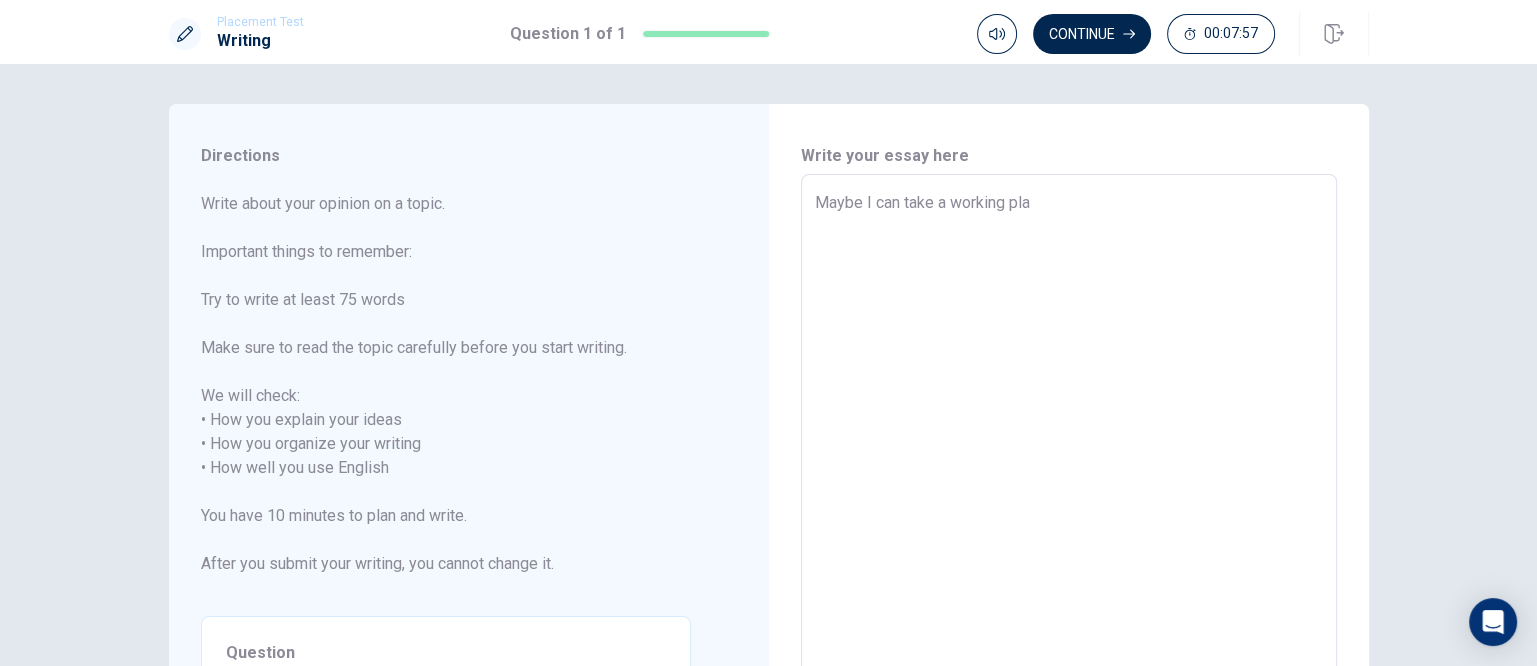 type on "Maybe I can take a working plan" 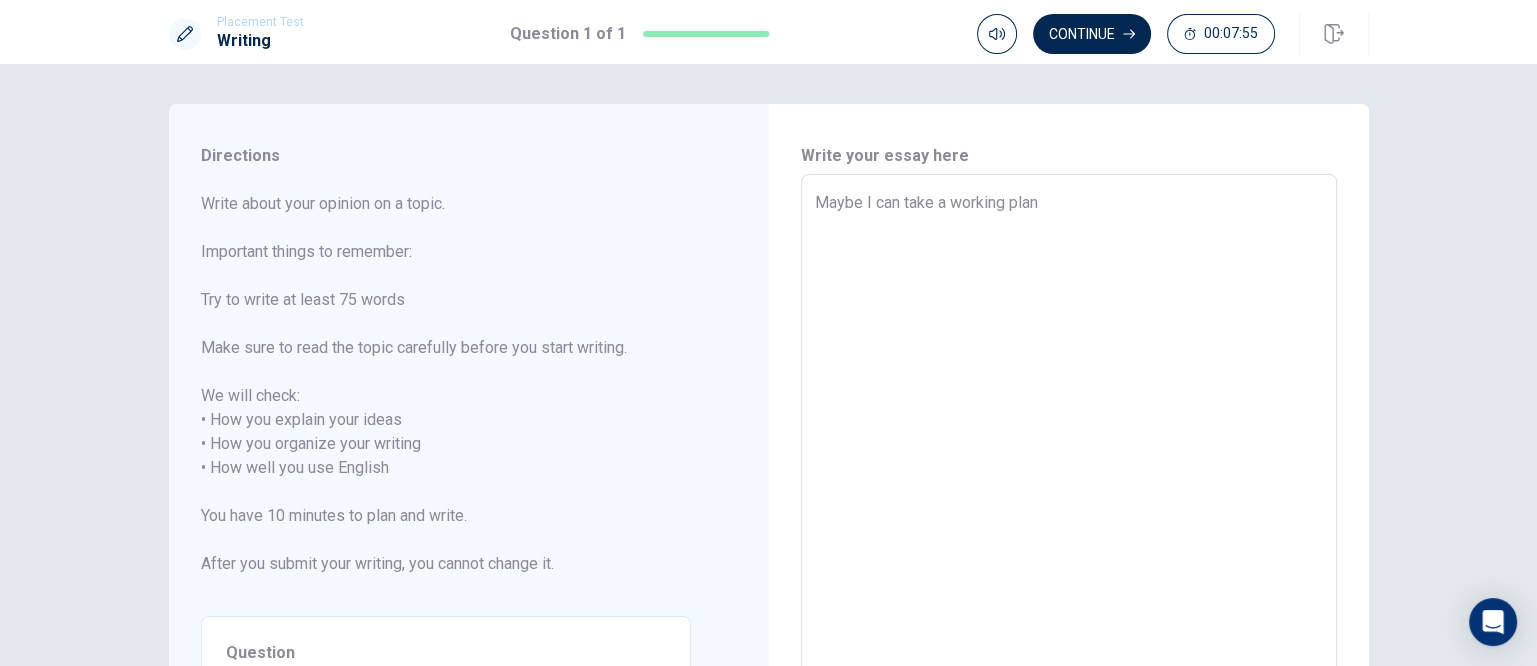 type on "x" 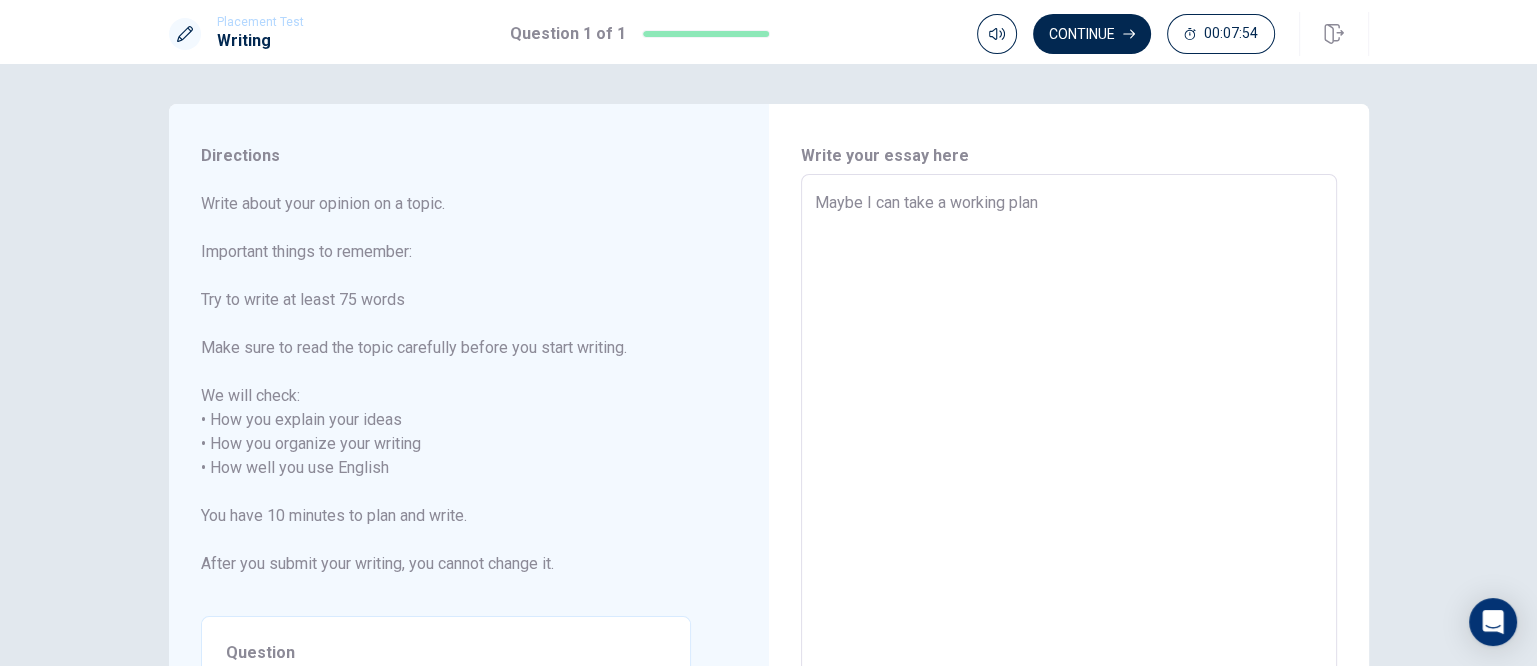 type on "Maybe I can take a working plan." 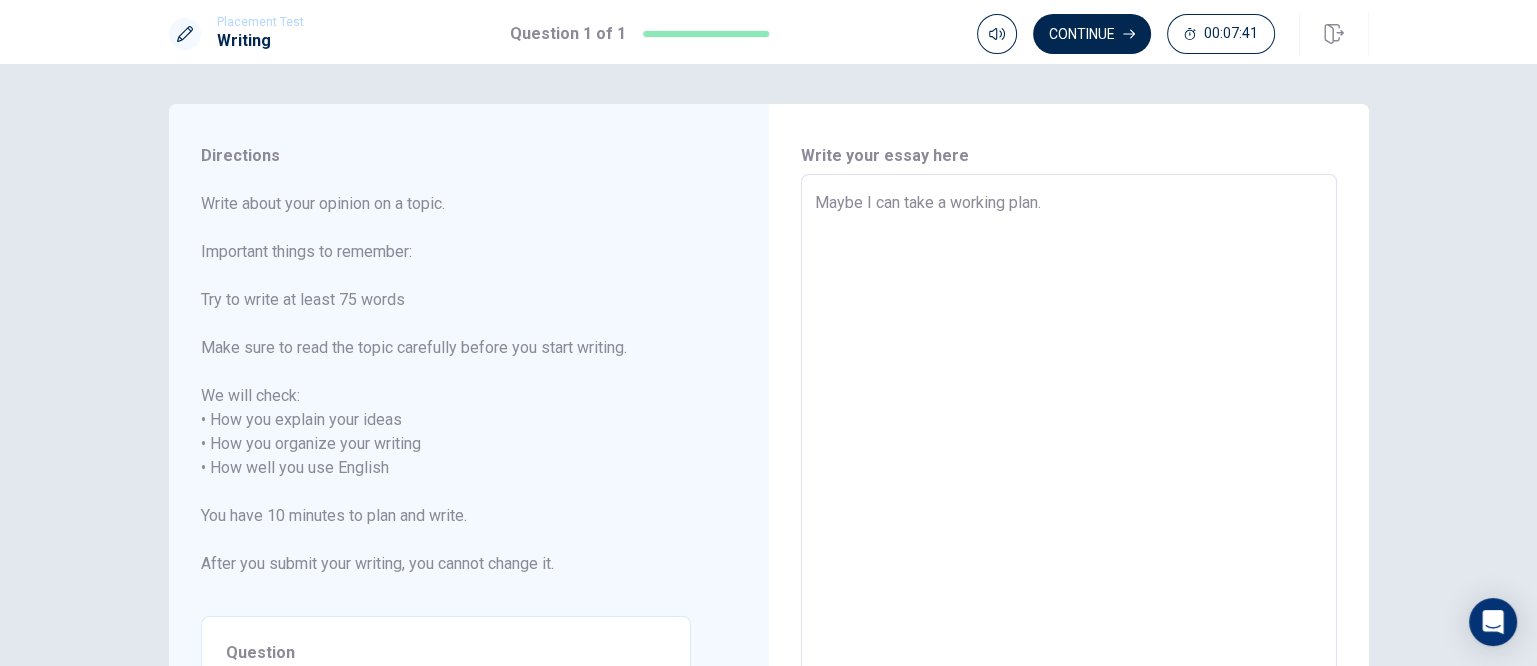 type on "x" 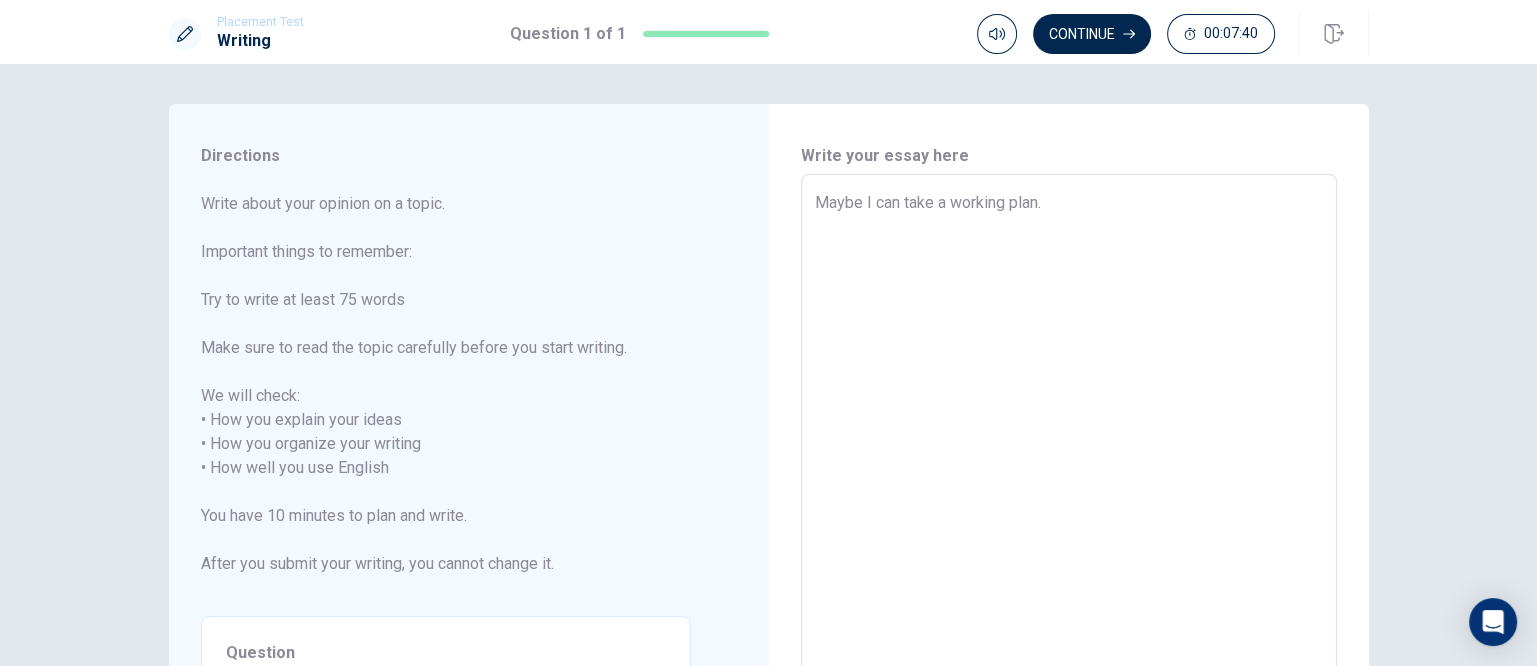 type on "Maybe I can take a working plan.i" 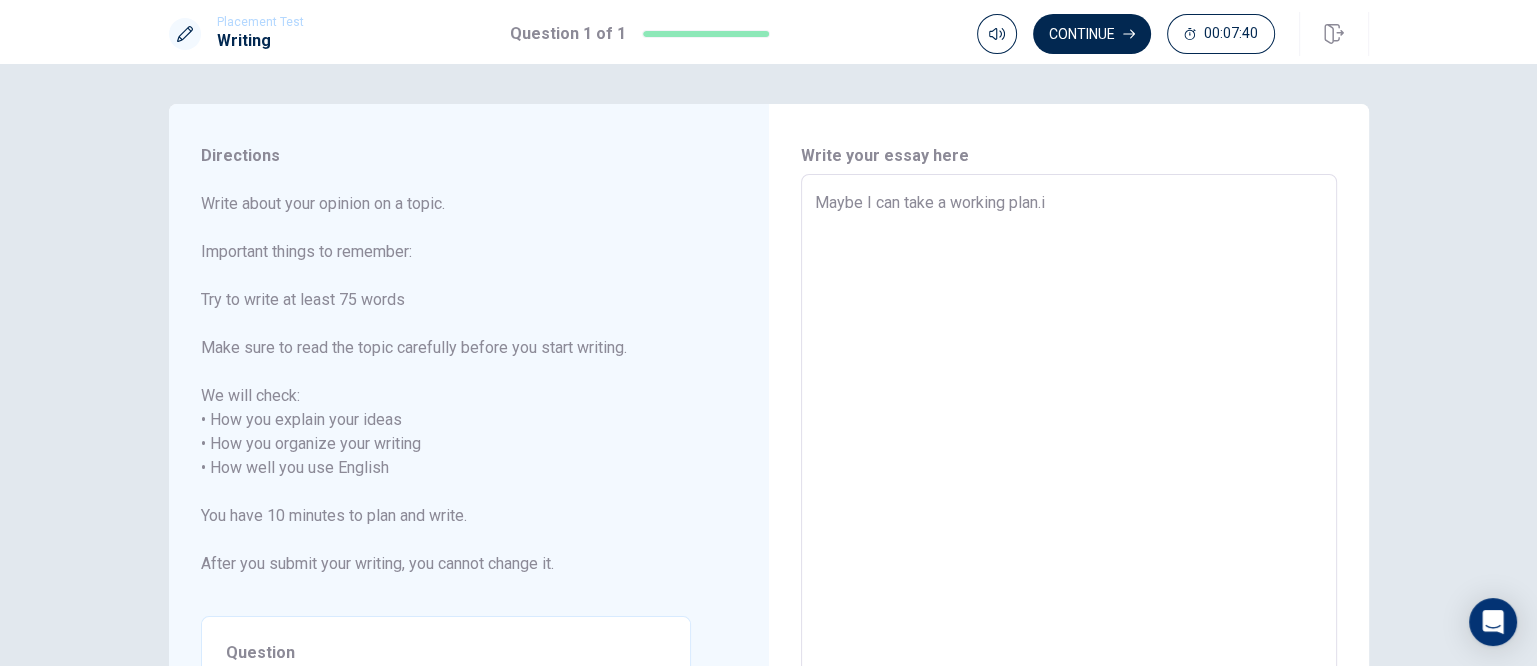 type on "x" 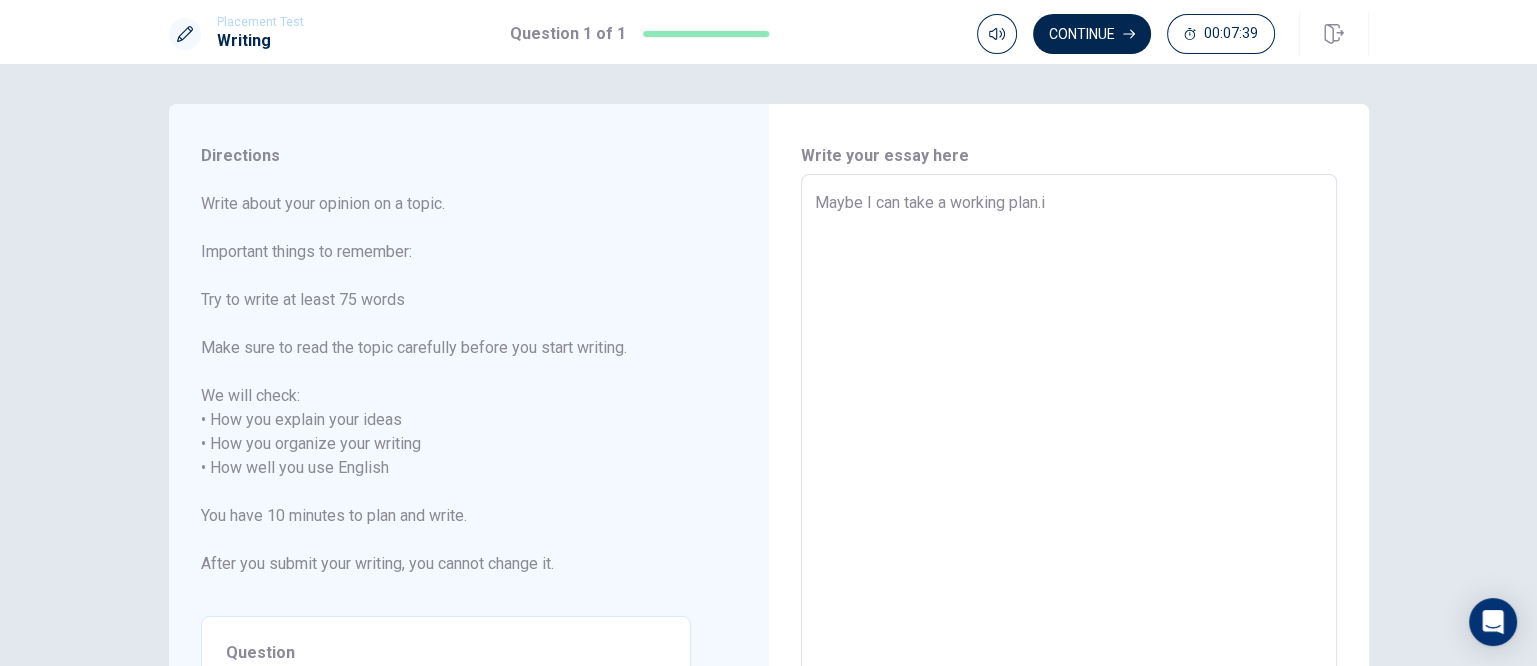 type on "Maybe I can take a working plan." 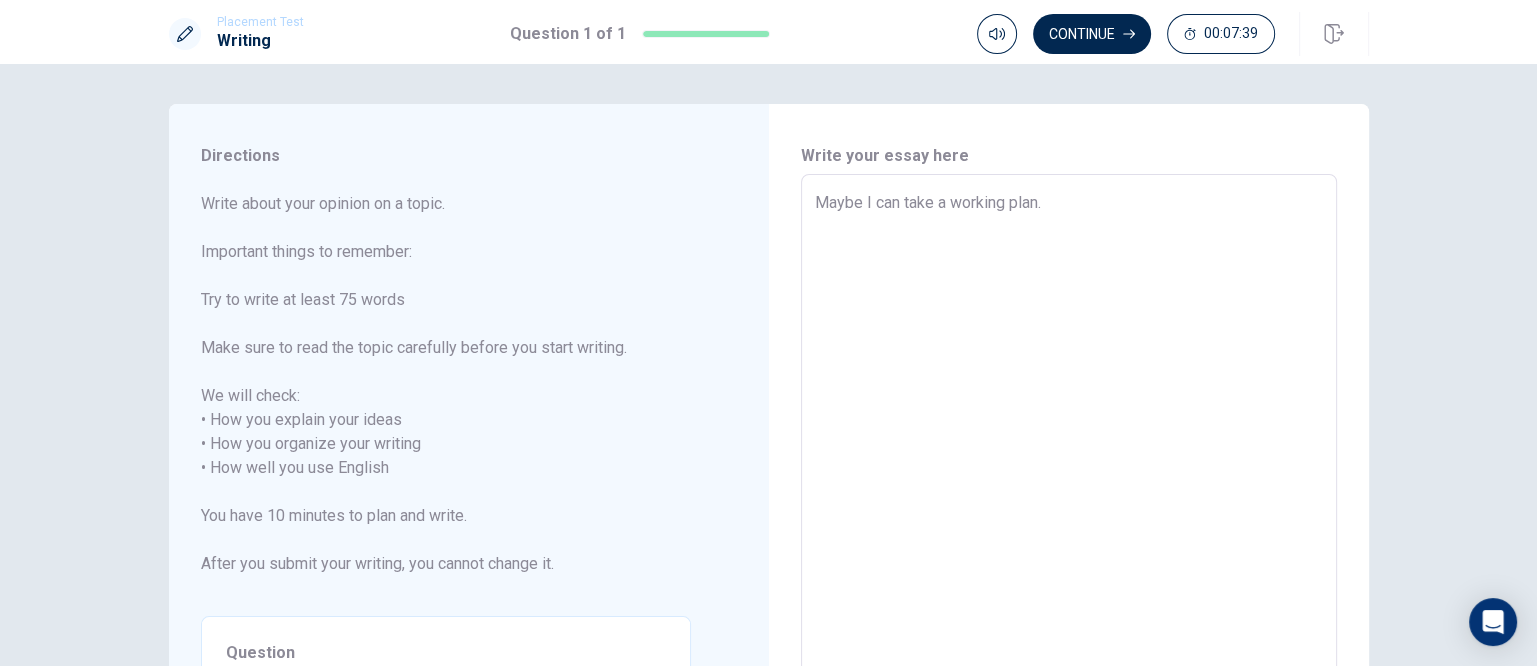type on "x" 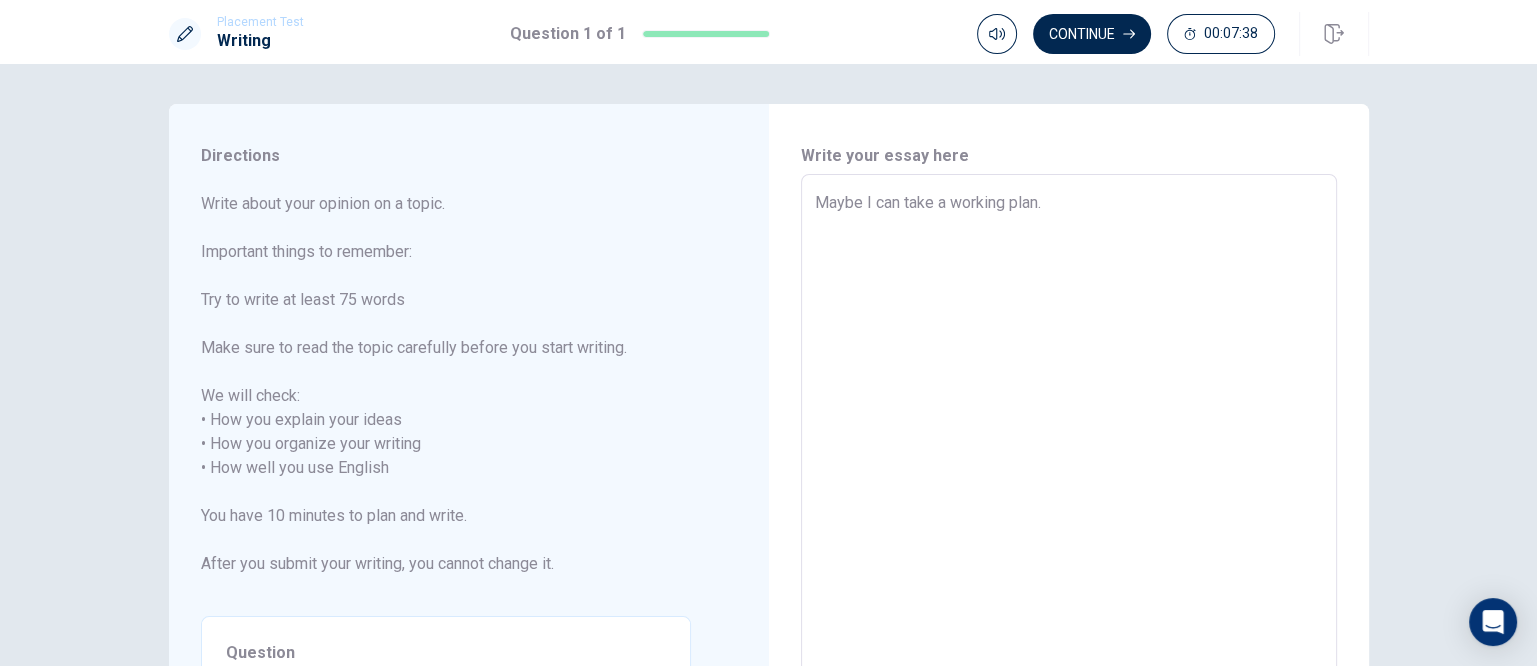 type on "Maybe I can take a working plan.I" 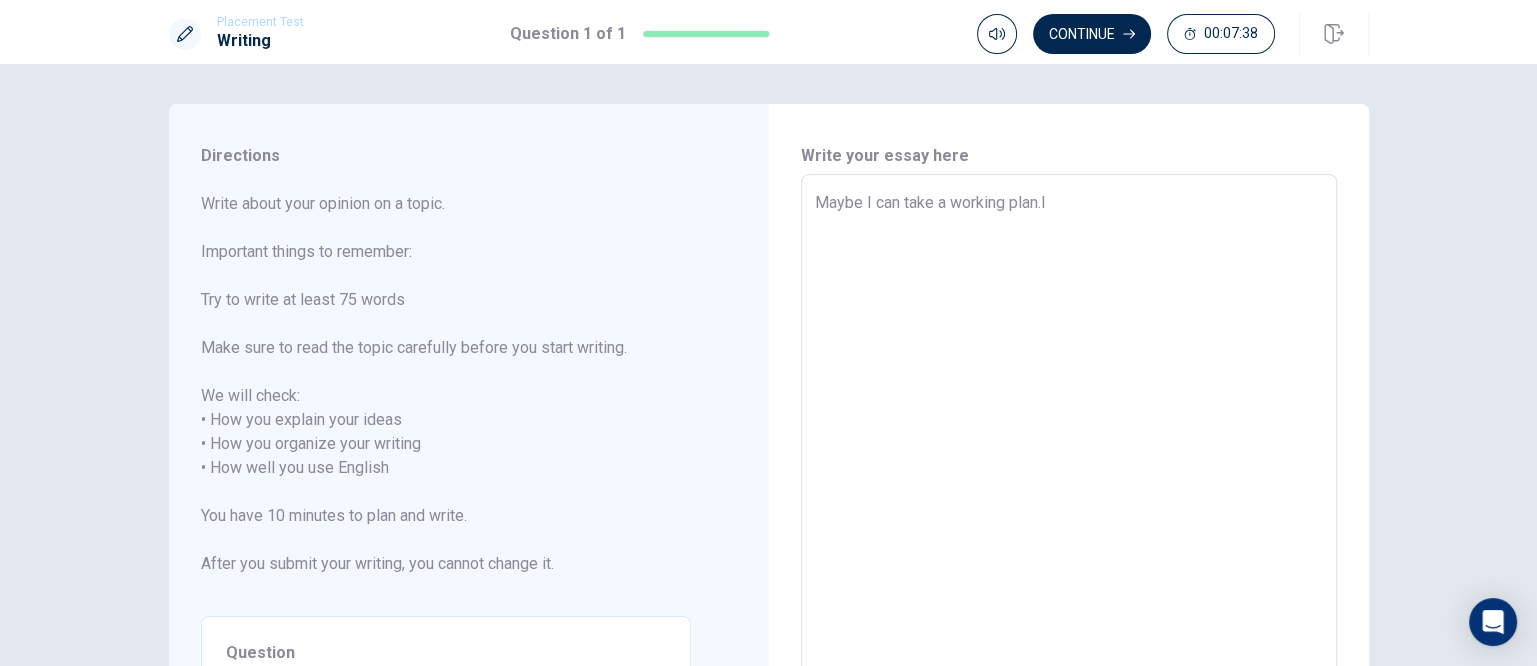 type on "x" 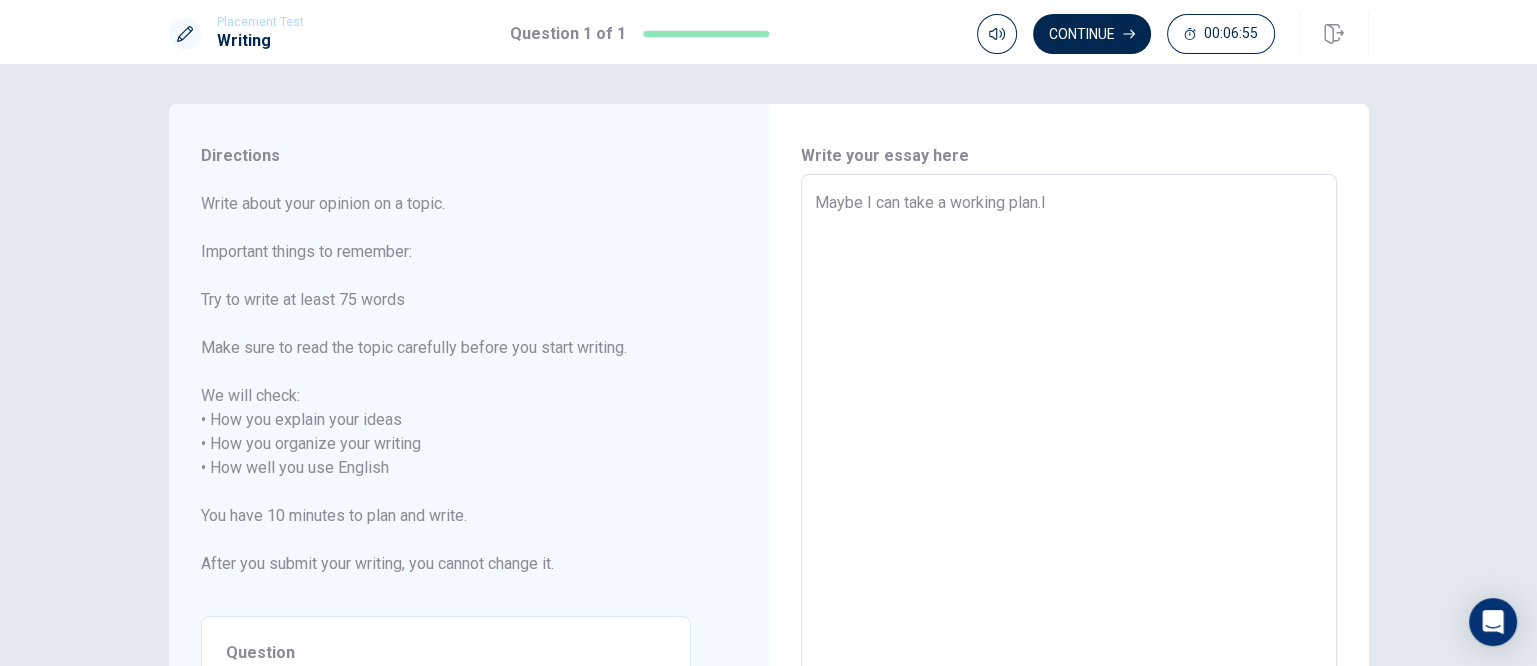 click on "Maybe I can take a working plan.I" at bounding box center [1069, 456] 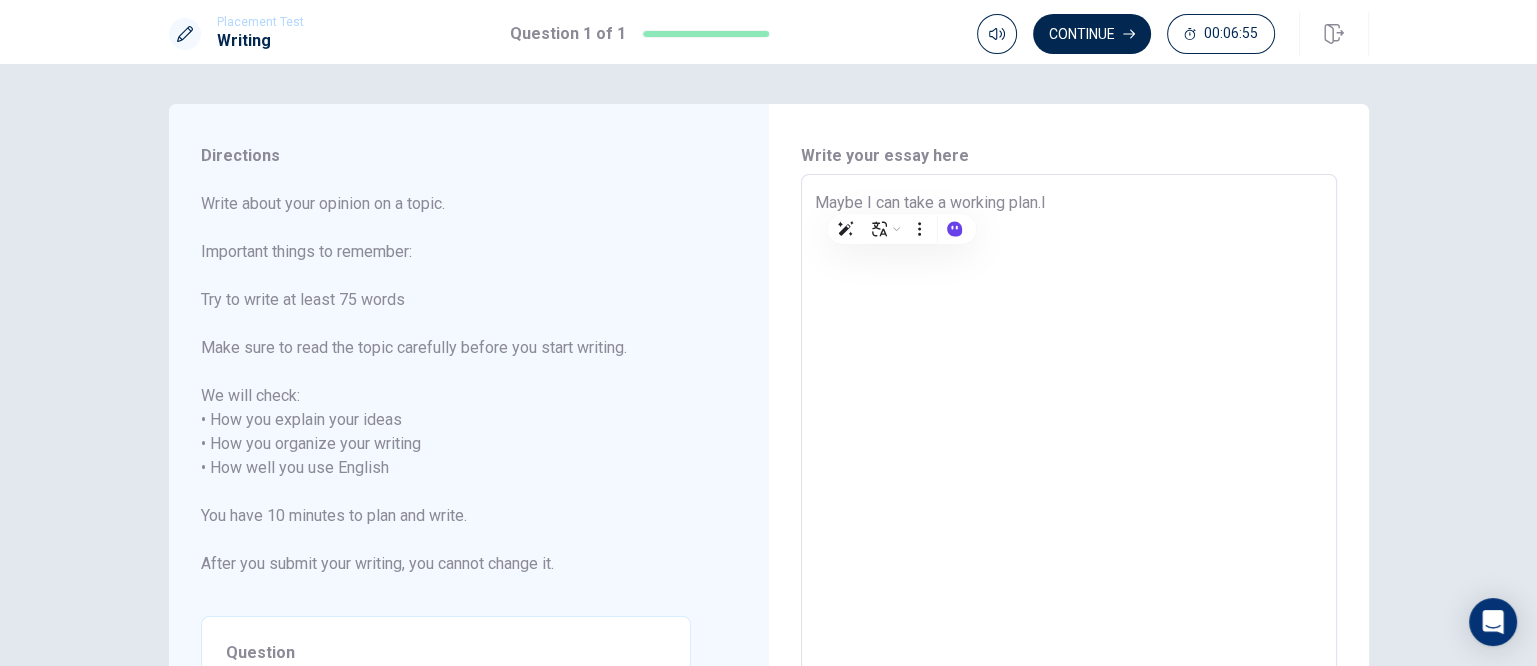 type on "x" 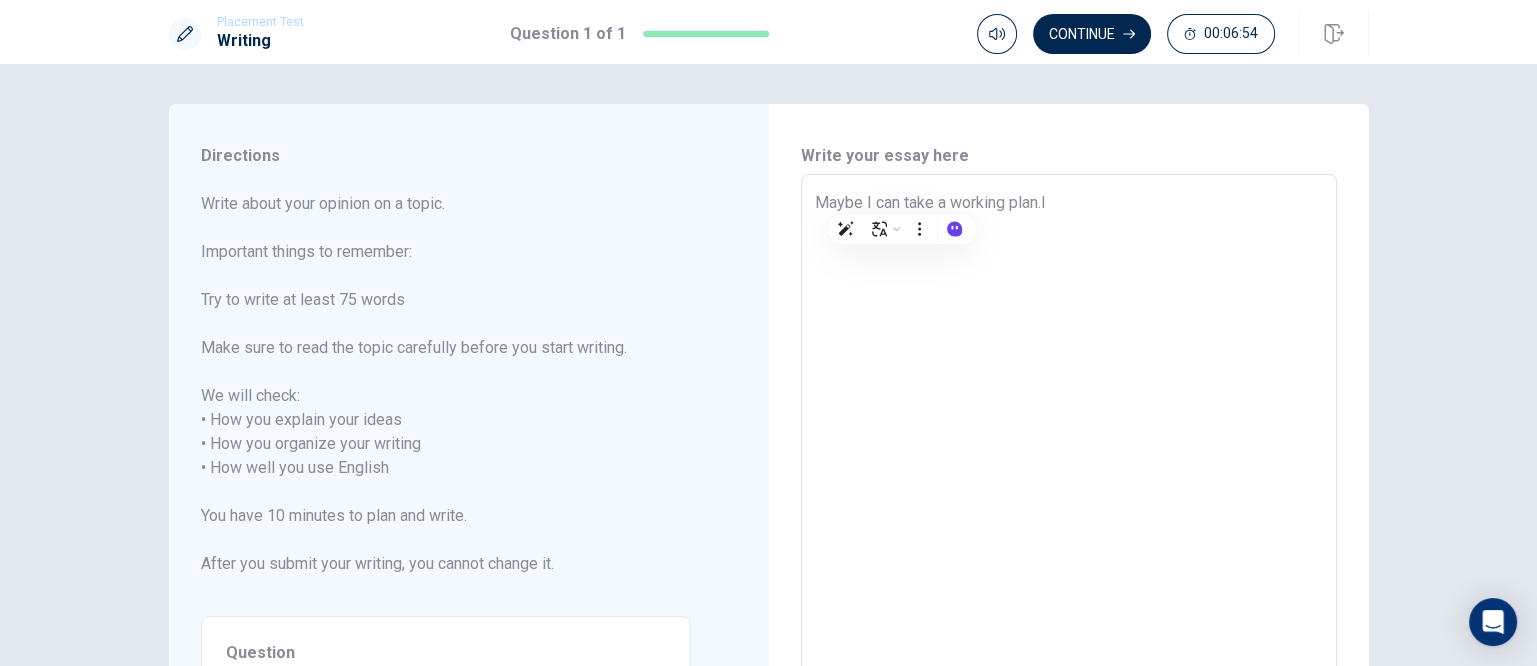 type on "Maybe I can make a working plan.I" 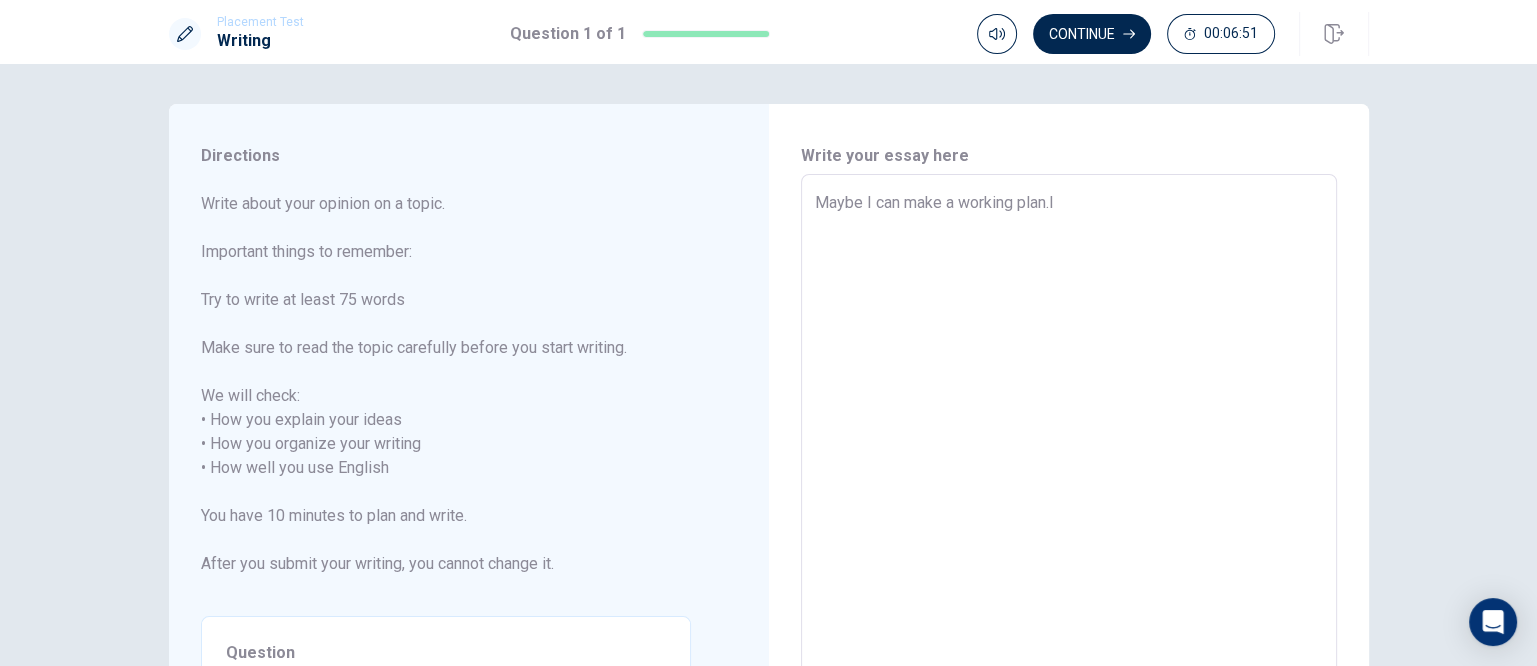 drag, startPoint x: 988, startPoint y: 203, endPoint x: 1007, endPoint y: 205, distance: 19.104973 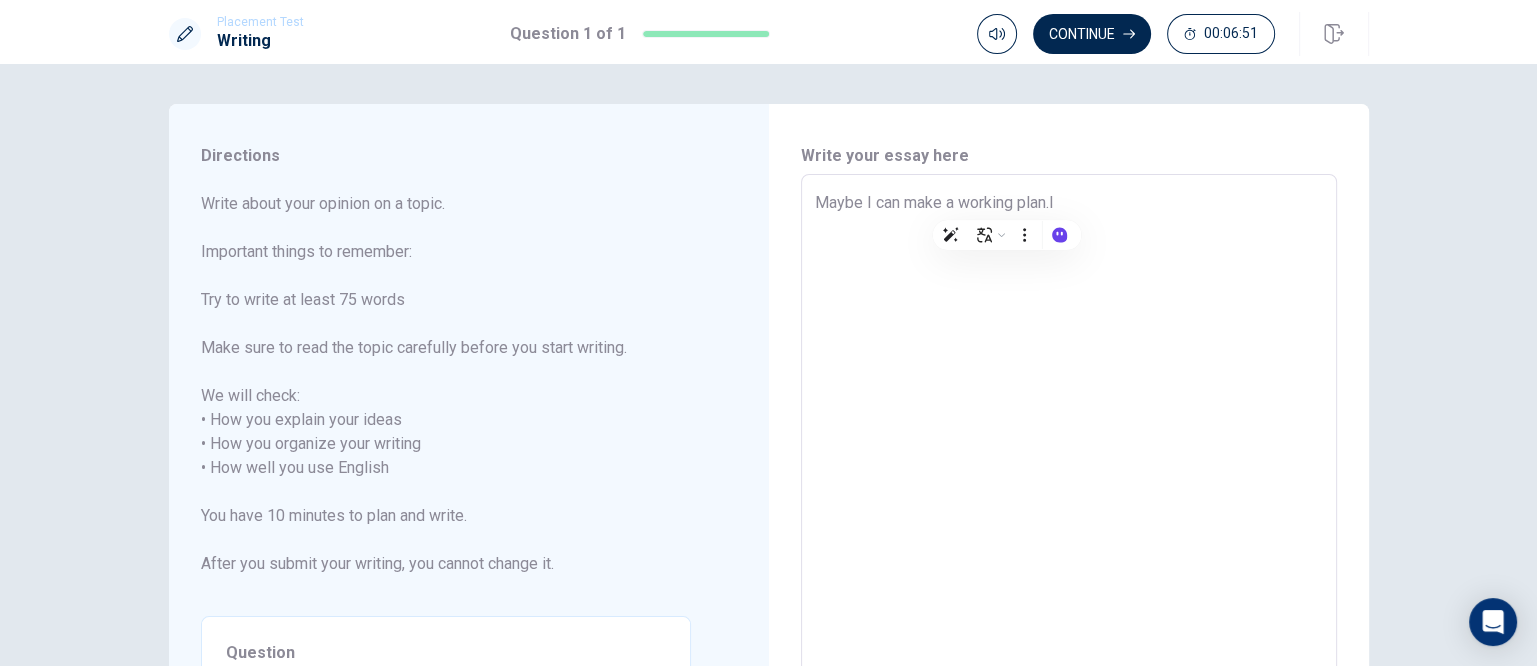 type on "x" 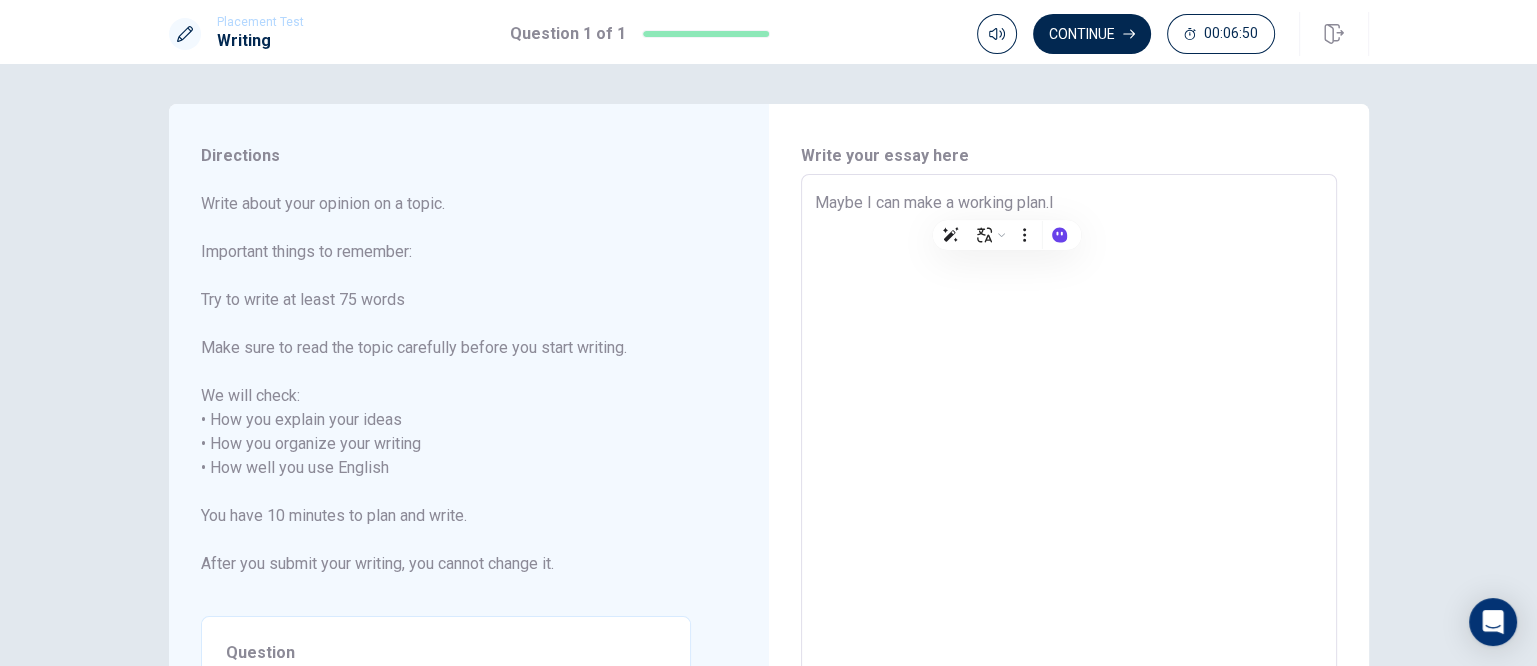 type on "Maybe I can make a work plan.I" 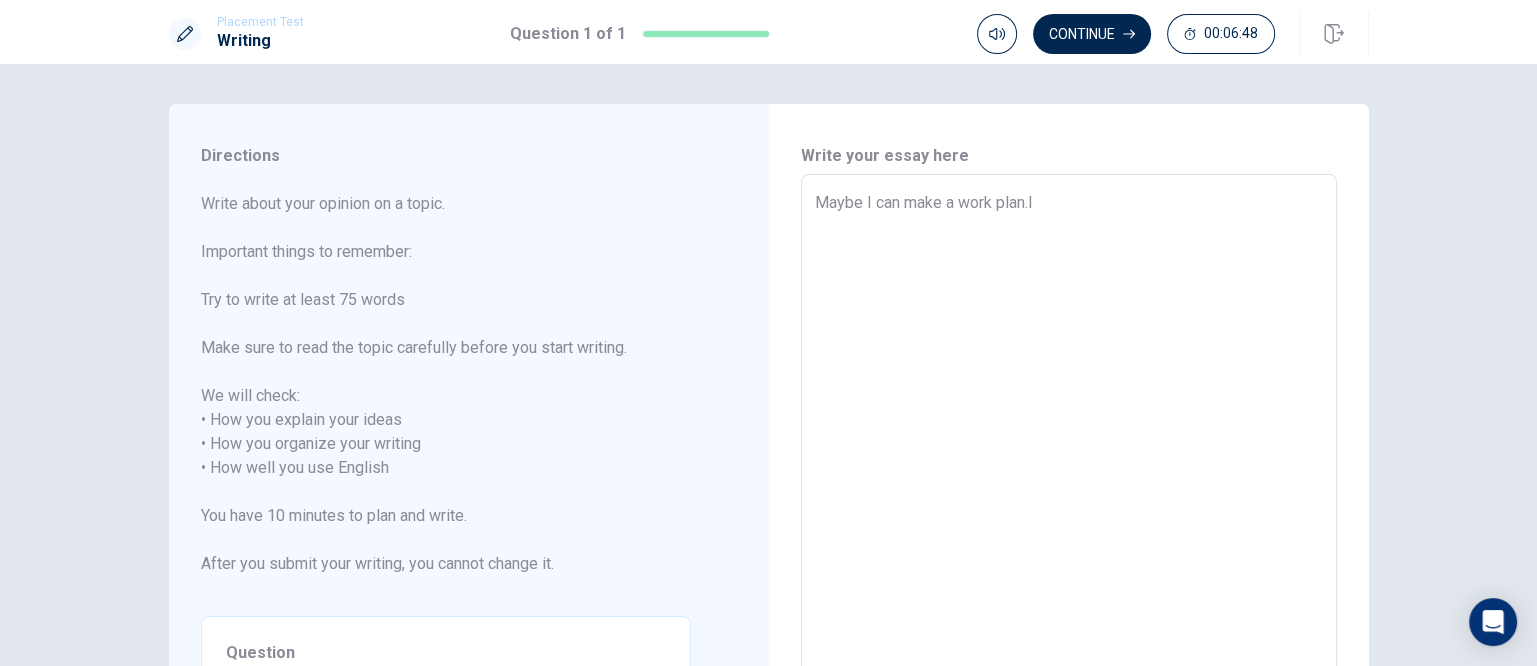 click on "Maybe I can make a work plan.I" at bounding box center (1069, 456) 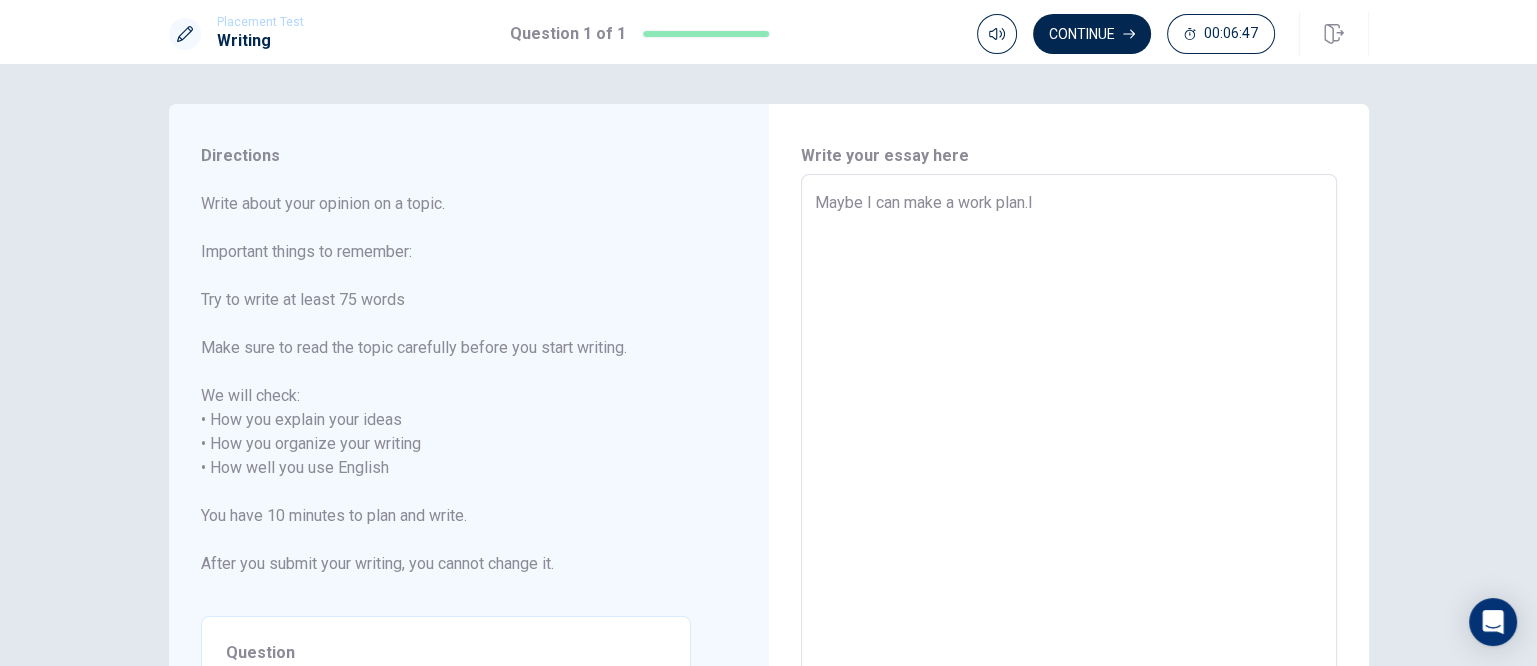 type on "x" 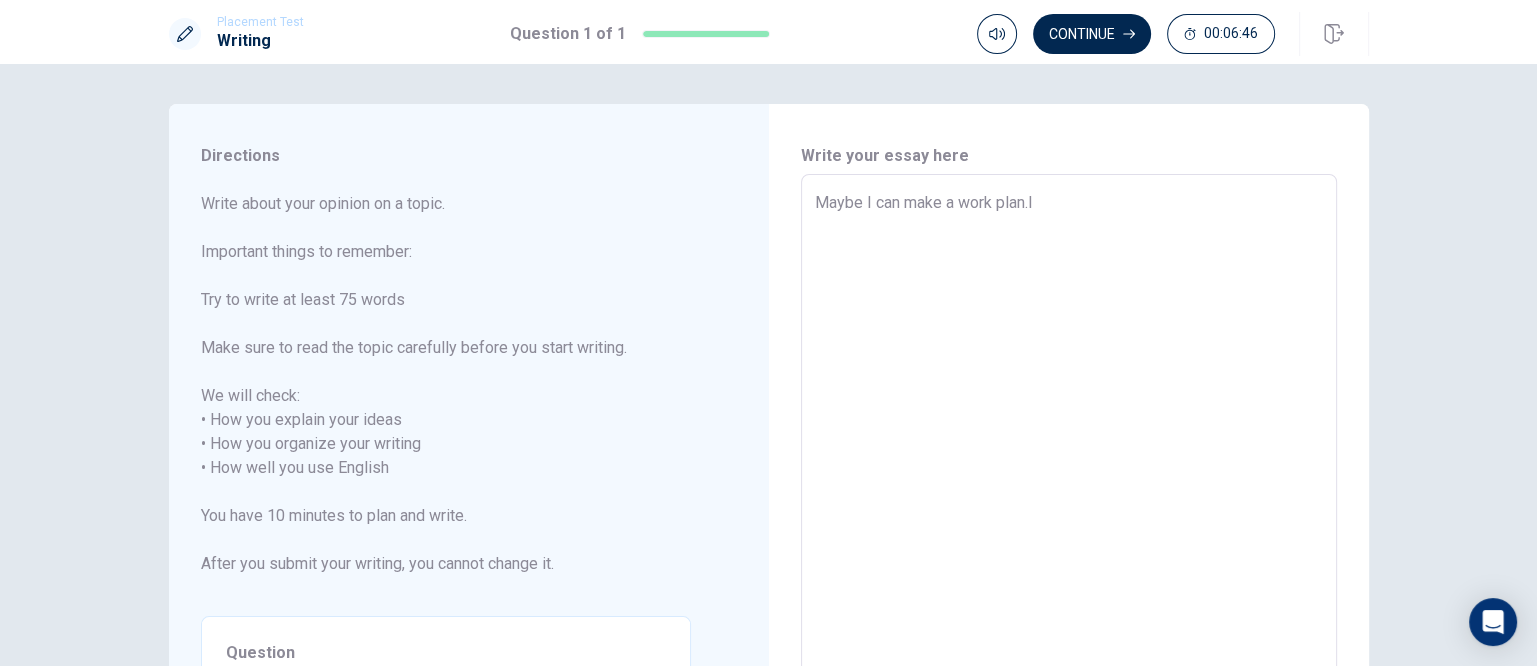 type on "Maybe I can make a work plan." 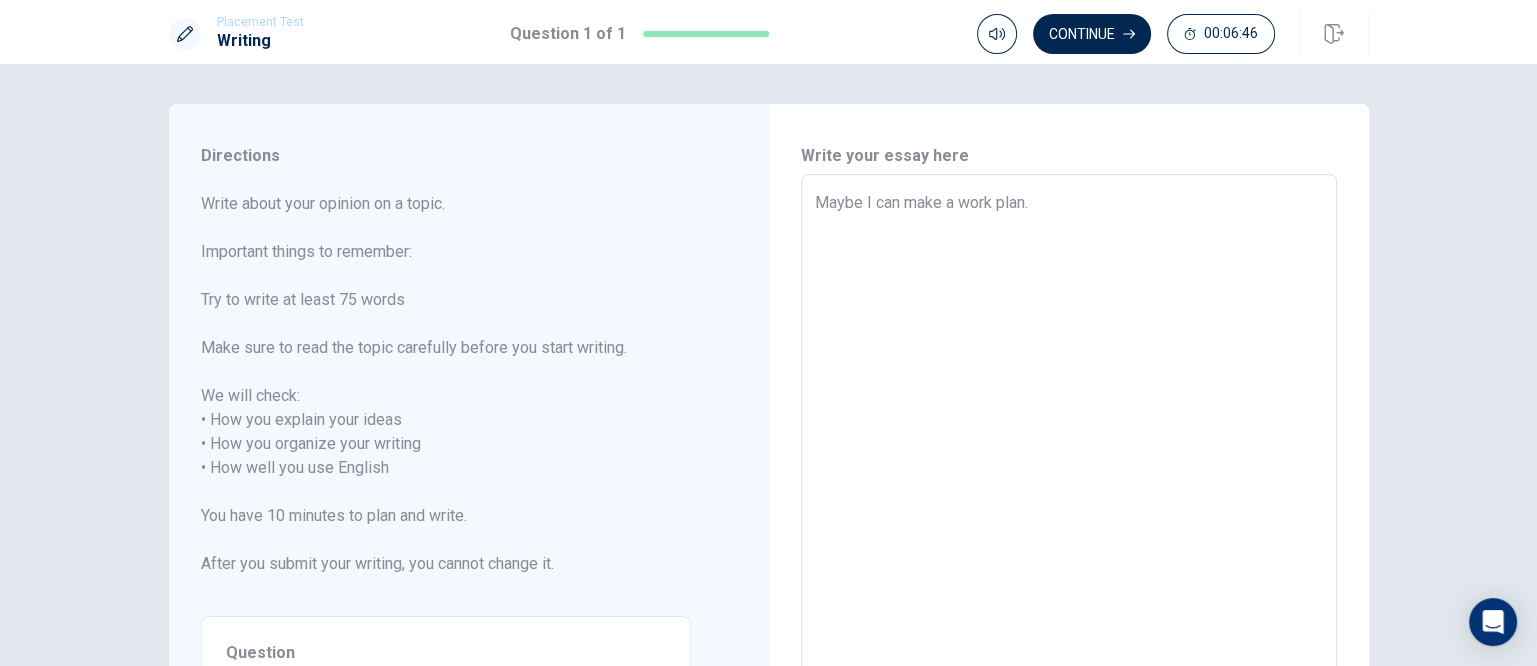 type on "x" 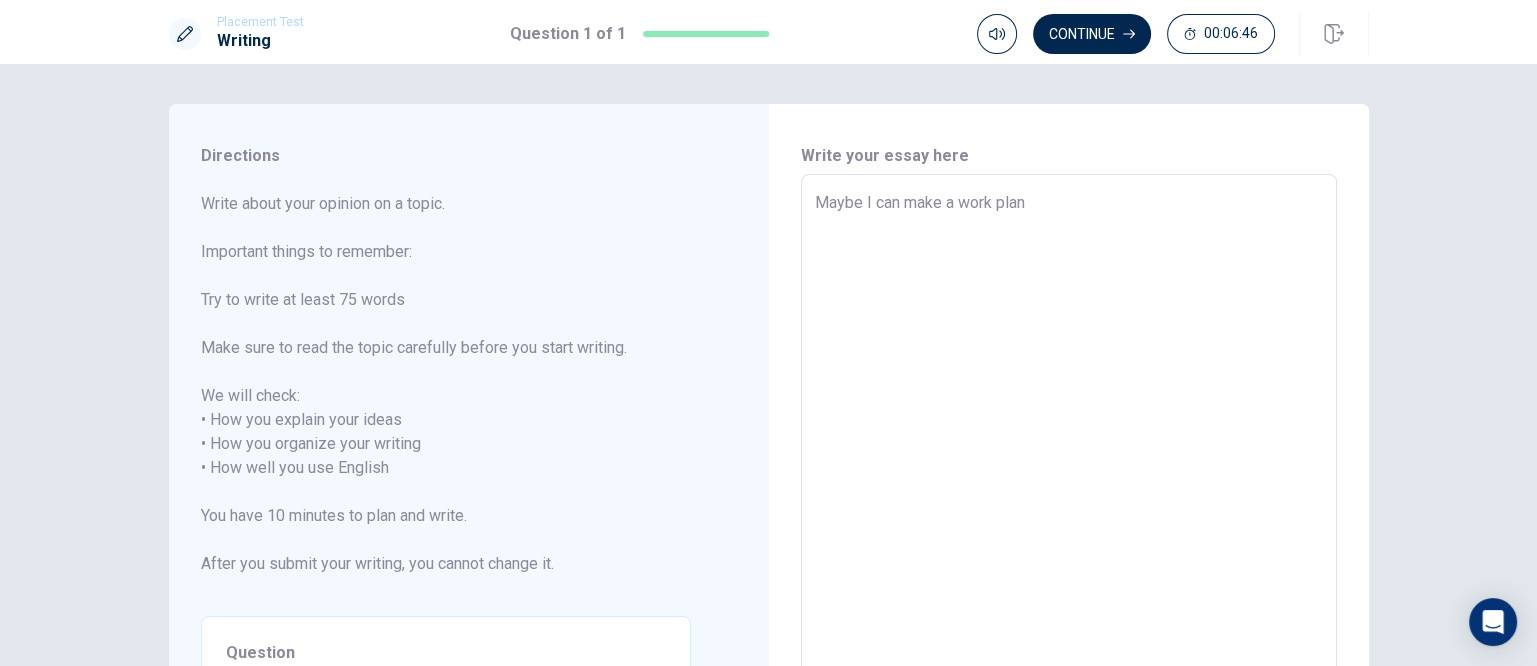 type on "x" 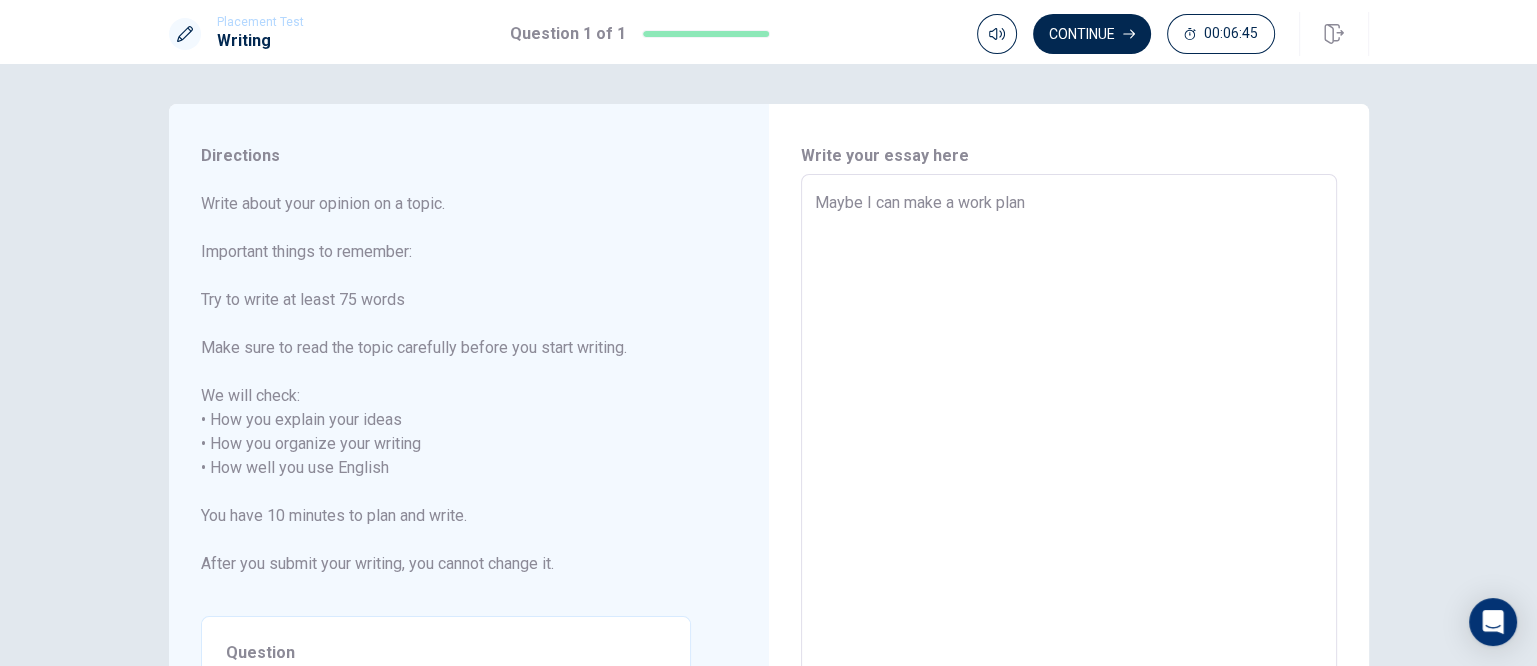 type on "Maybe I can make a work plan." 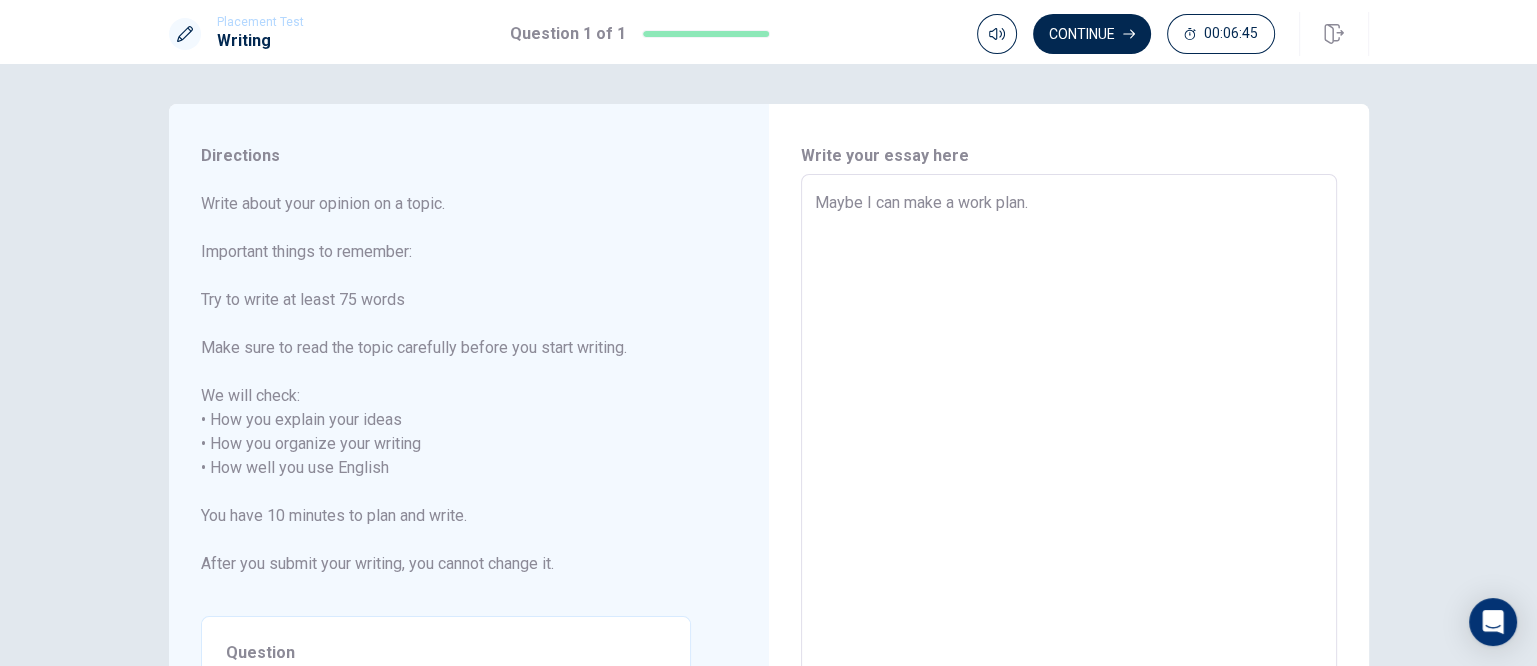 type on "x" 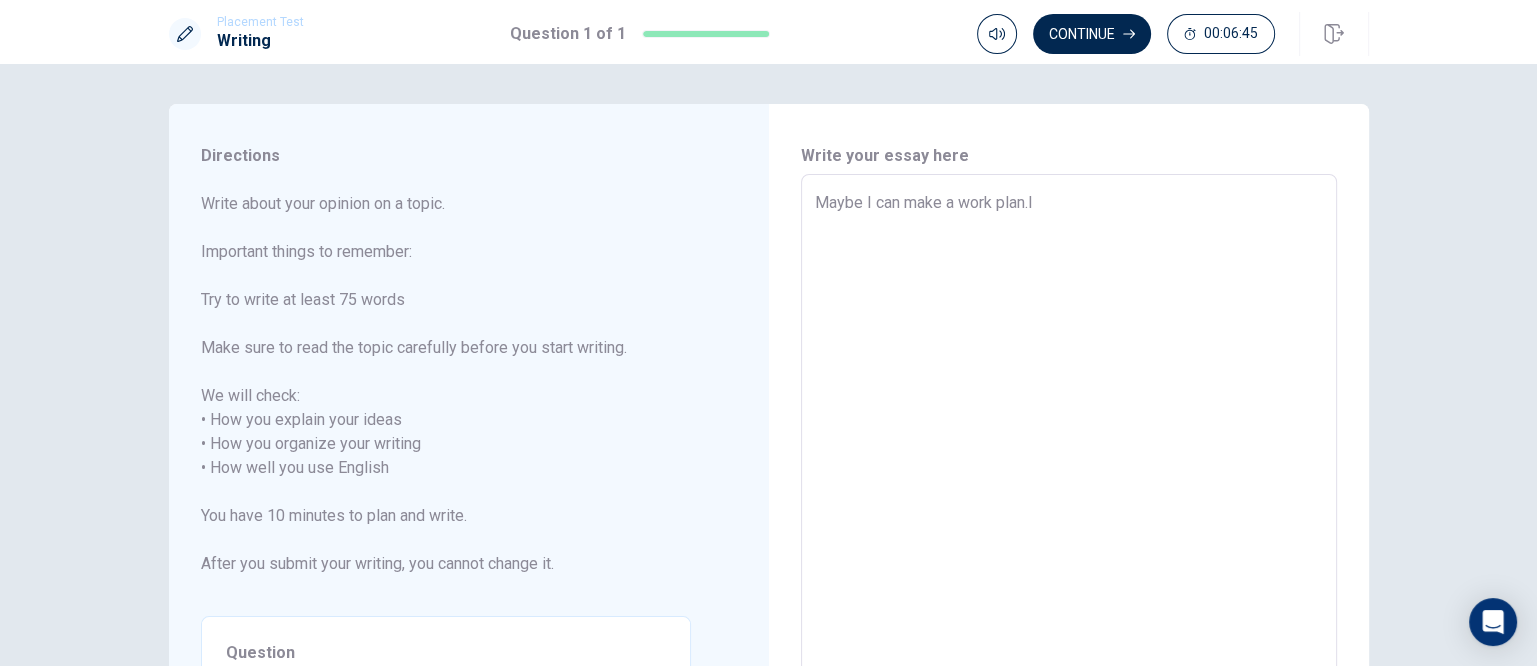 type on "x" 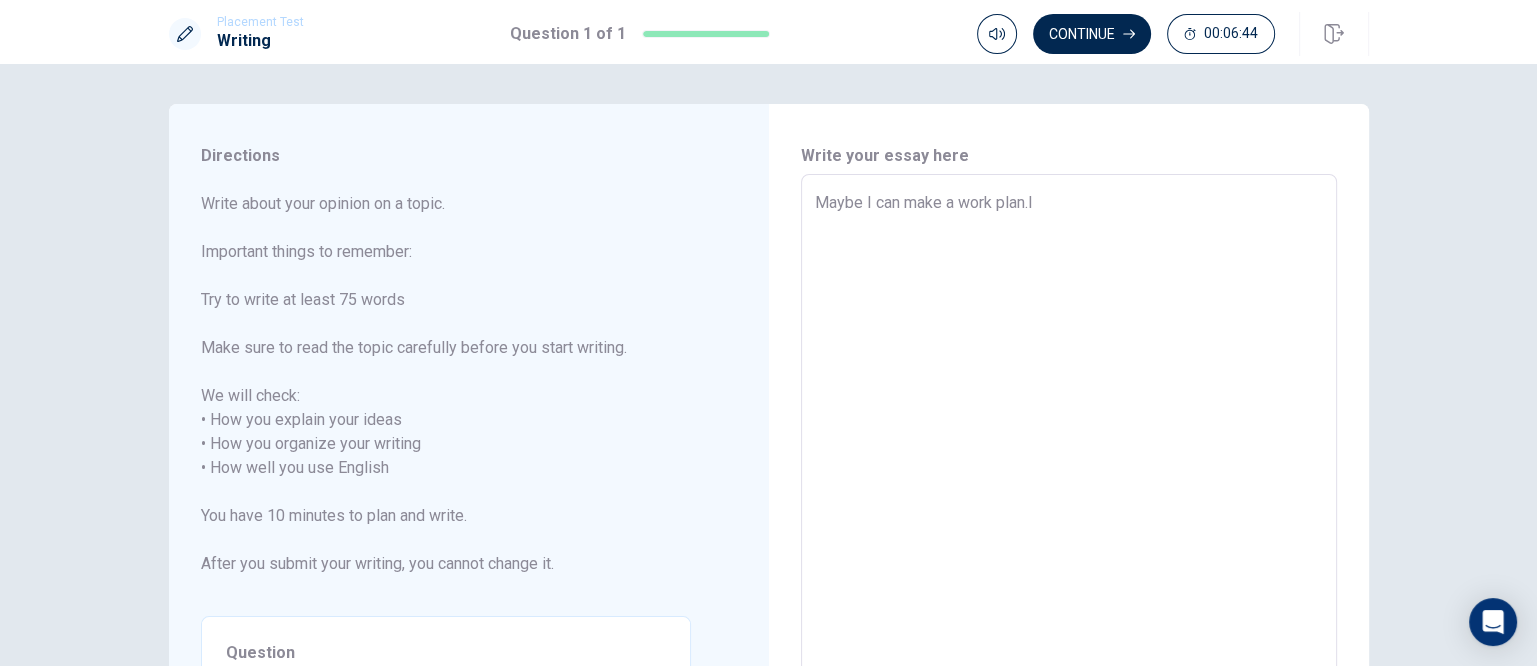 type on "Maybe I can make a work [DOMAIN_NAME]" 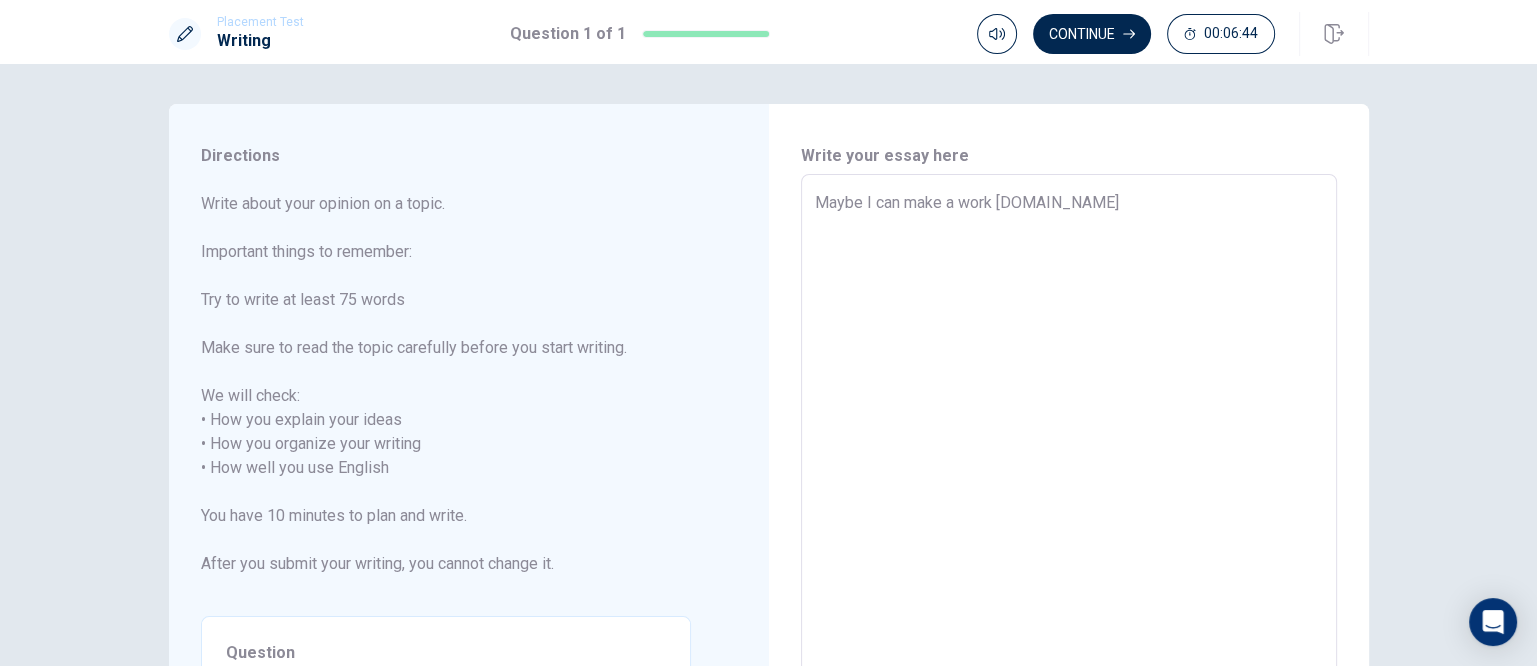 type on "x" 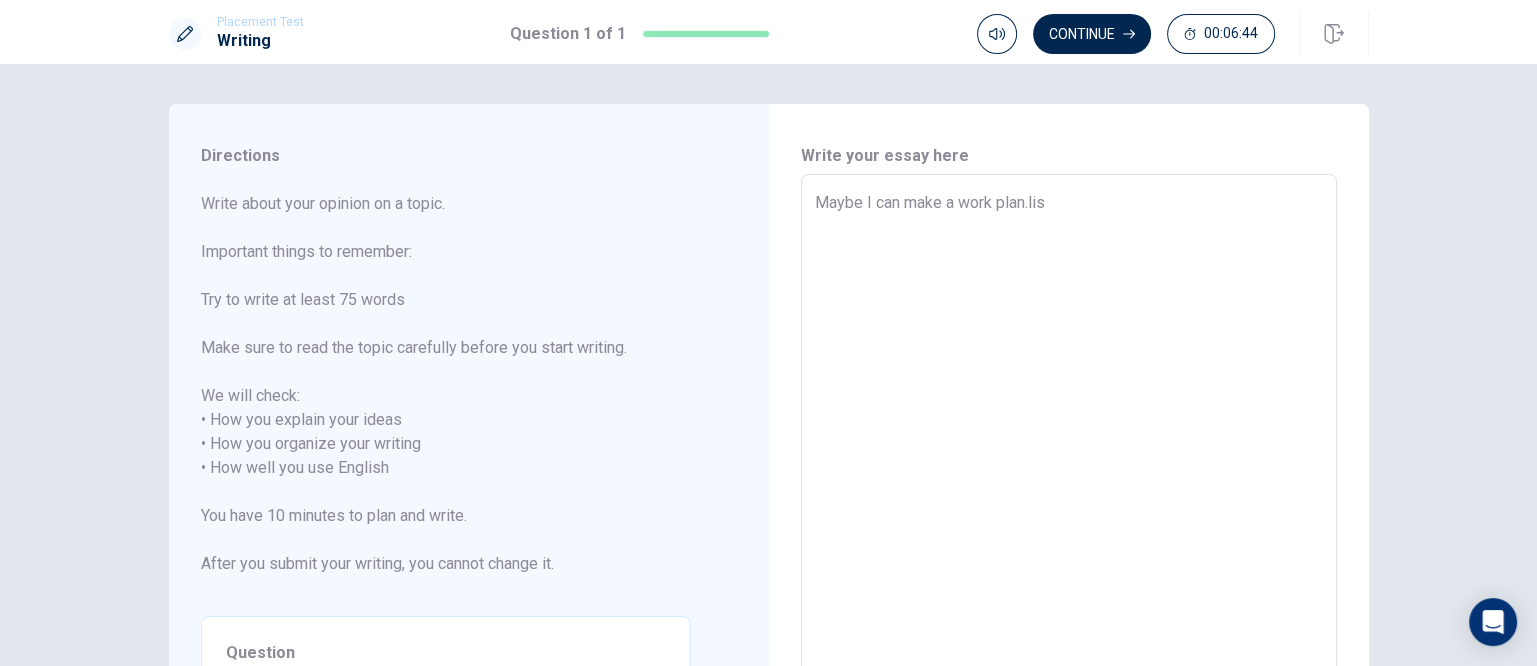 type on "x" 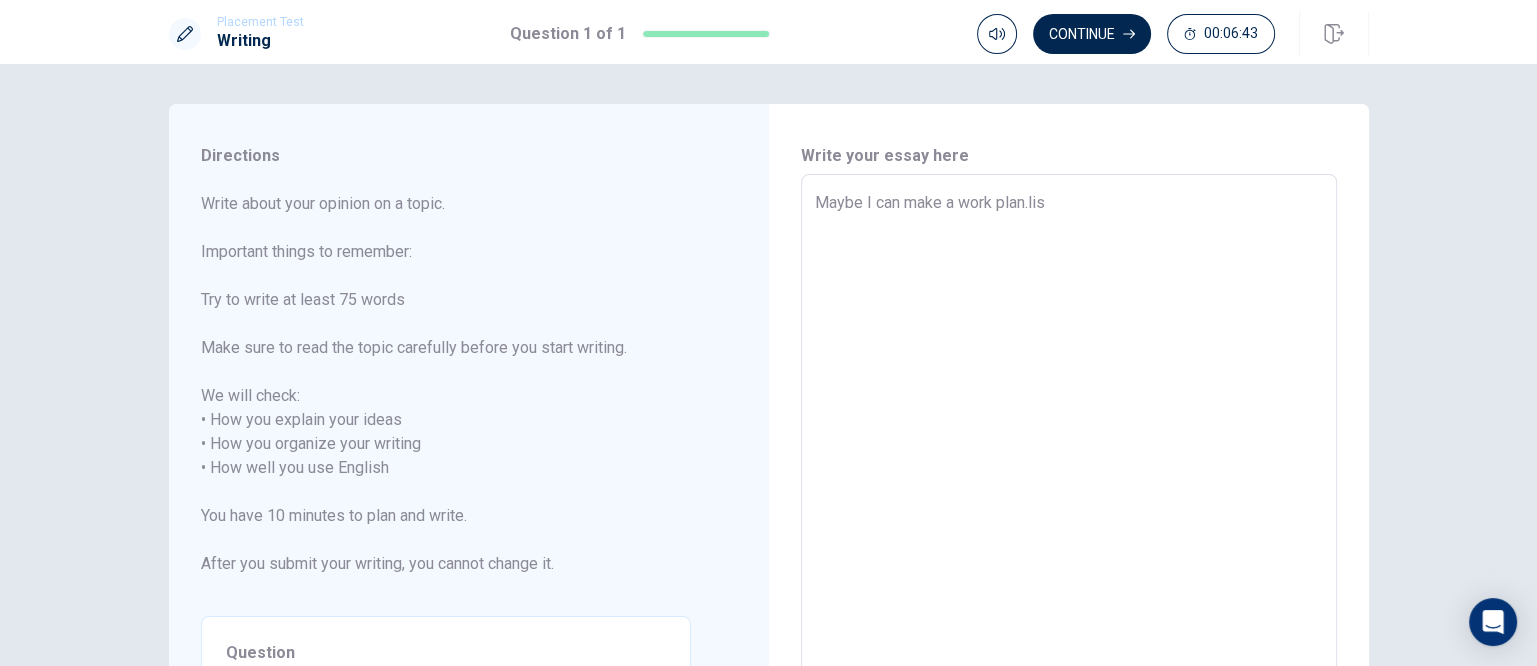 type on "Maybe I can make a work plan.list" 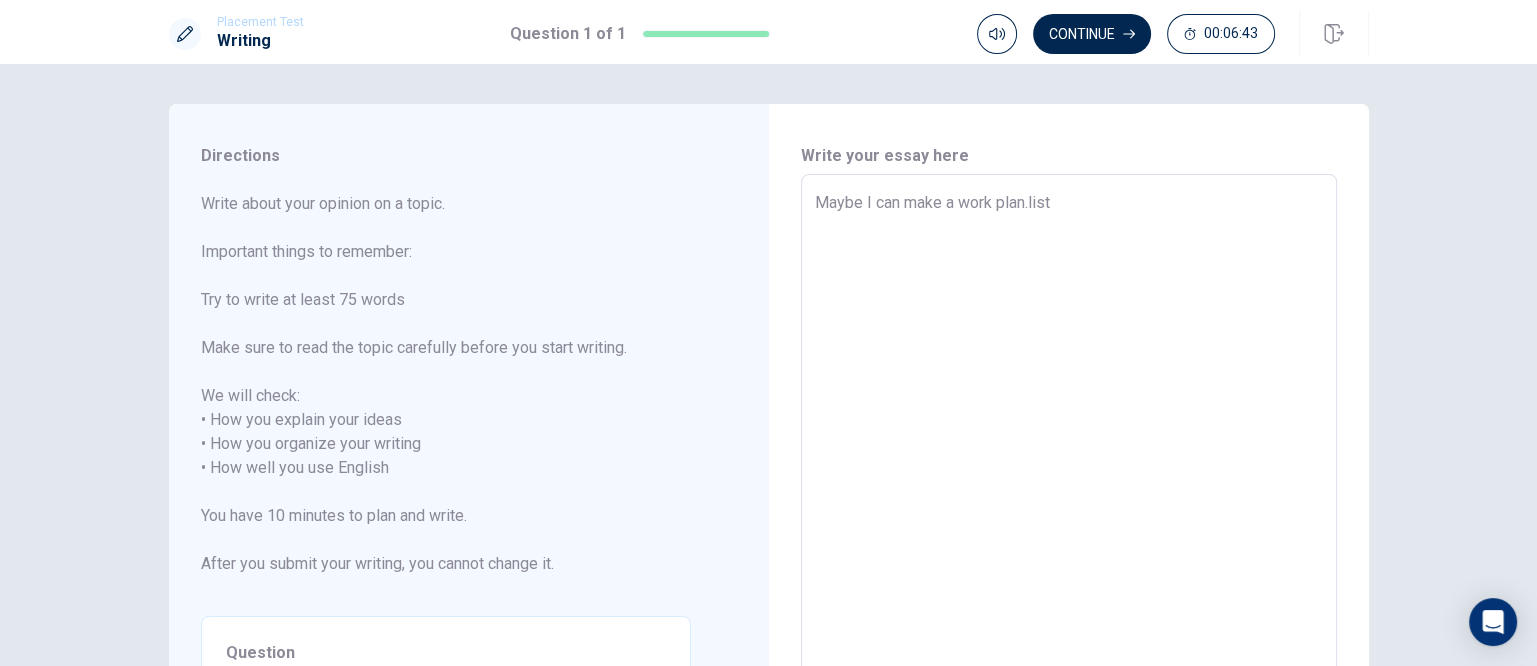type on "x" 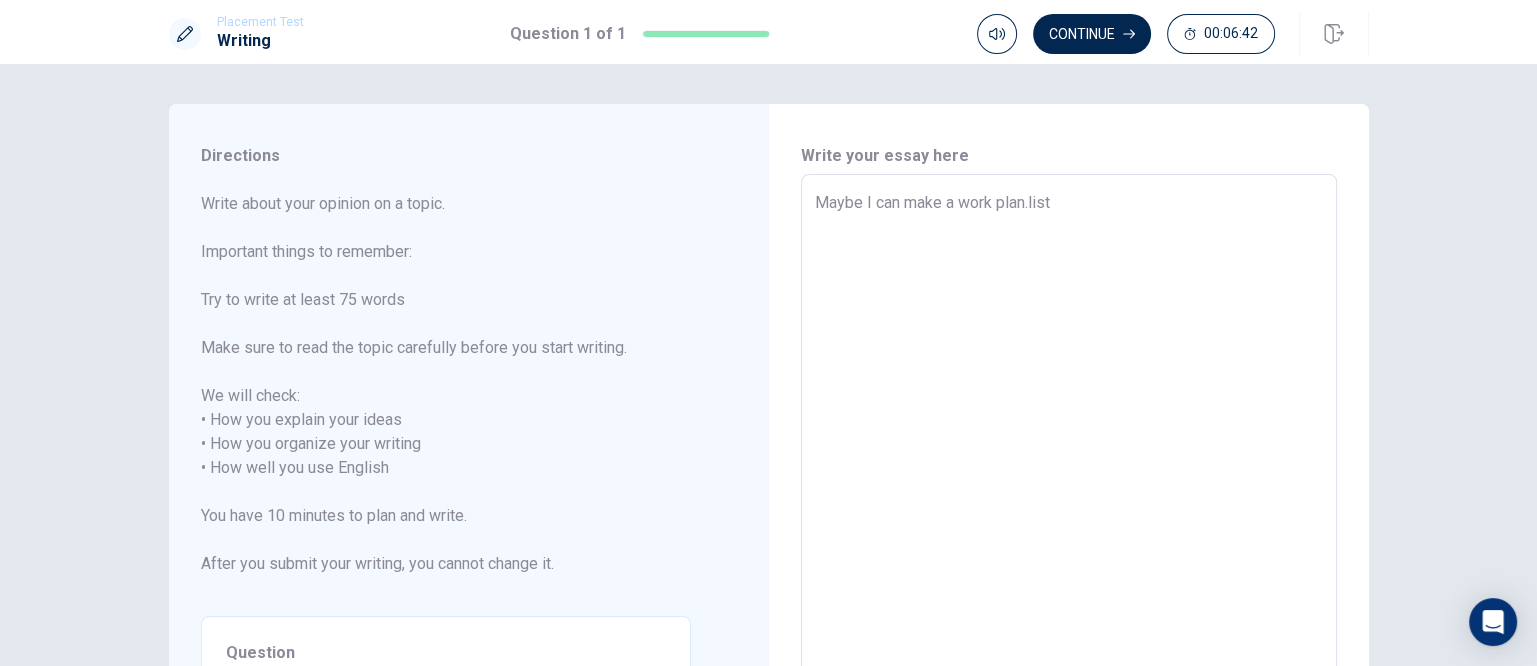 type on "x" 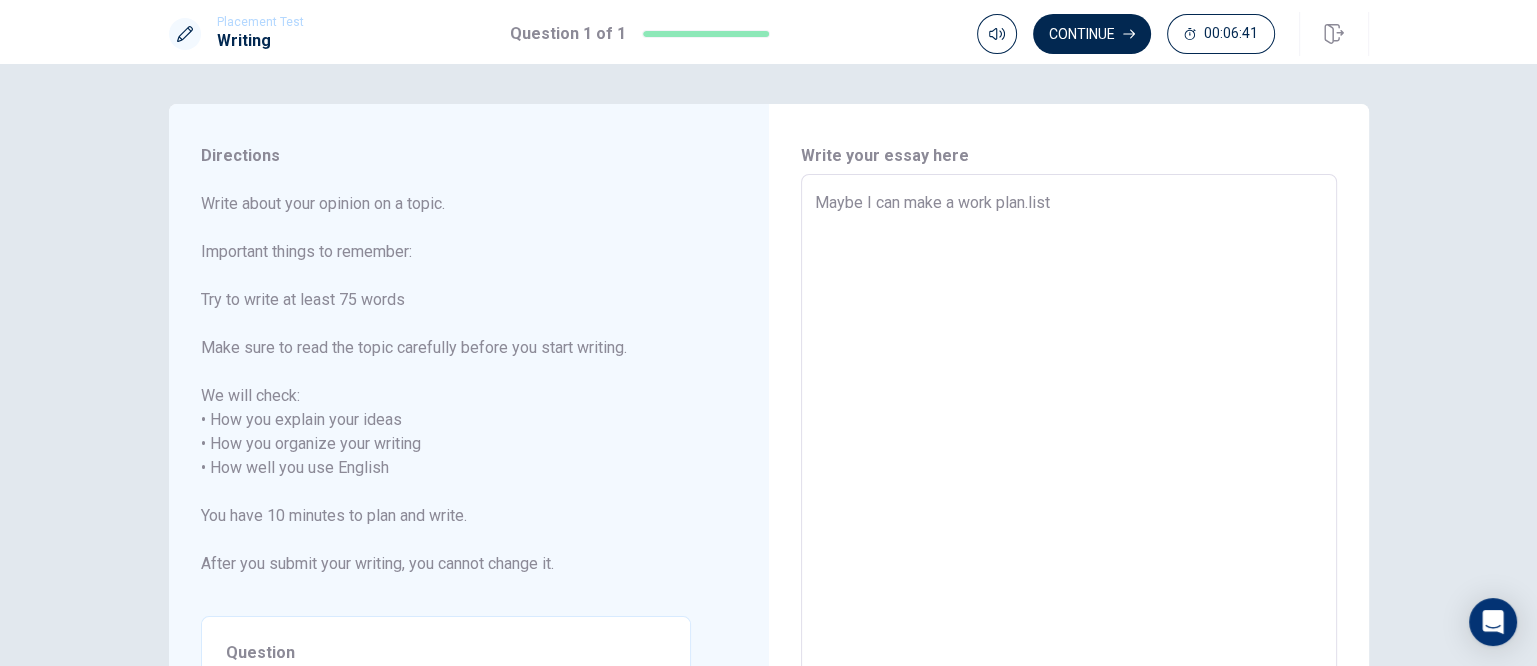 type on "Maybe I can make a work plan.list m" 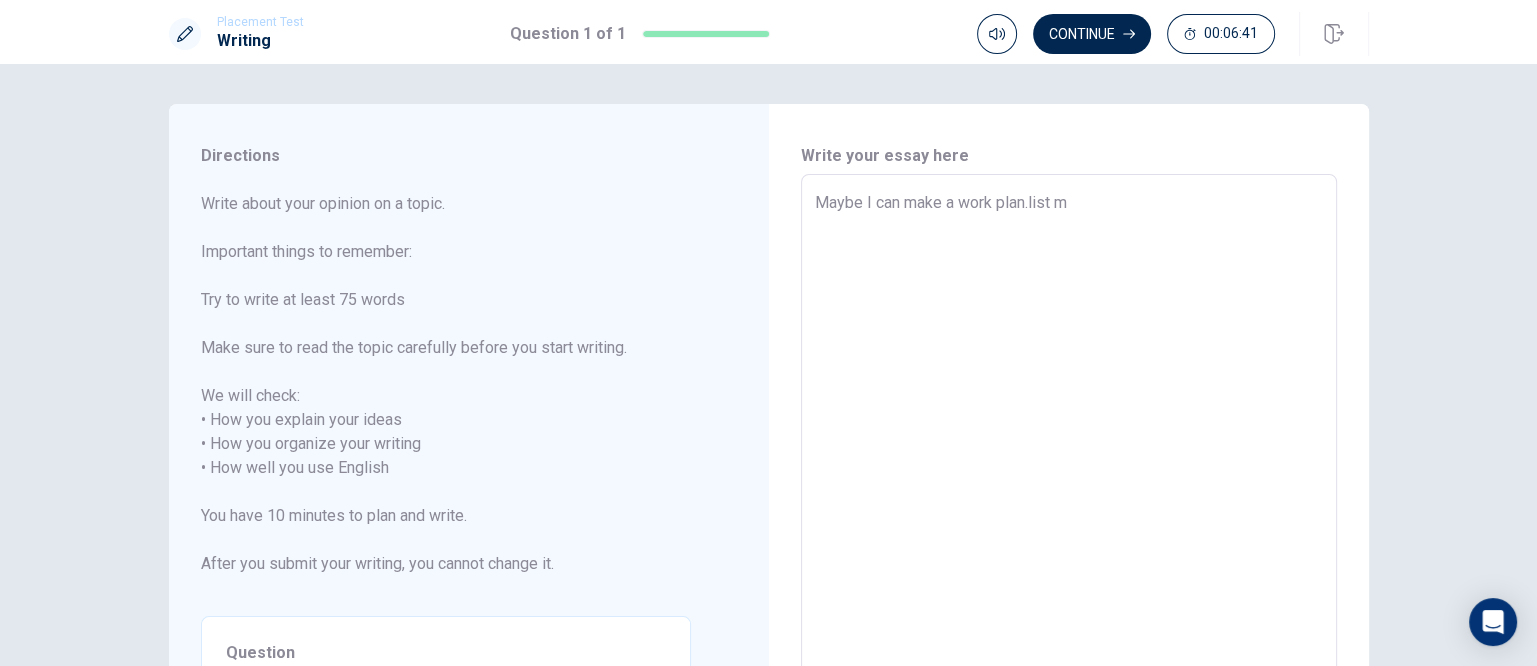 type on "x" 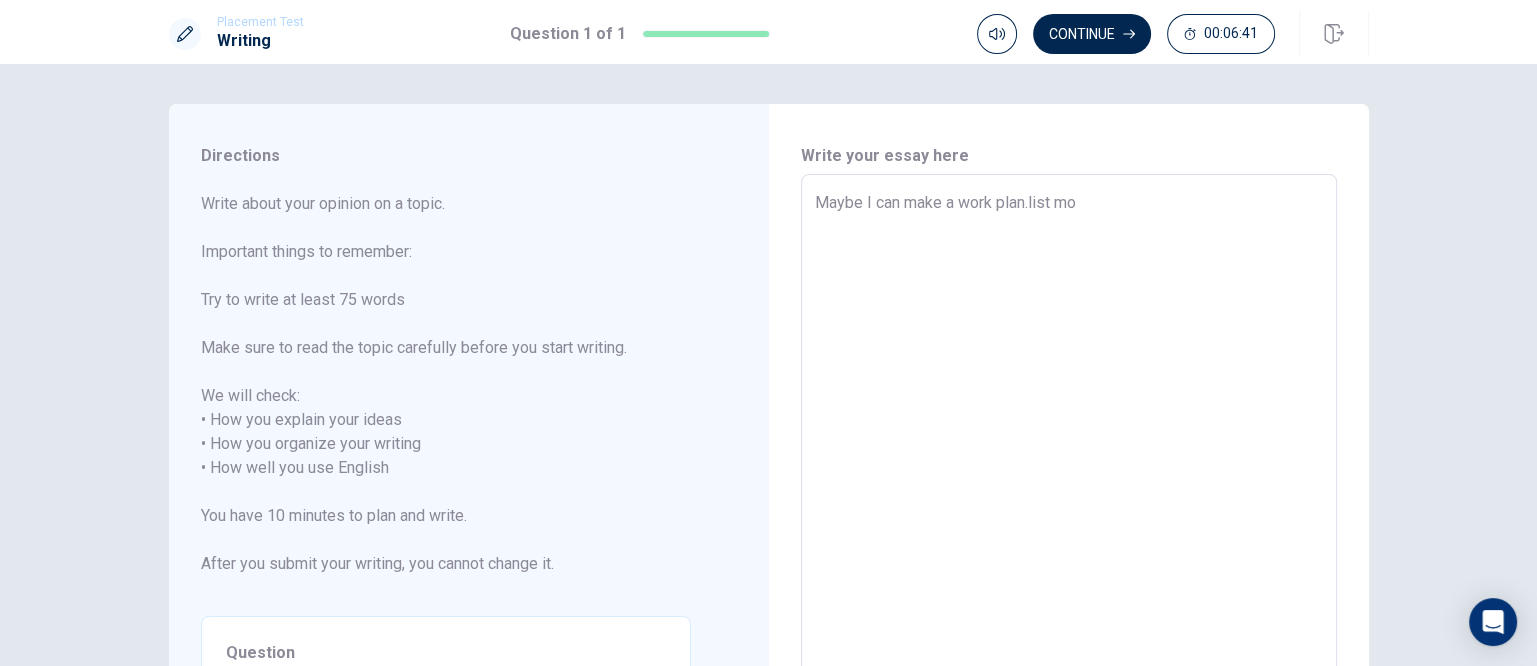 type on "x" 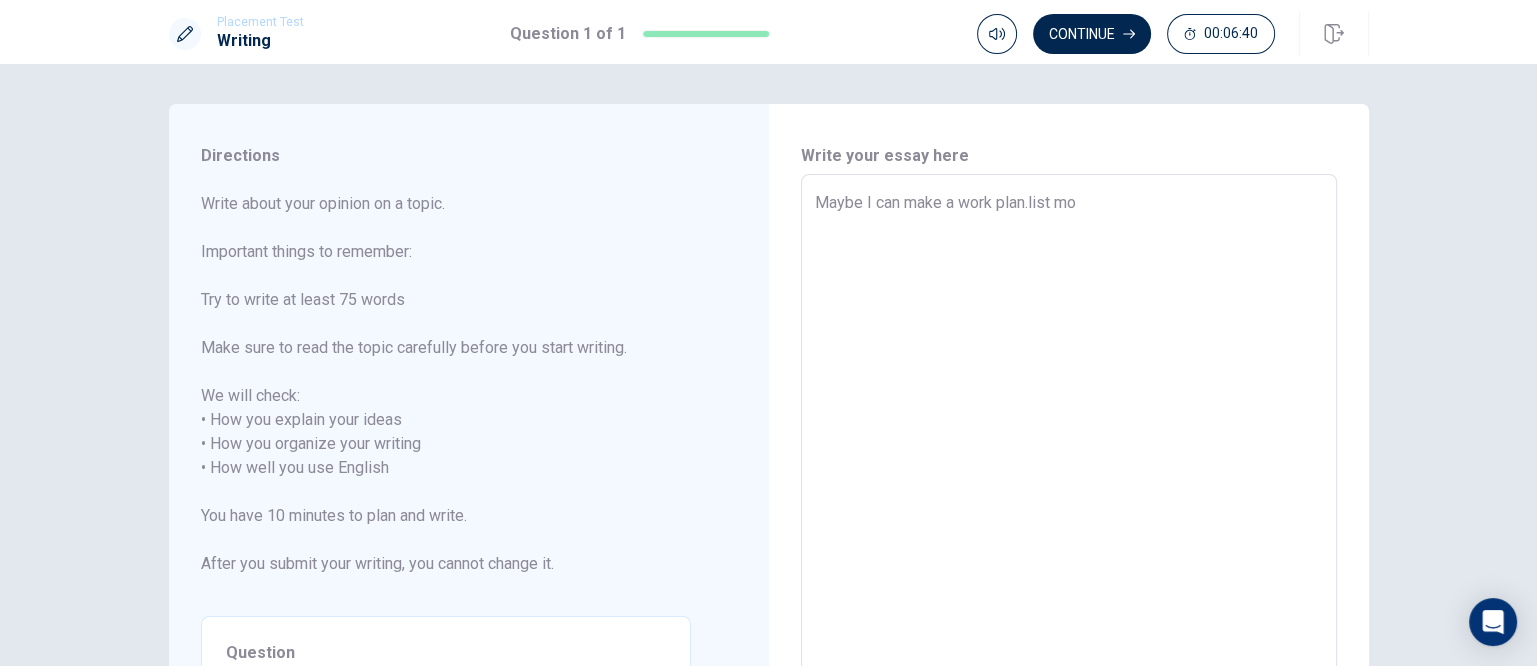 type on "Maybe I can make a work plan.list mor" 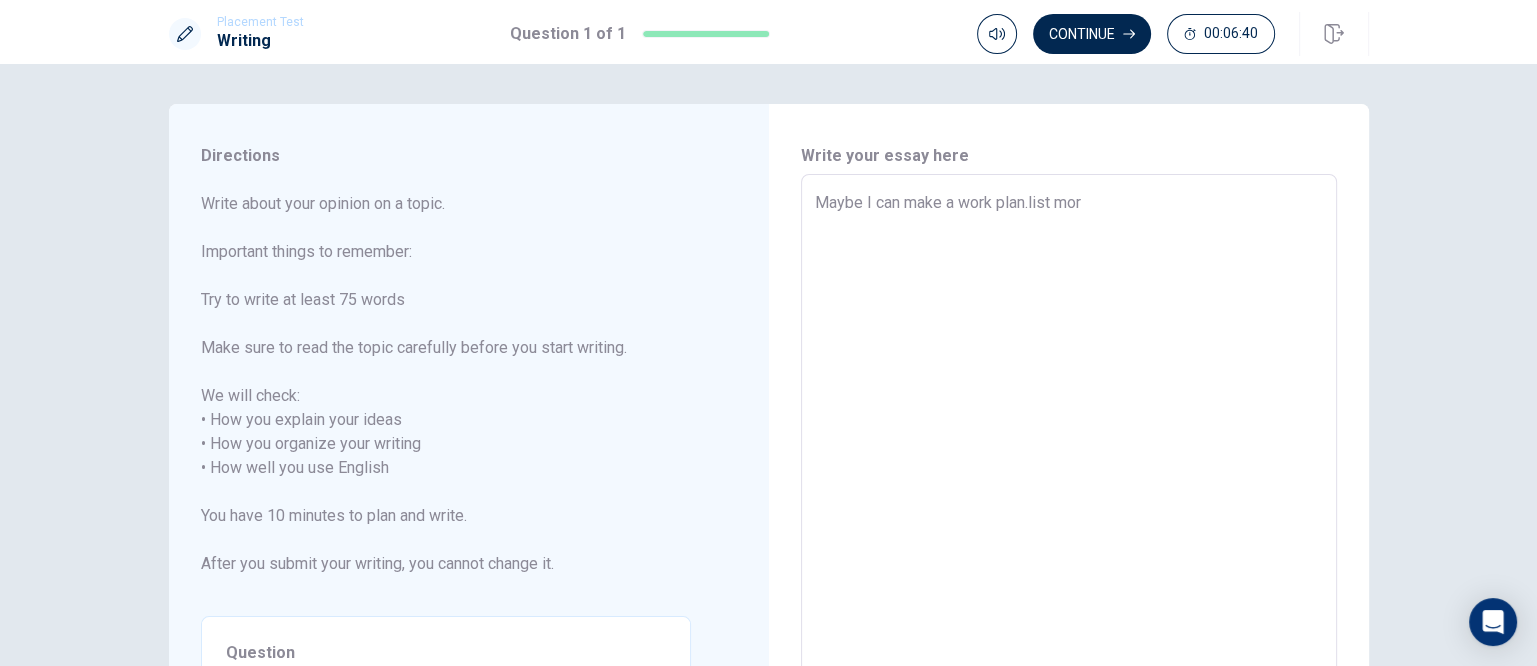type on "x" 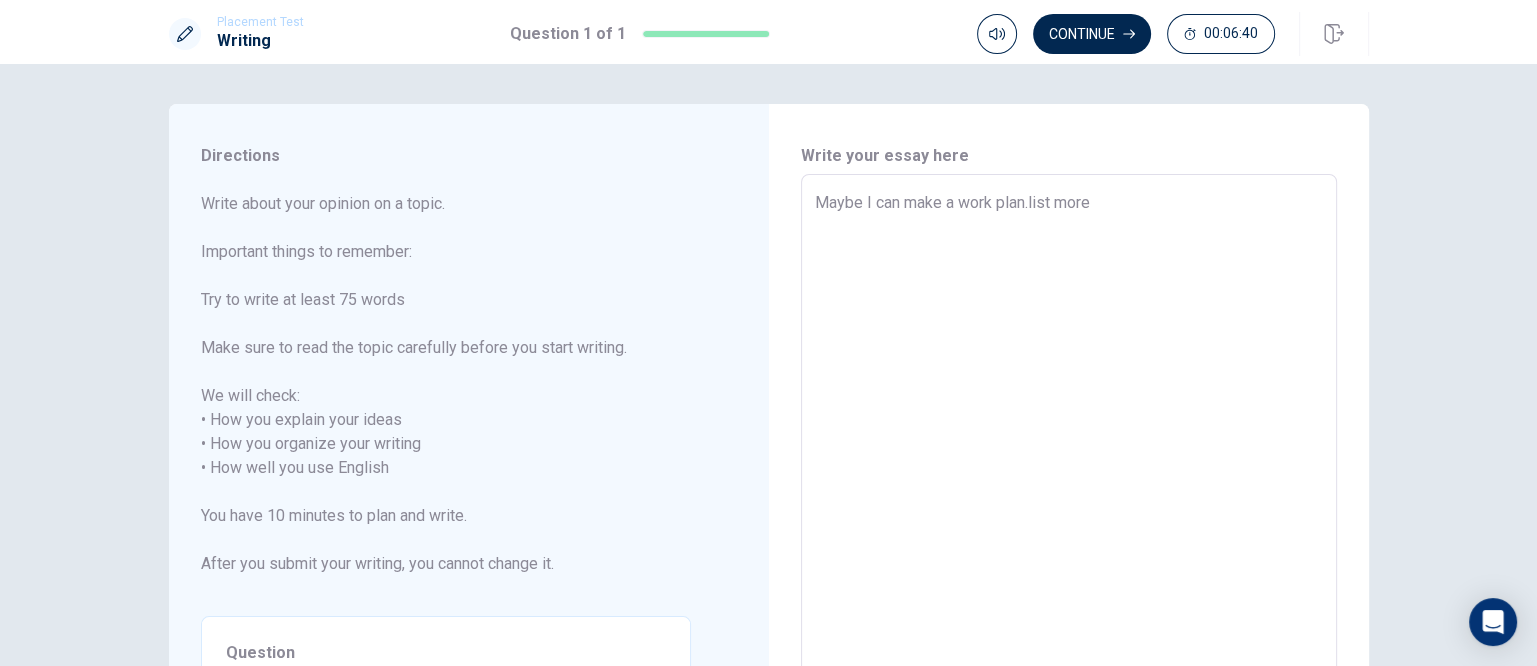 type on "x" 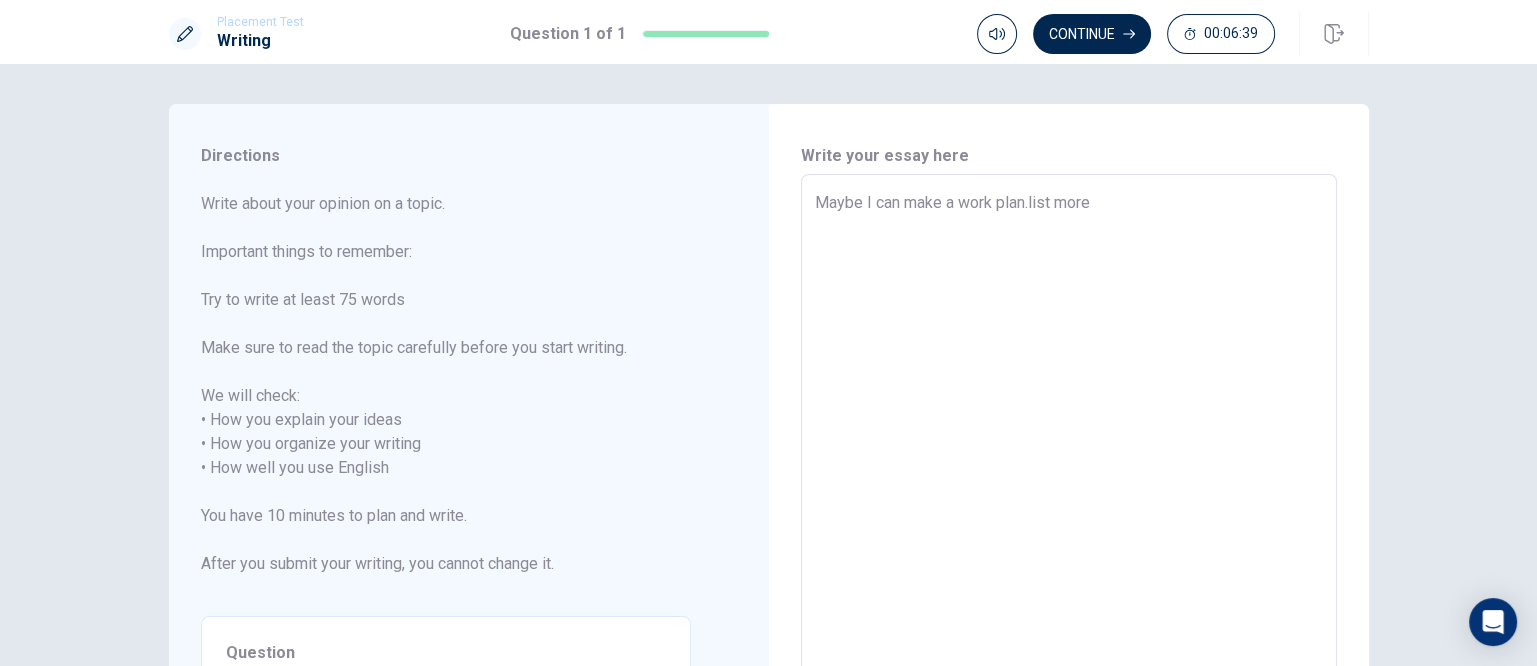 type on "Maybe I can make a work plan.list more" 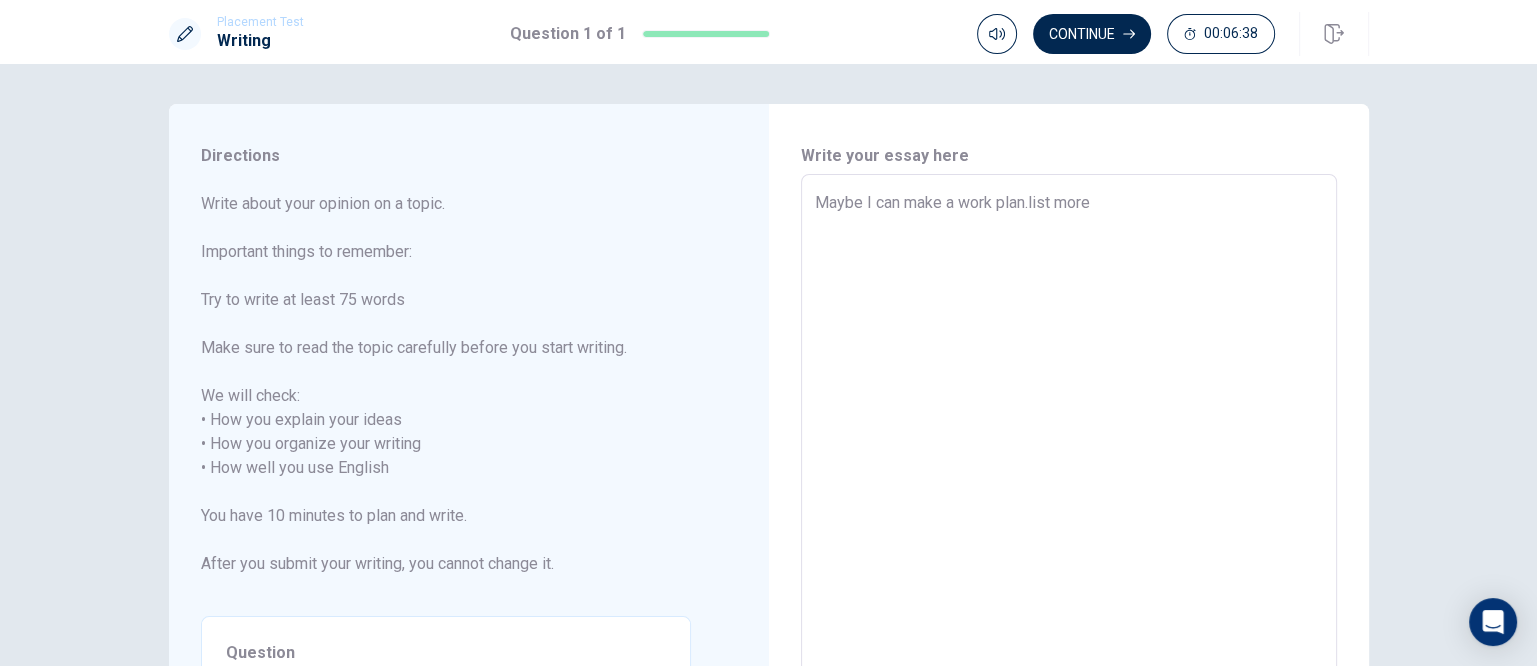 type on "Maybe I can make a work plan.list more t" 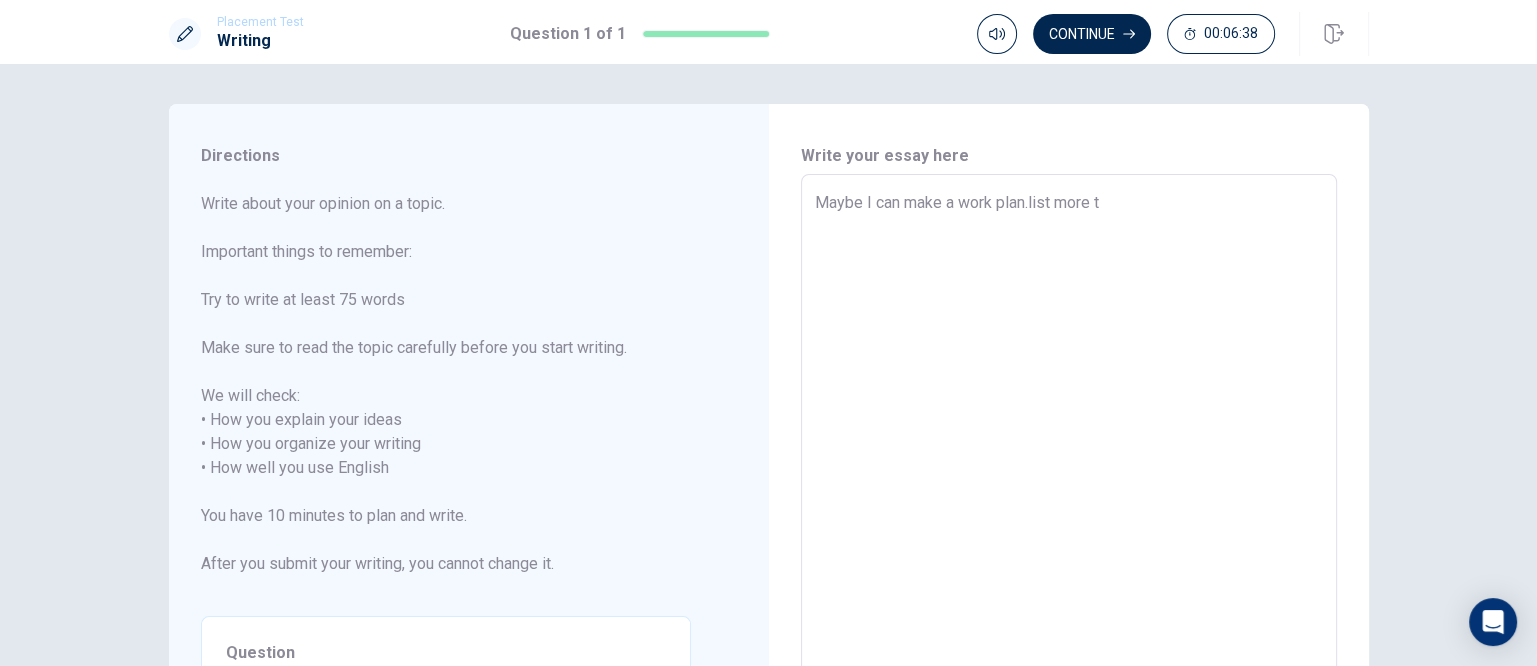 type on "x" 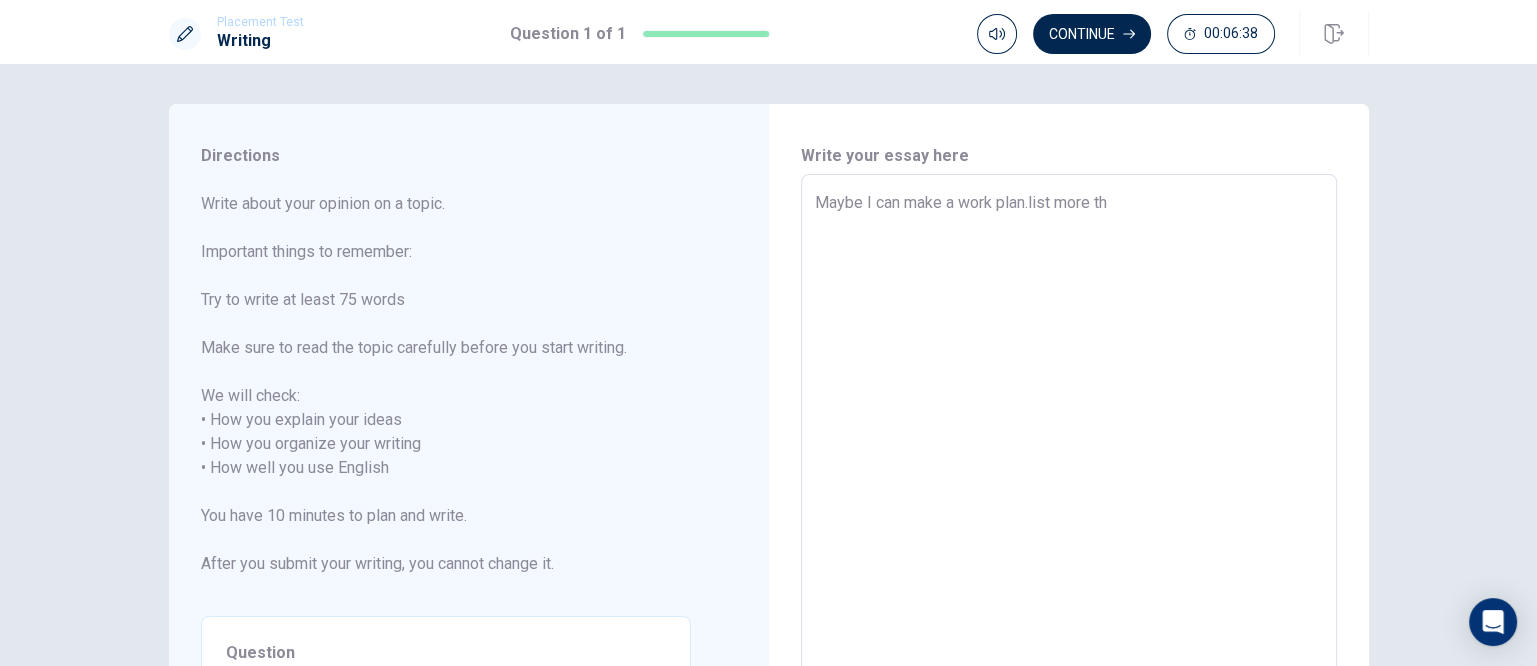 type on "x" 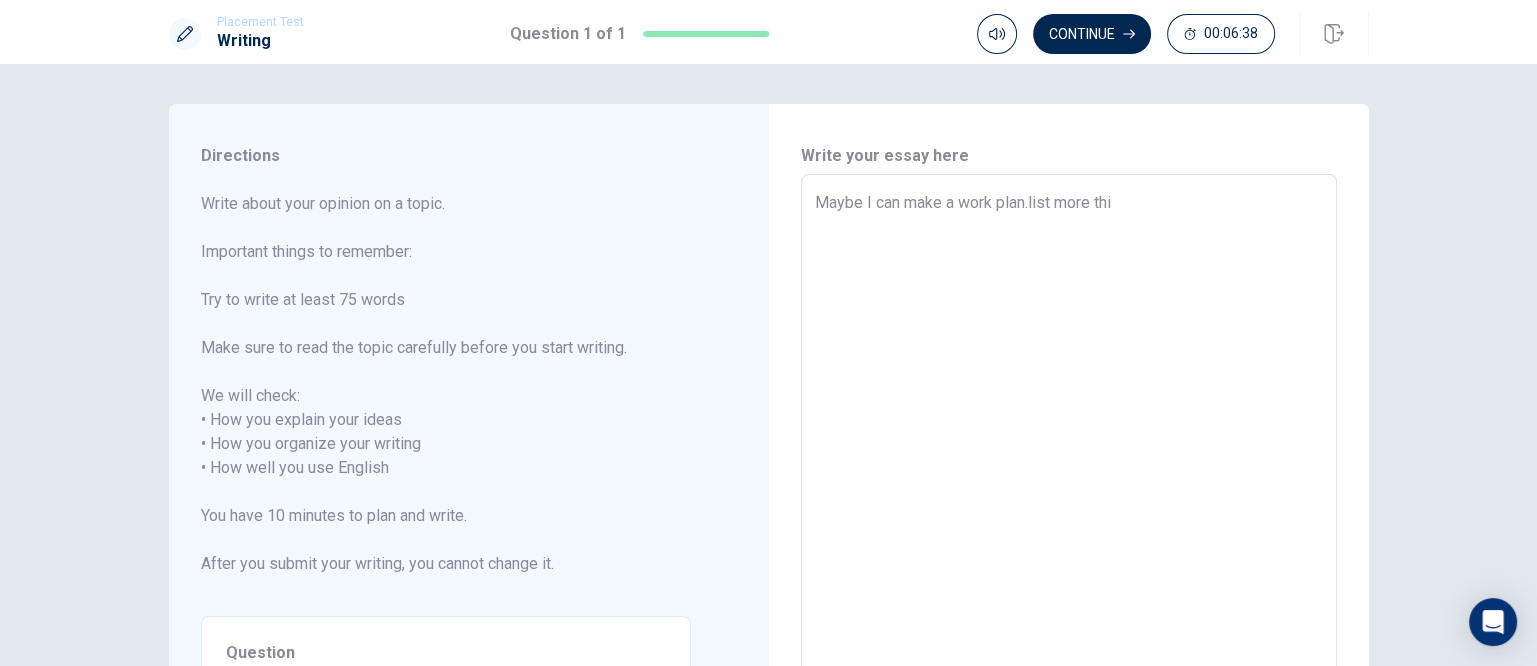 type on "x" 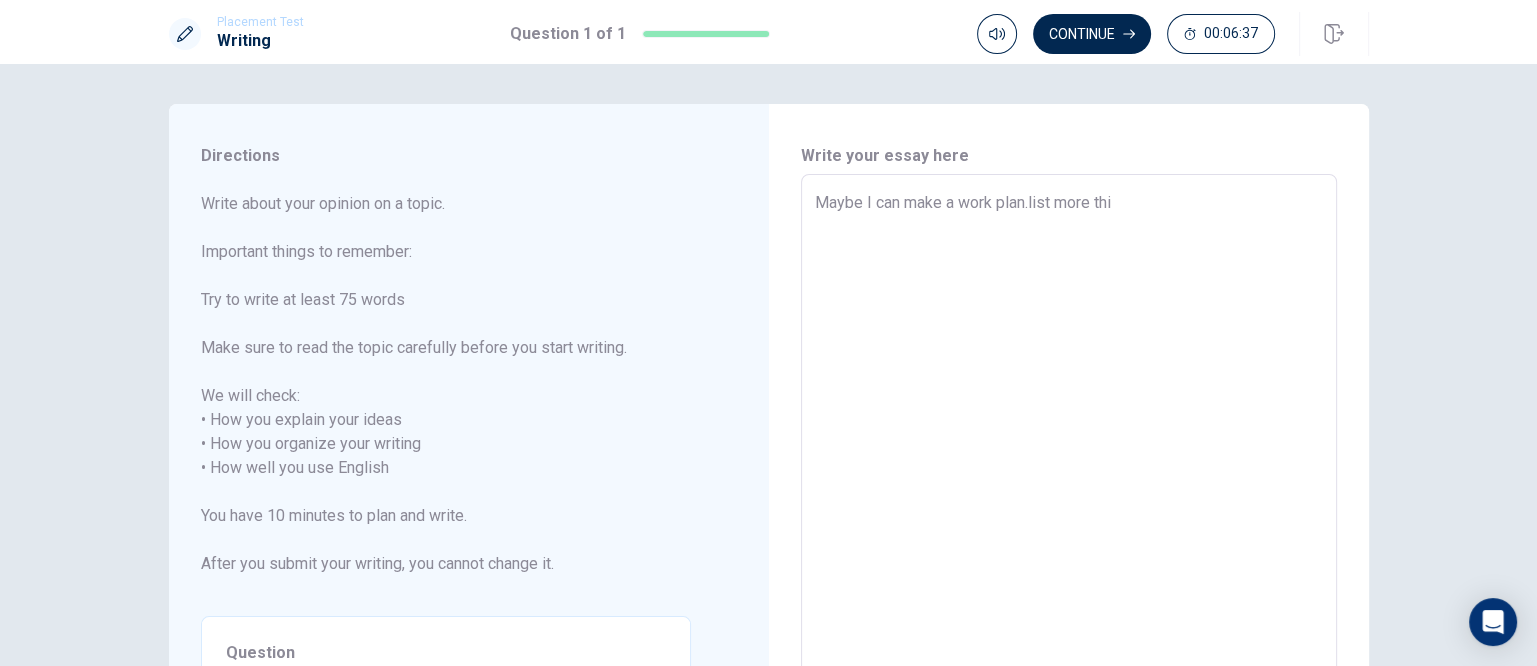 type on "Maybe I can make a work plan.list more thin" 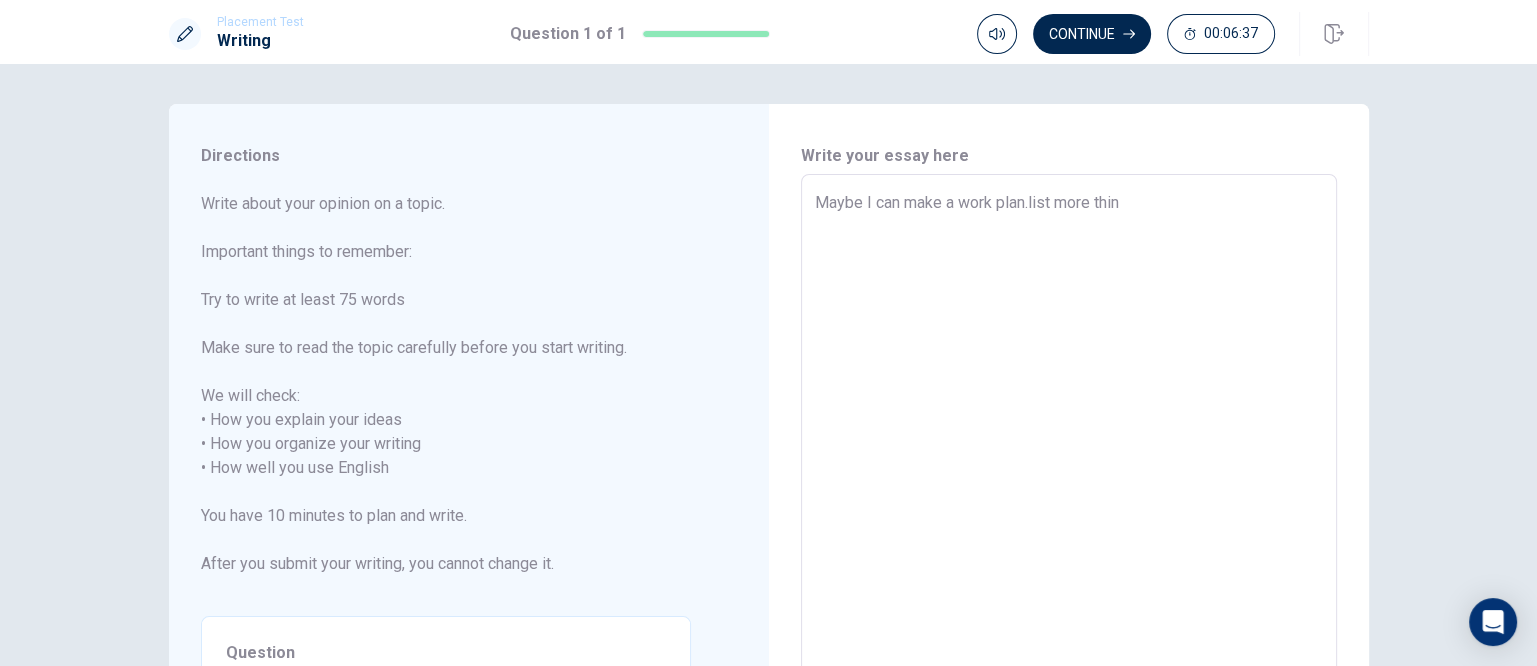 type on "x" 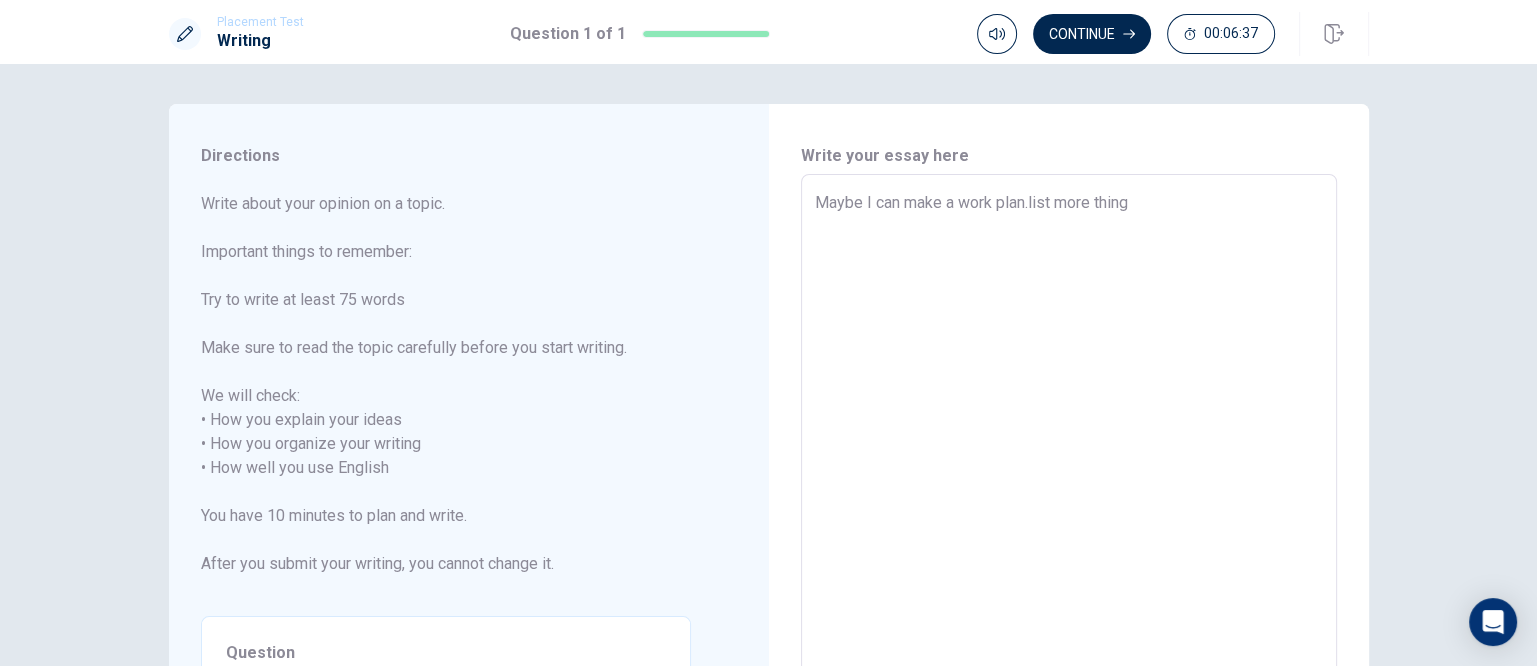type on "x" 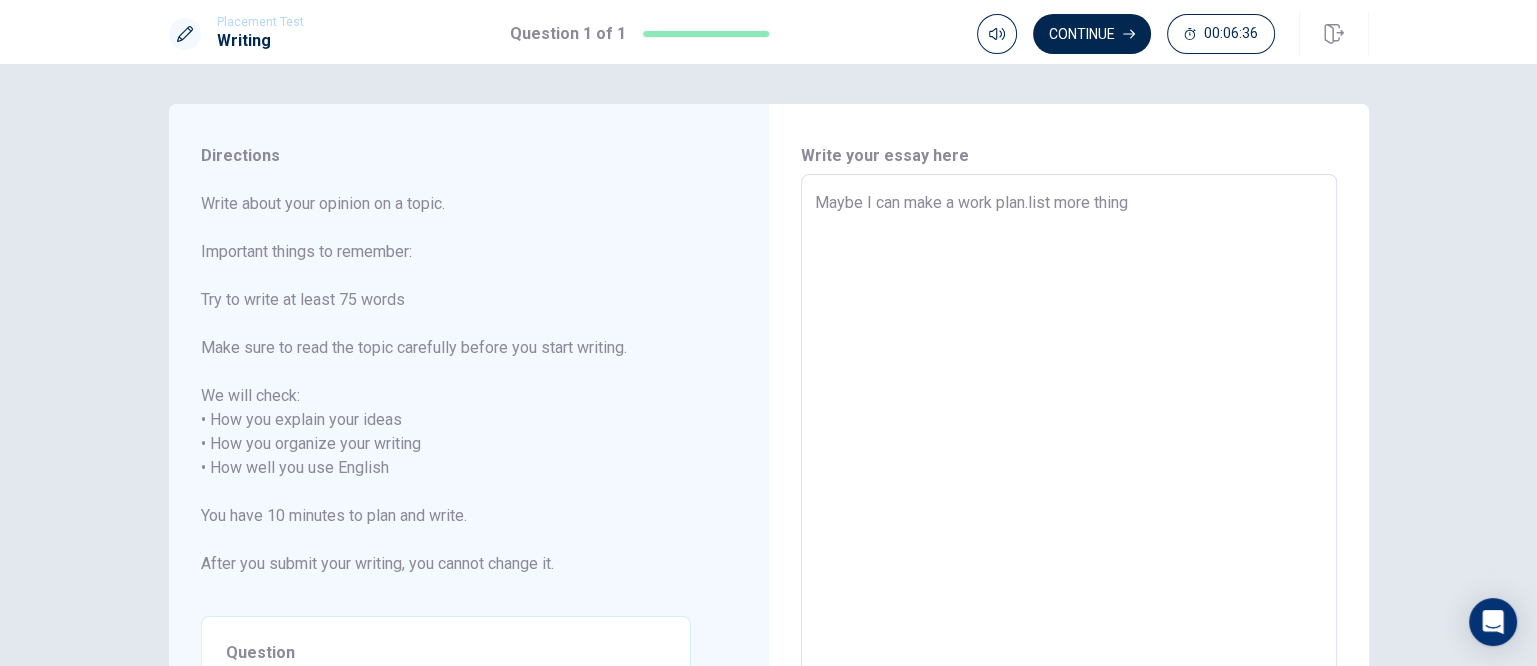 type on "Maybe I can make a work plan.list more things" 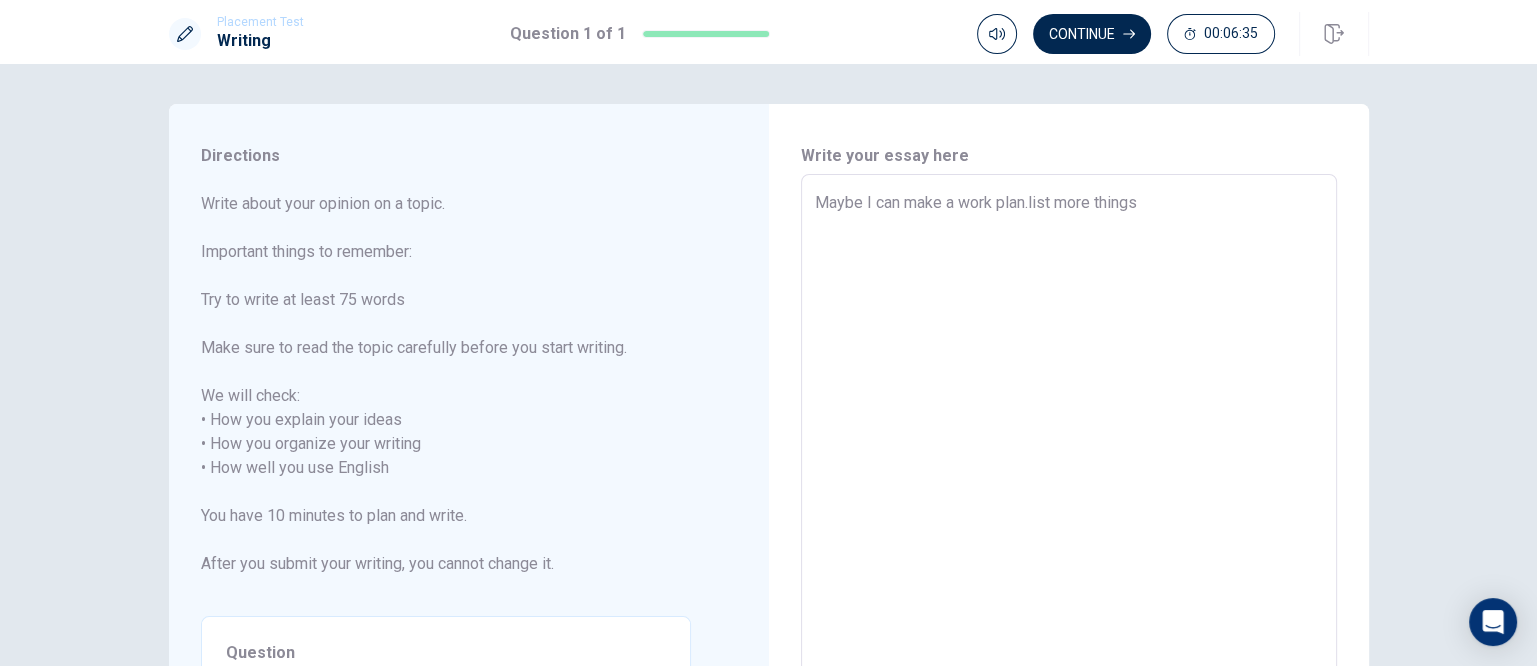 type on "x" 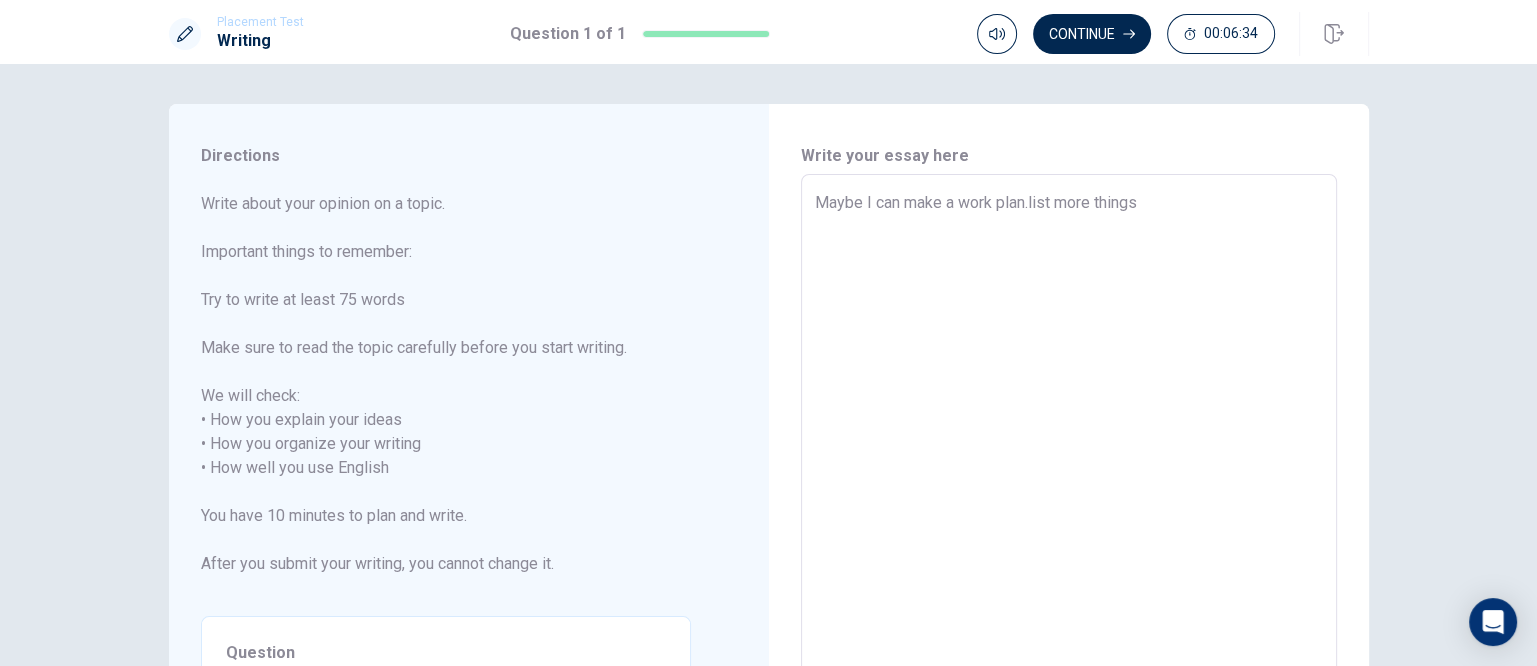 type on "Maybe I can make a work plan.list more things" 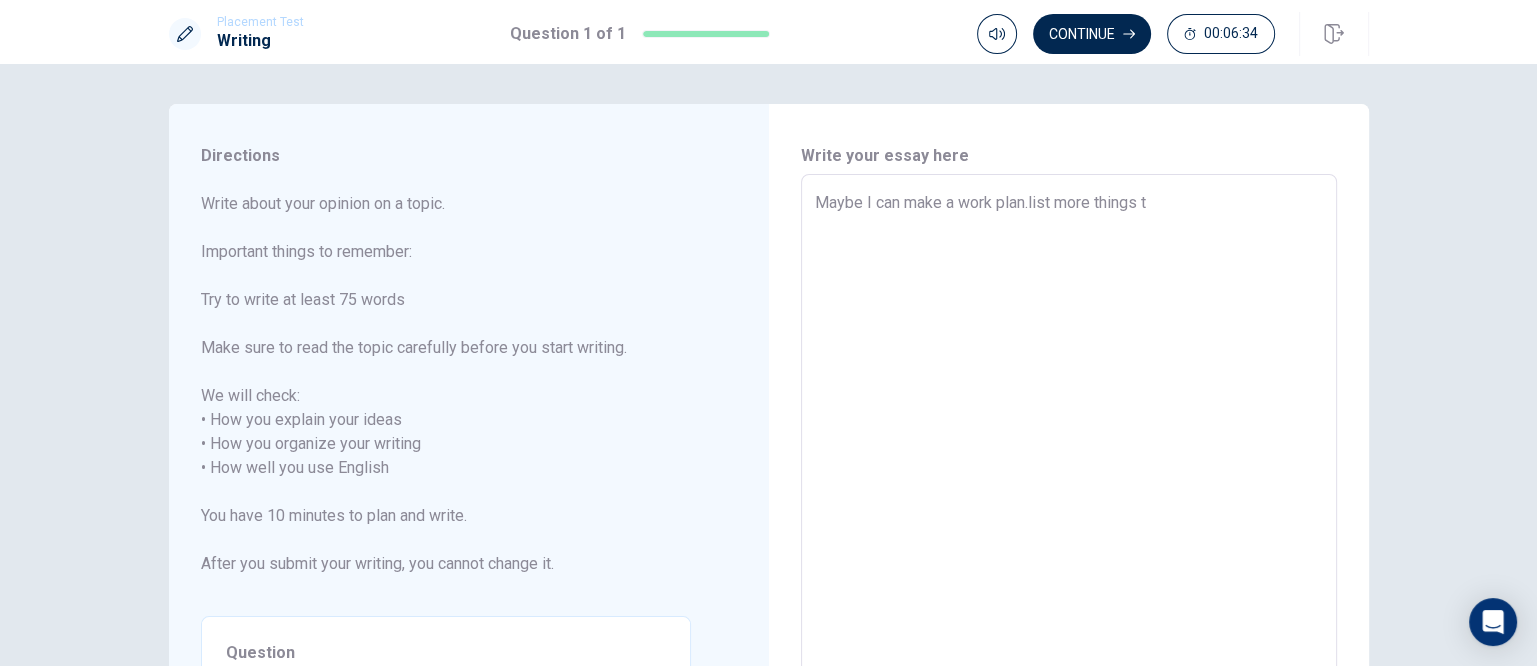 type on "x" 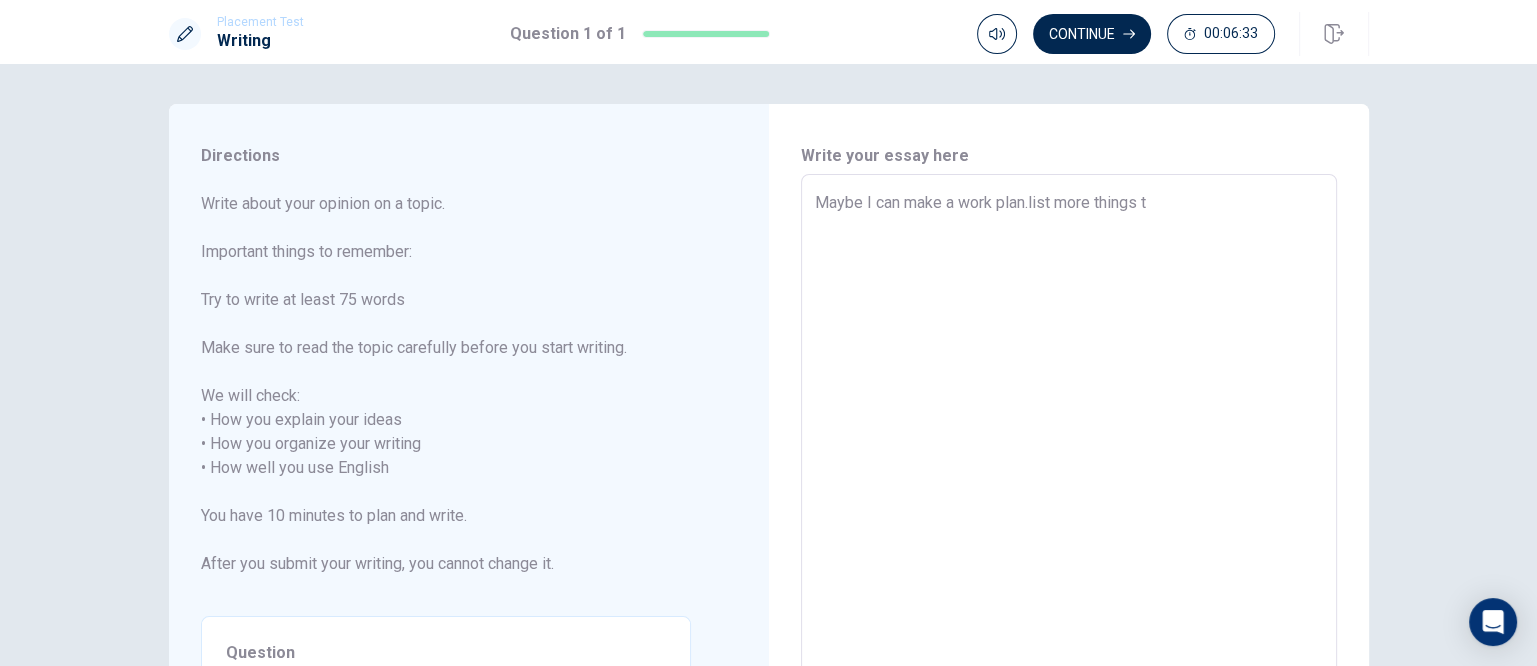 type on "Maybe I can make a work plan.list more things to" 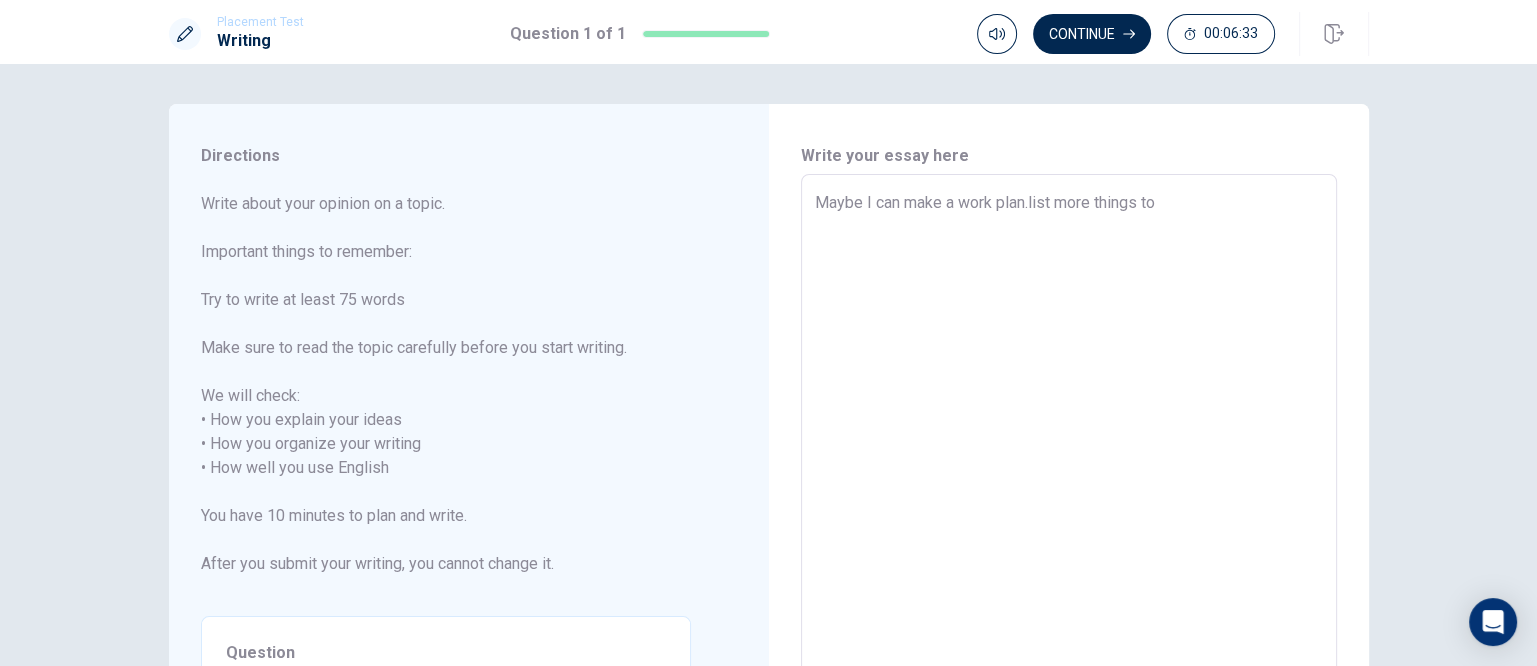 type on "x" 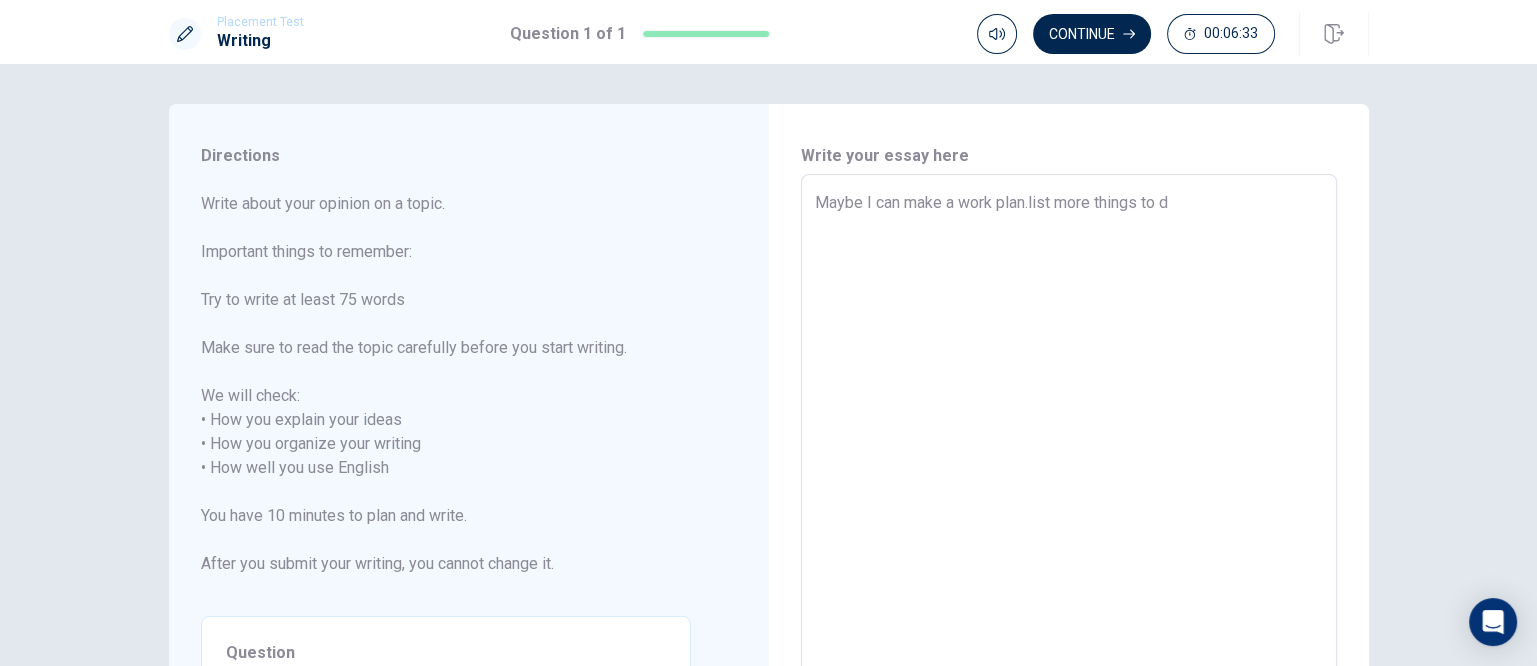 type on "x" 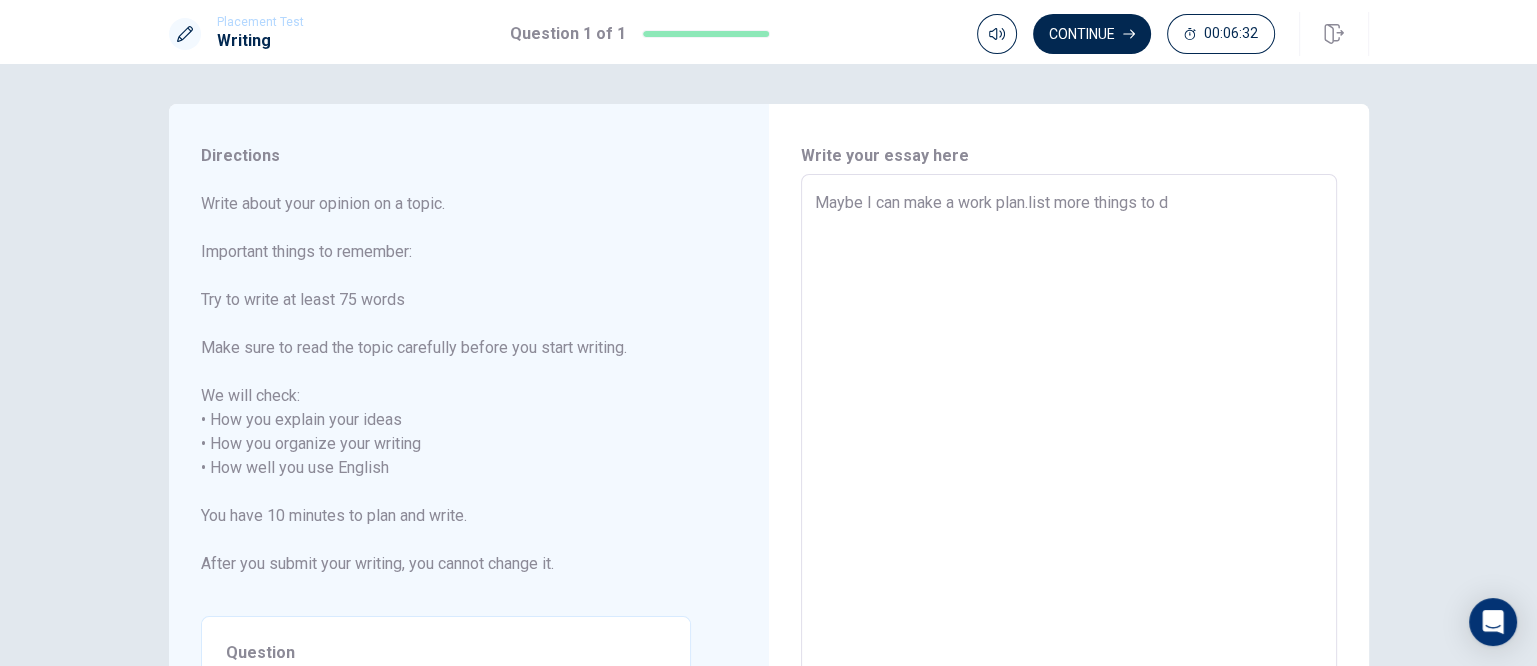 type on "Maybe I can make a work plan.list more things to do" 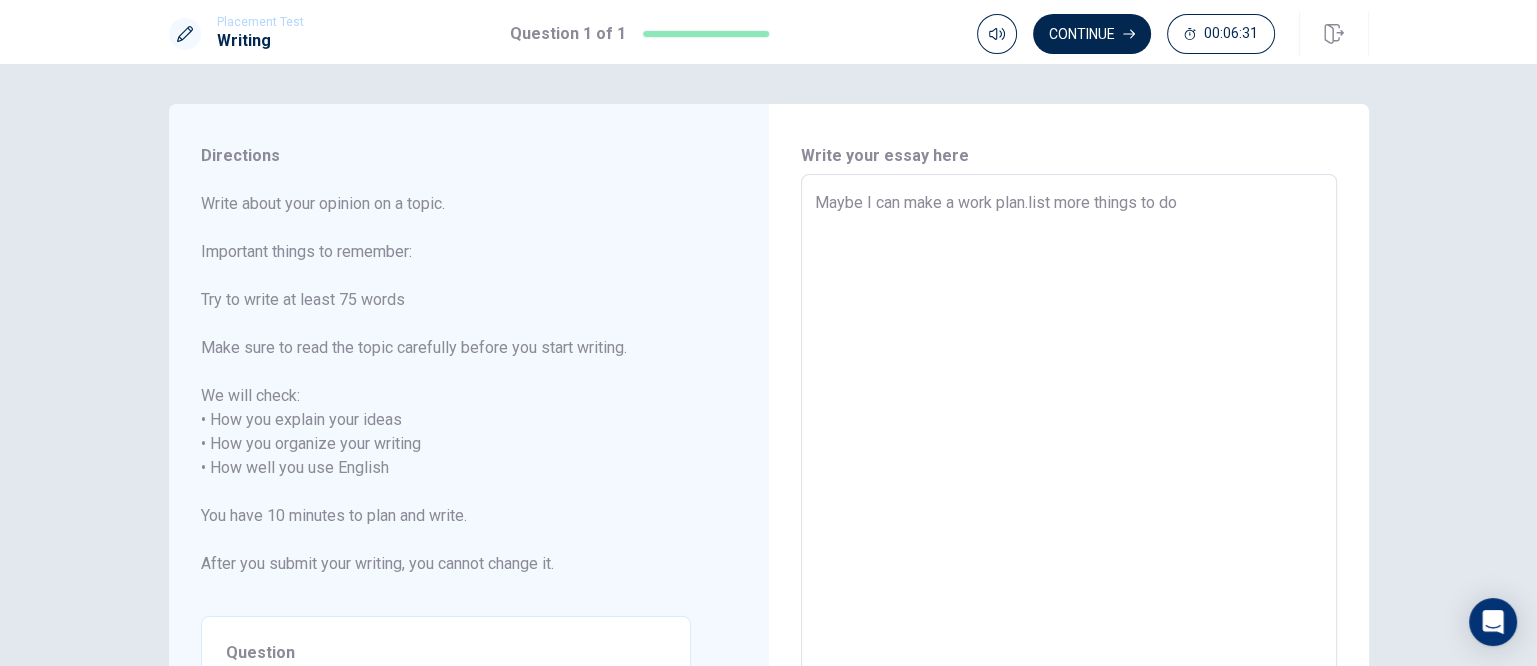 type on "x" 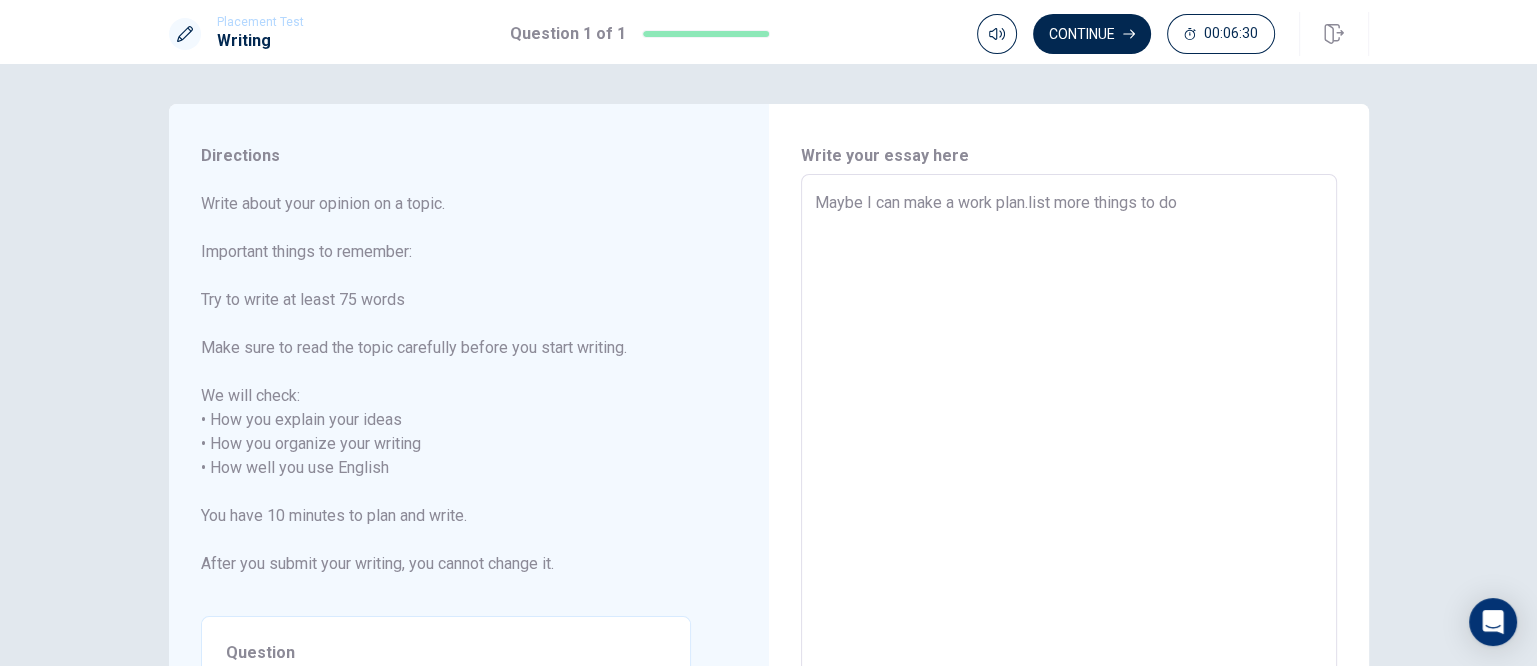 type on "Maybe I can make a work plan.list more things to do." 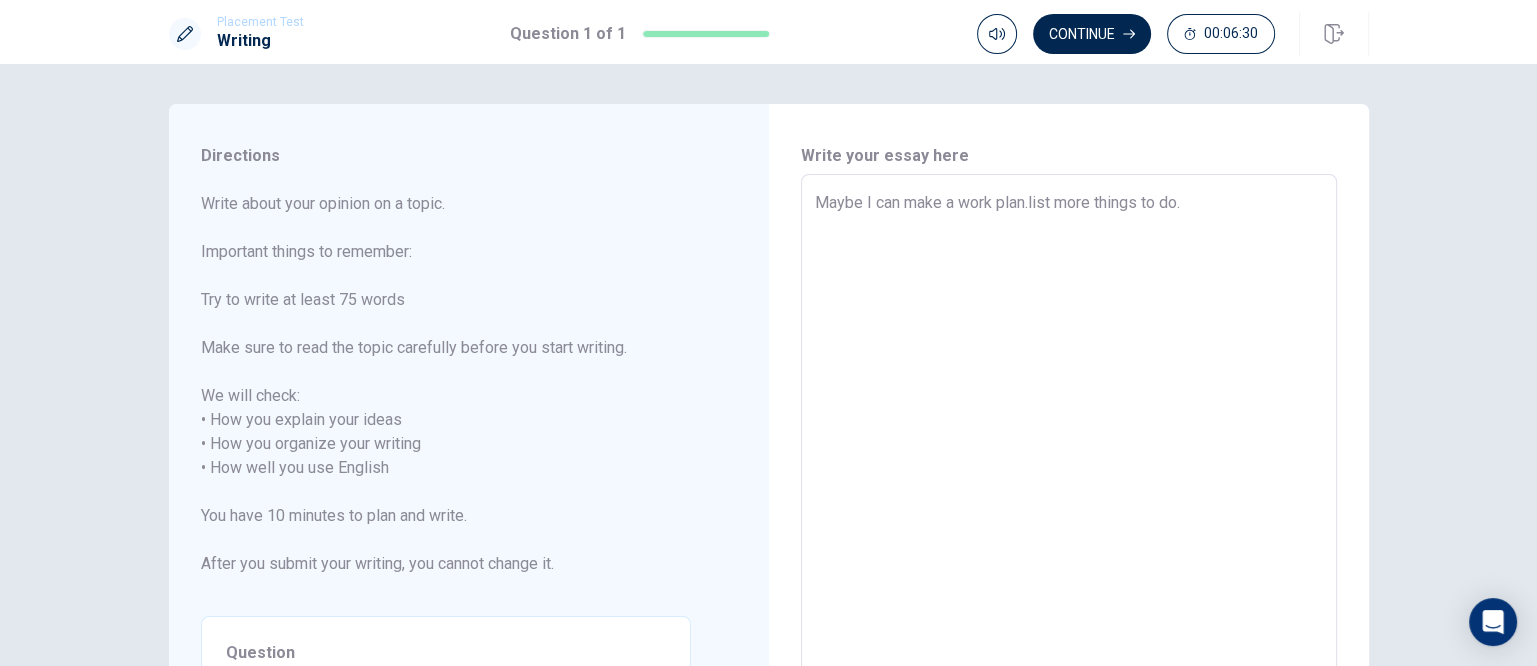 type on "x" 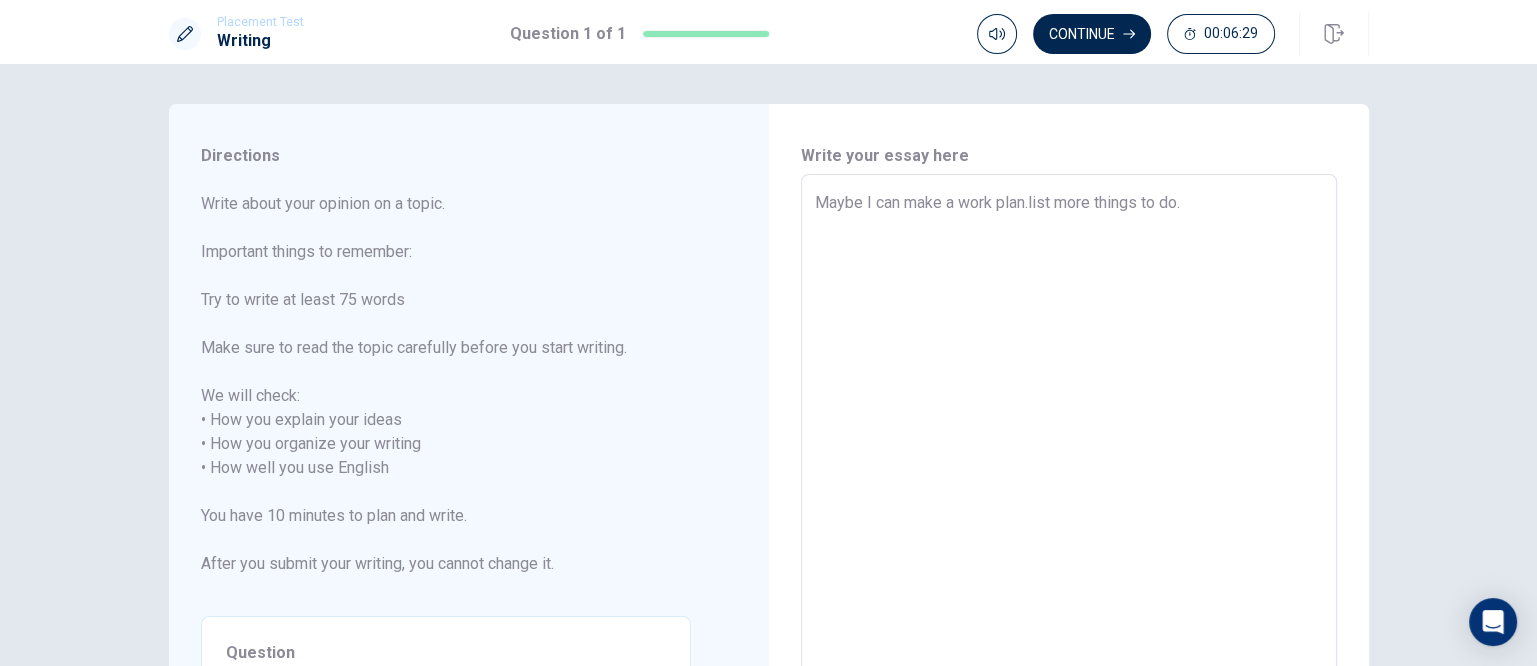 type on "Maybe I can make a work plan.list more things to do.m" 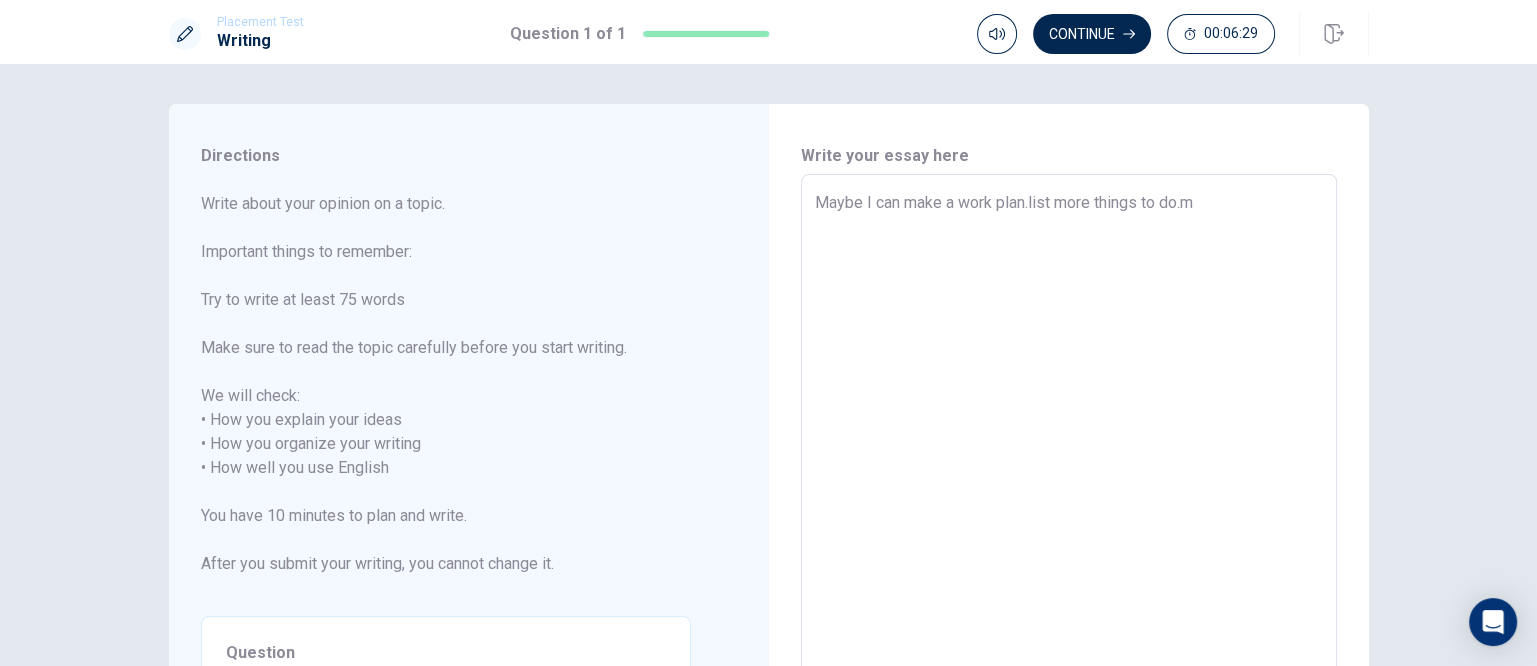 type on "x" 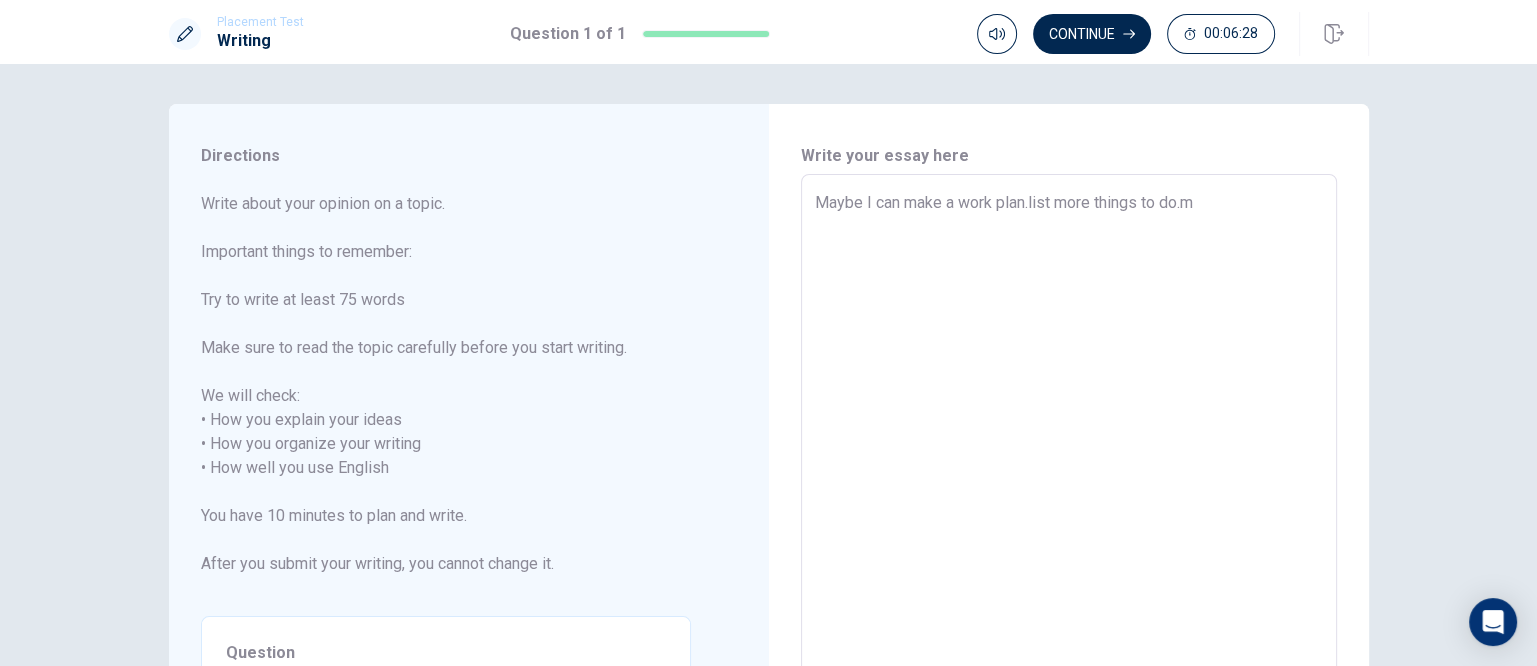 type on "Maybe I can make a work plan.list more things to [DOMAIN_NAME]" 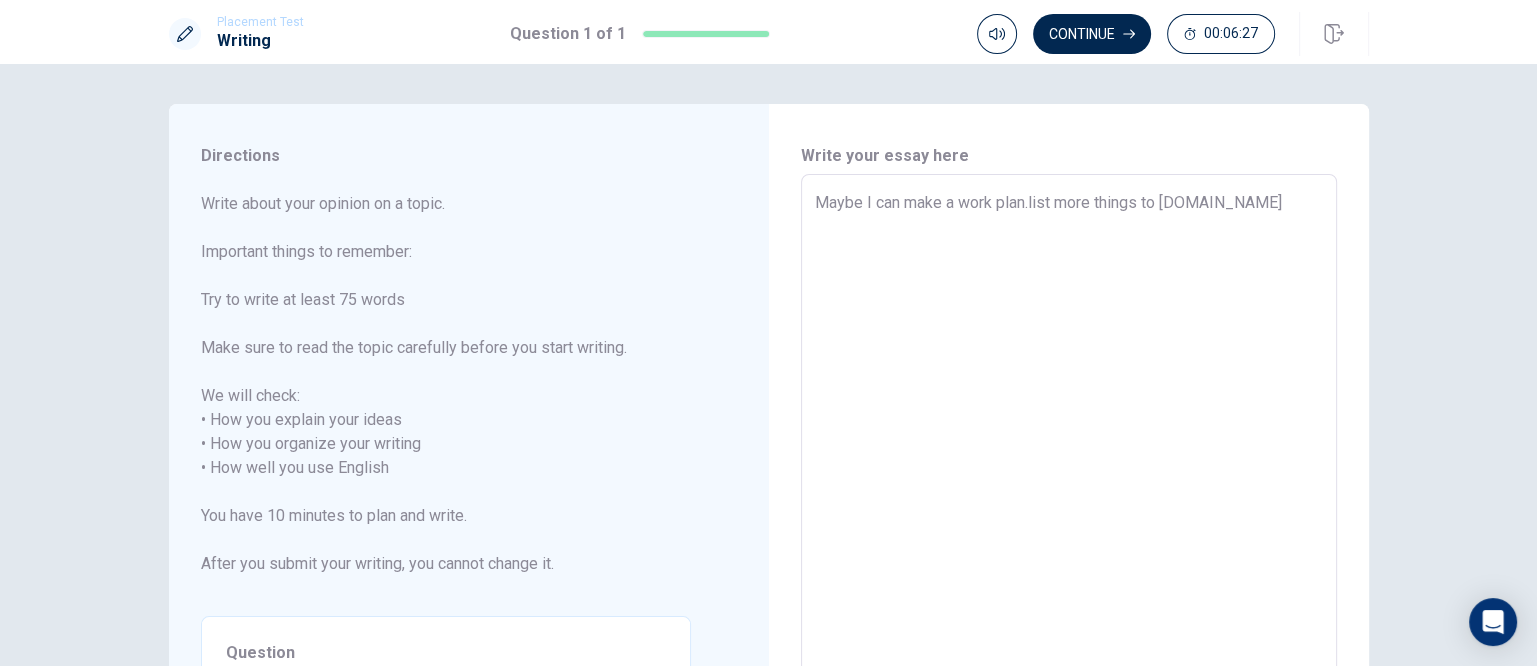 type on "x" 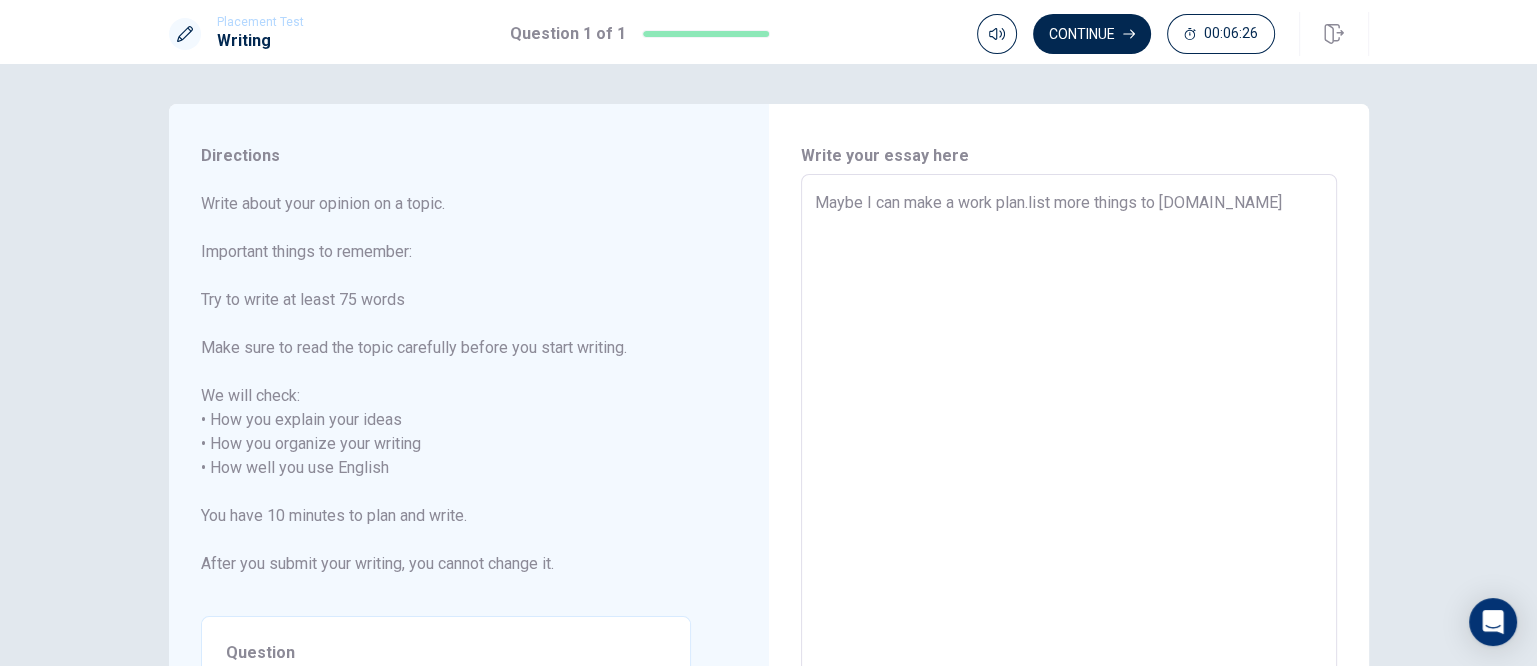 type on "Maybe I can make a work plan.list more things to do.mak" 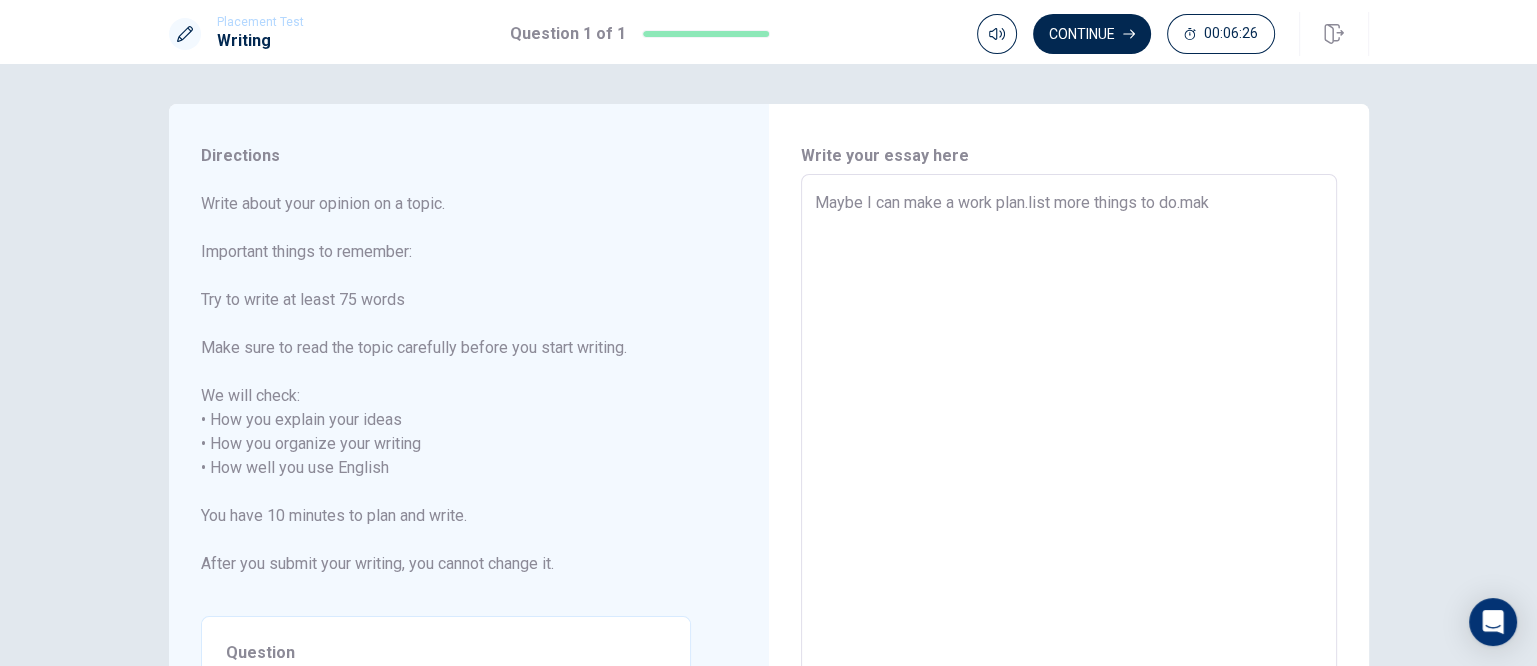 type on "x" 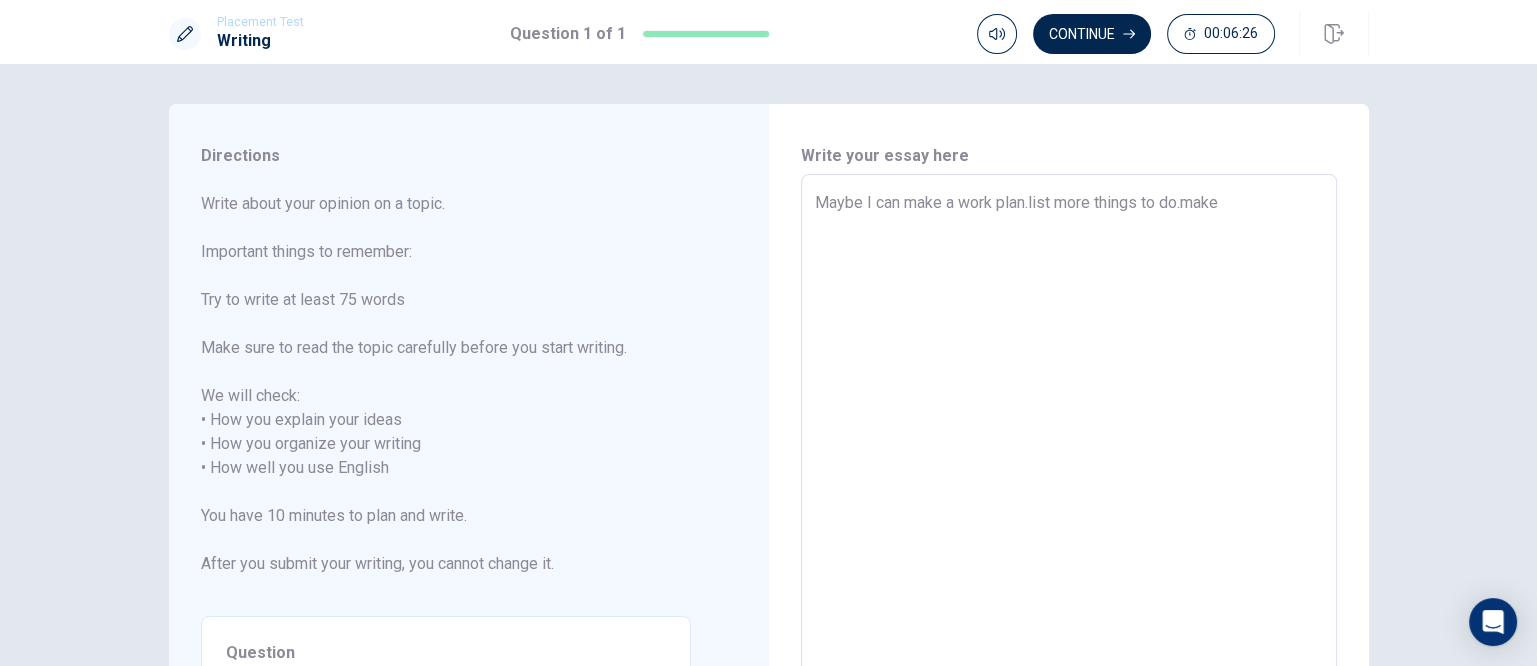 type on "x" 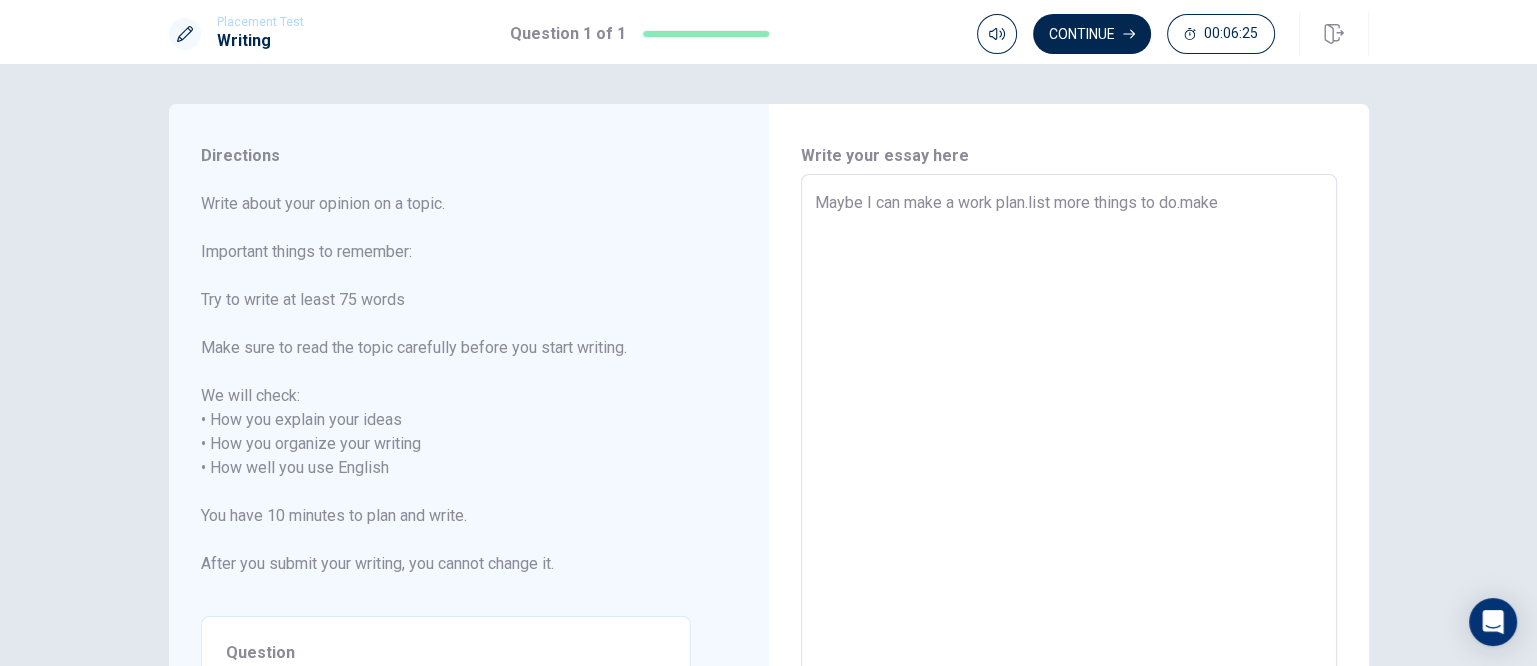 type on "Maybe I can make a work plan.list more things to do.make" 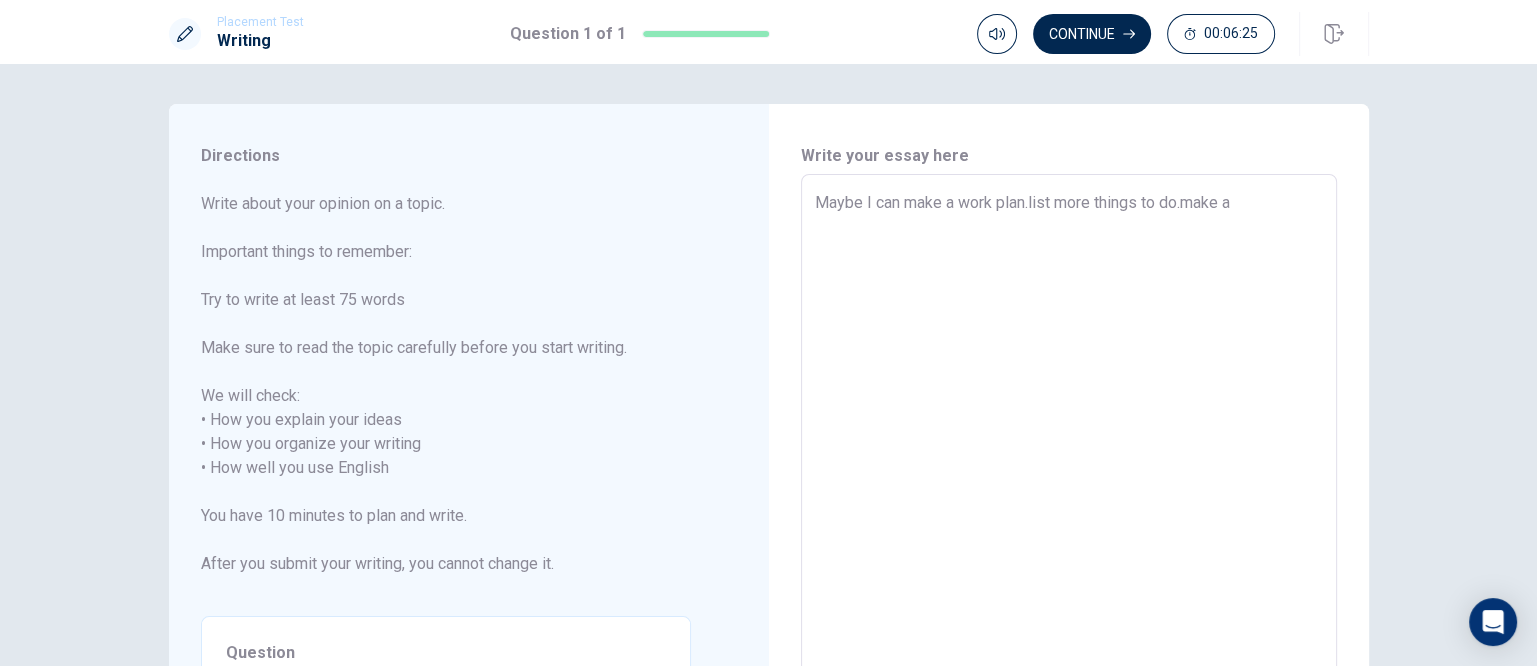 type on "x" 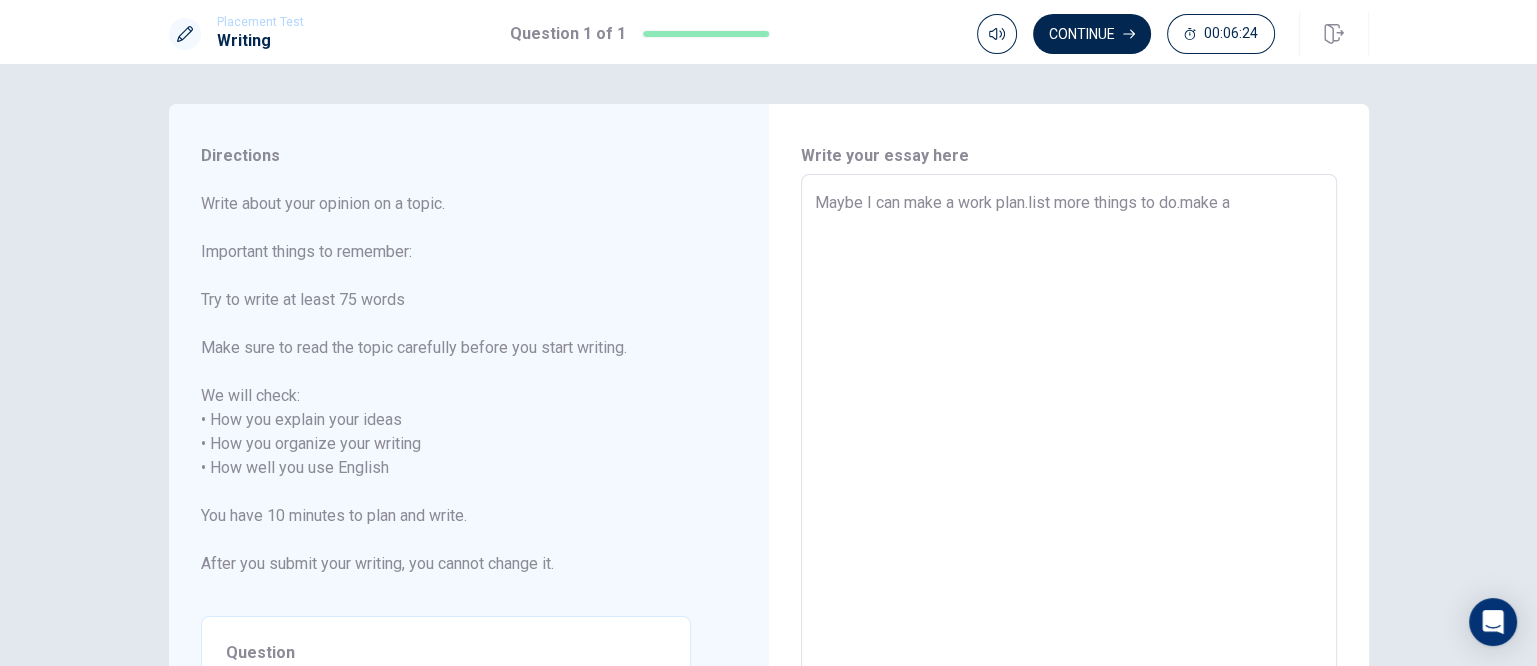 type on "Maybe I can make a work plan.list more things to do.make a" 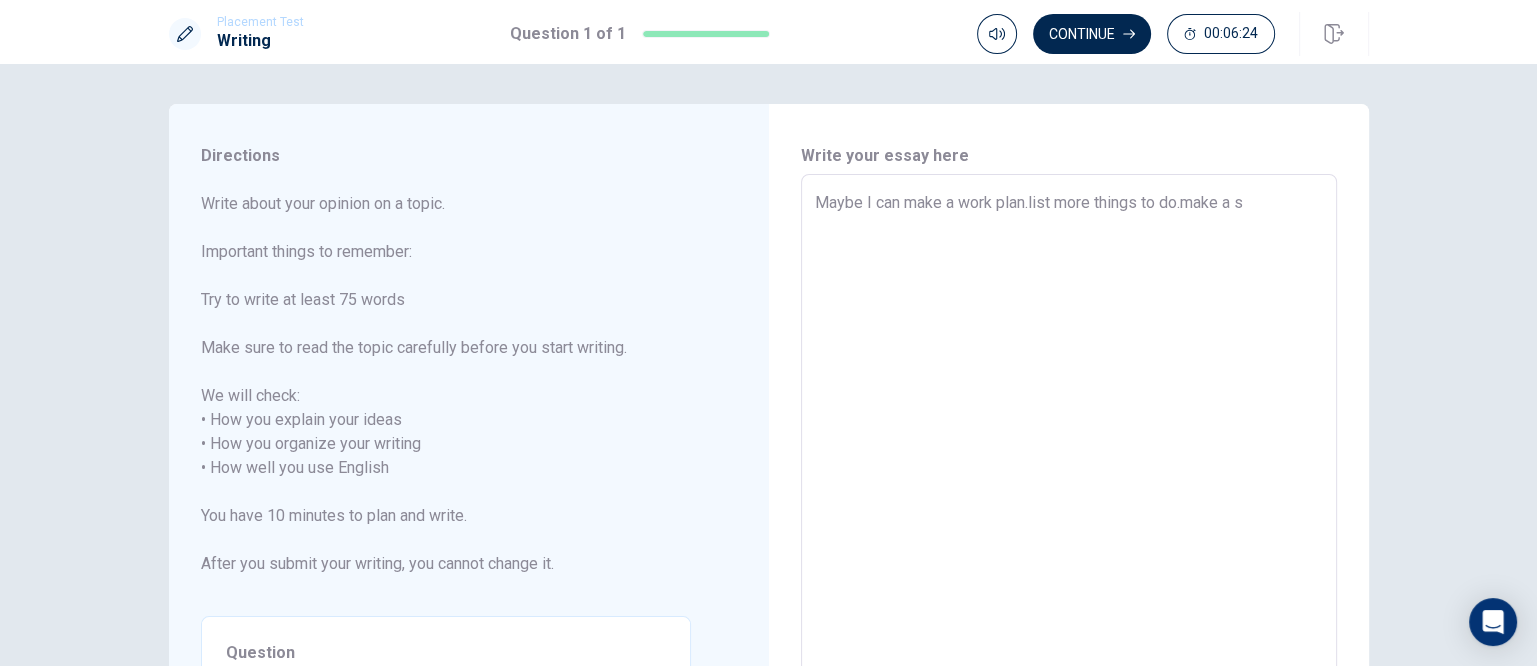 type on "x" 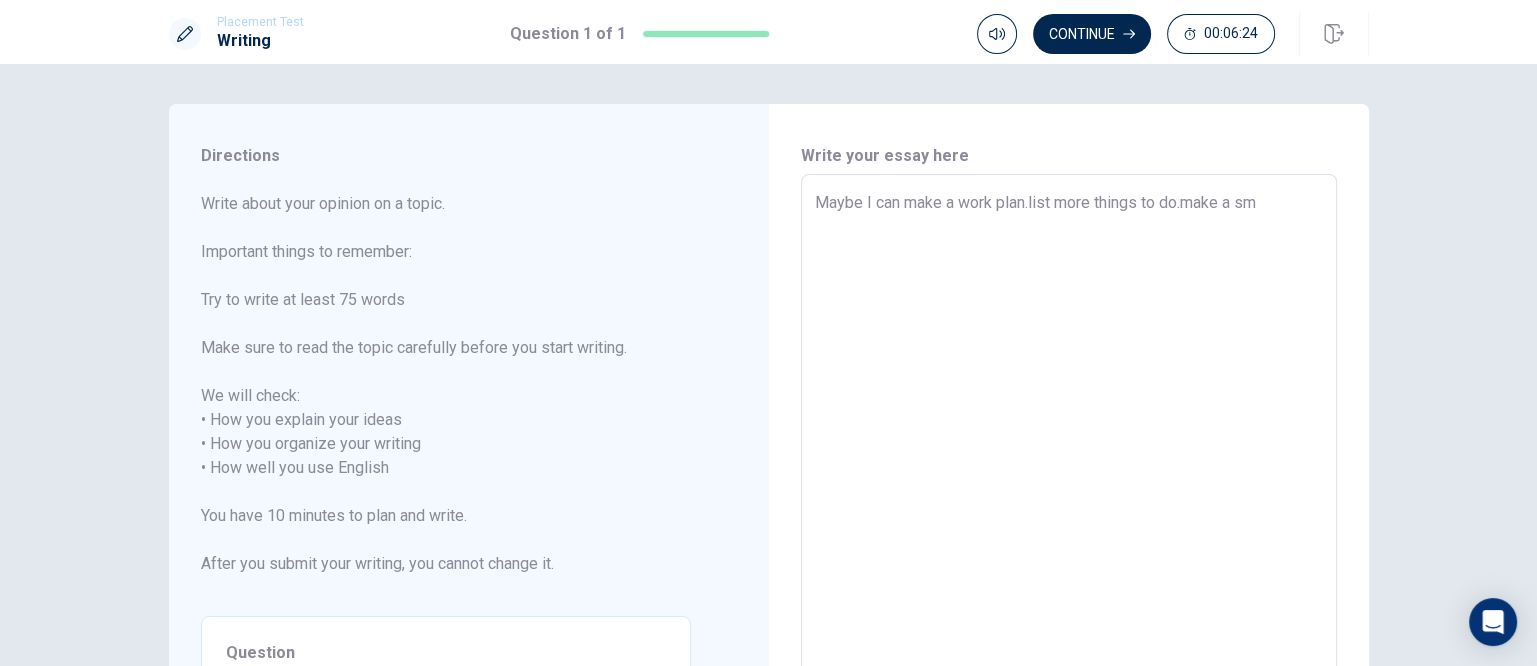 type on "x" 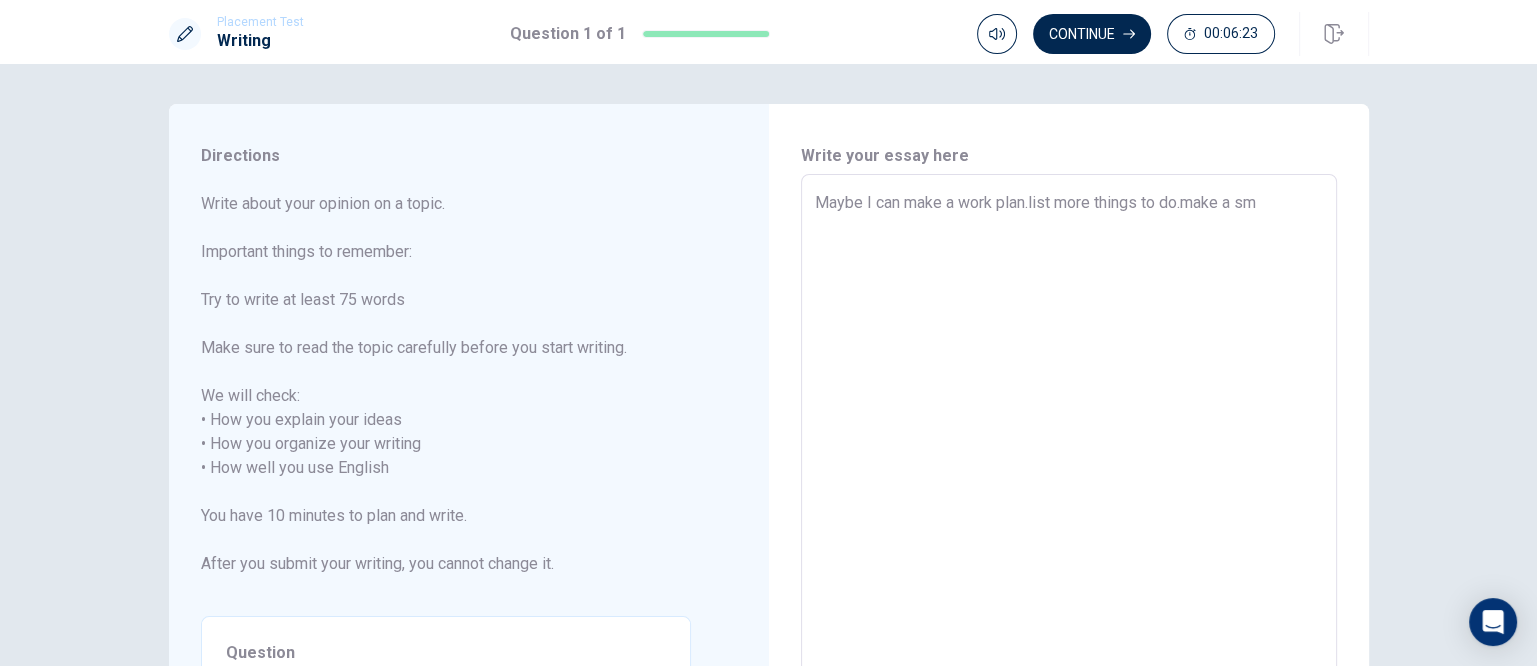 type on "Maybe I can make a work plan.list more things to do.make a sma" 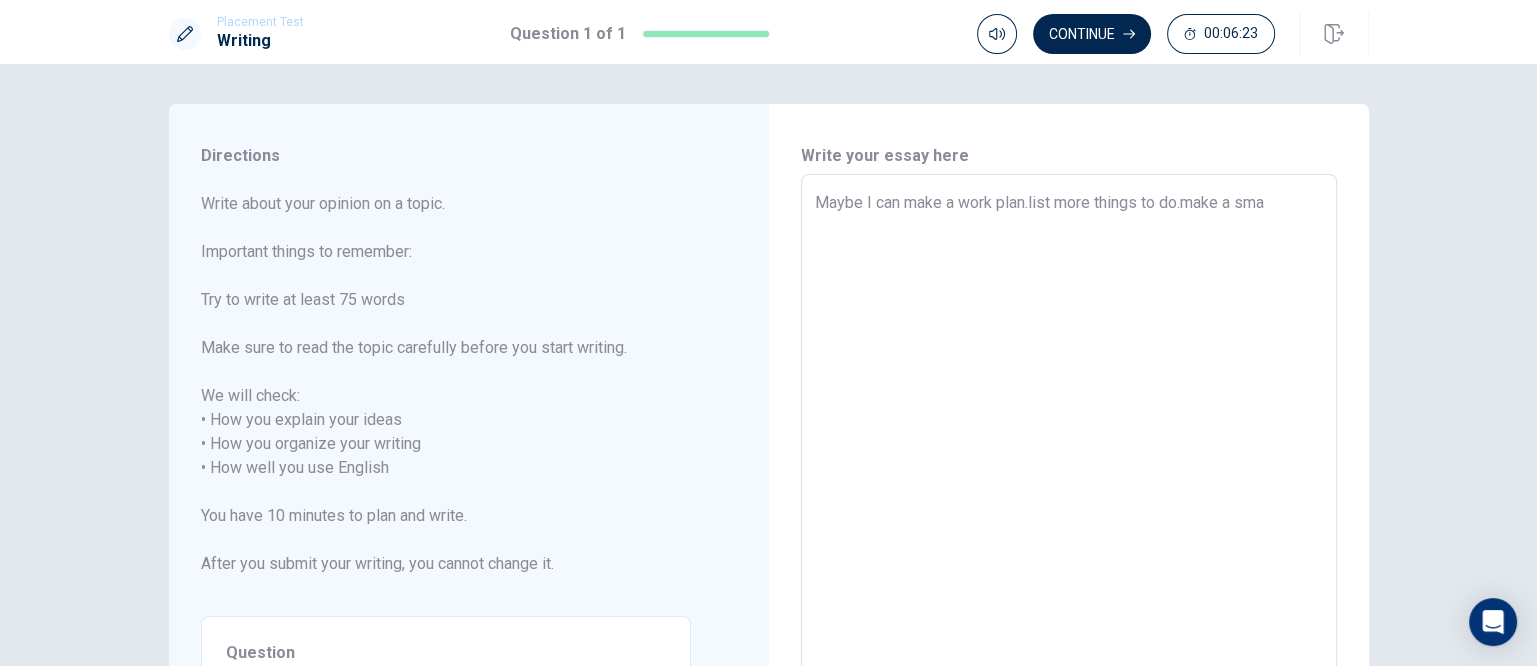 type on "x" 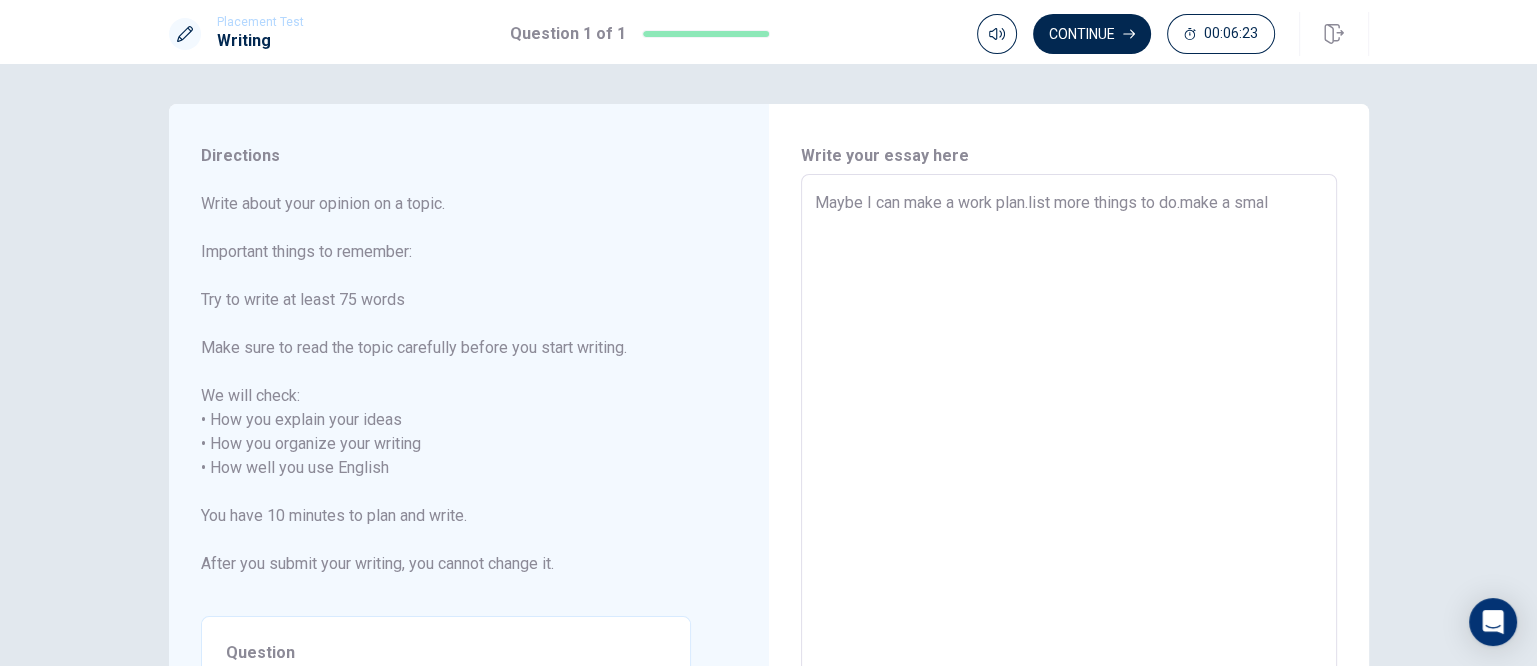 type on "x" 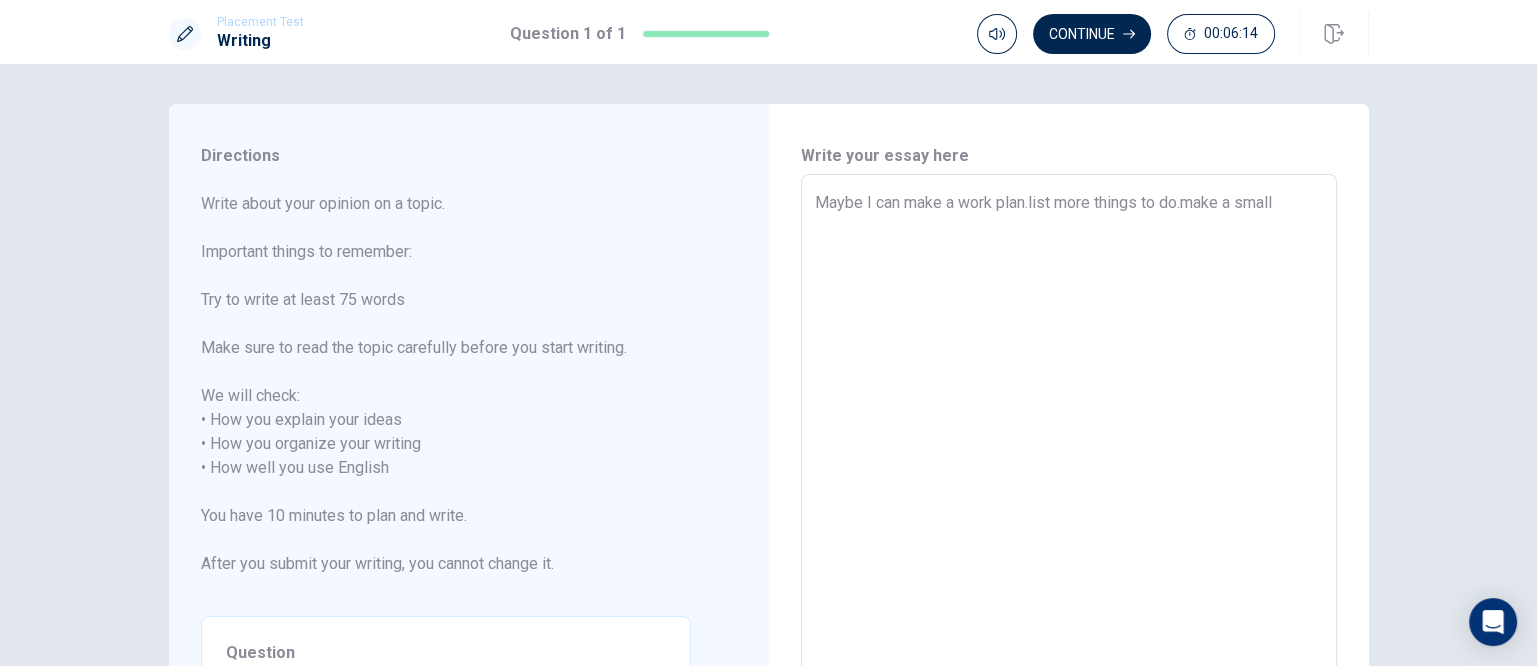 type on "x" 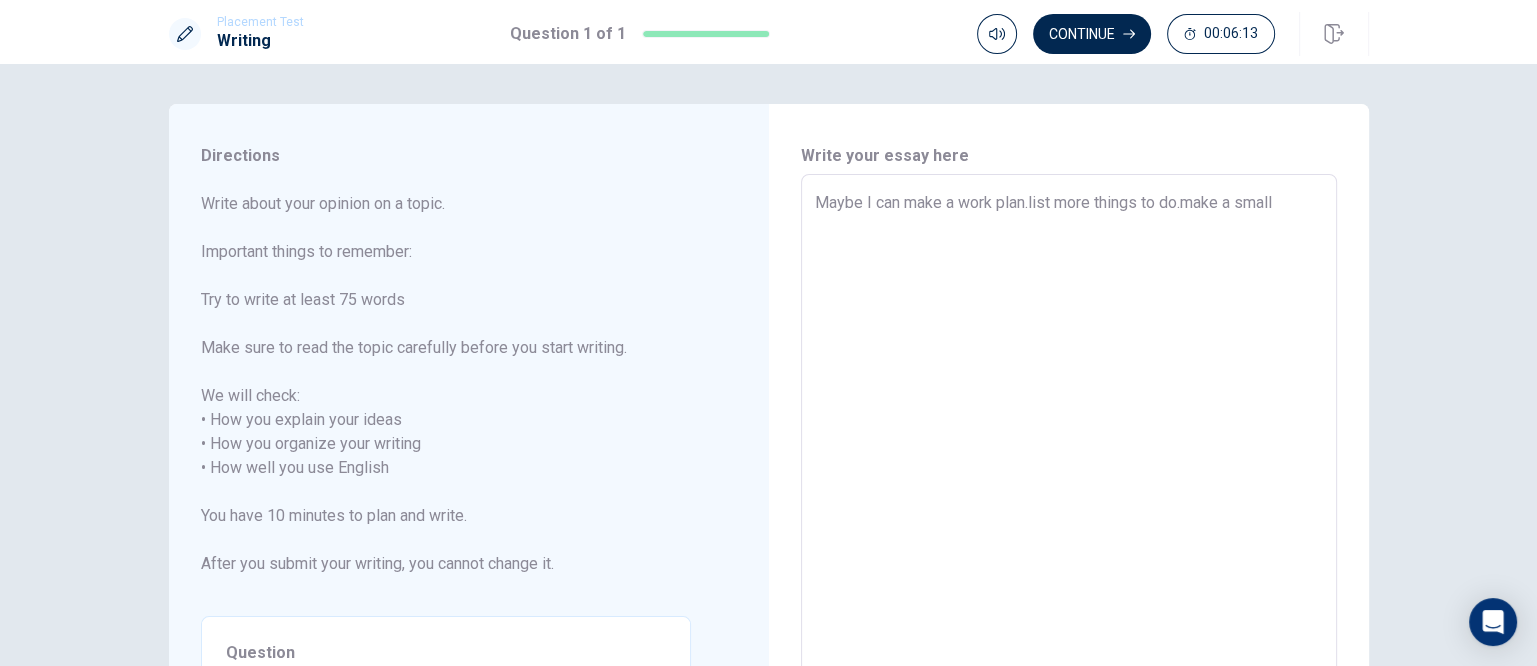 type on "Maybe I can make a work plan.list more things to do.make a small" 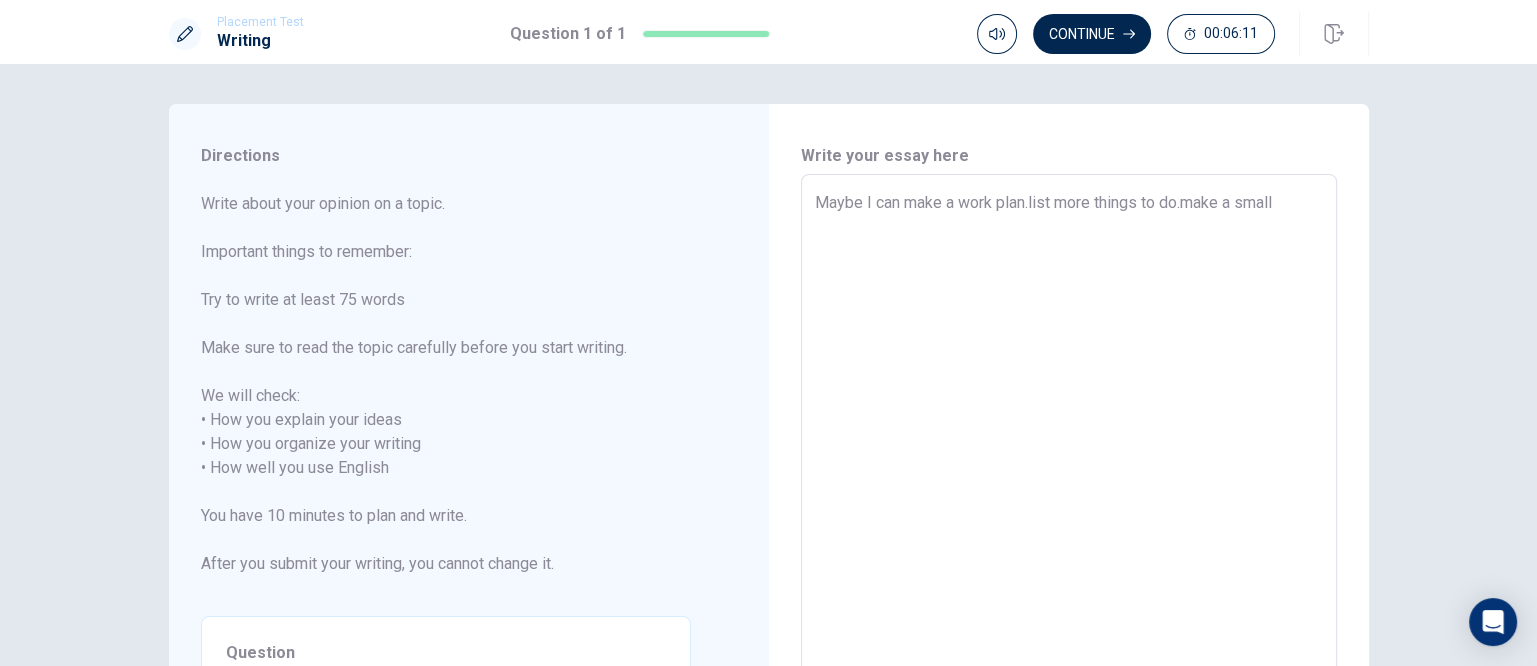 type on "x" 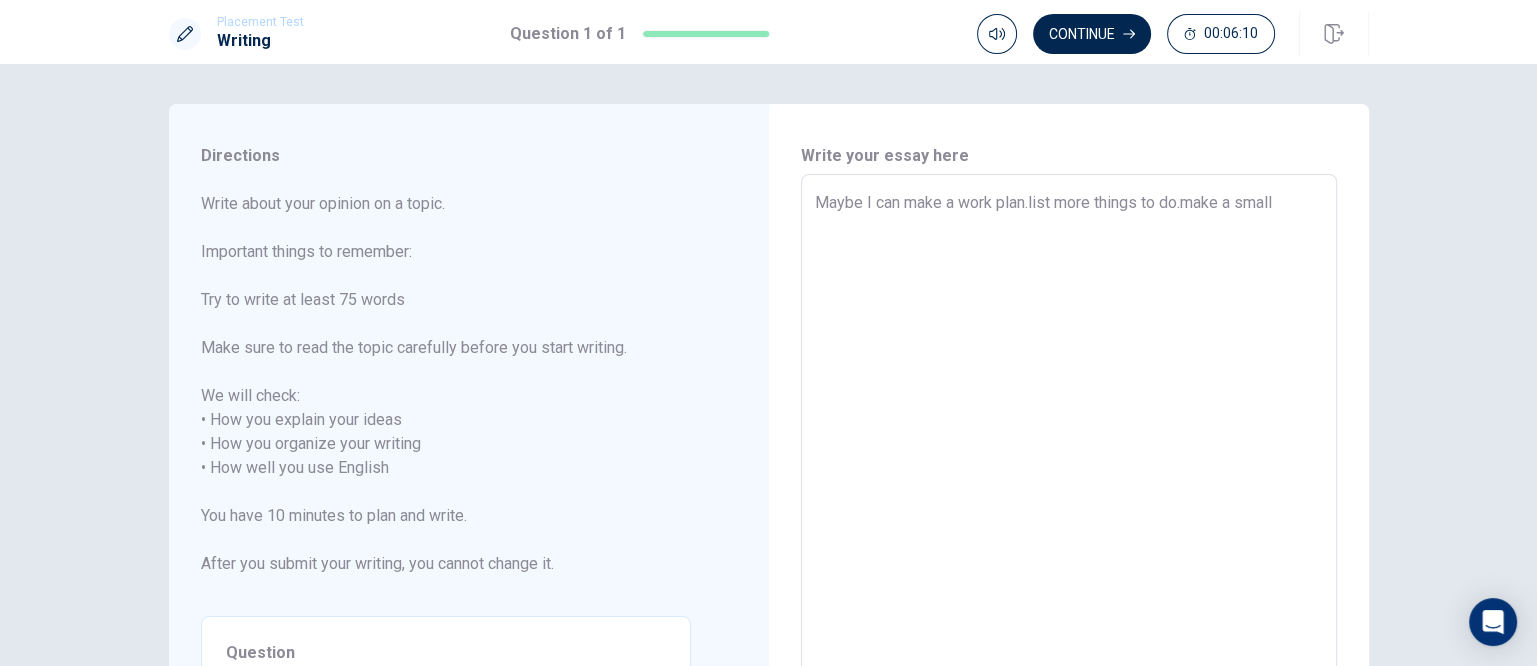 type on "Maybe I can make a work plan.list more things to do.make a small b" 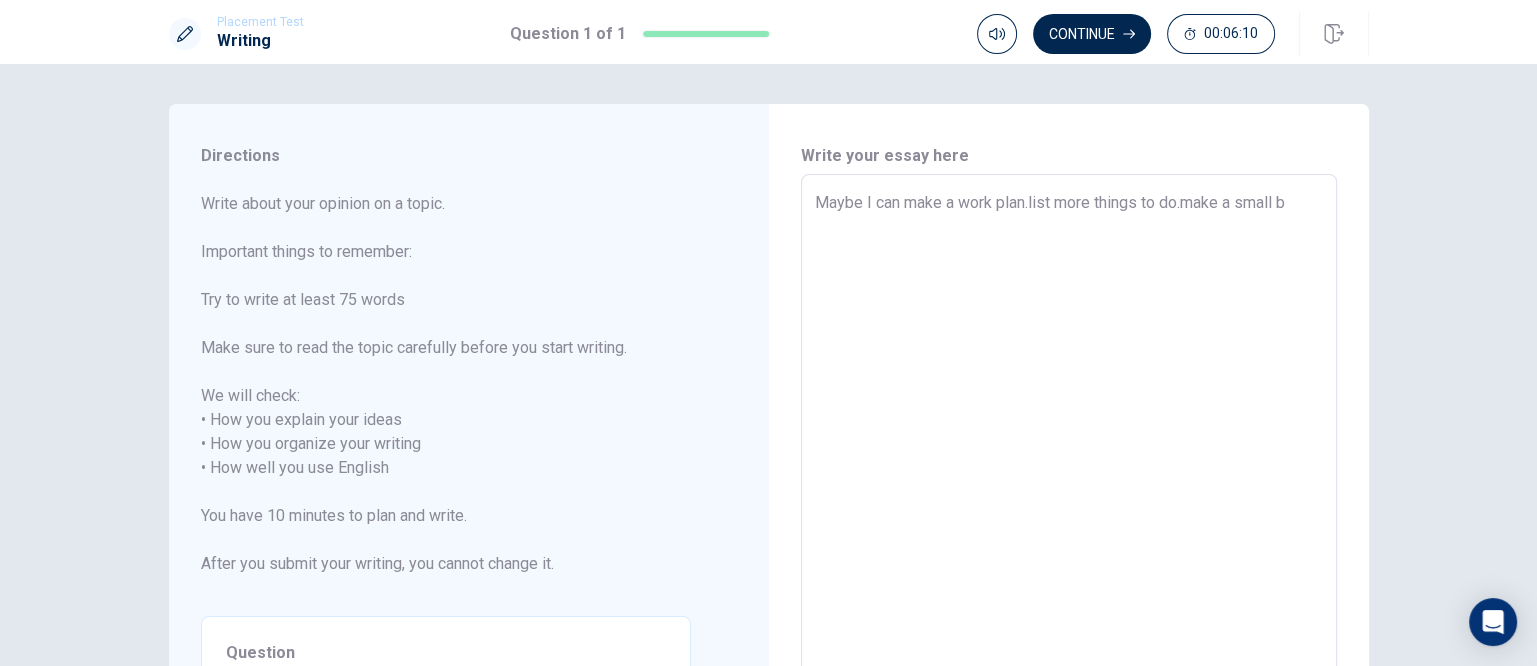 type on "x" 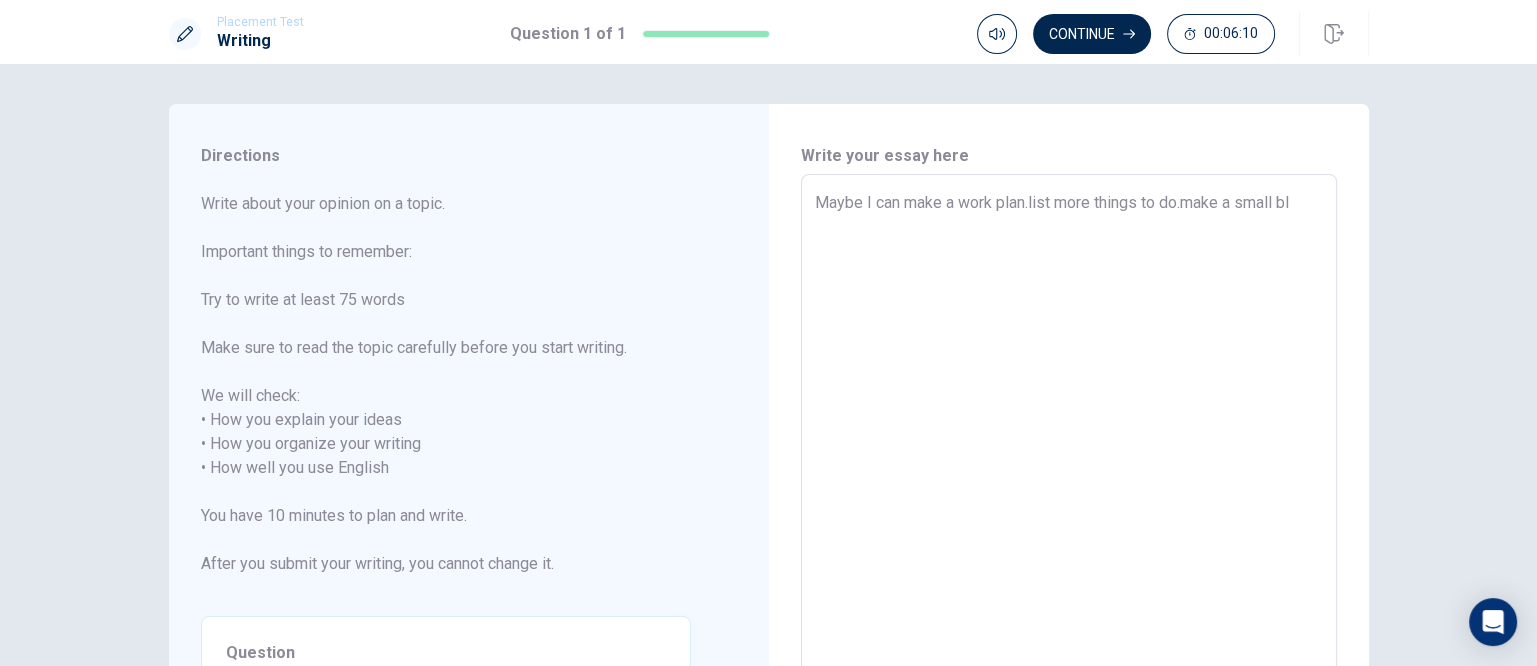 type on "x" 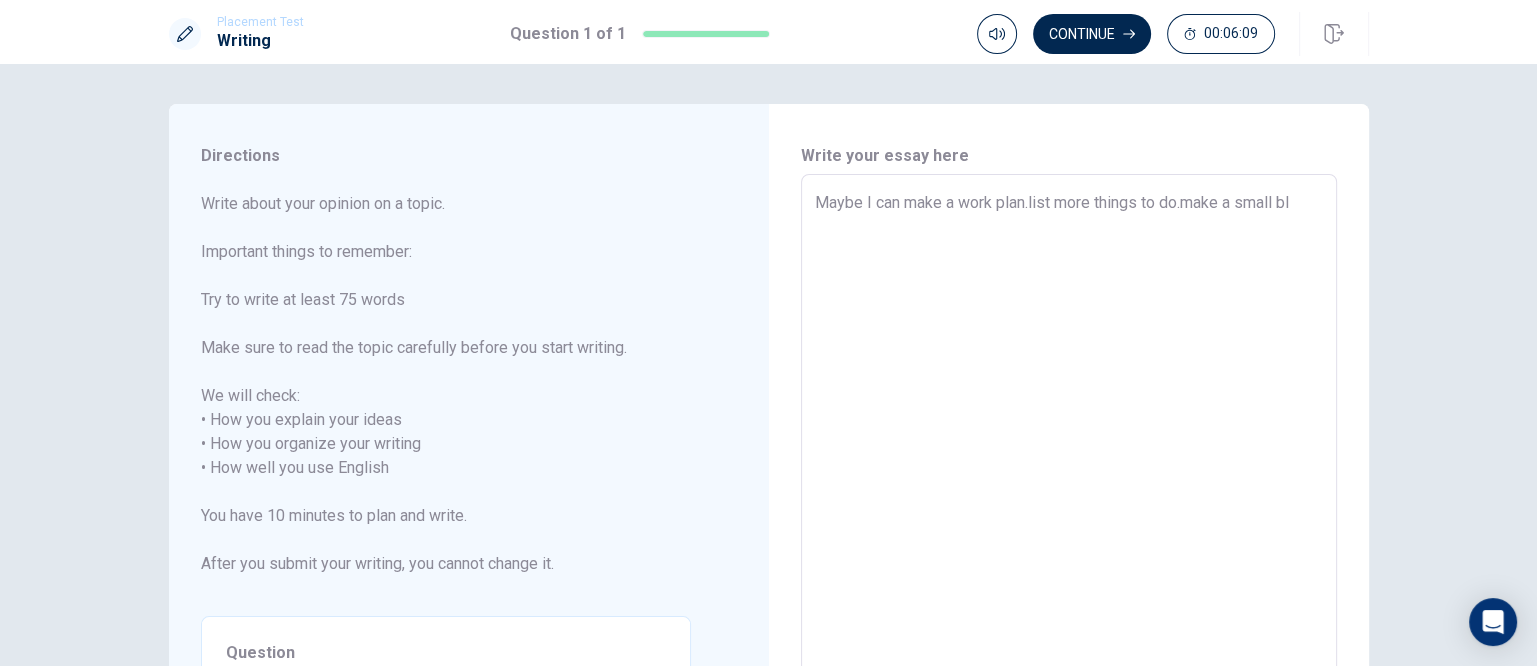 type on "Maybe I can make a work plan.list more things to do.make a small blo" 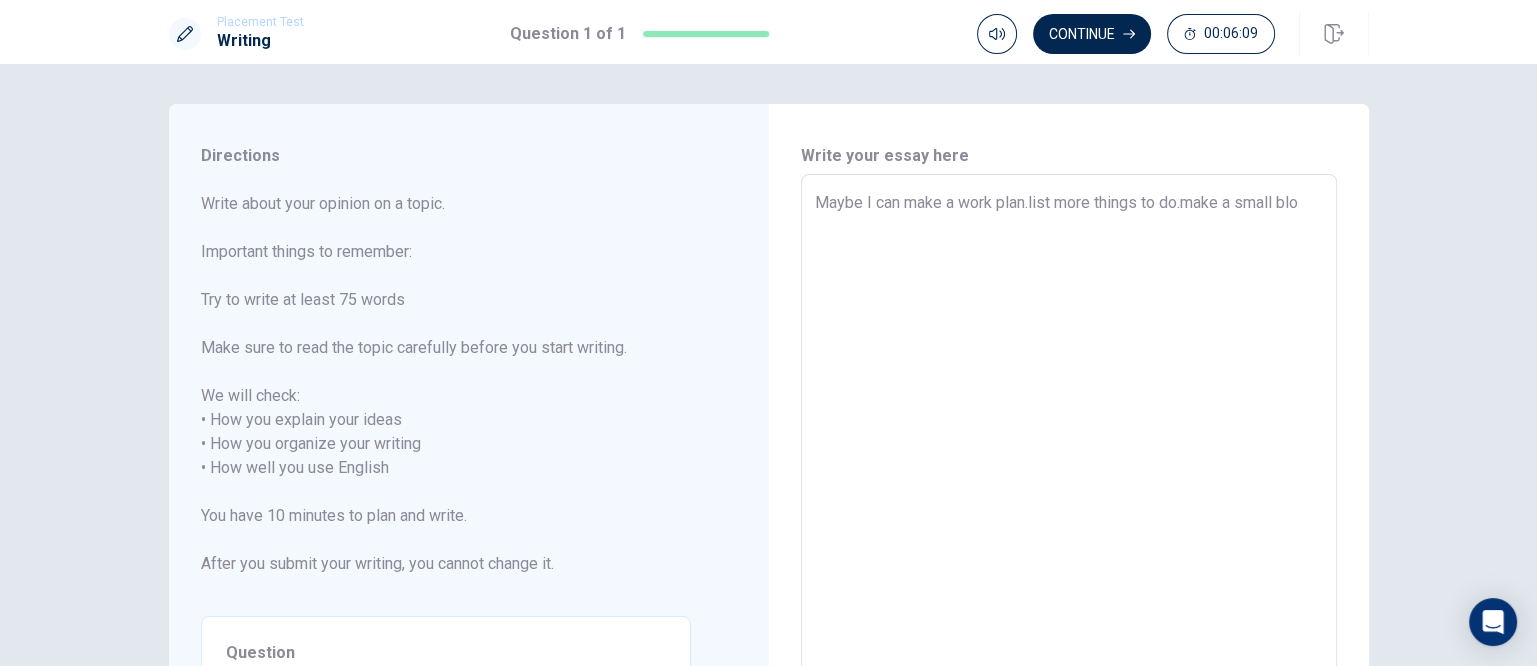 type on "x" 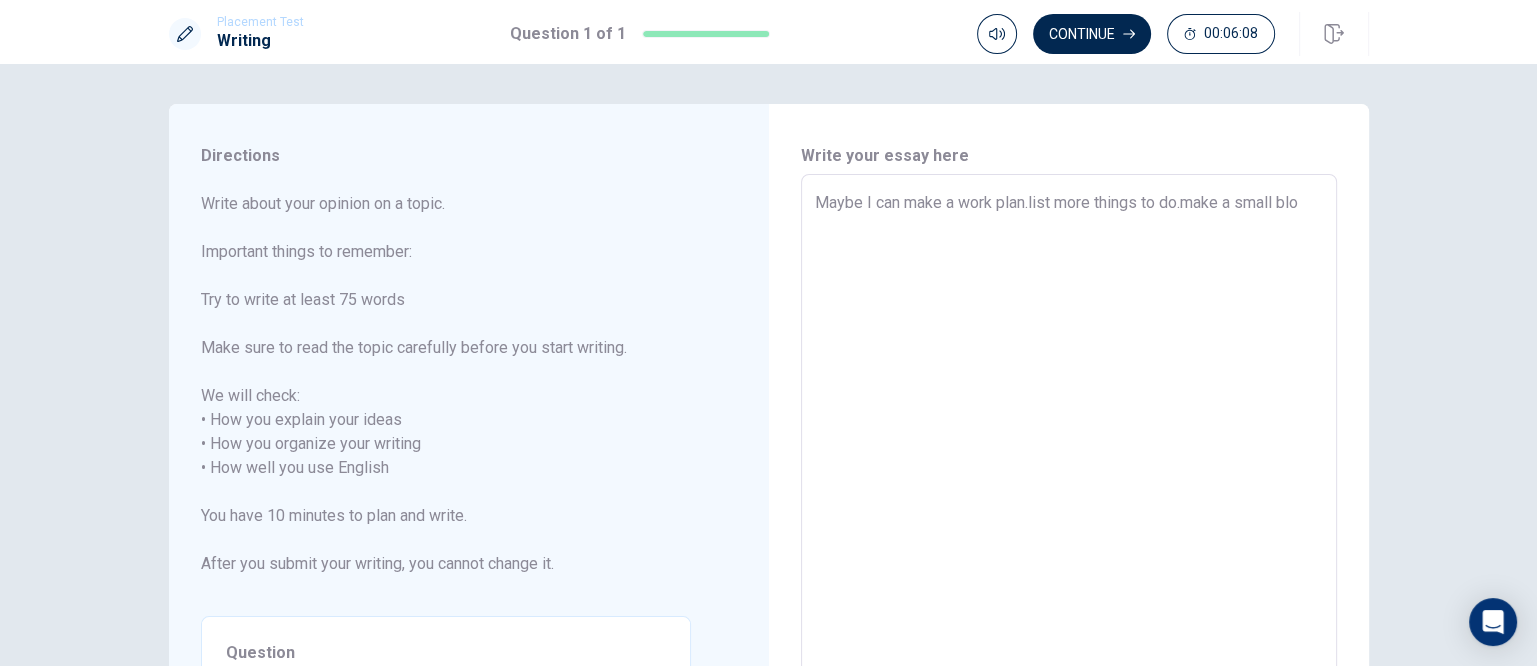 type on "Maybe I can make a work plan.list more things to do.make a small bloc" 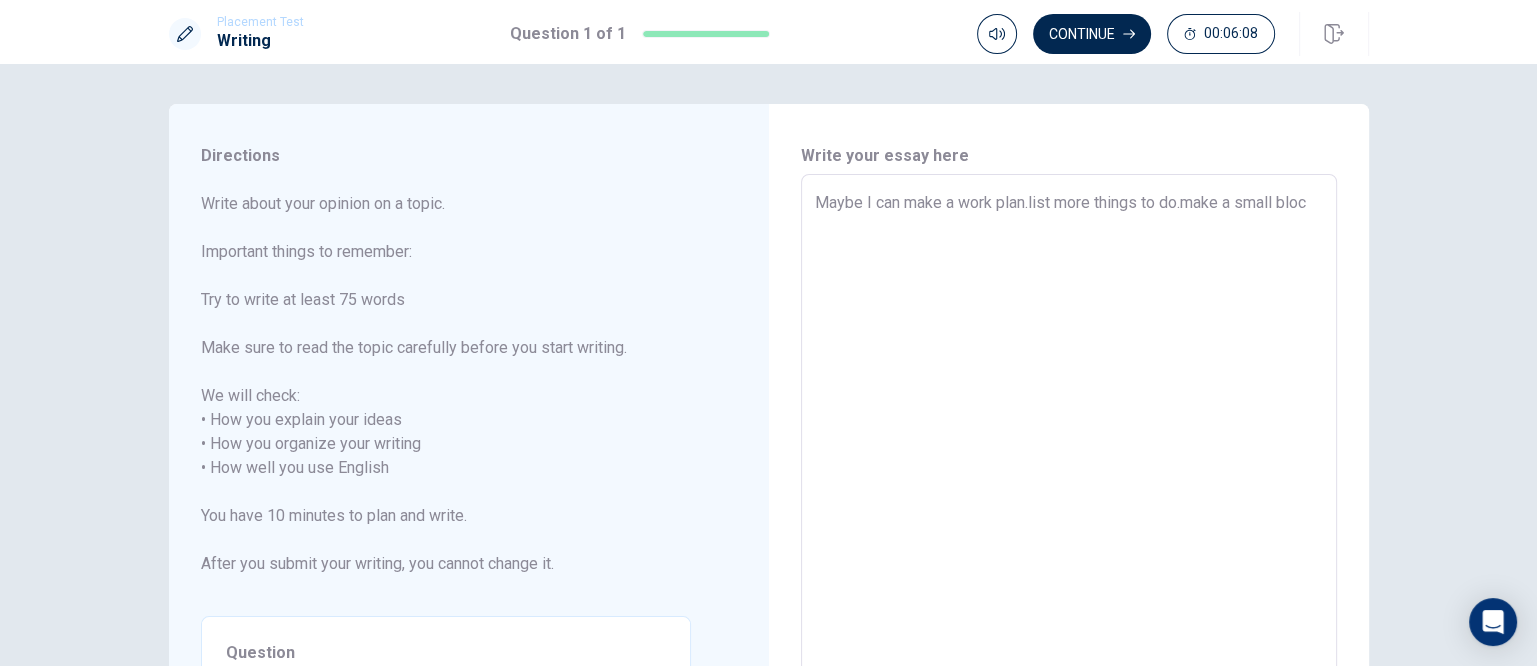 type on "x" 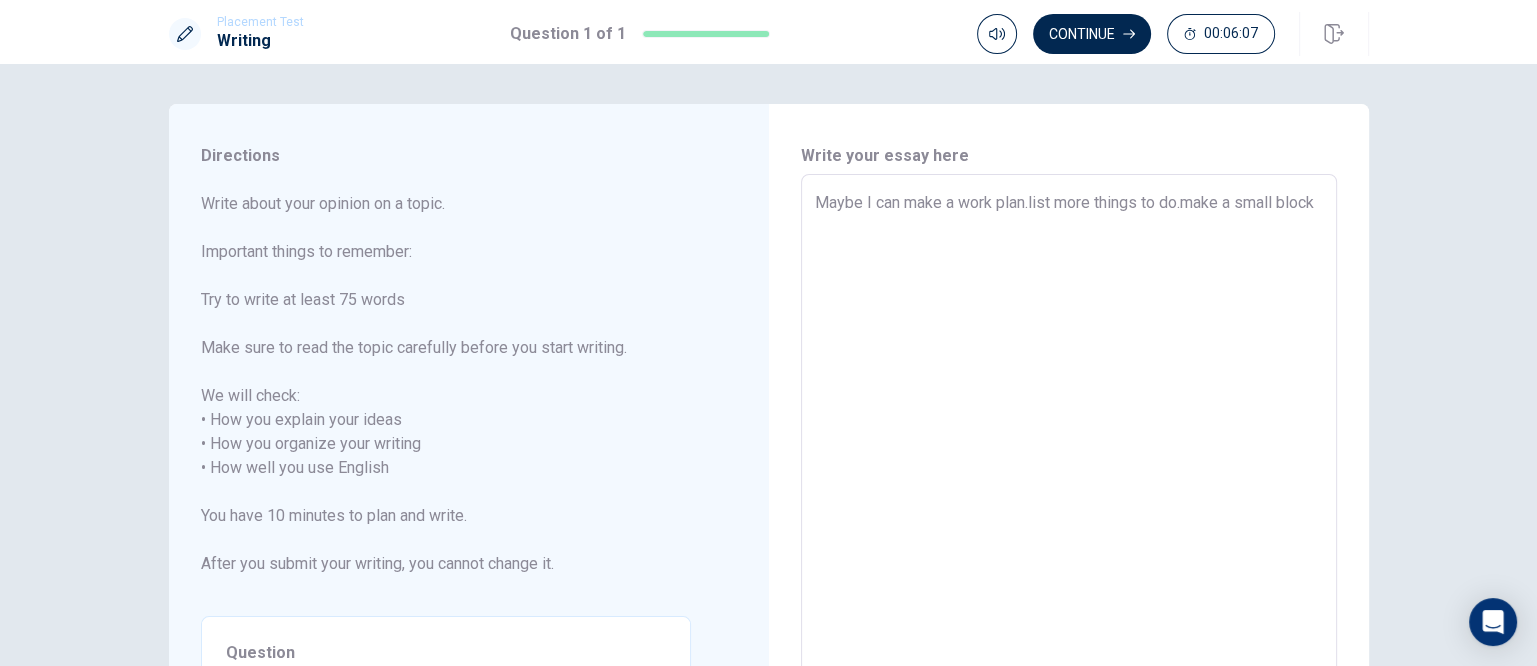 type 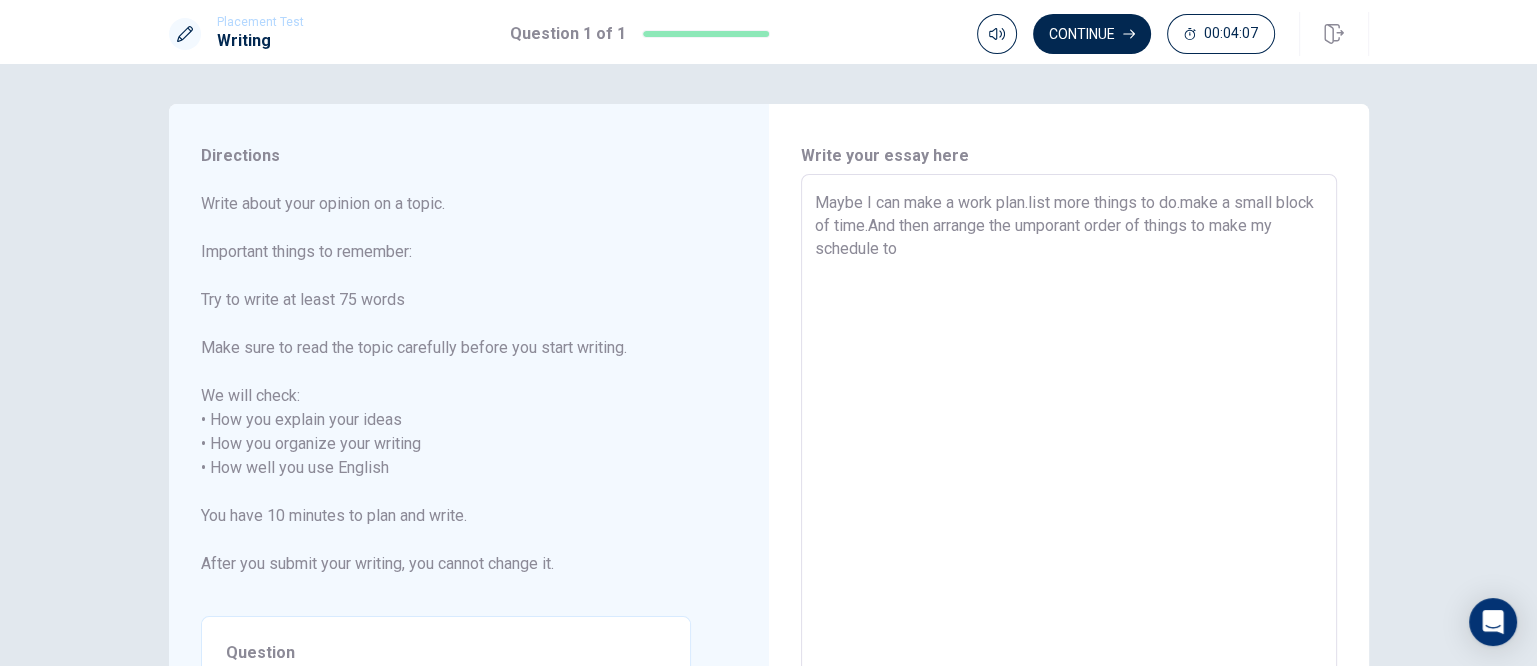 drag, startPoint x: 1056, startPoint y: 221, endPoint x: 1076, endPoint y: 227, distance: 20.880613 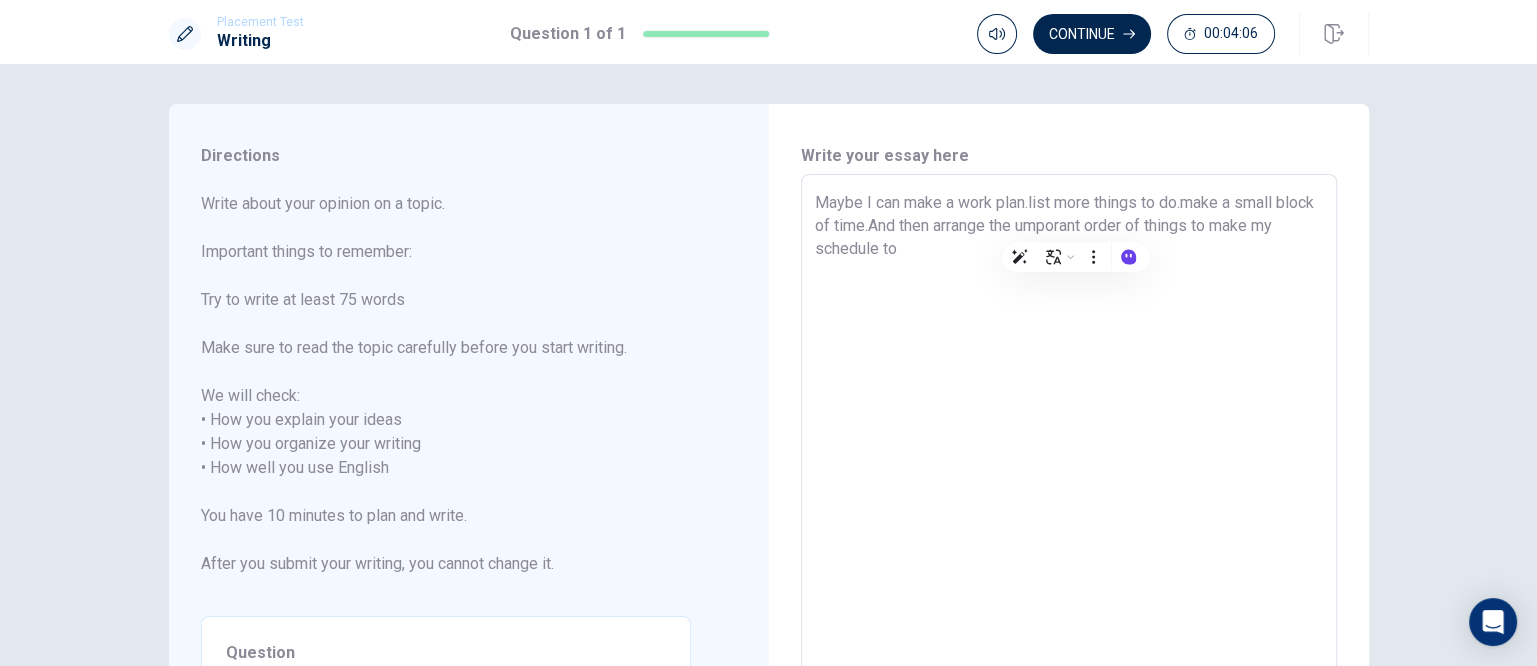click on "Maybe I can make a work plan.list more things to do.make a small block of time.And then arrange the umporant order of things to make my schedule to" at bounding box center [1069, 456] 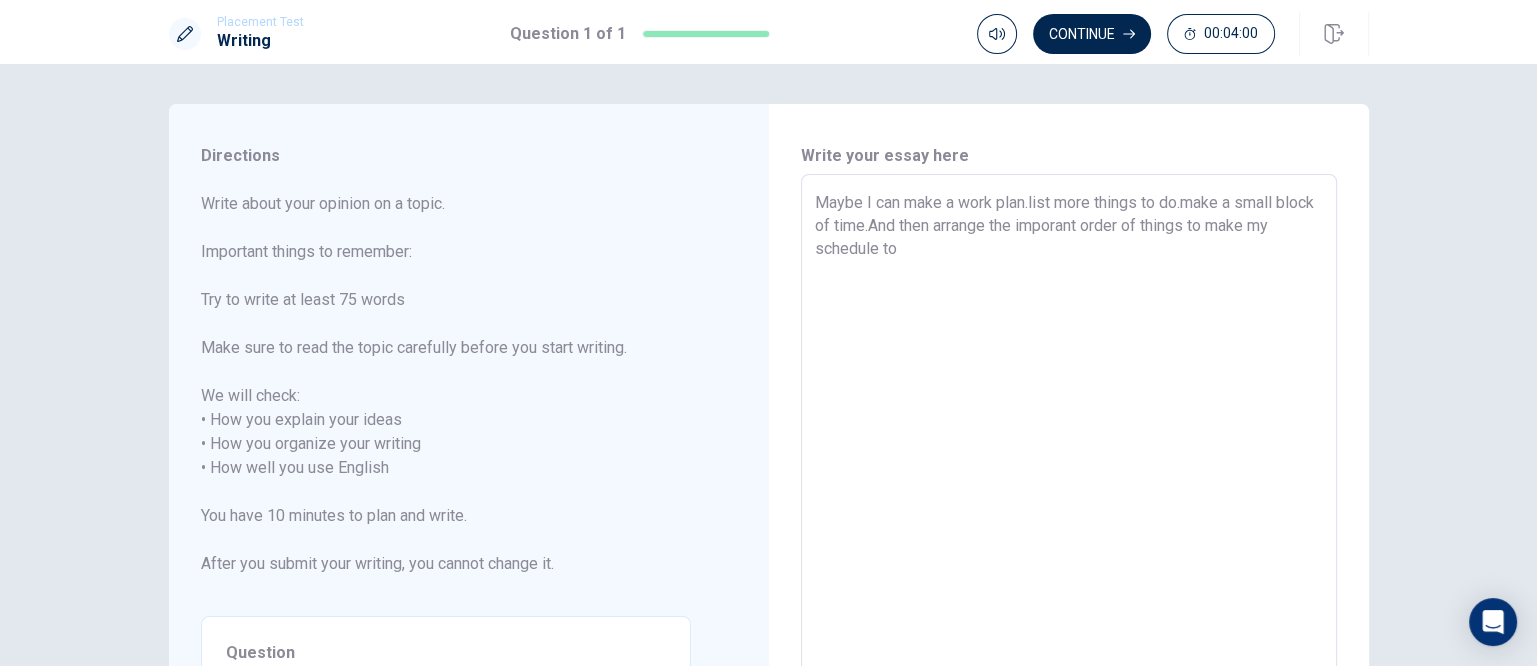 click on "Maybe I can make a work plan.list more things to do.make a small block of time.And then arrange the imporant order of things to make my schedule to" at bounding box center [1069, 456] 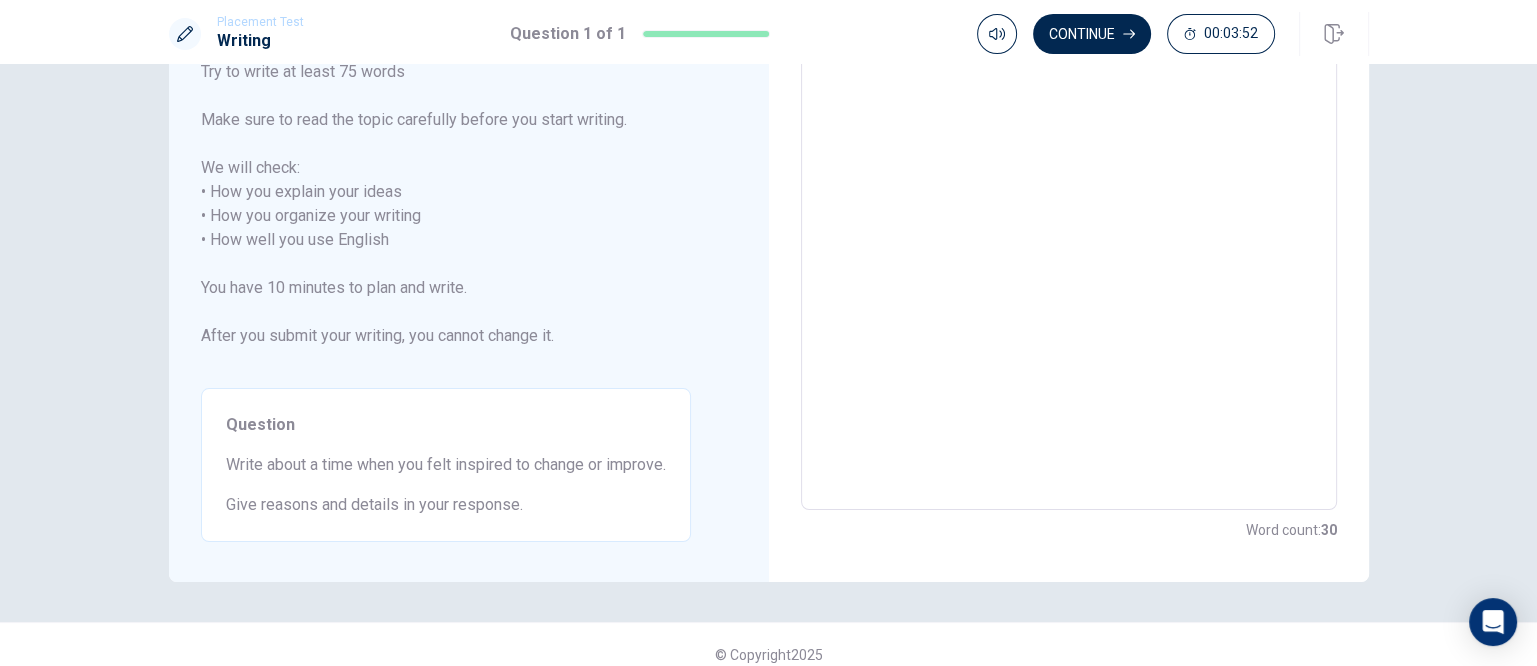 scroll, scrollTop: 248, scrollLeft: 0, axis: vertical 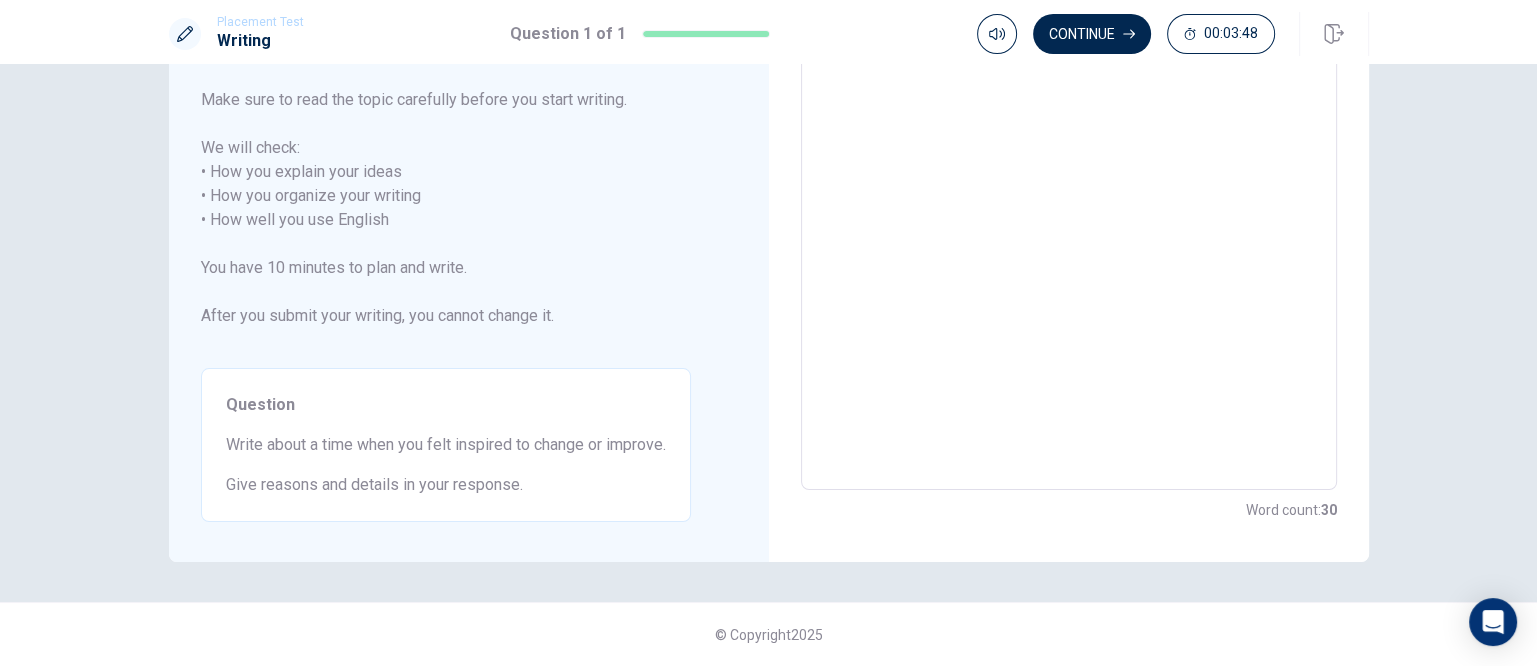 drag, startPoint x: 218, startPoint y: 447, endPoint x: 331, endPoint y: 447, distance: 113 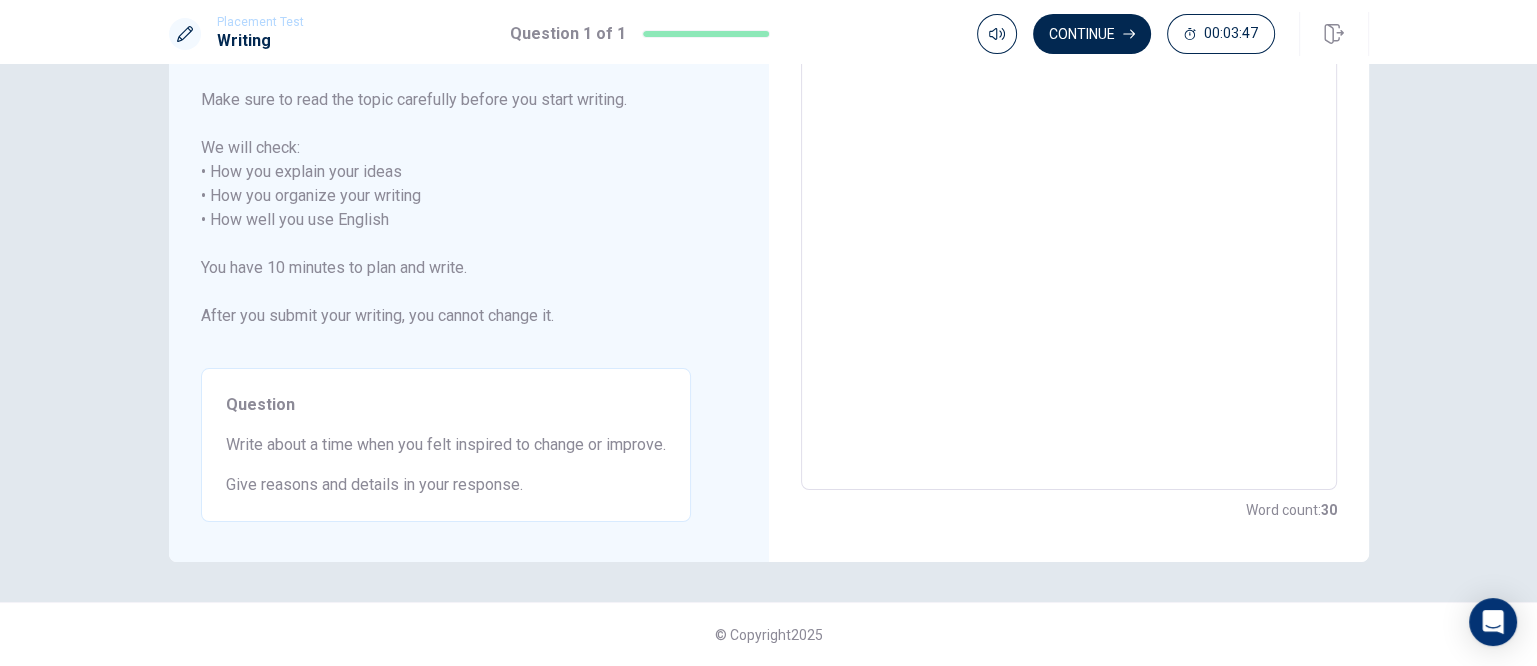 drag, startPoint x: 216, startPoint y: 448, endPoint x: 332, endPoint y: 444, distance: 116.06895 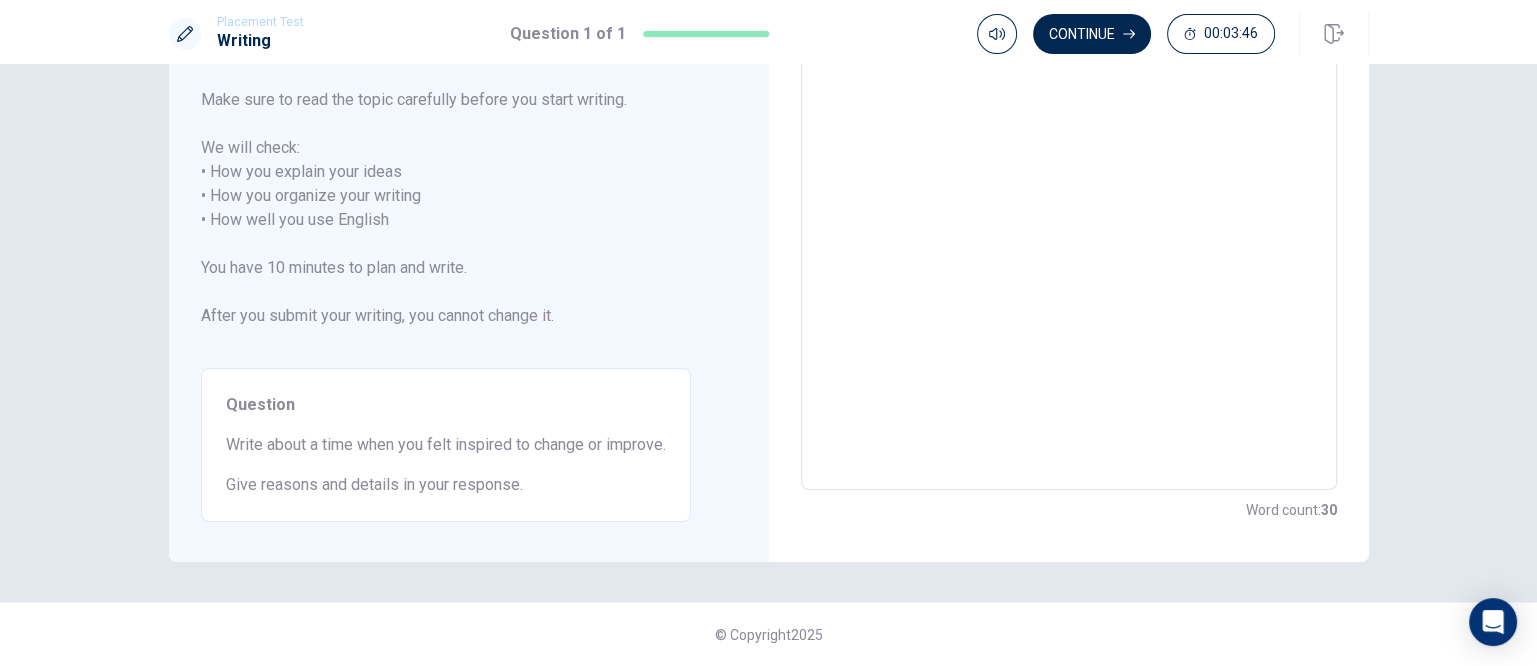 click on "Write about a time when you felt inspired to change or improve." at bounding box center (446, 445) 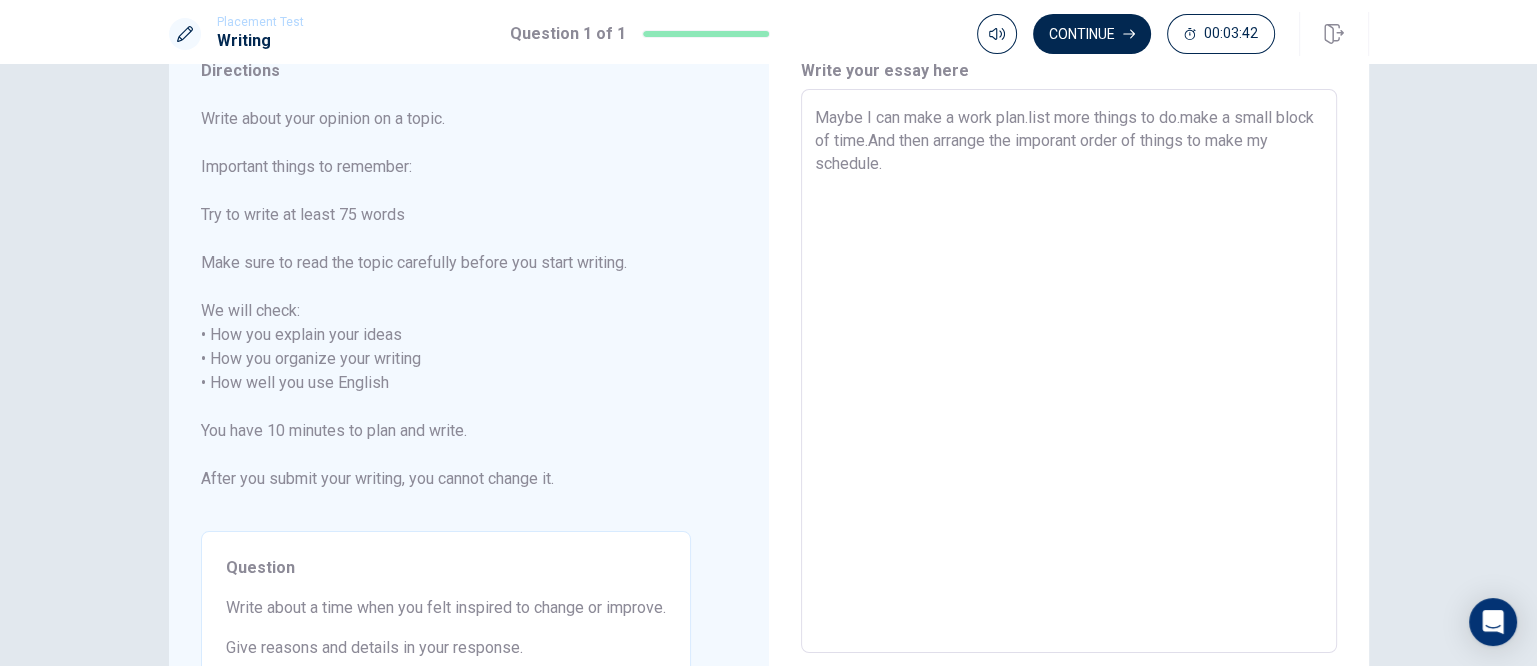 scroll, scrollTop: 0, scrollLeft: 0, axis: both 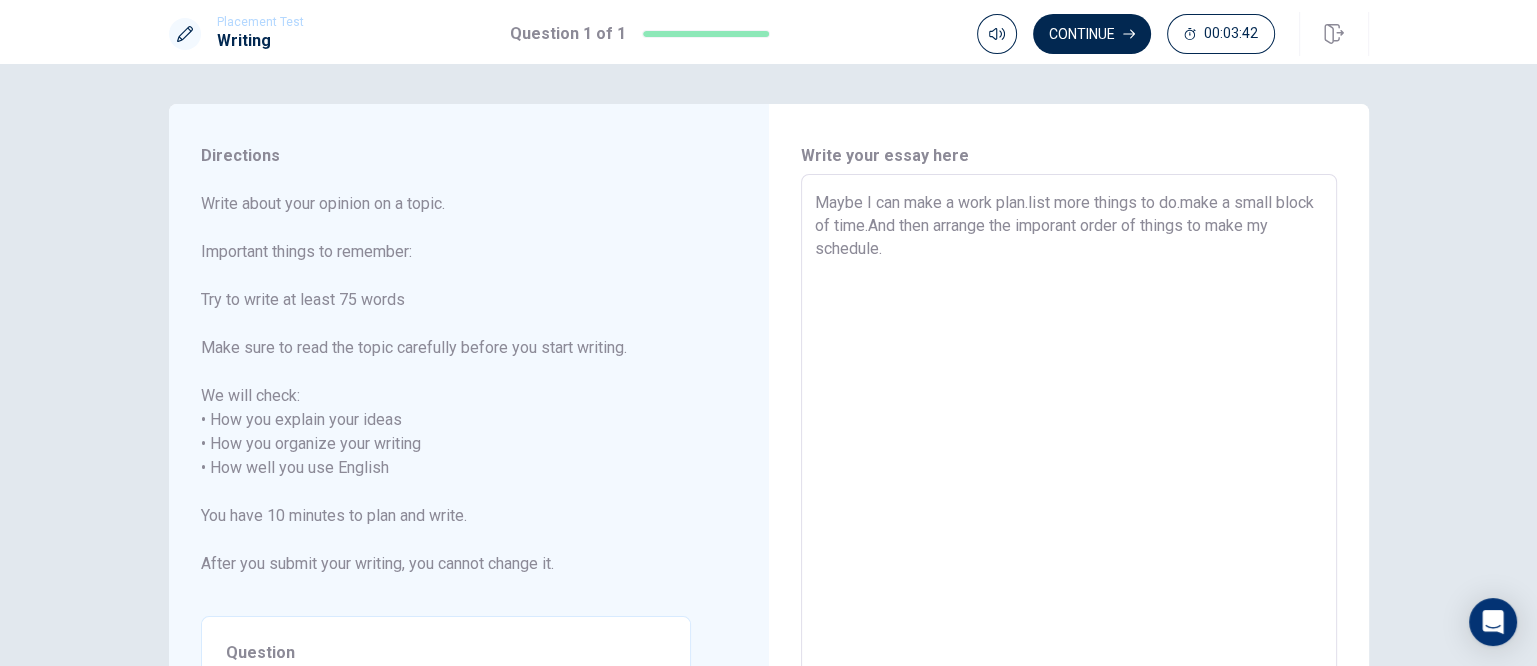 drag, startPoint x: 950, startPoint y: 264, endPoint x: 948, endPoint y: 252, distance: 12.165525 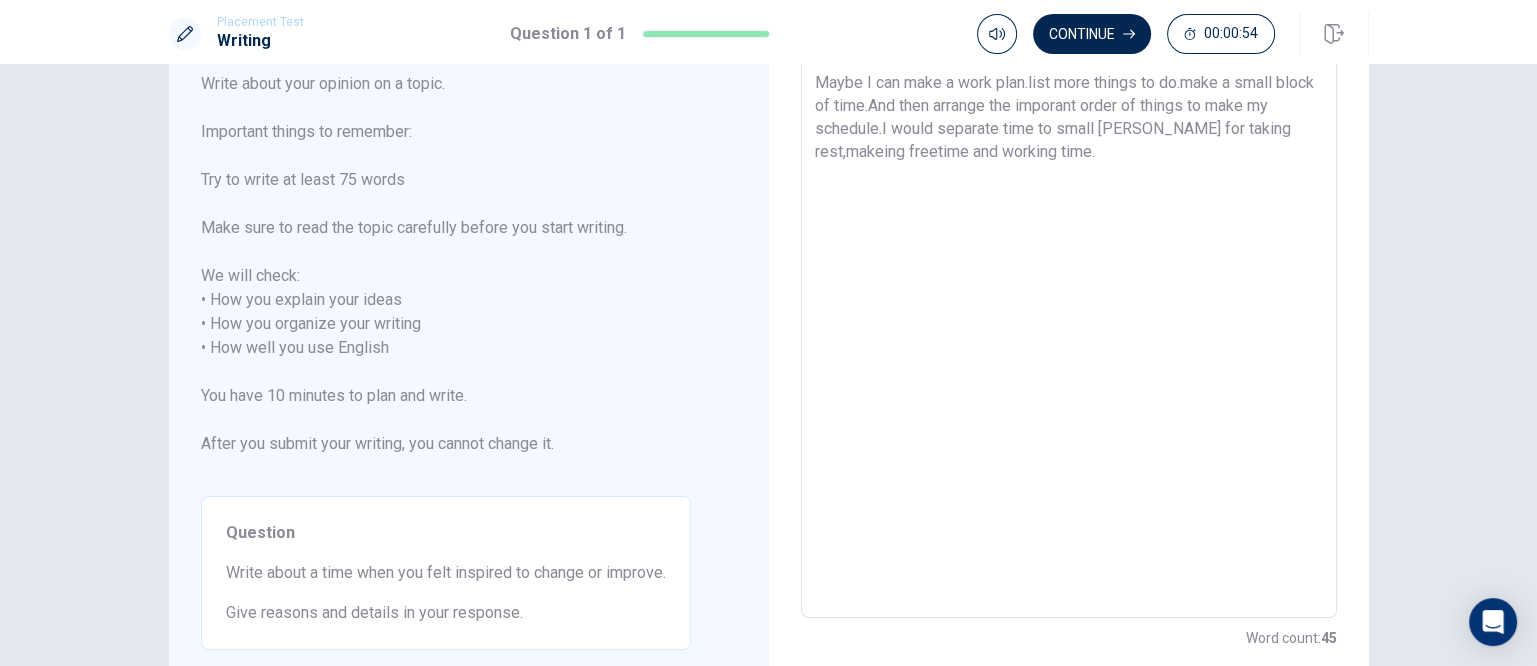 scroll, scrollTop: 0, scrollLeft: 0, axis: both 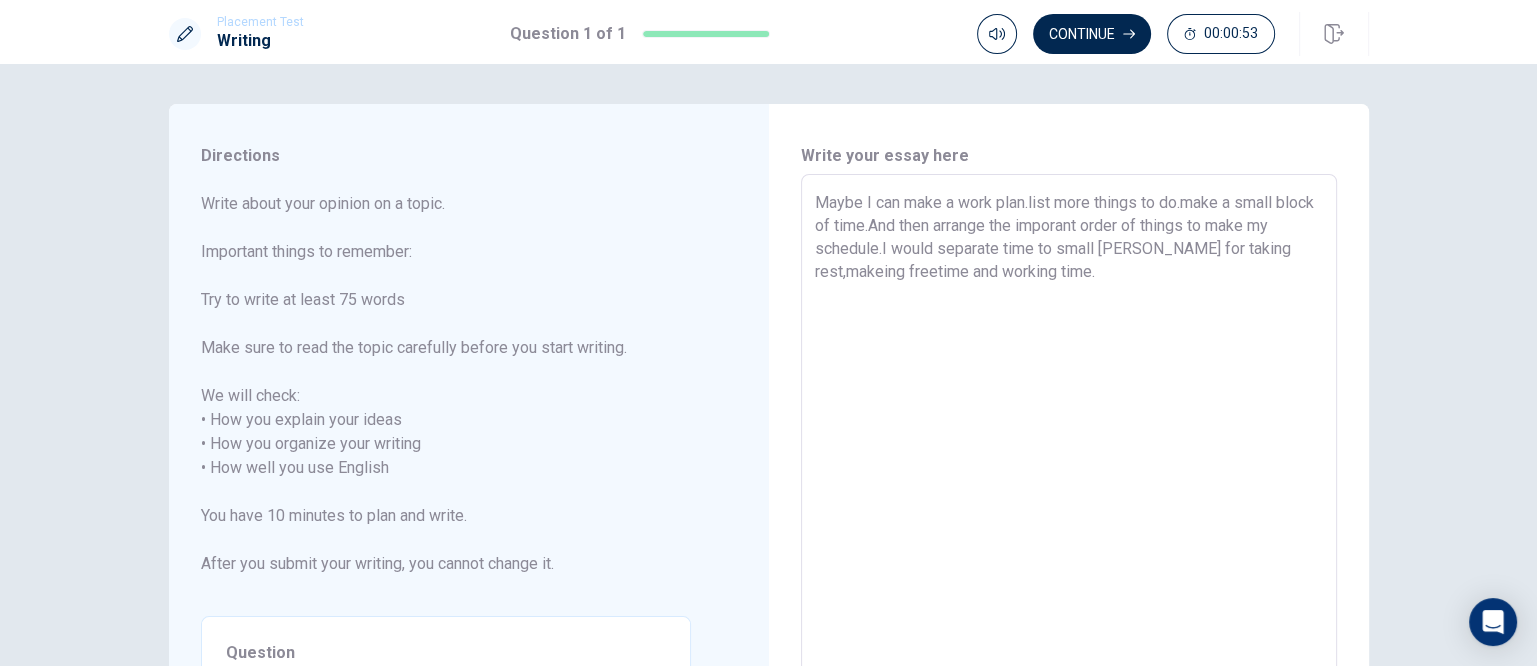 click on "Maybe I can make a work plan.list more things to do.make a small block of time.And then arrange the imporant order of things to make my schedule.I would separate time to small [PERSON_NAME] for taking rest,makeing freetime and working time." at bounding box center (1069, 456) 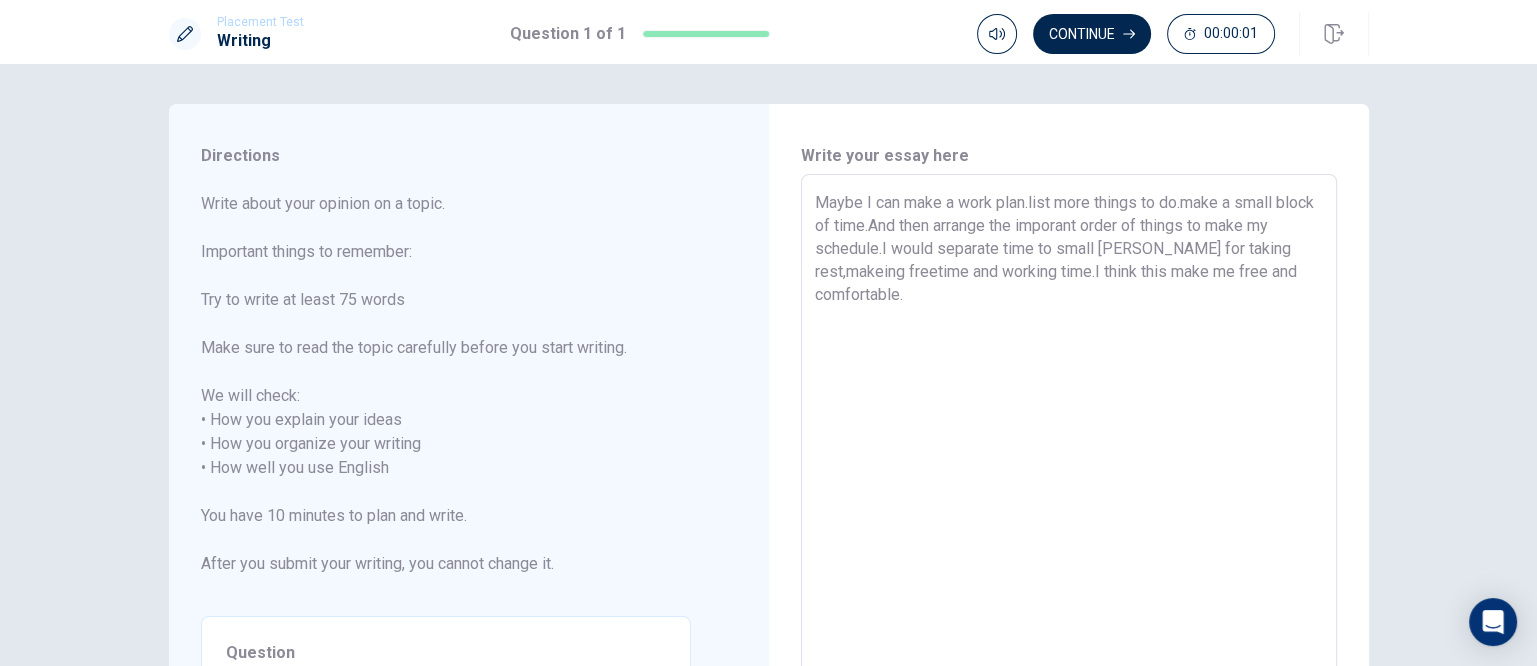 scroll, scrollTop: 124, scrollLeft: 0, axis: vertical 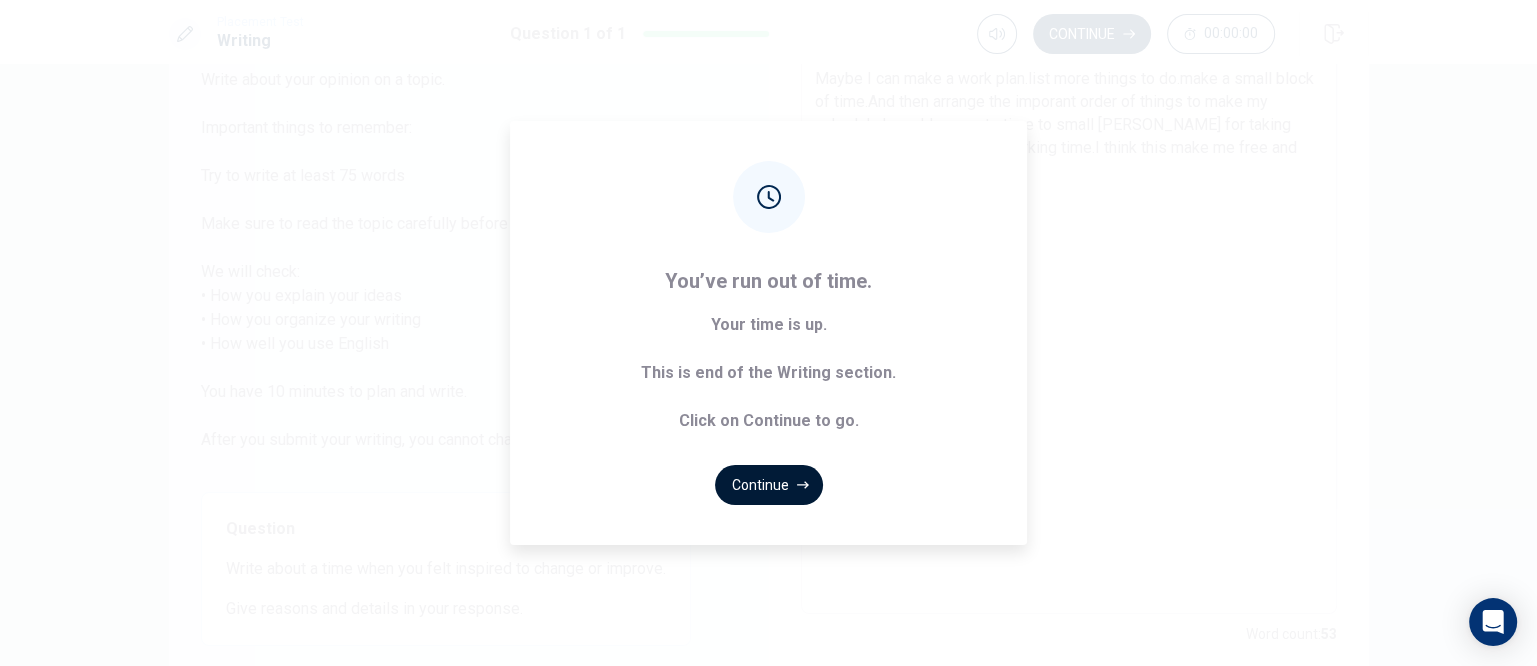click on "Continue" at bounding box center [769, 485] 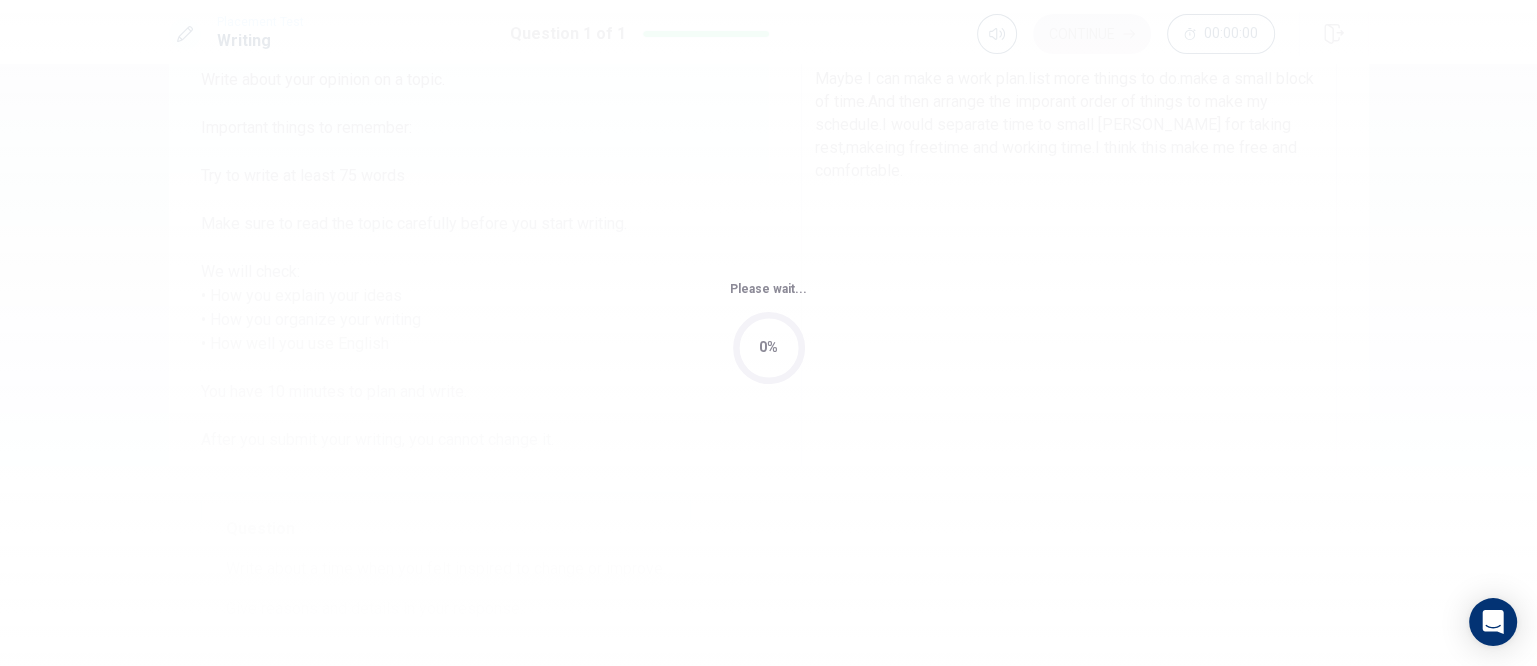 scroll, scrollTop: 0, scrollLeft: 0, axis: both 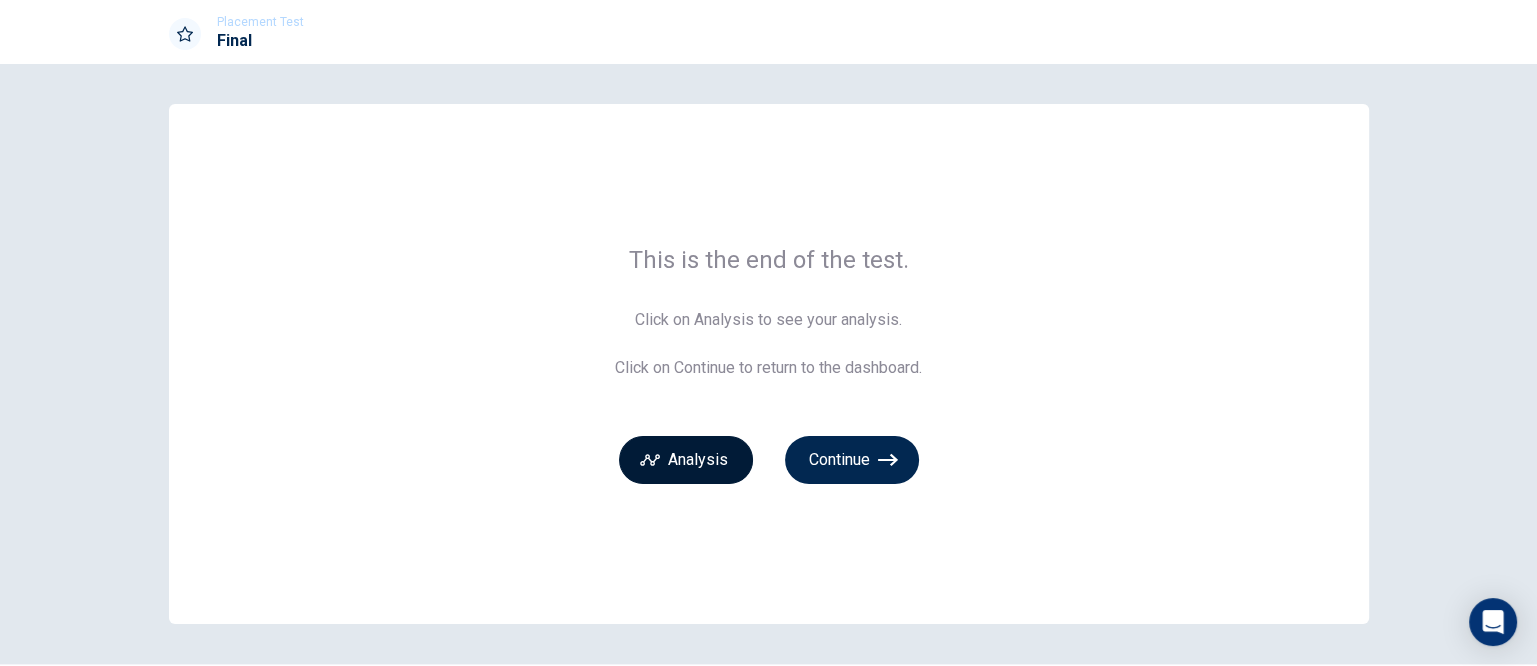click on "Analysis" at bounding box center (686, 460) 